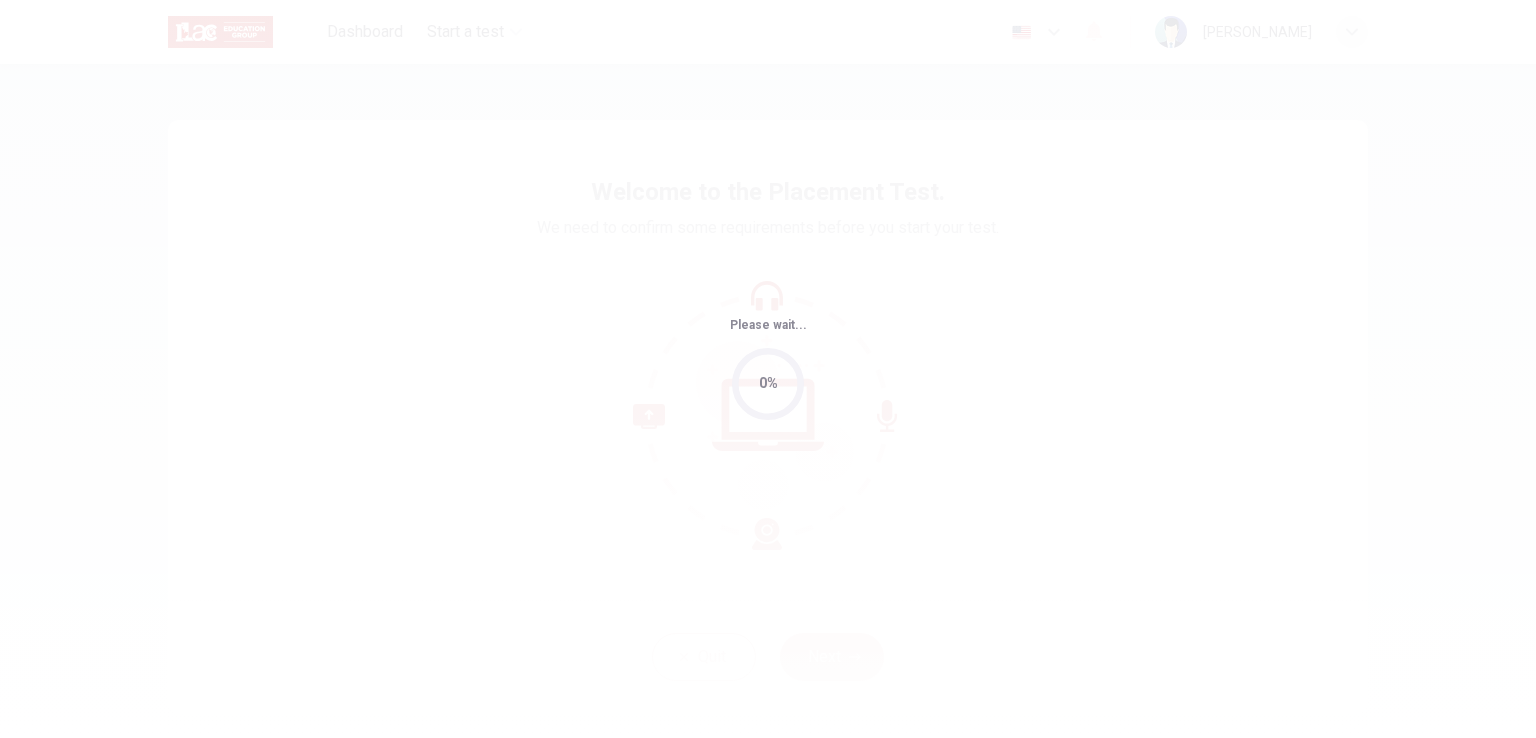 scroll, scrollTop: 0, scrollLeft: 0, axis: both 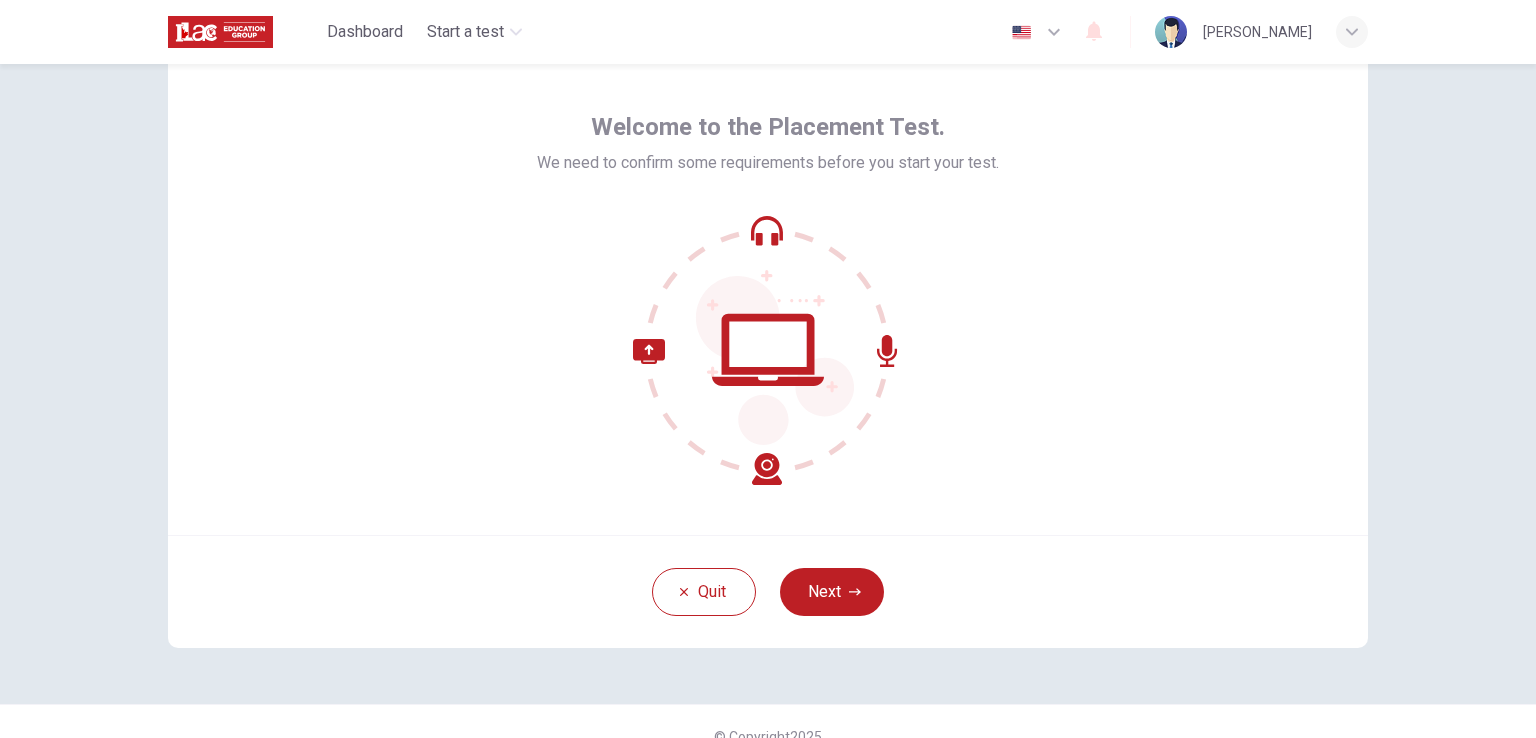 click on "Welcome to the Placement Test. We need to confirm some requirements before you start your test. Quit Next © Copyright  2025" at bounding box center (768, 401) 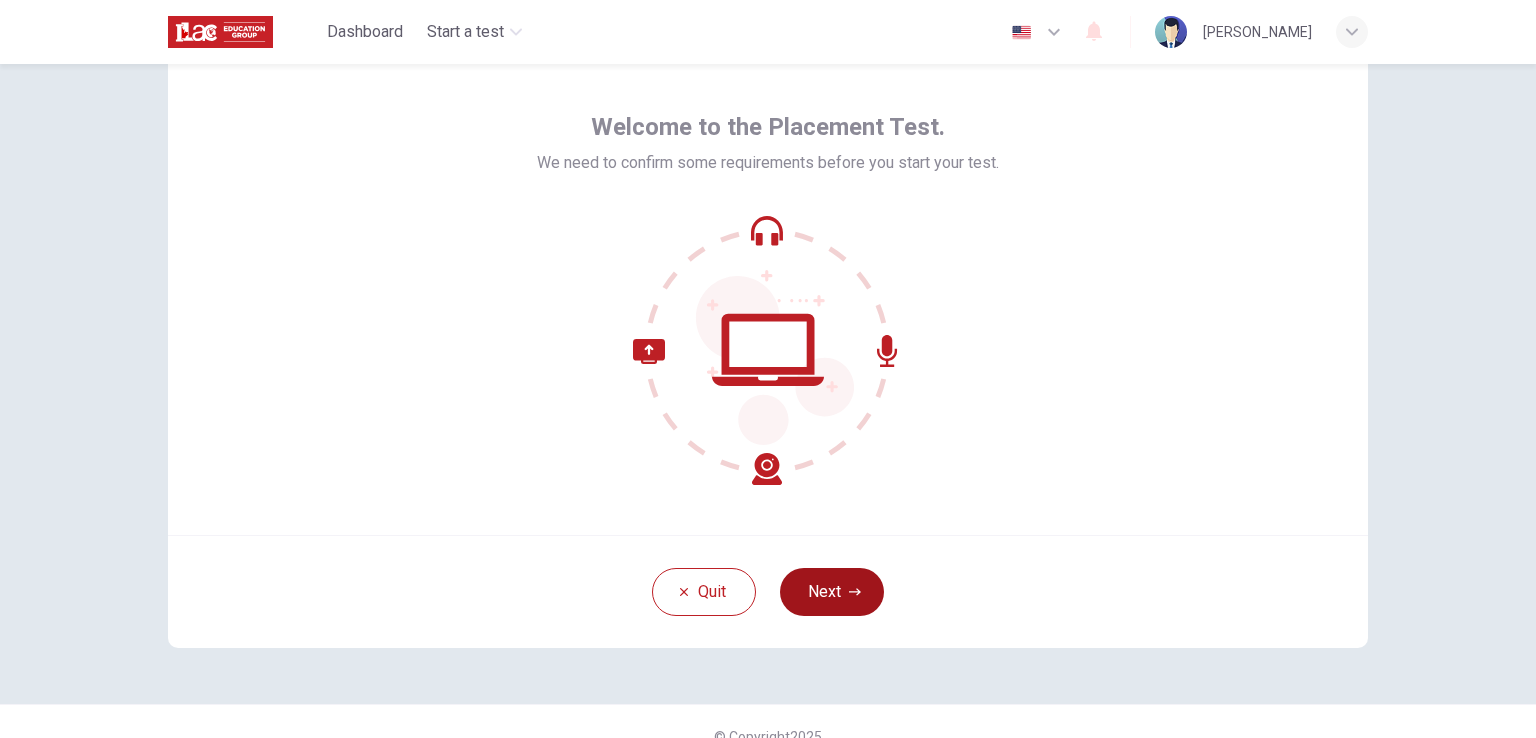 click on "Next" at bounding box center (832, 592) 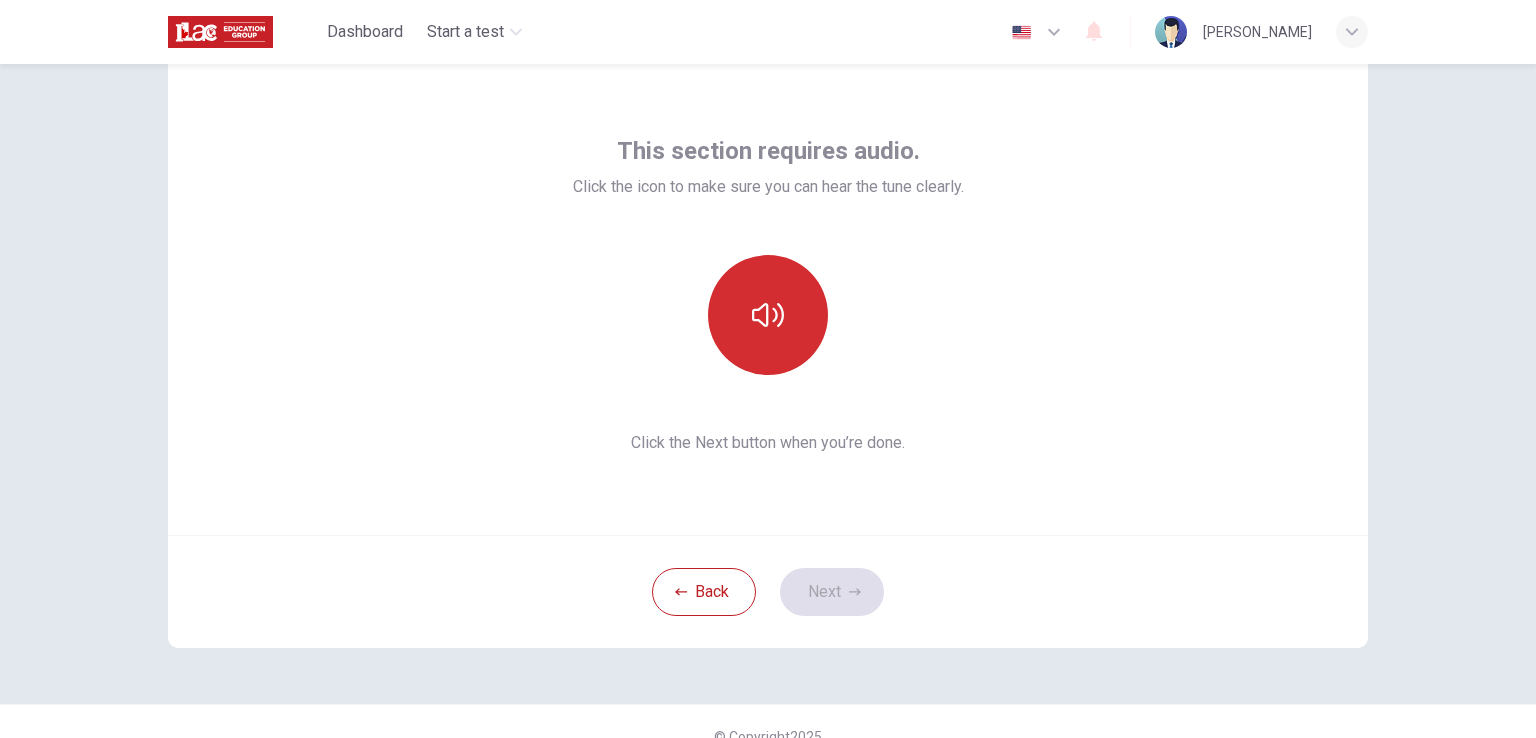 click 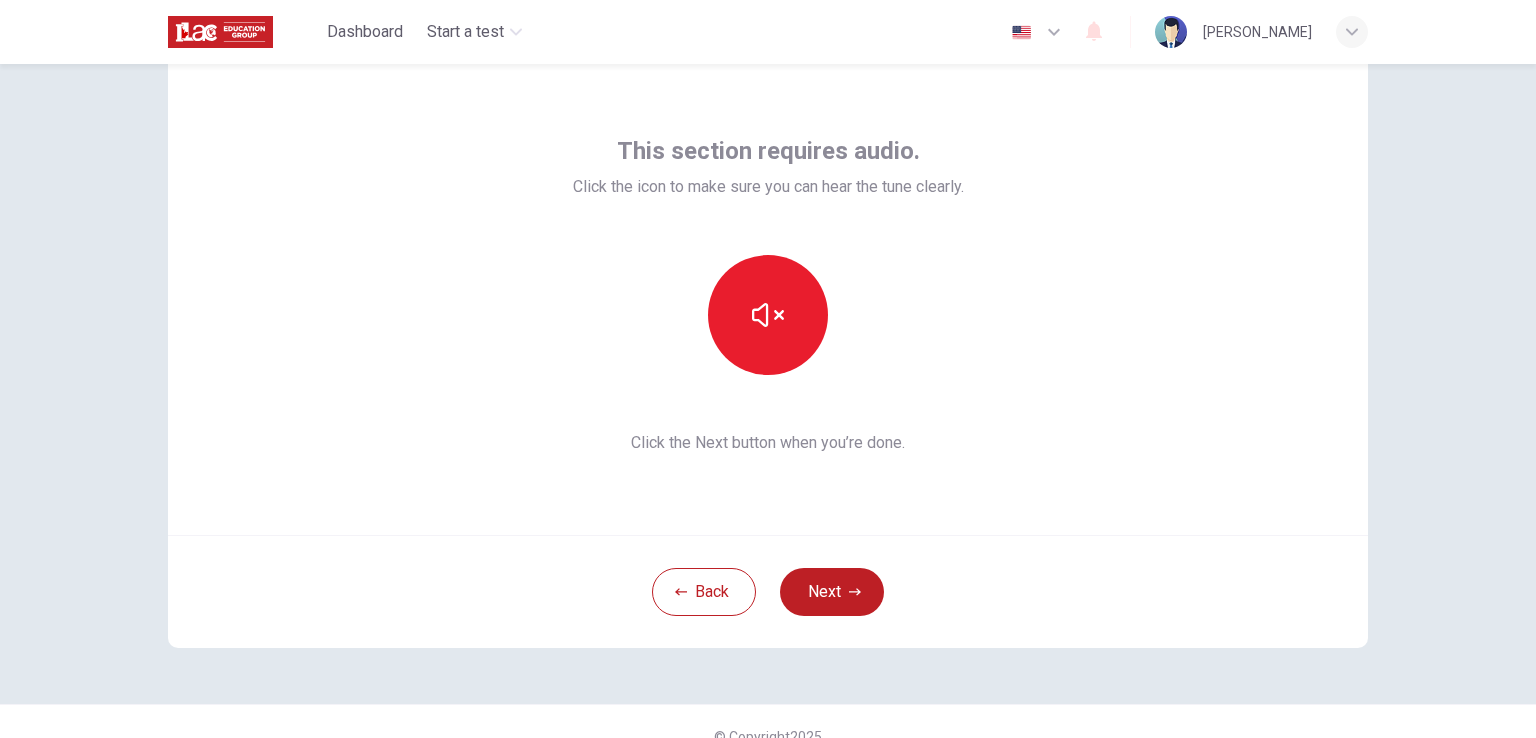 type 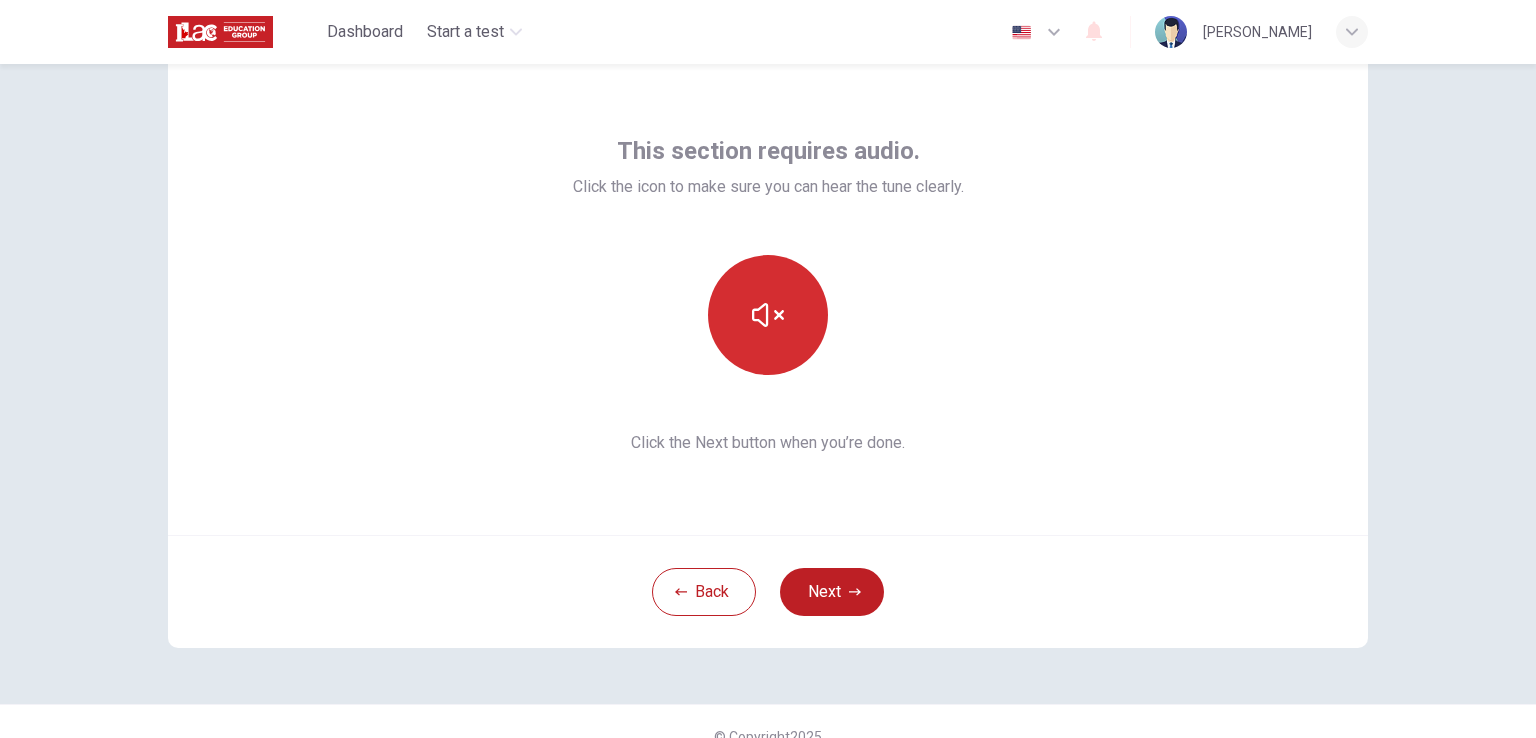 click 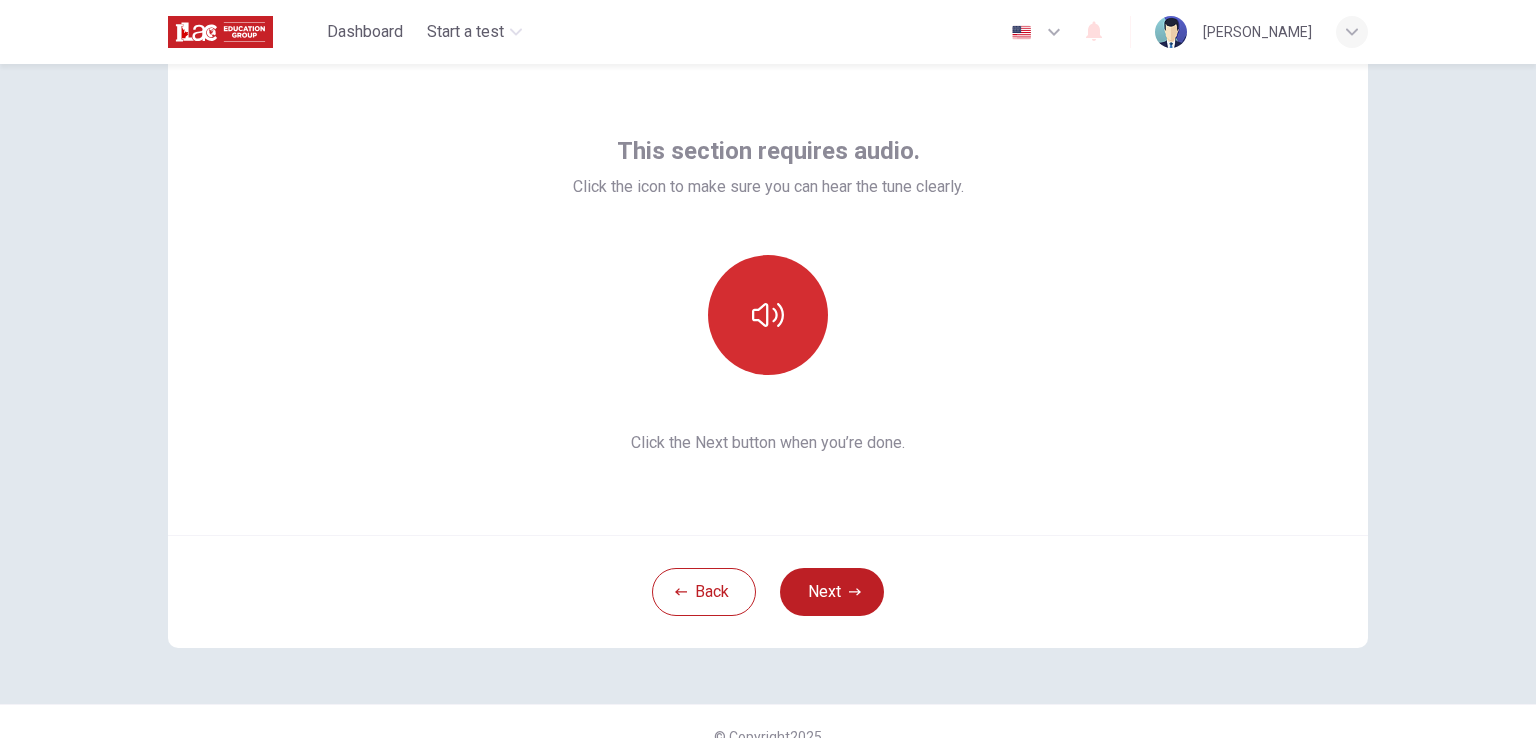 click at bounding box center [768, 315] 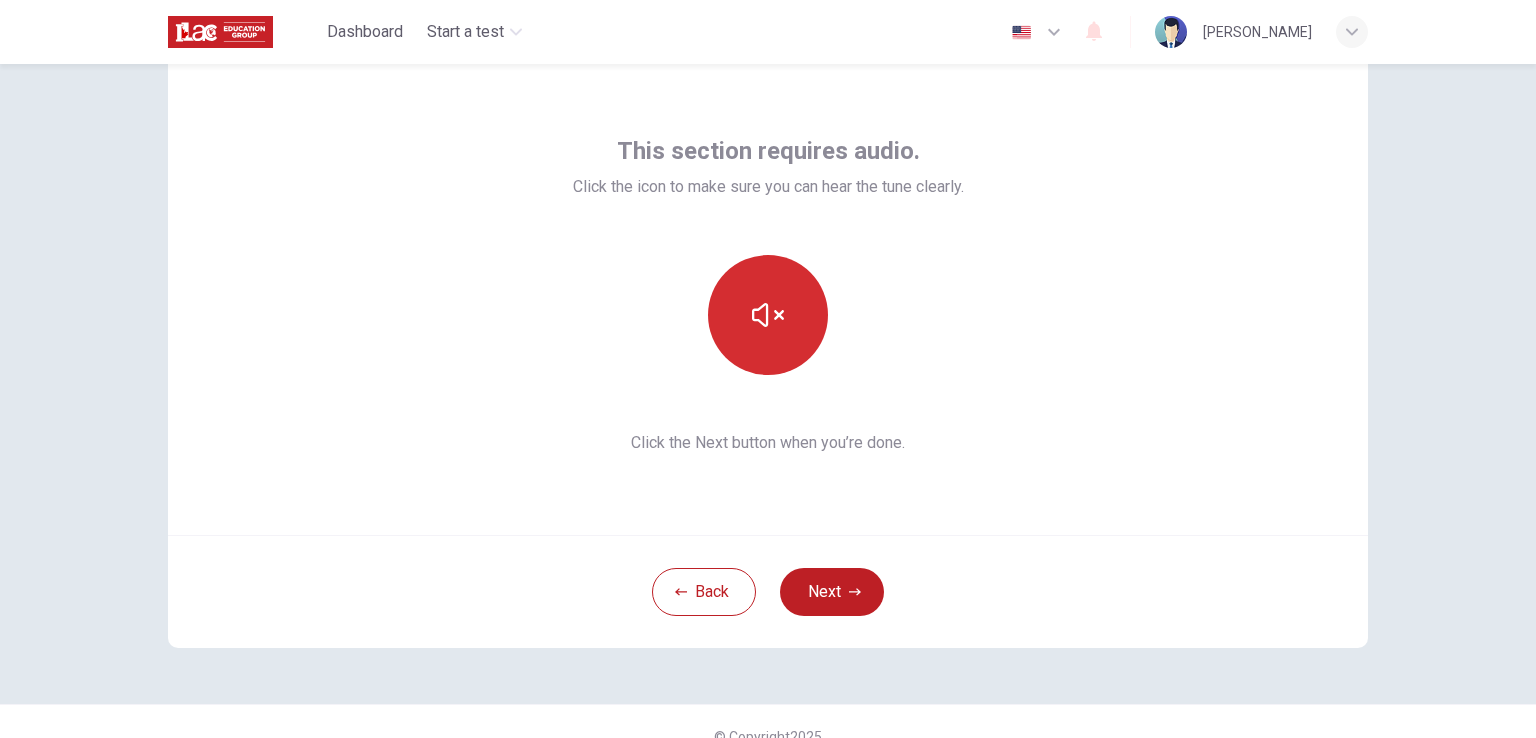 click 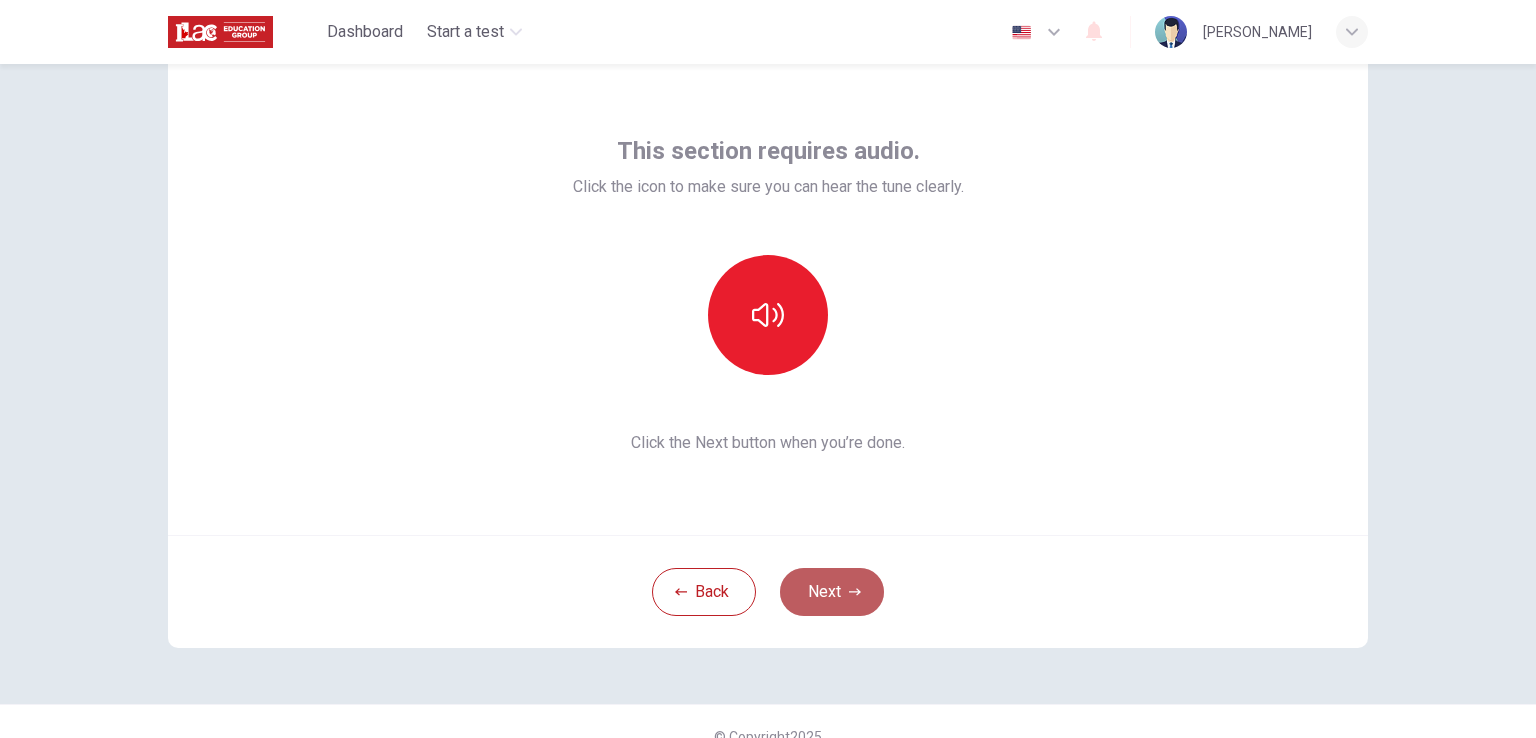 click on "Next" at bounding box center (832, 592) 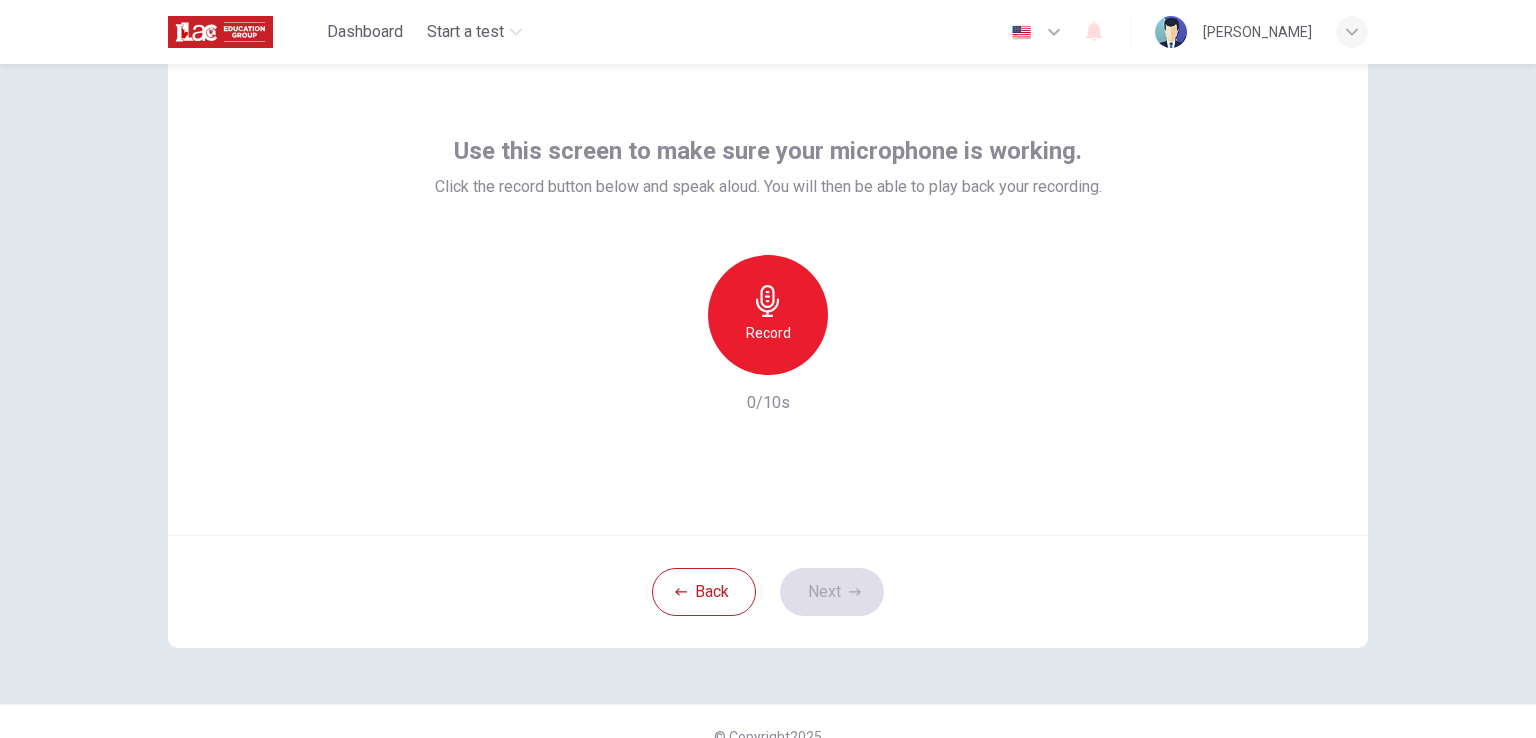 click on "Record" at bounding box center [768, 315] 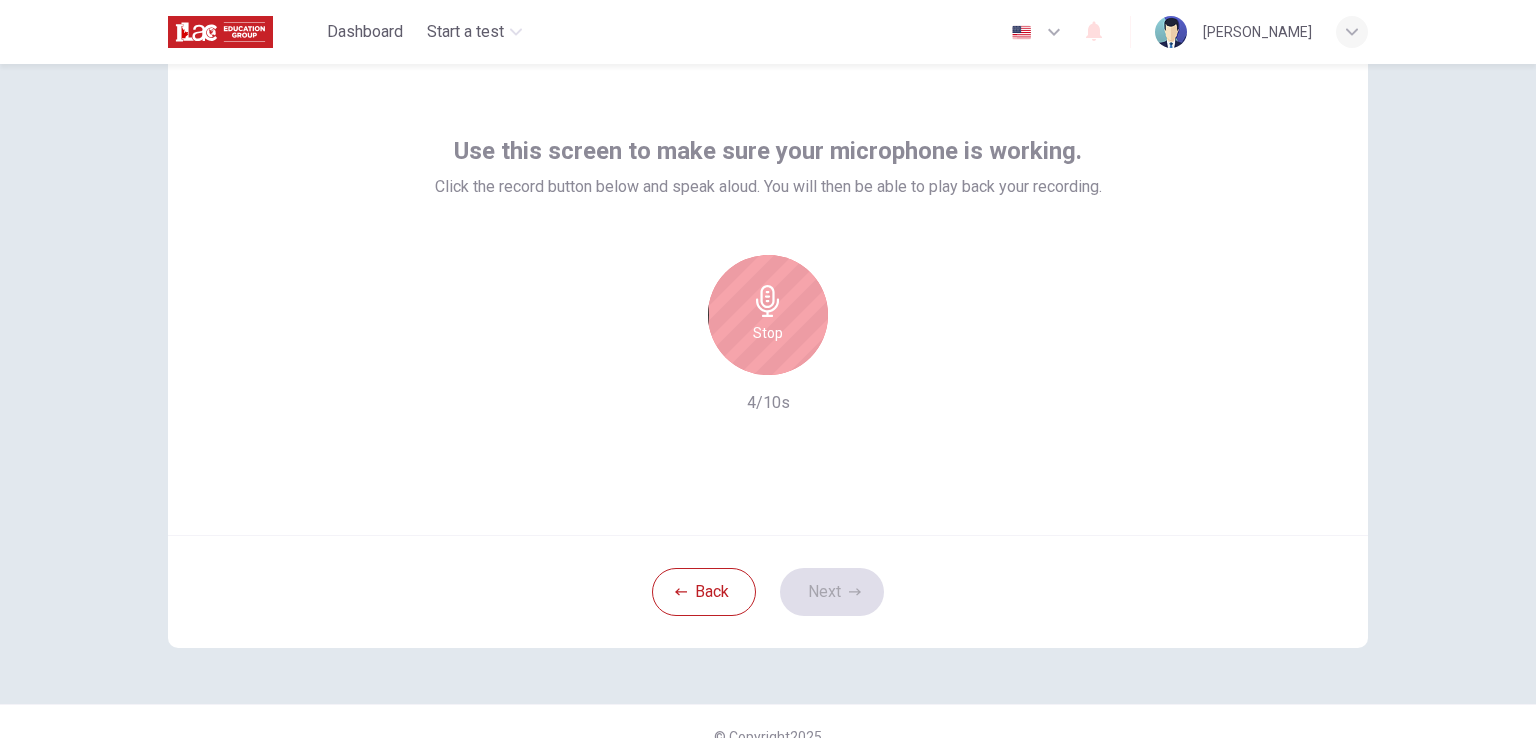 click on "Stop" at bounding box center (768, 315) 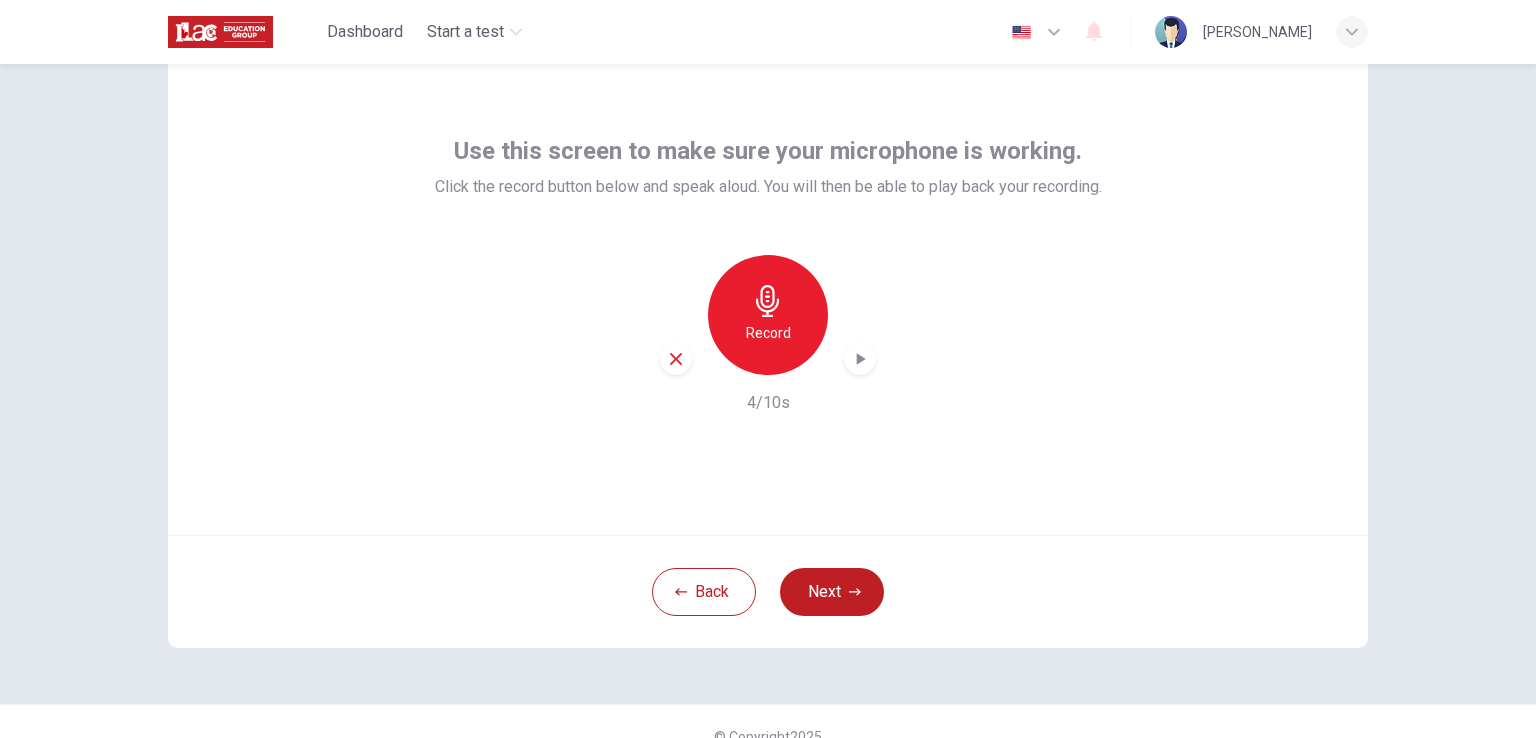 click 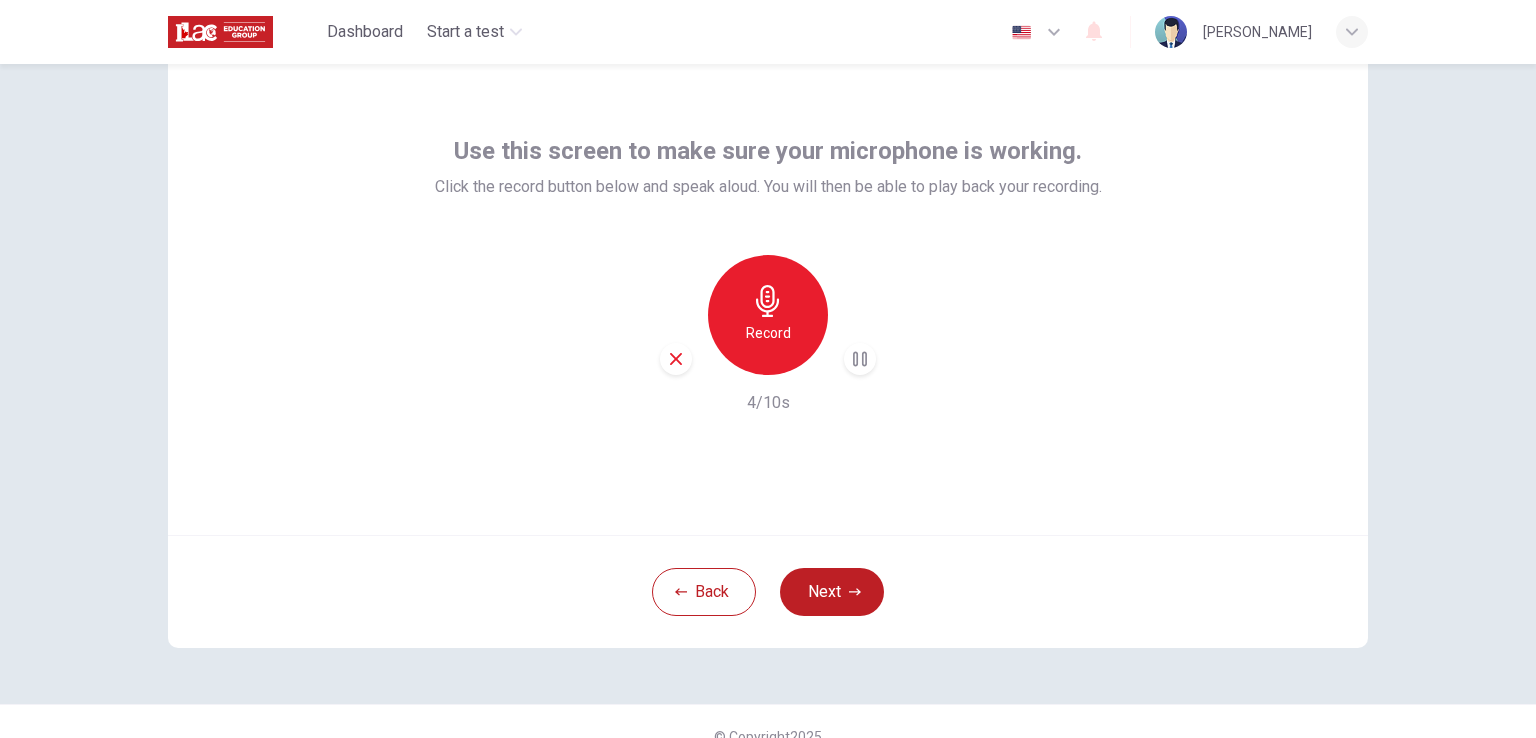 click 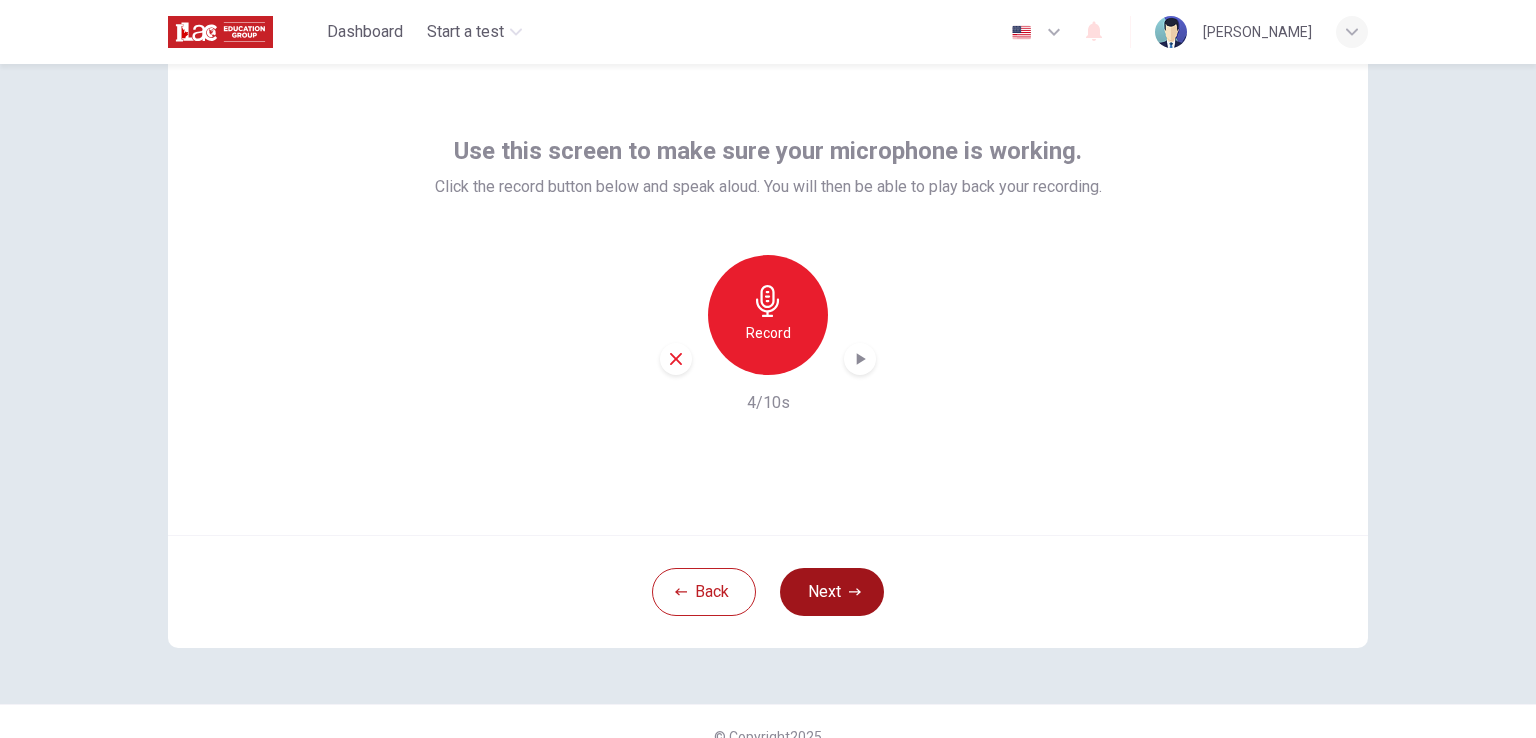click on "Next" at bounding box center [832, 592] 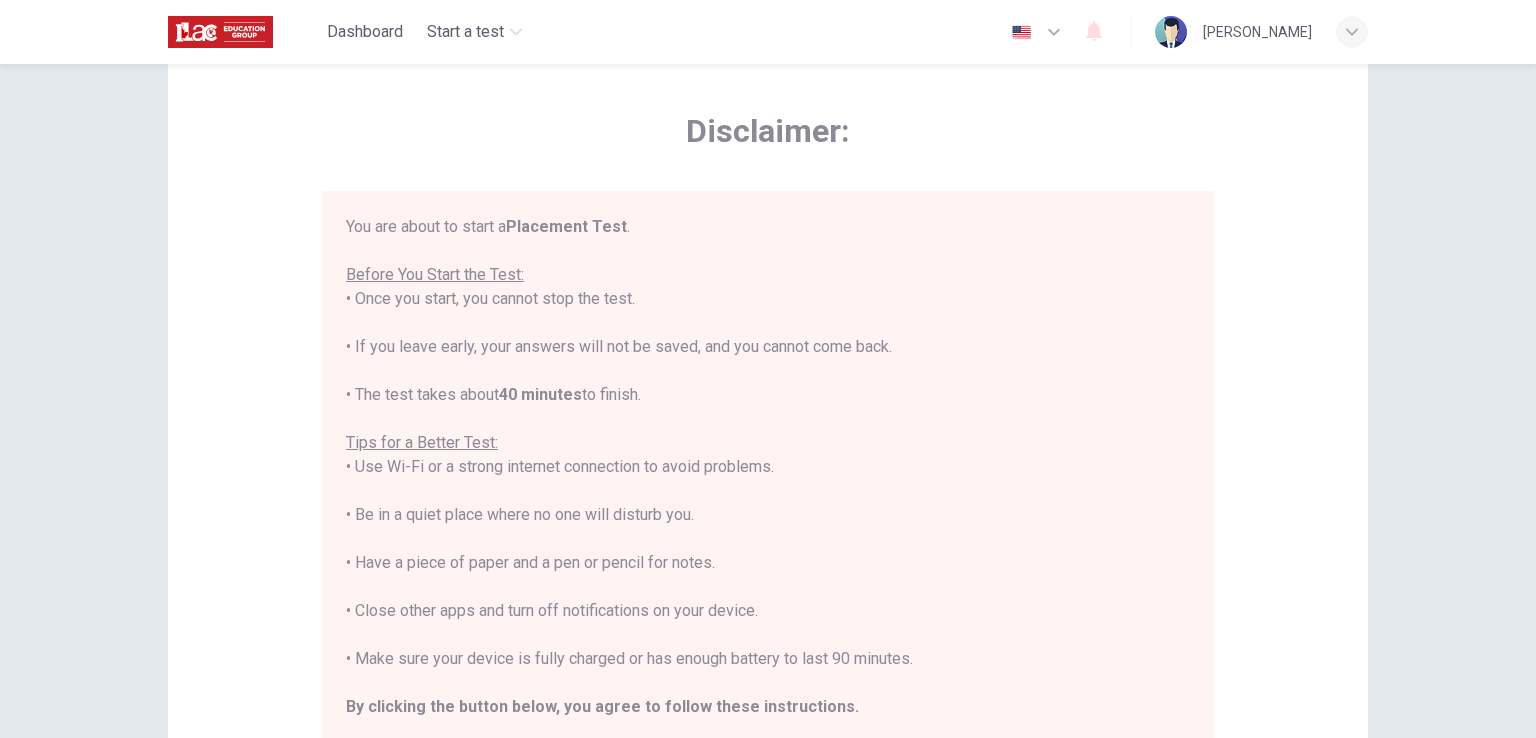 scroll, scrollTop: 23, scrollLeft: 0, axis: vertical 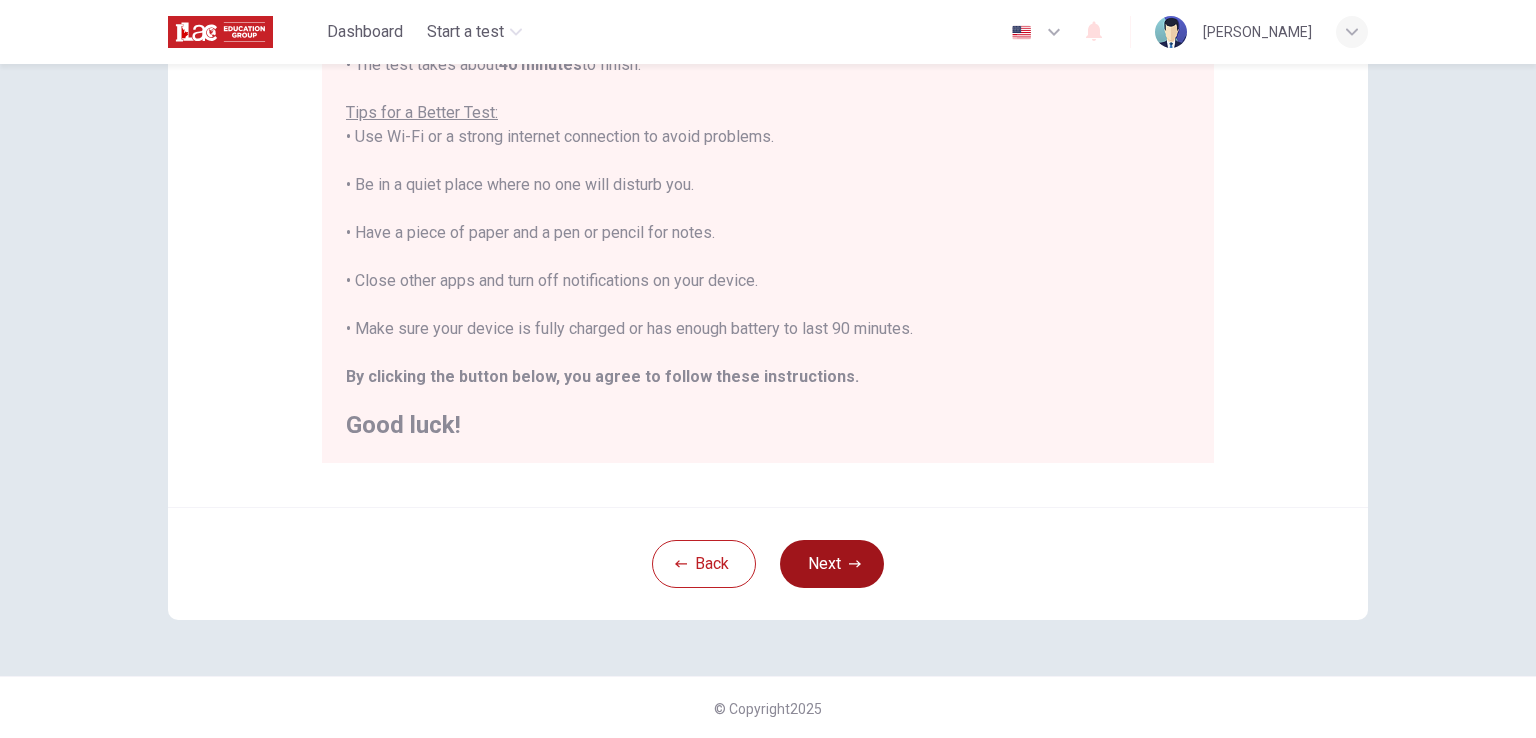 click on "Next" at bounding box center [832, 564] 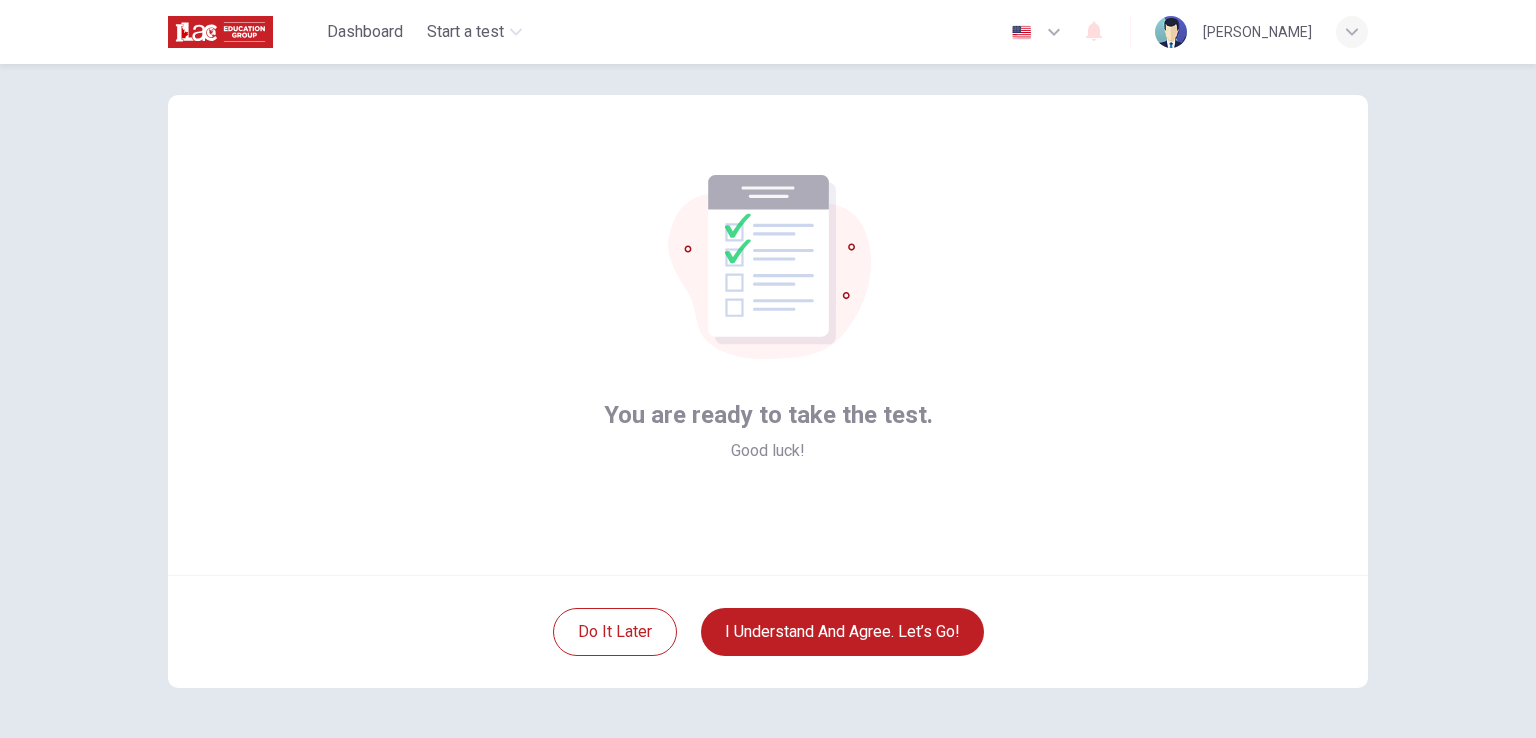 scroll, scrollTop: 1, scrollLeft: 0, axis: vertical 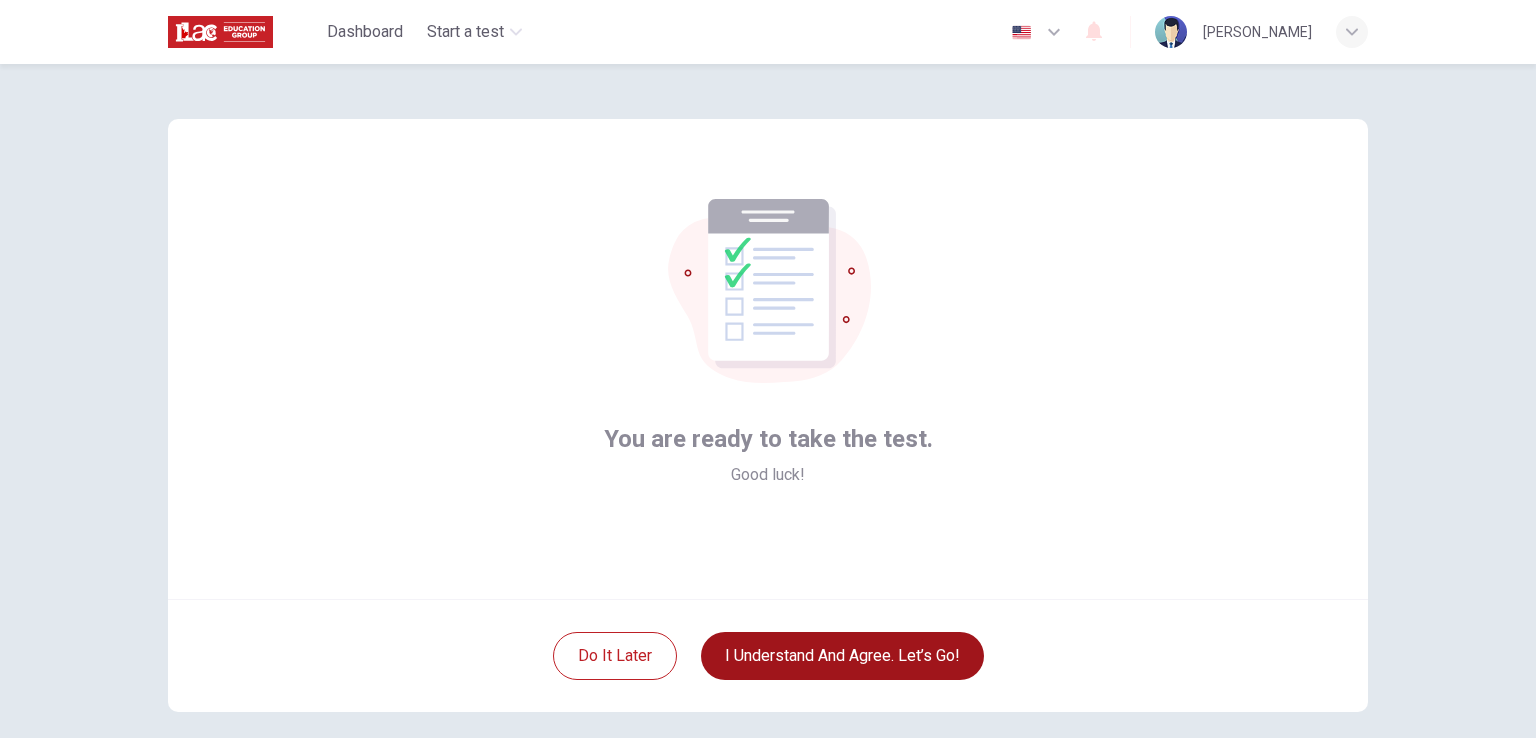 click on "I understand and agree. Let’s go!" at bounding box center (842, 656) 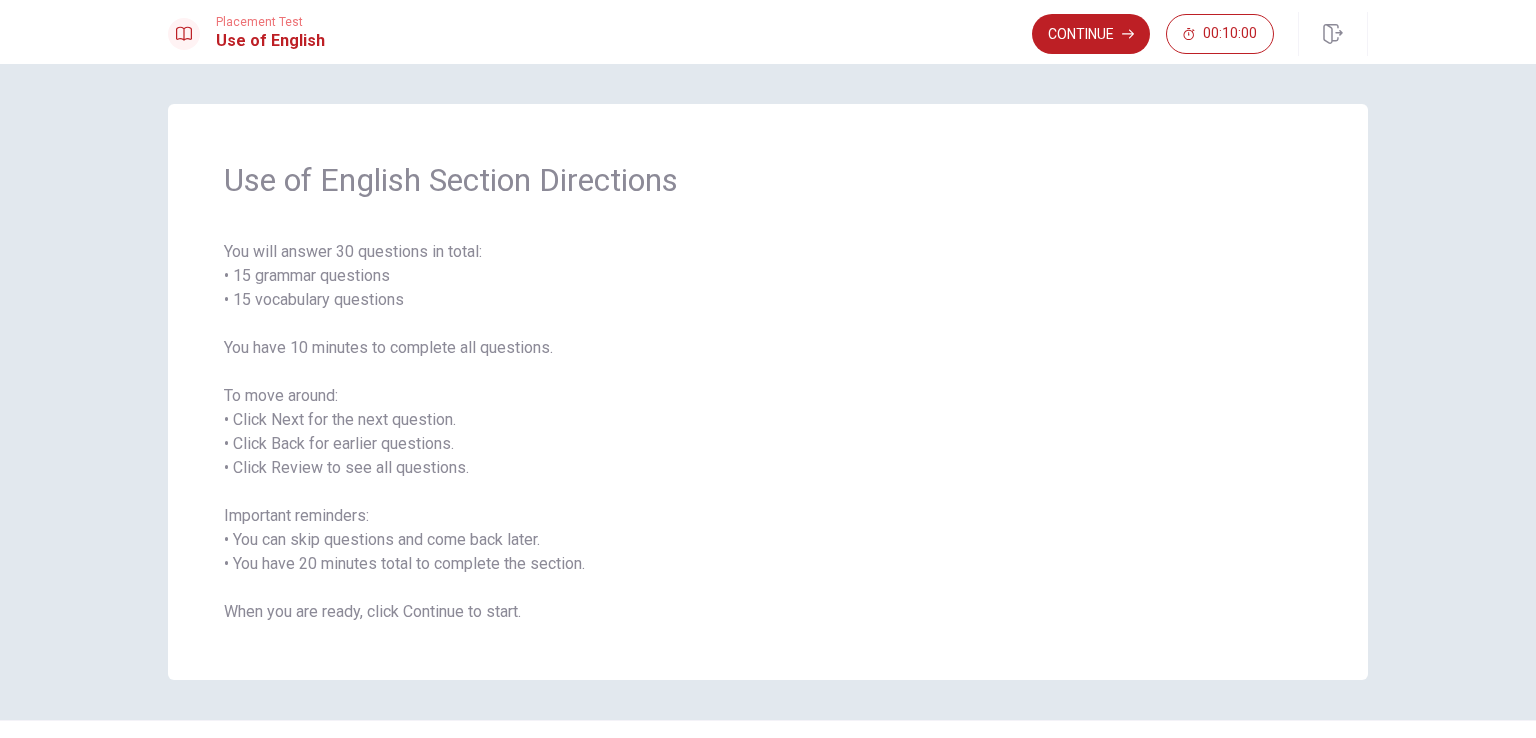scroll, scrollTop: 46, scrollLeft: 0, axis: vertical 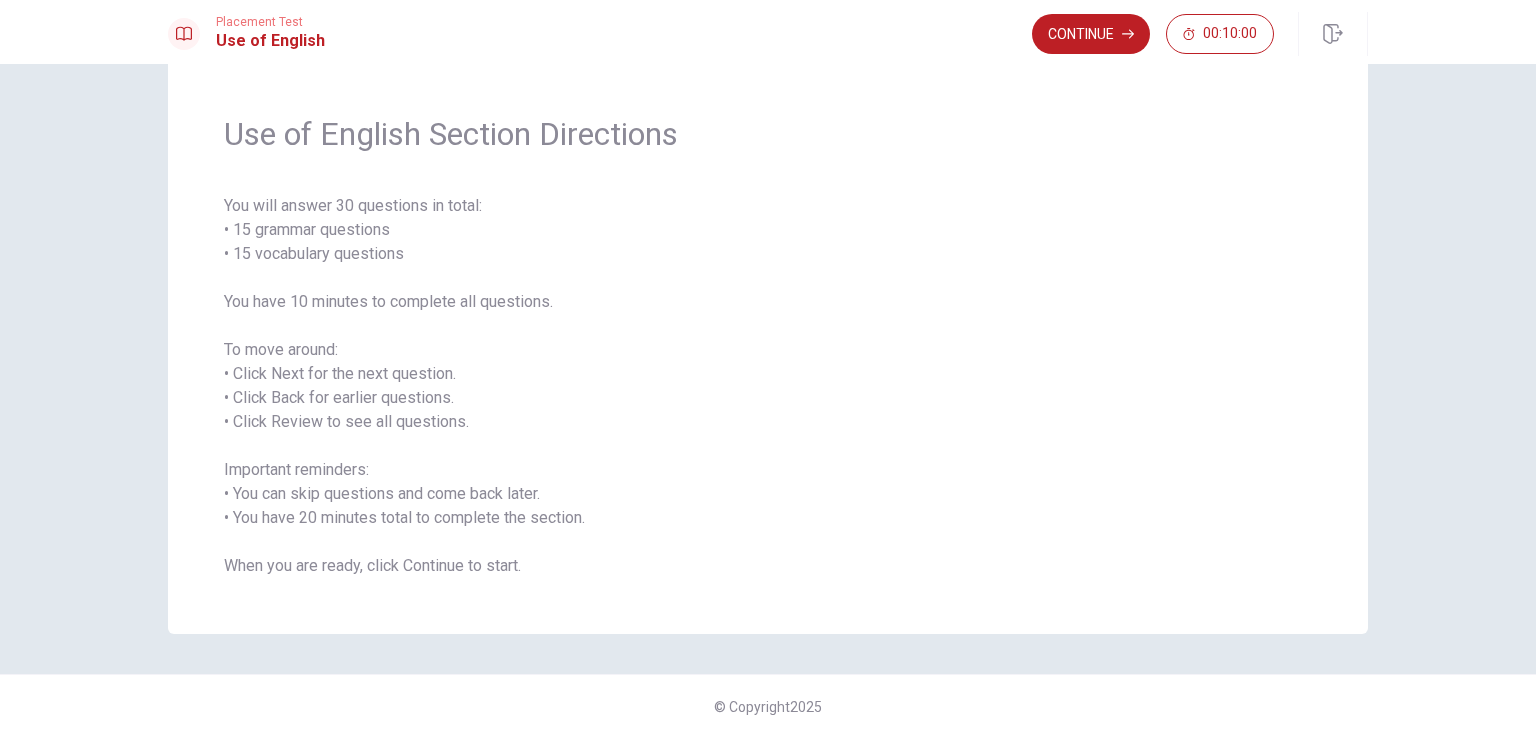 click on "You will answer 30 questions in total:
• 15 grammar questions
• 15 vocabulary questions
You have 10 minutes to complete all questions.
To move around:
• Click Next for the next question.
• Click Back for earlier questions.
• Click Review to see all questions.
Important reminders:
• You can skip questions and come back later.
• You have 20 minutes total to complete the section.
When you are ready, click Continue to start." at bounding box center (768, 386) 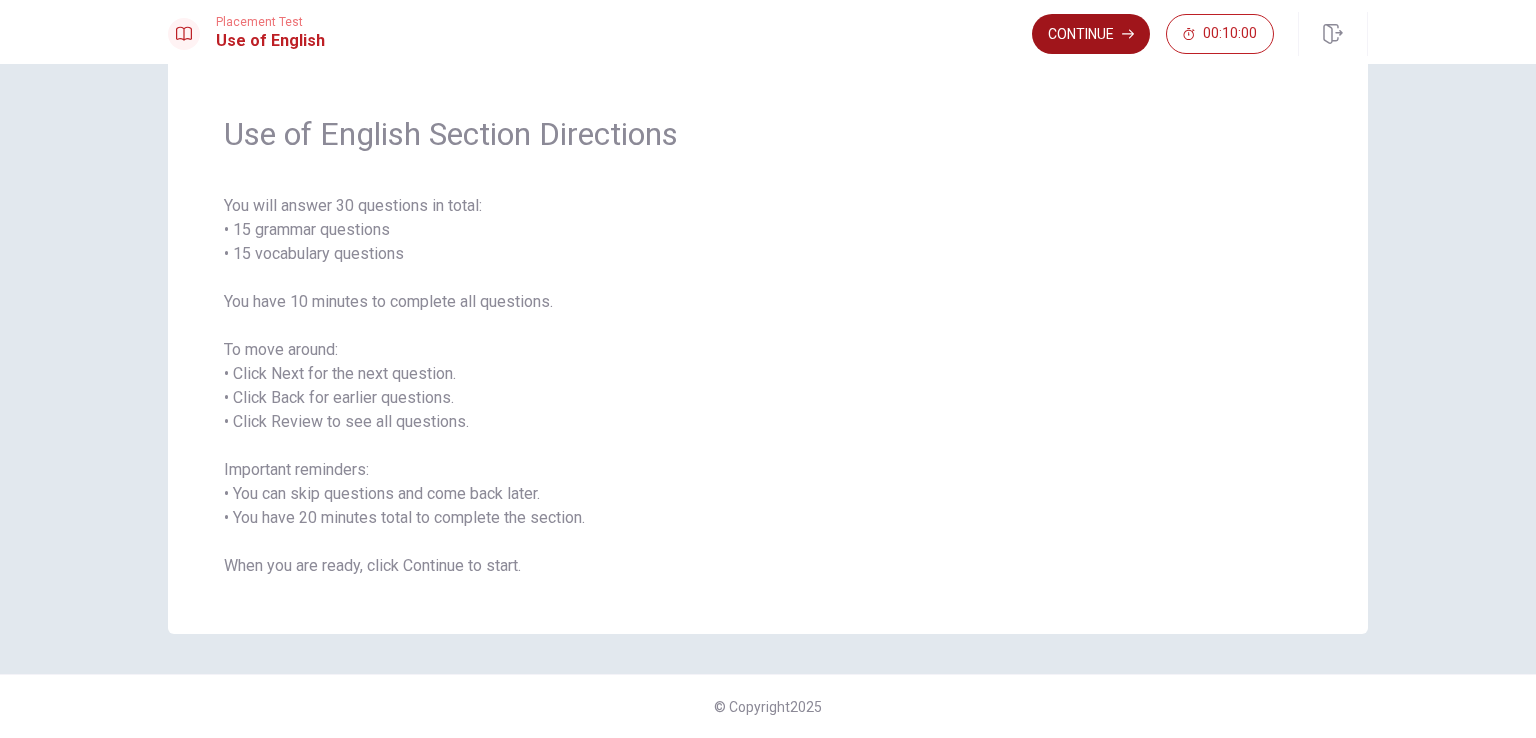click on "Continue" at bounding box center (1091, 34) 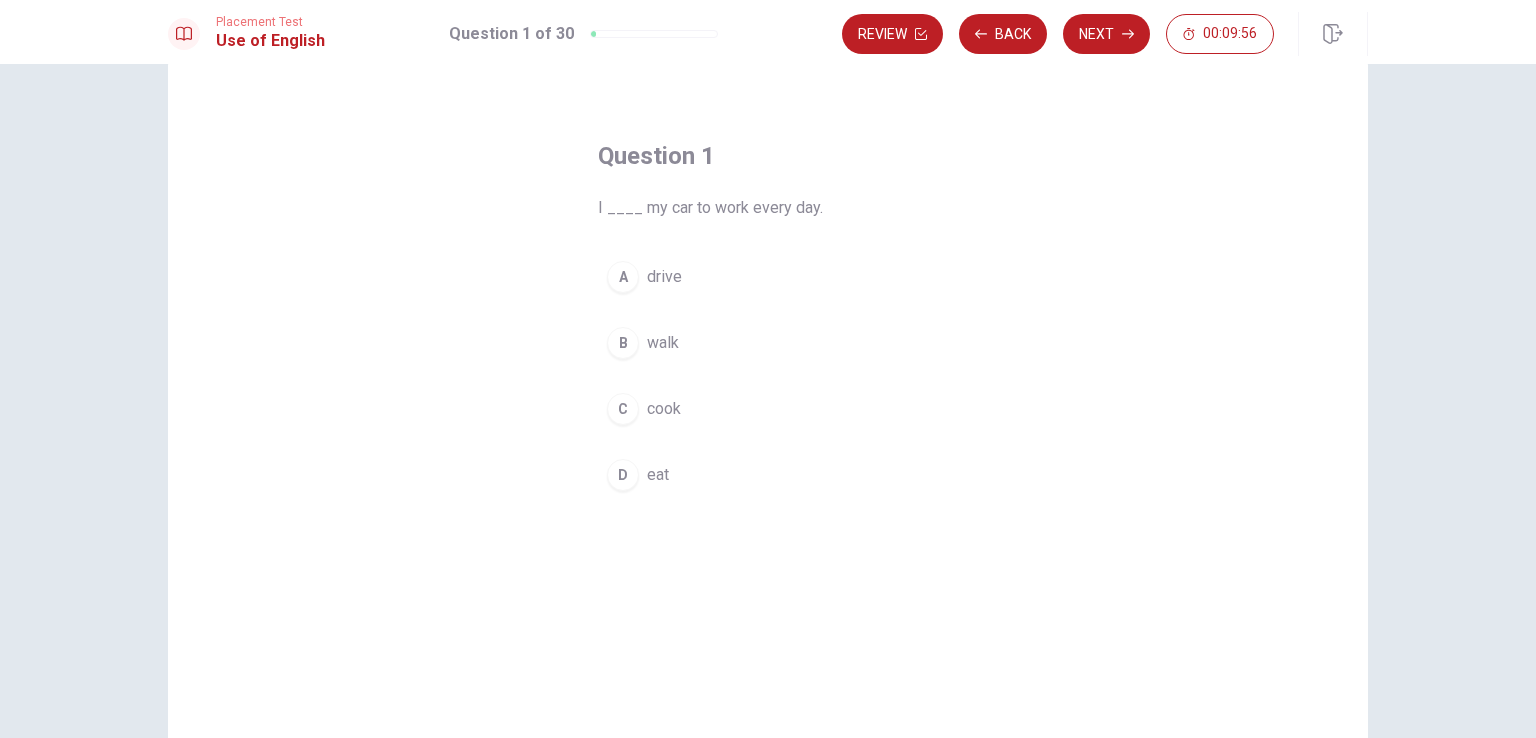 click on "A" at bounding box center (623, 277) 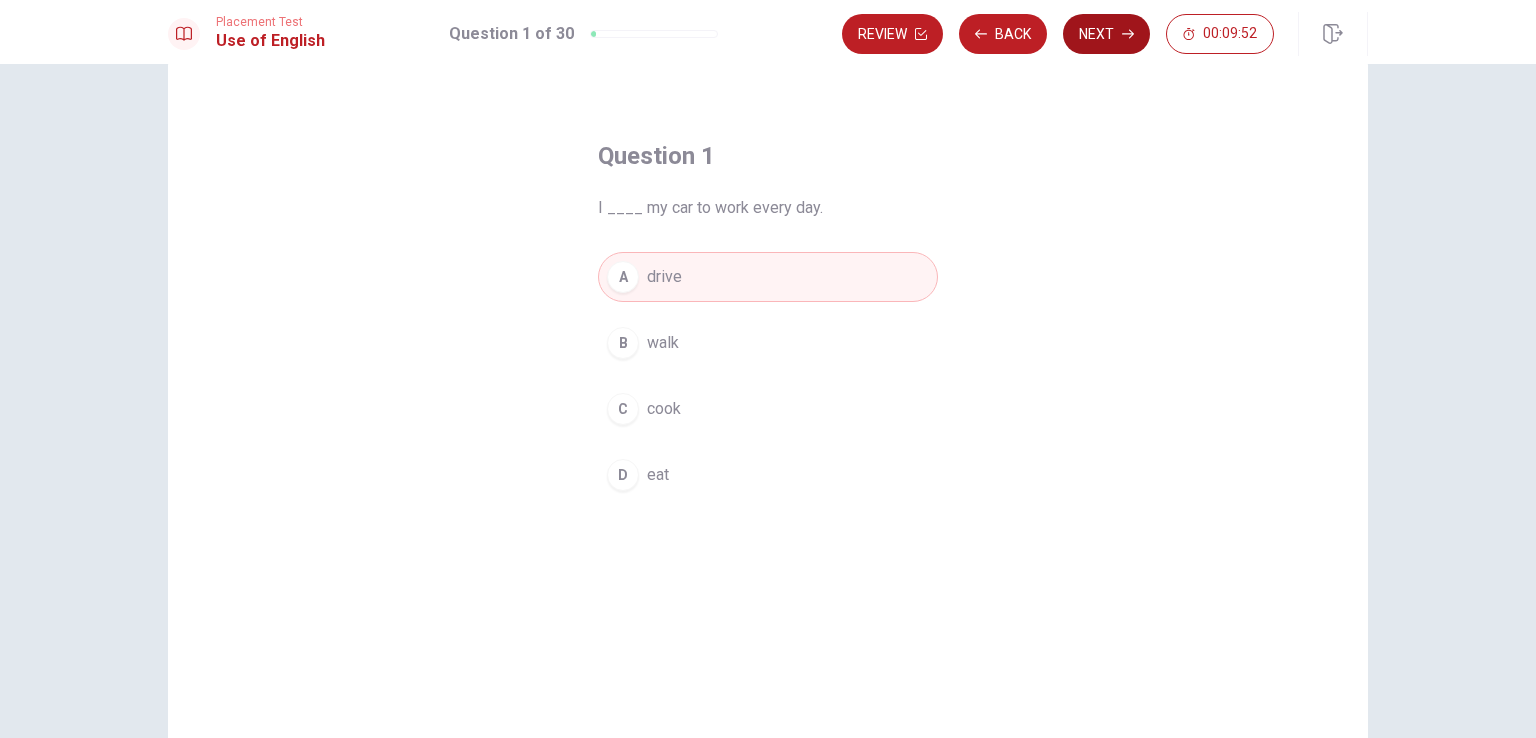 click on "Next" at bounding box center [1106, 34] 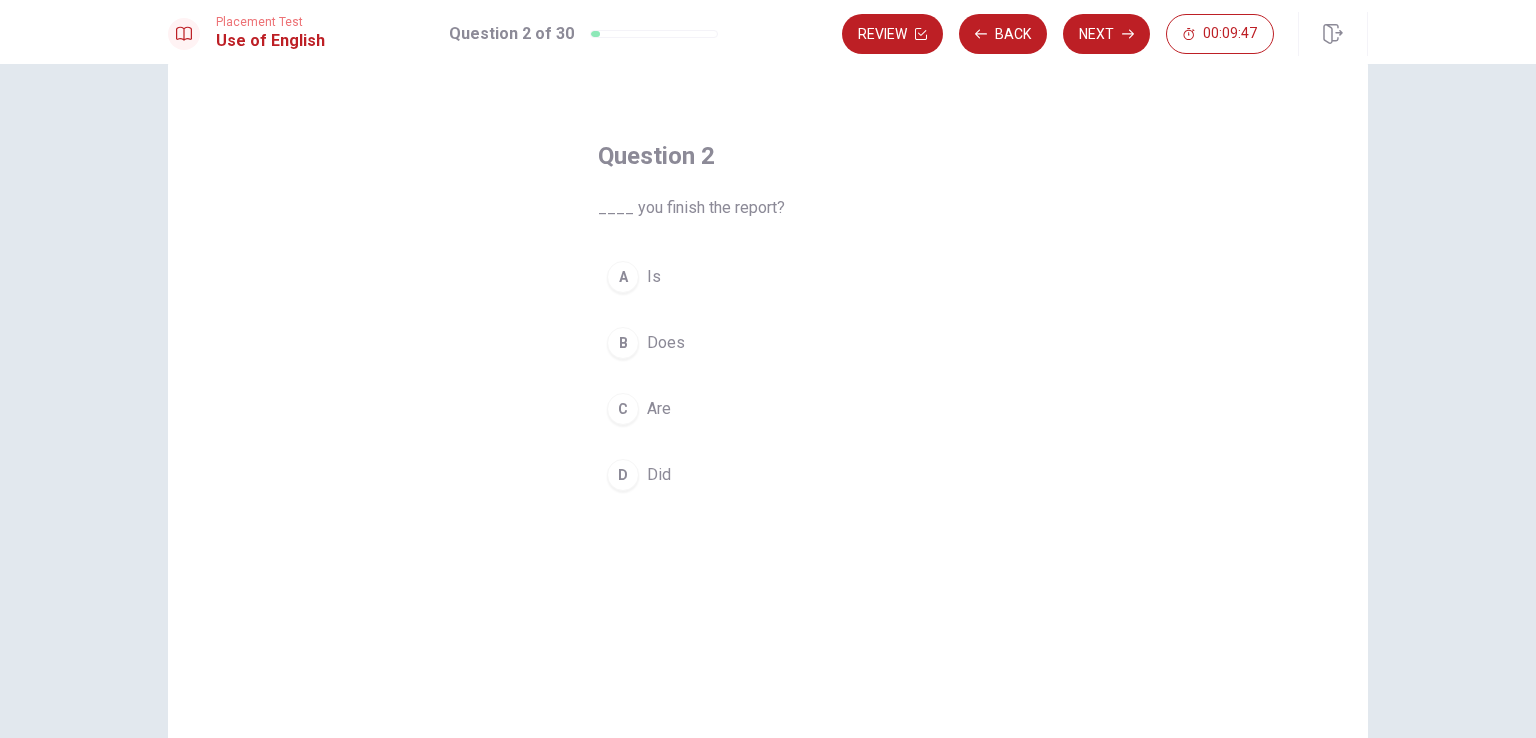 click on "D" at bounding box center [623, 475] 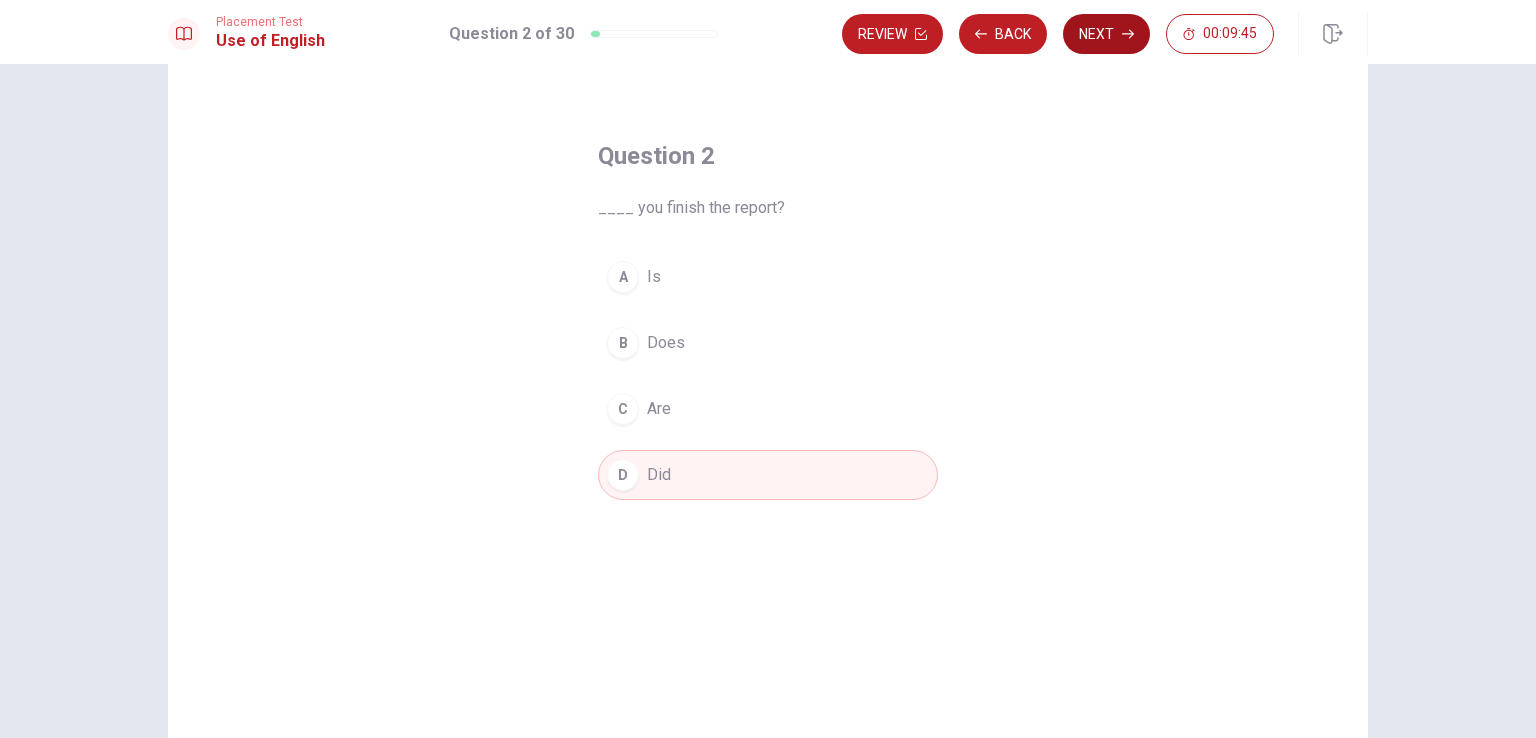 click on "Next" at bounding box center (1106, 34) 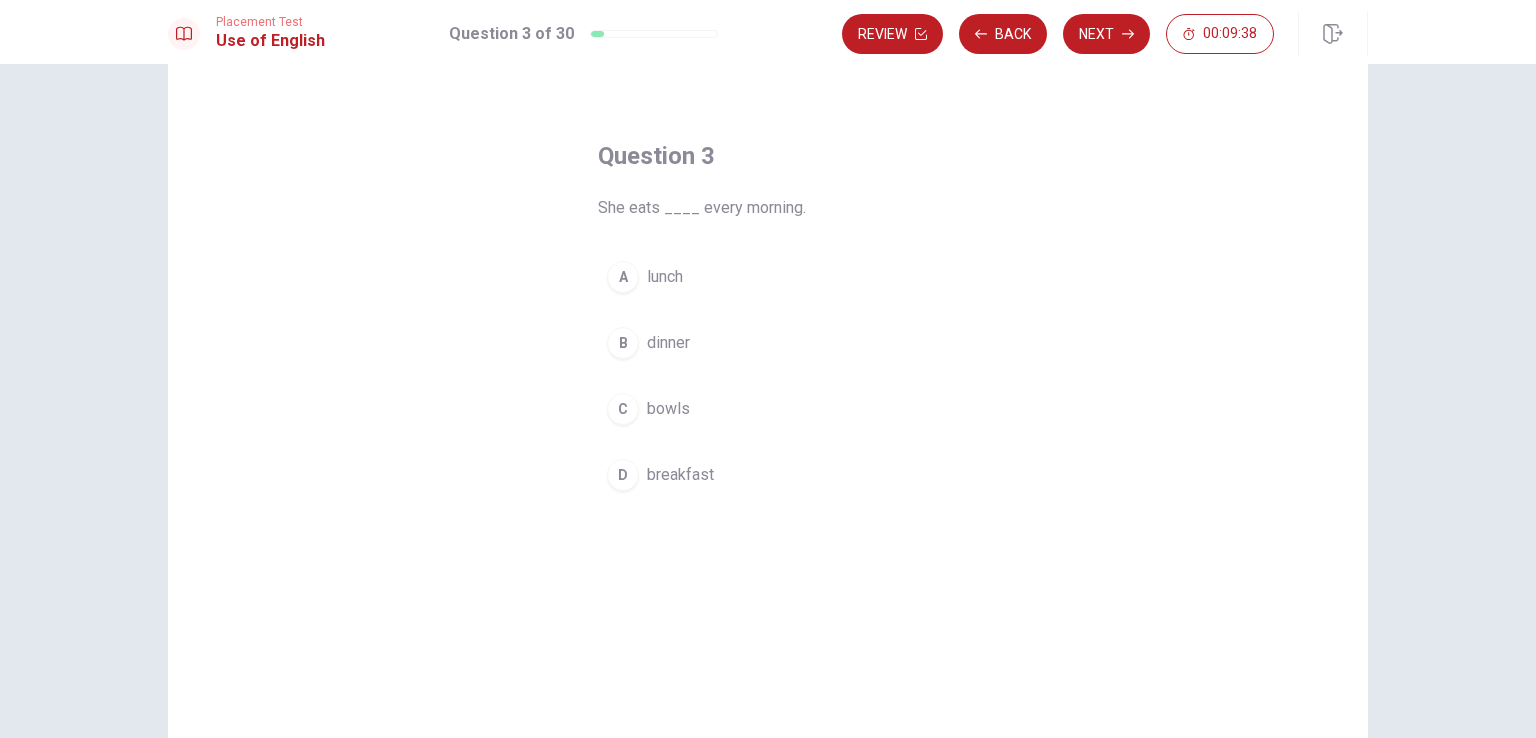 click on "D" at bounding box center (623, 475) 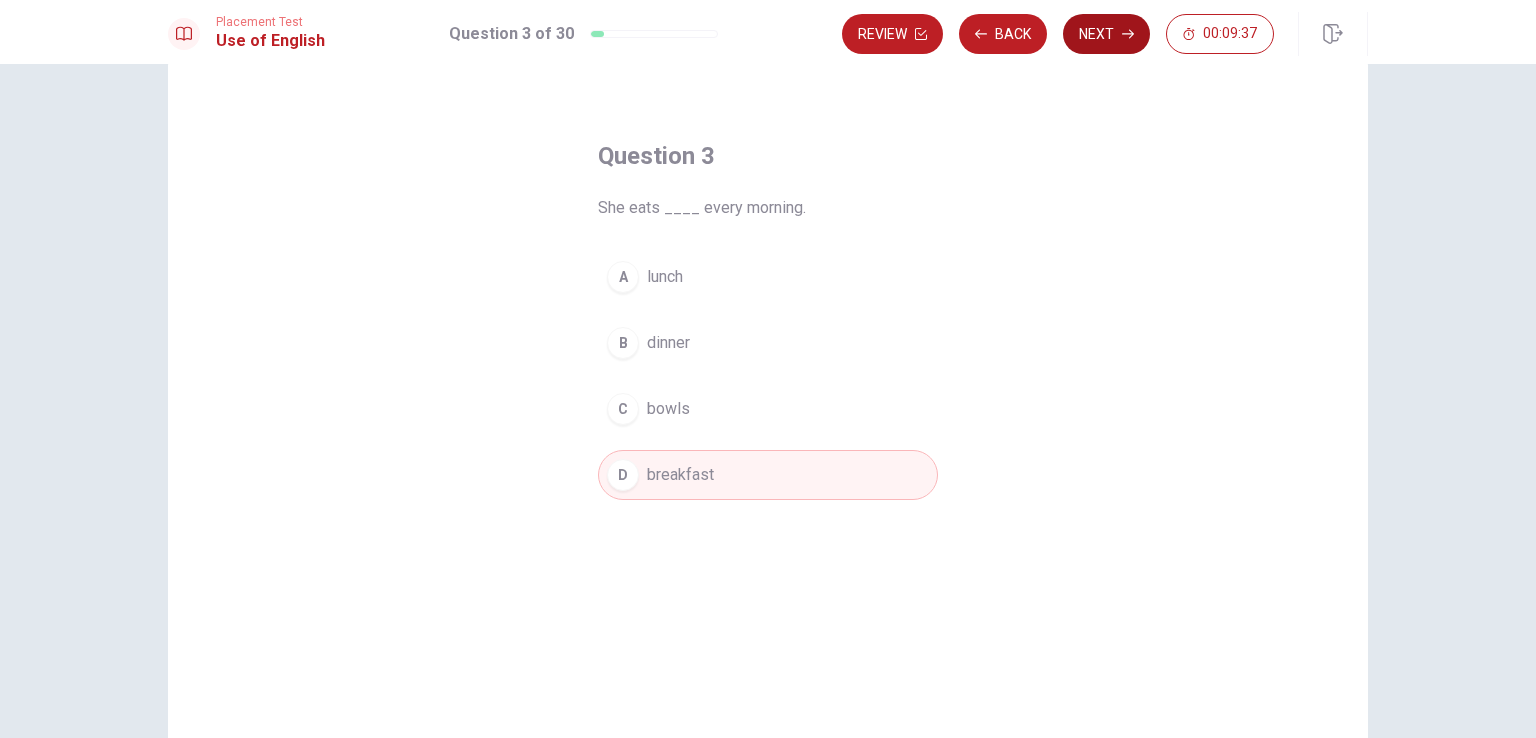 click 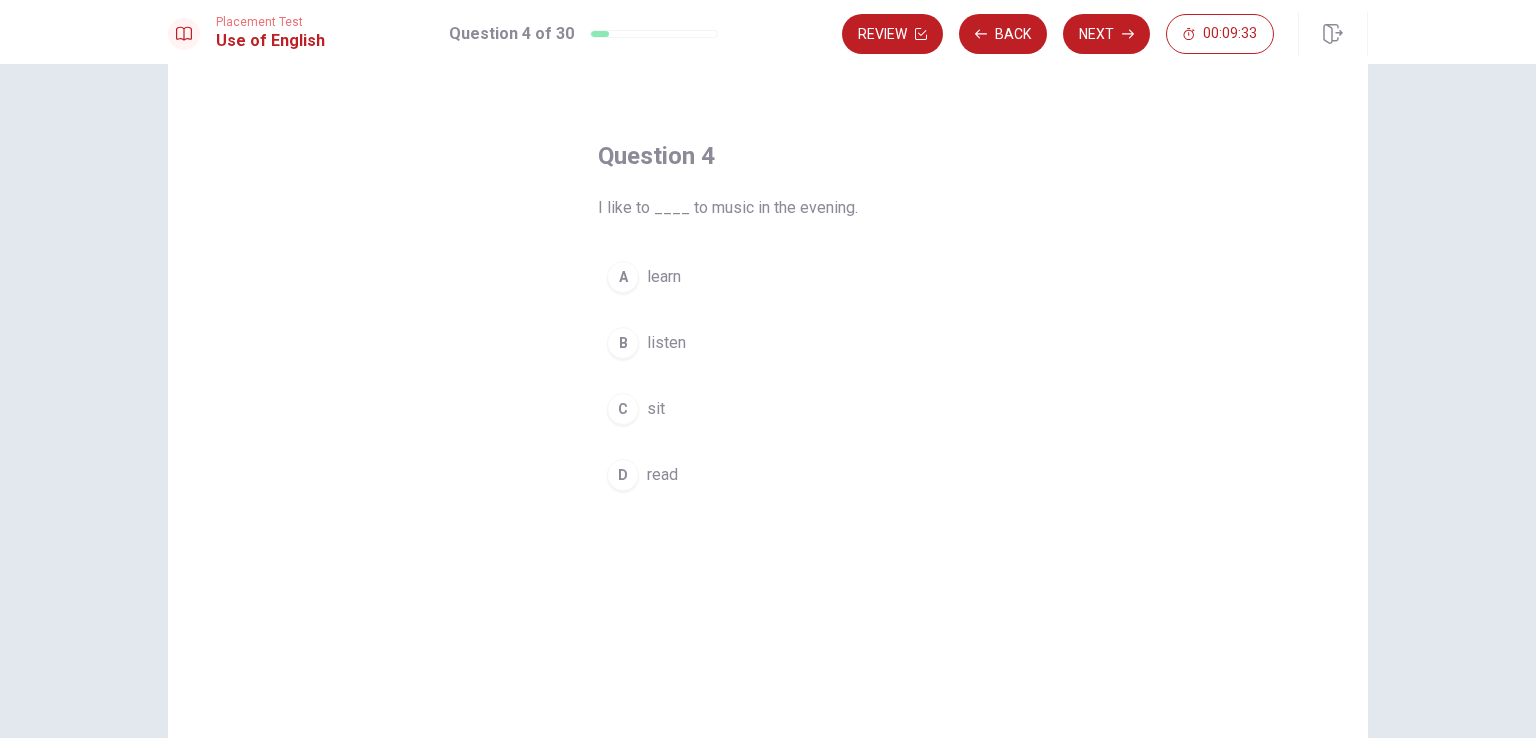 click on "B" at bounding box center (623, 343) 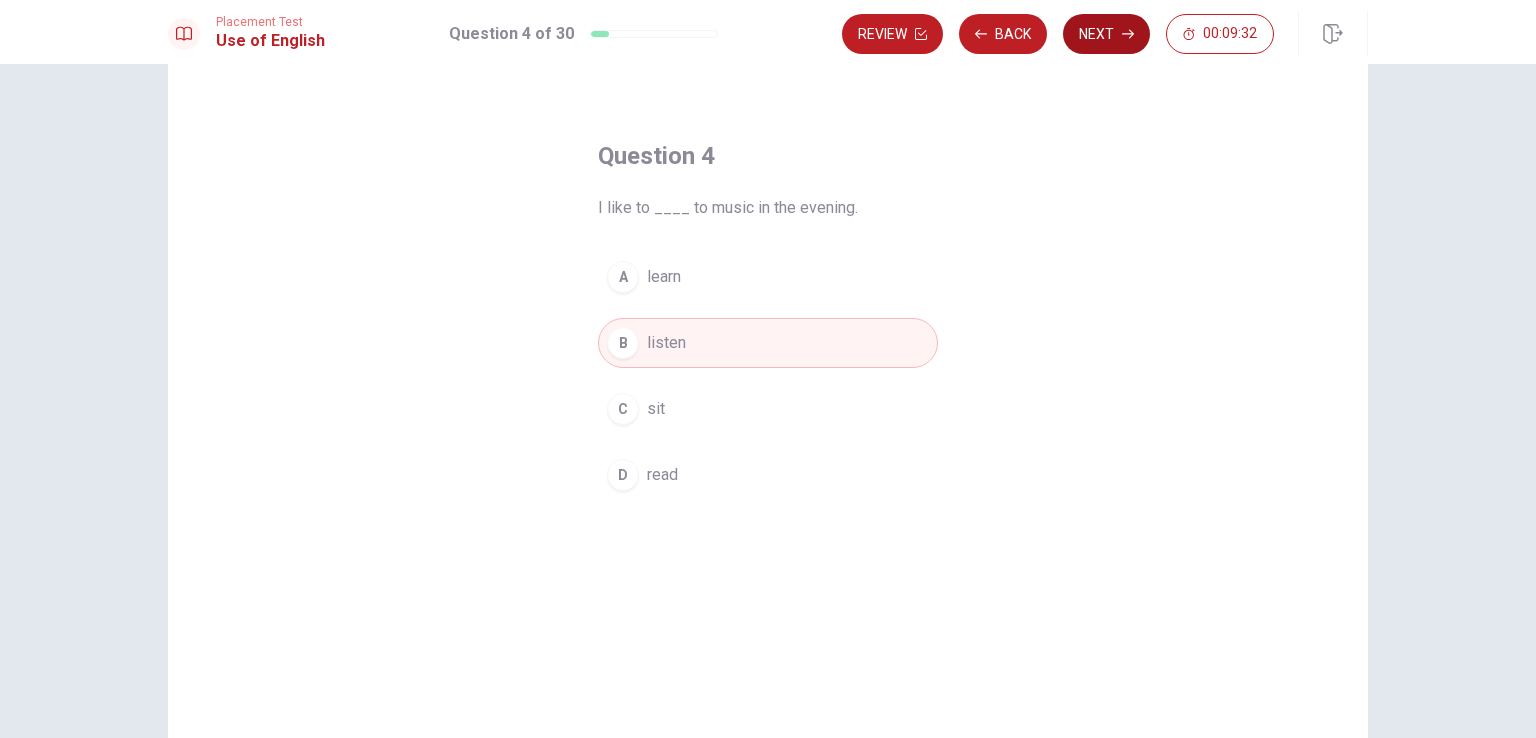 click on "Next" at bounding box center [1106, 34] 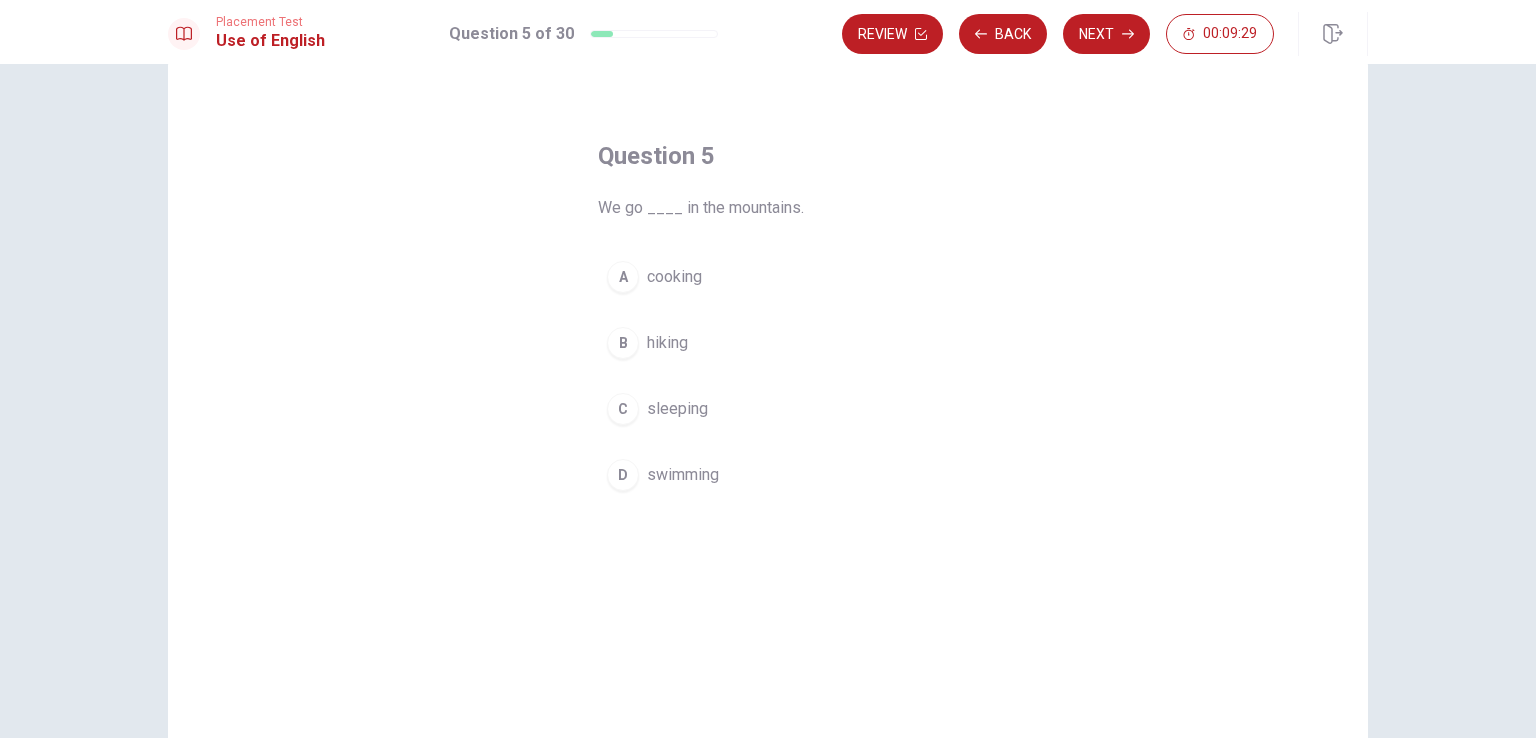 click on "B" at bounding box center (623, 343) 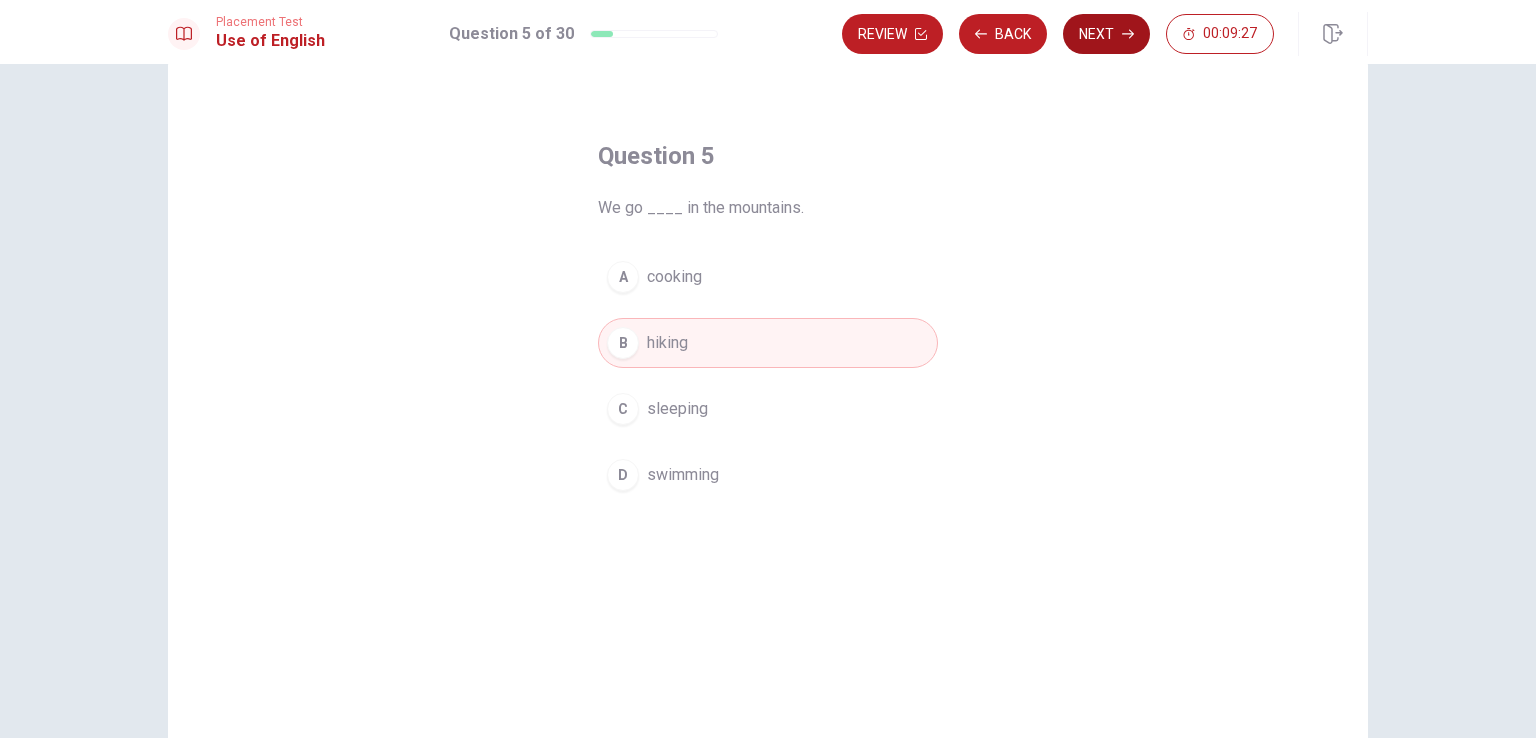 click on "Next" at bounding box center [1106, 34] 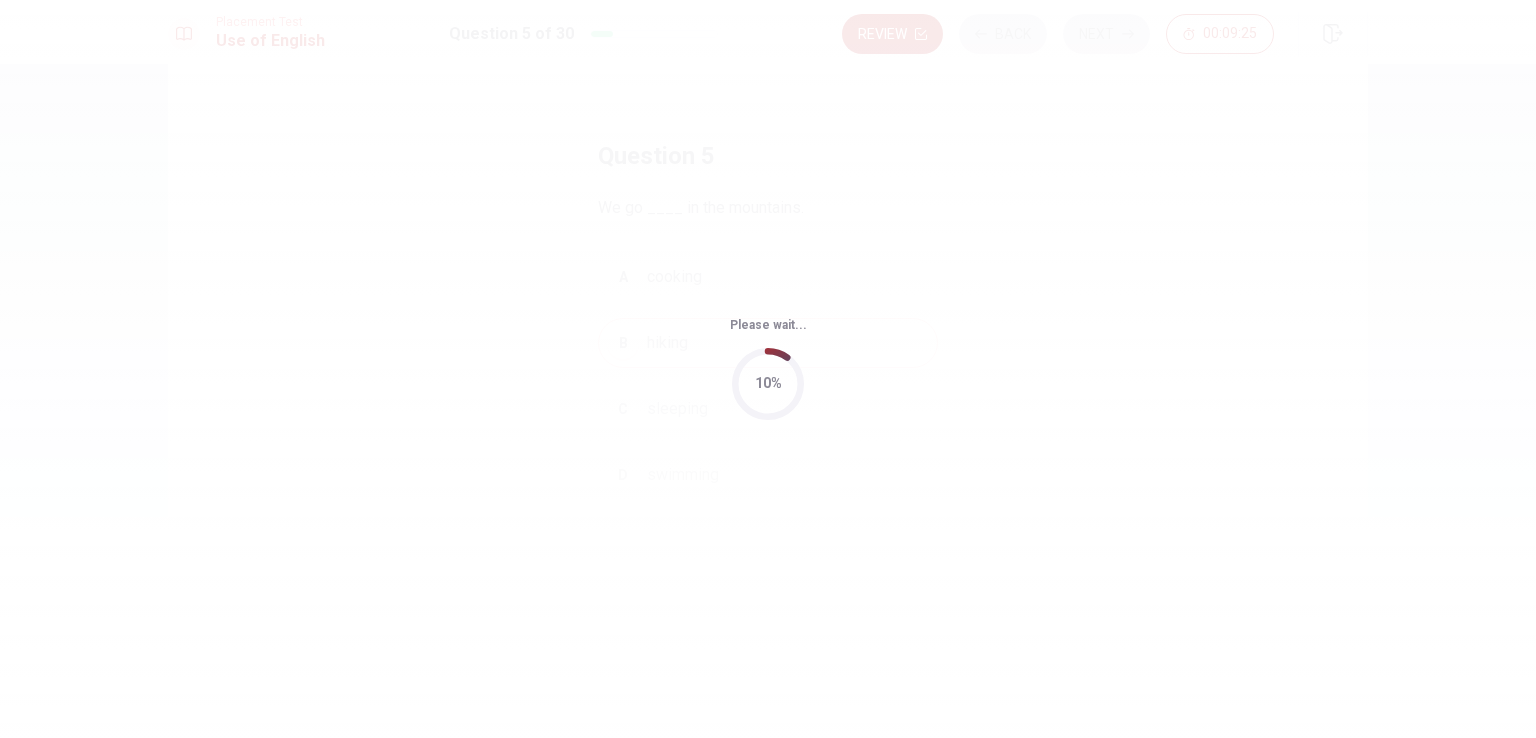scroll, scrollTop: 0, scrollLeft: 0, axis: both 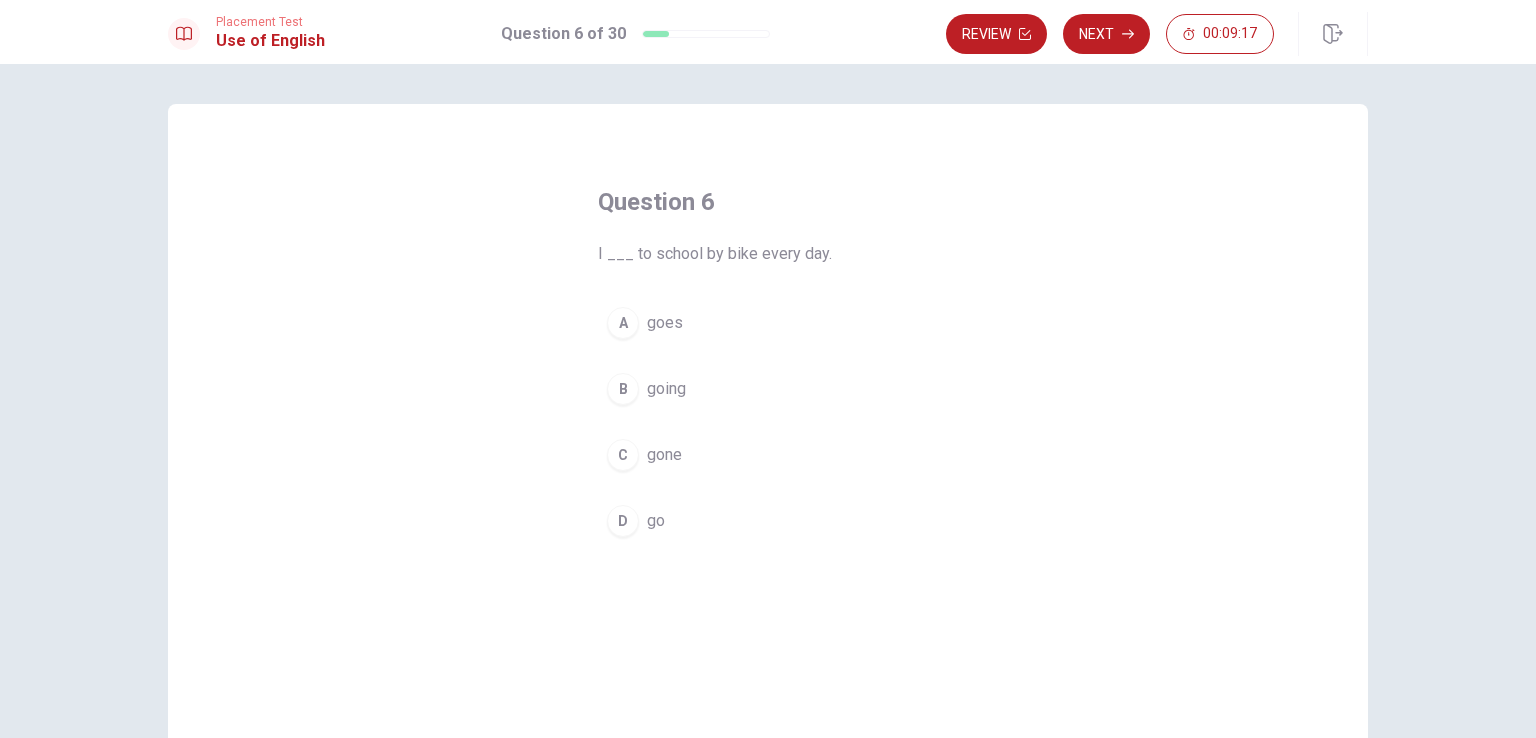 click on "D" at bounding box center [623, 521] 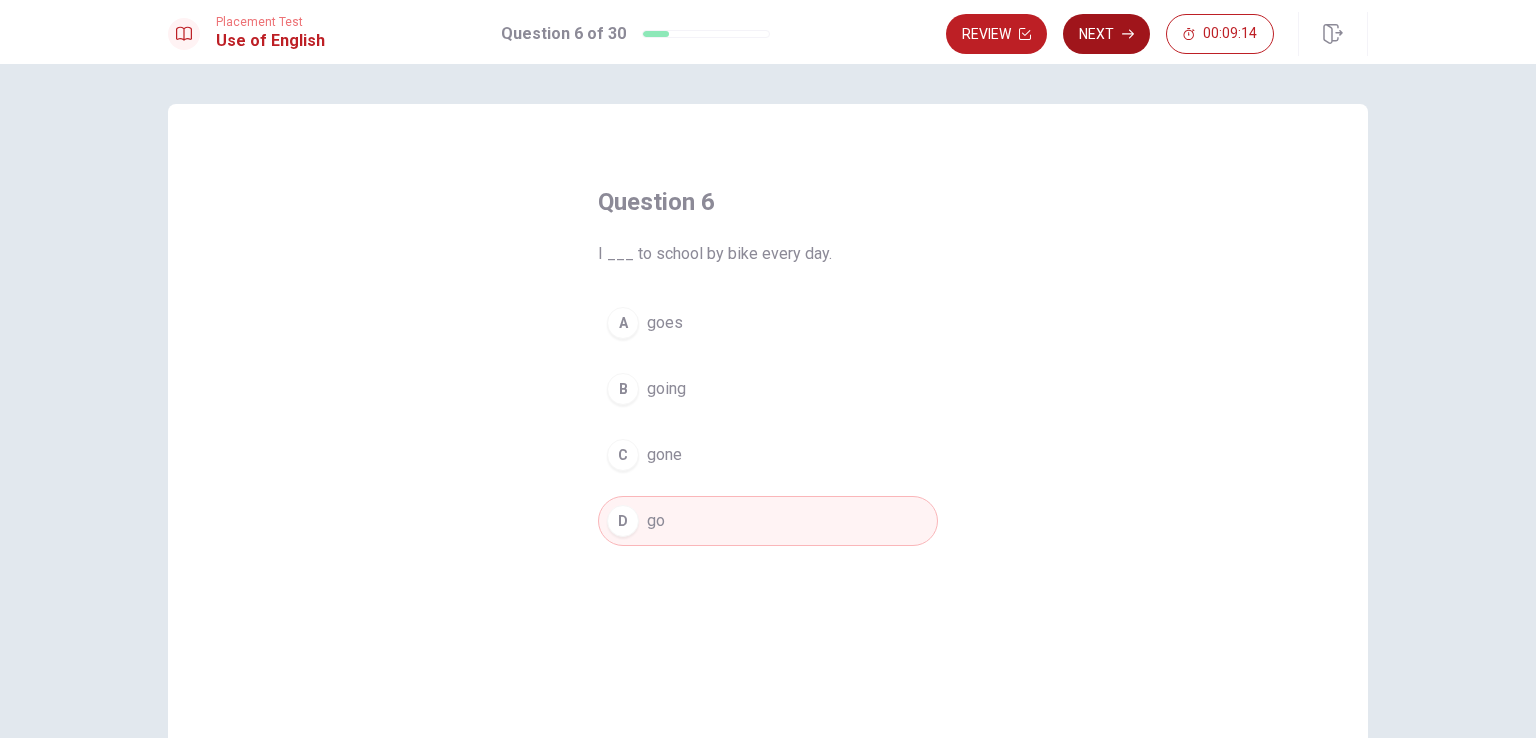 click on "Next" at bounding box center (1106, 34) 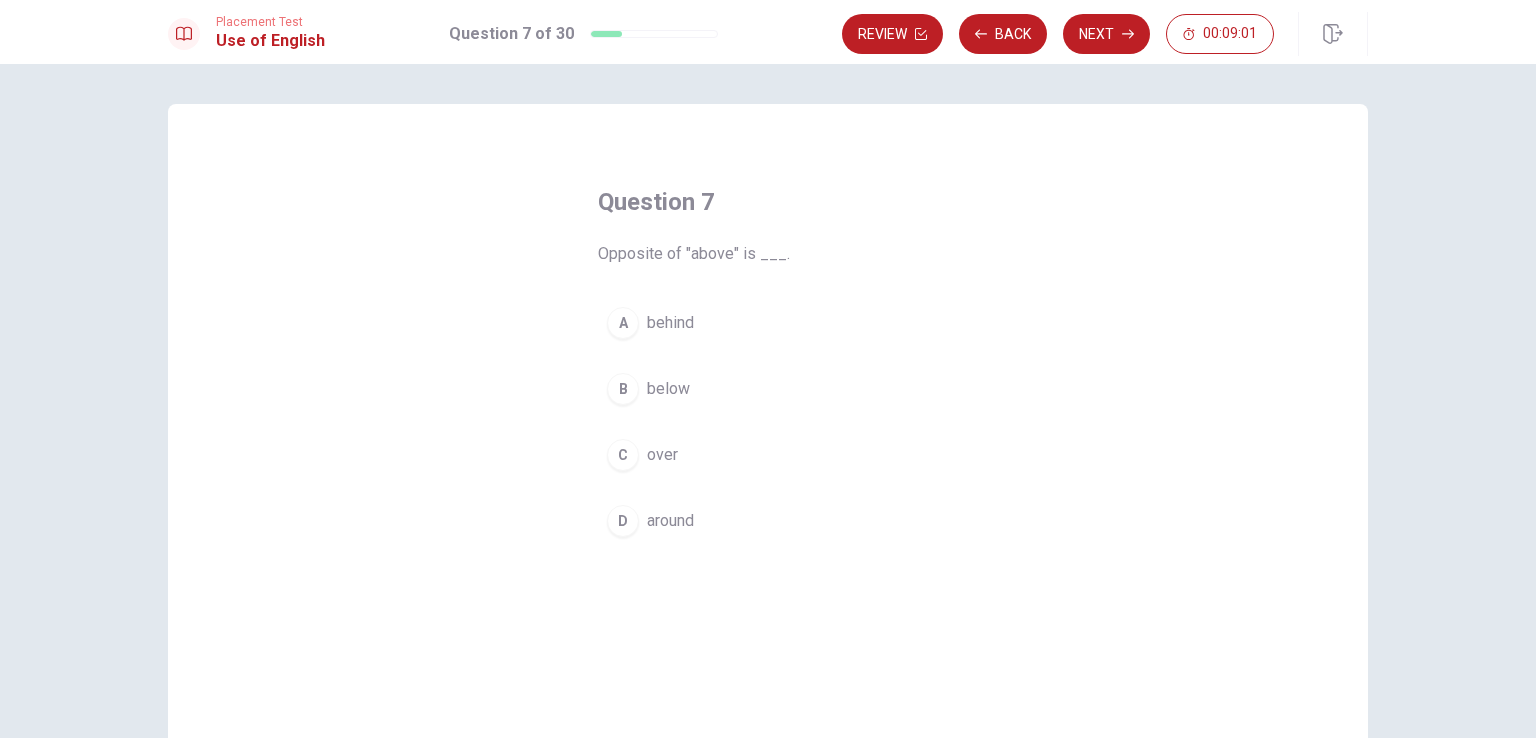 click on "A" at bounding box center [623, 323] 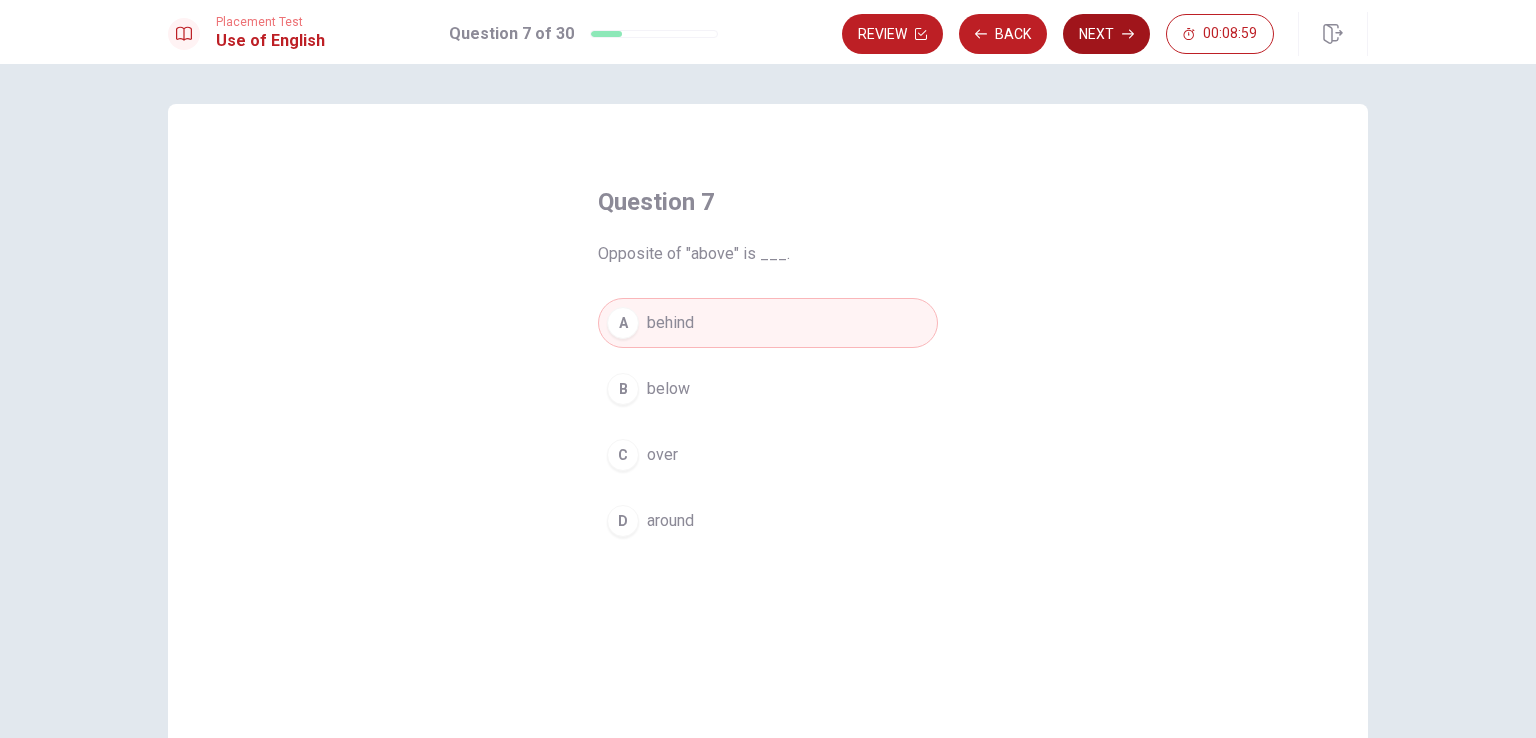 click on "Next" at bounding box center [1106, 34] 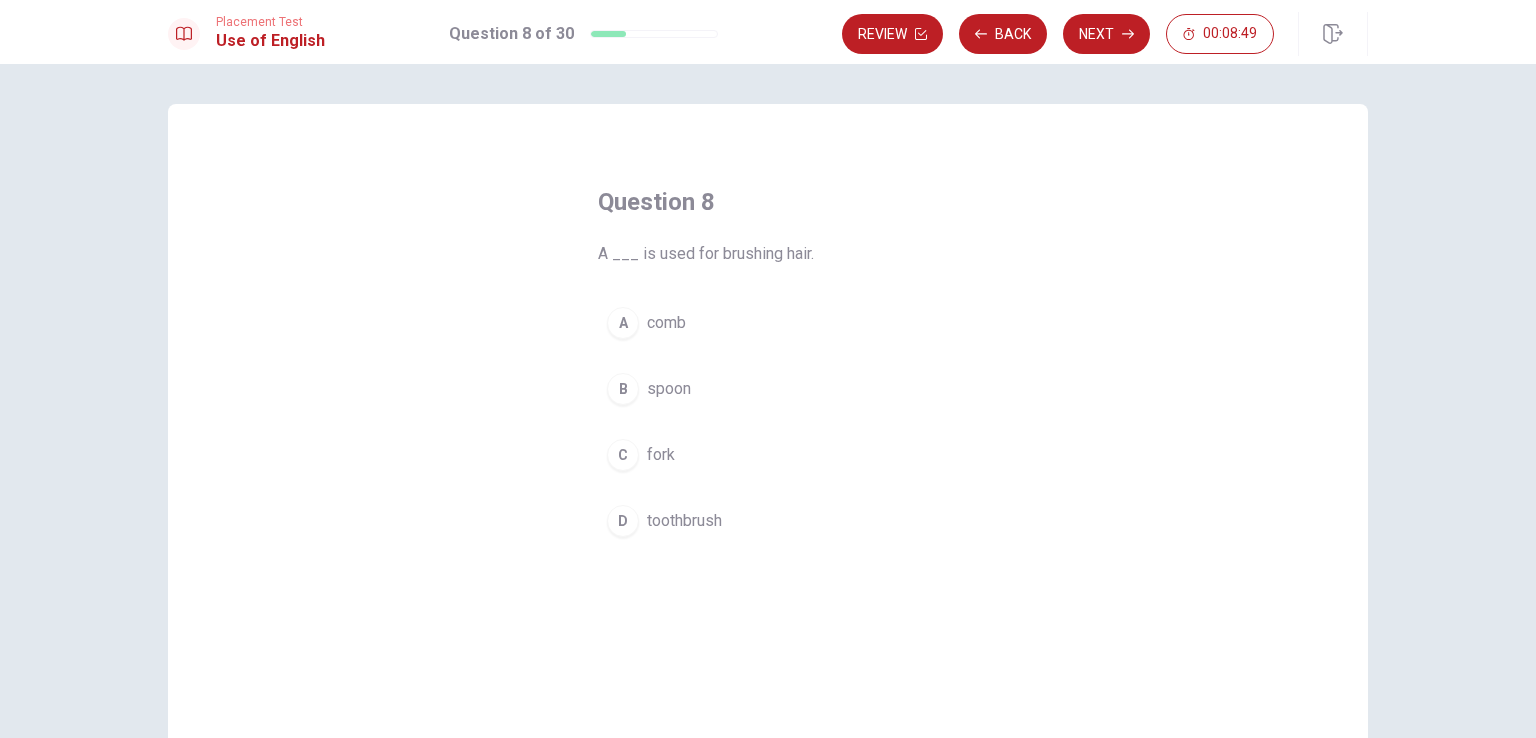 click on "A" at bounding box center (623, 323) 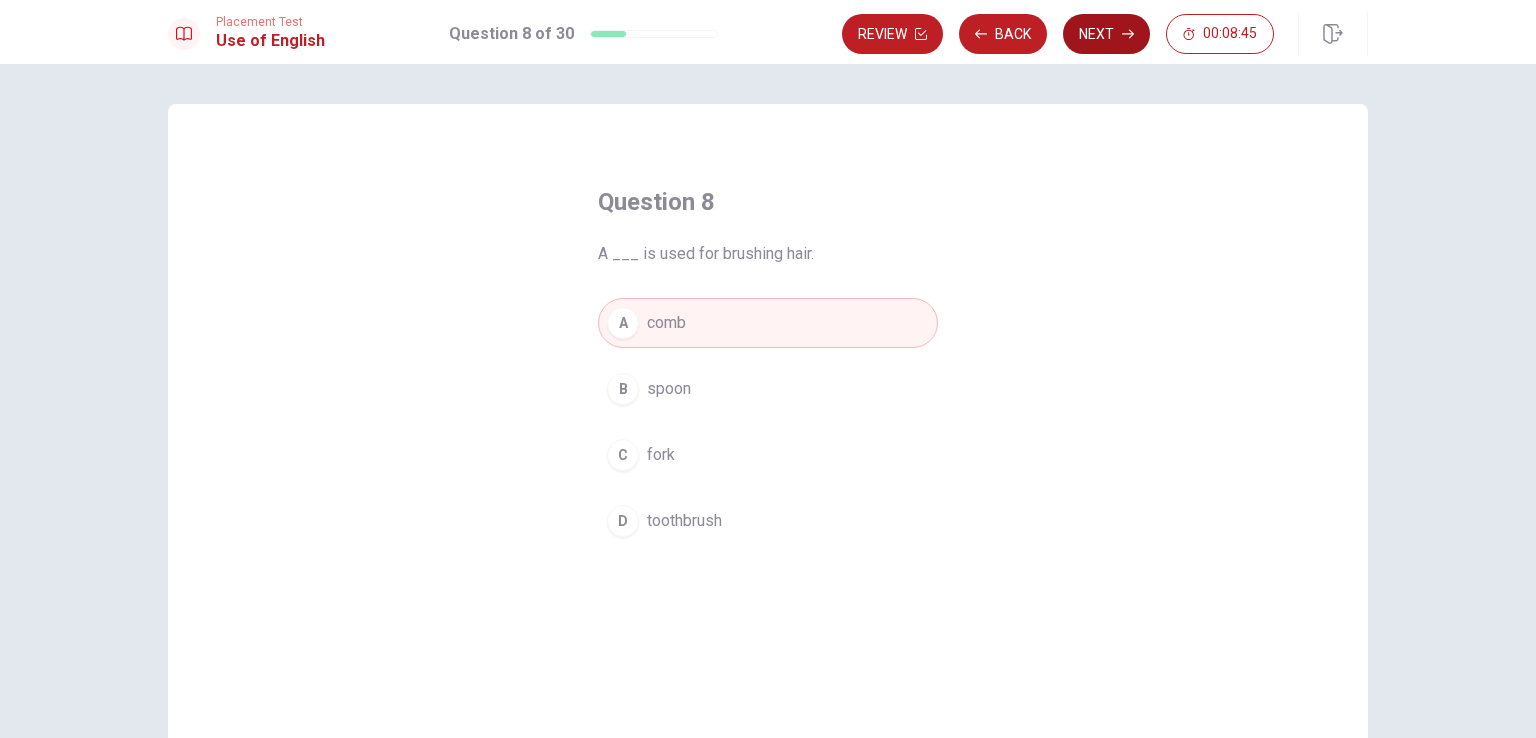 click on "Next" at bounding box center (1106, 34) 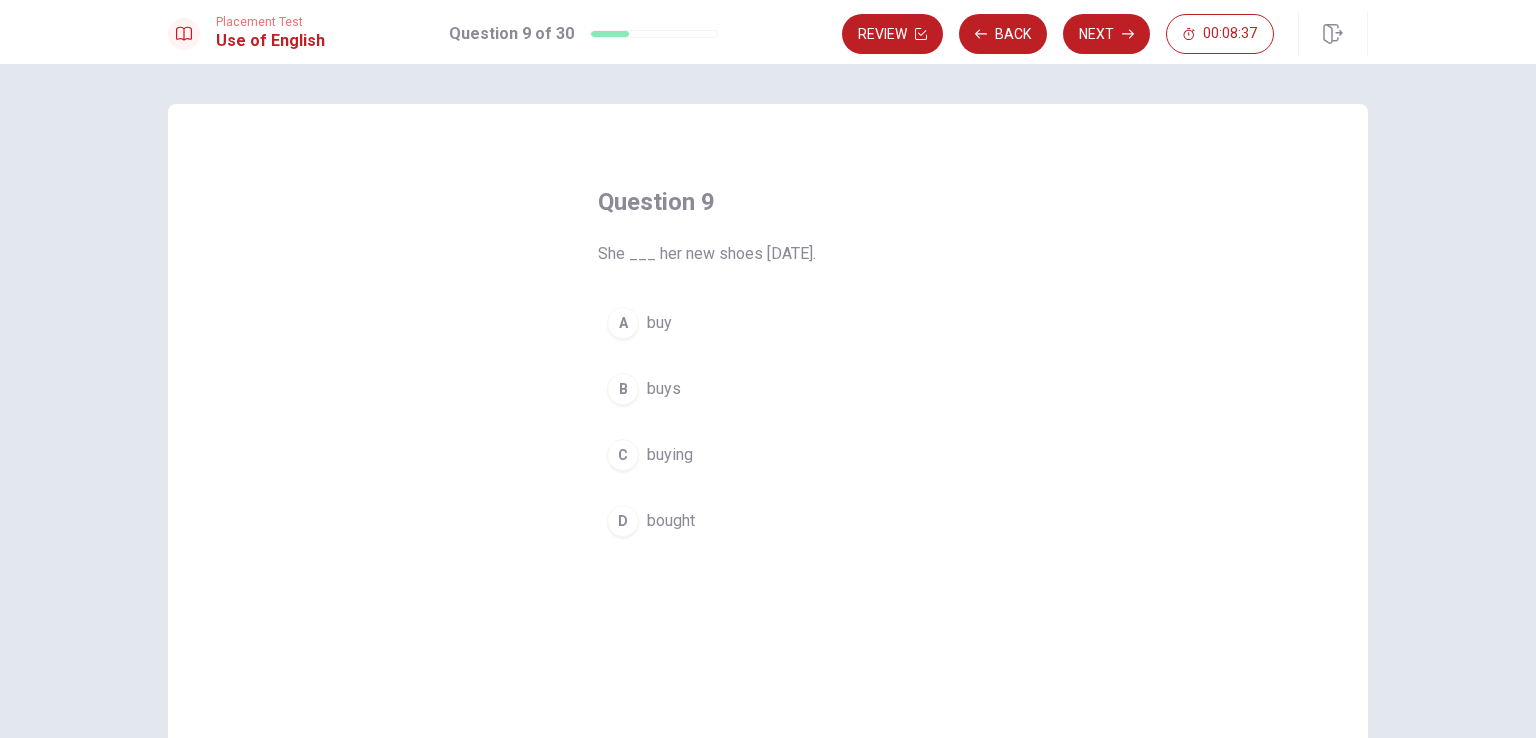 click on "D" at bounding box center (623, 521) 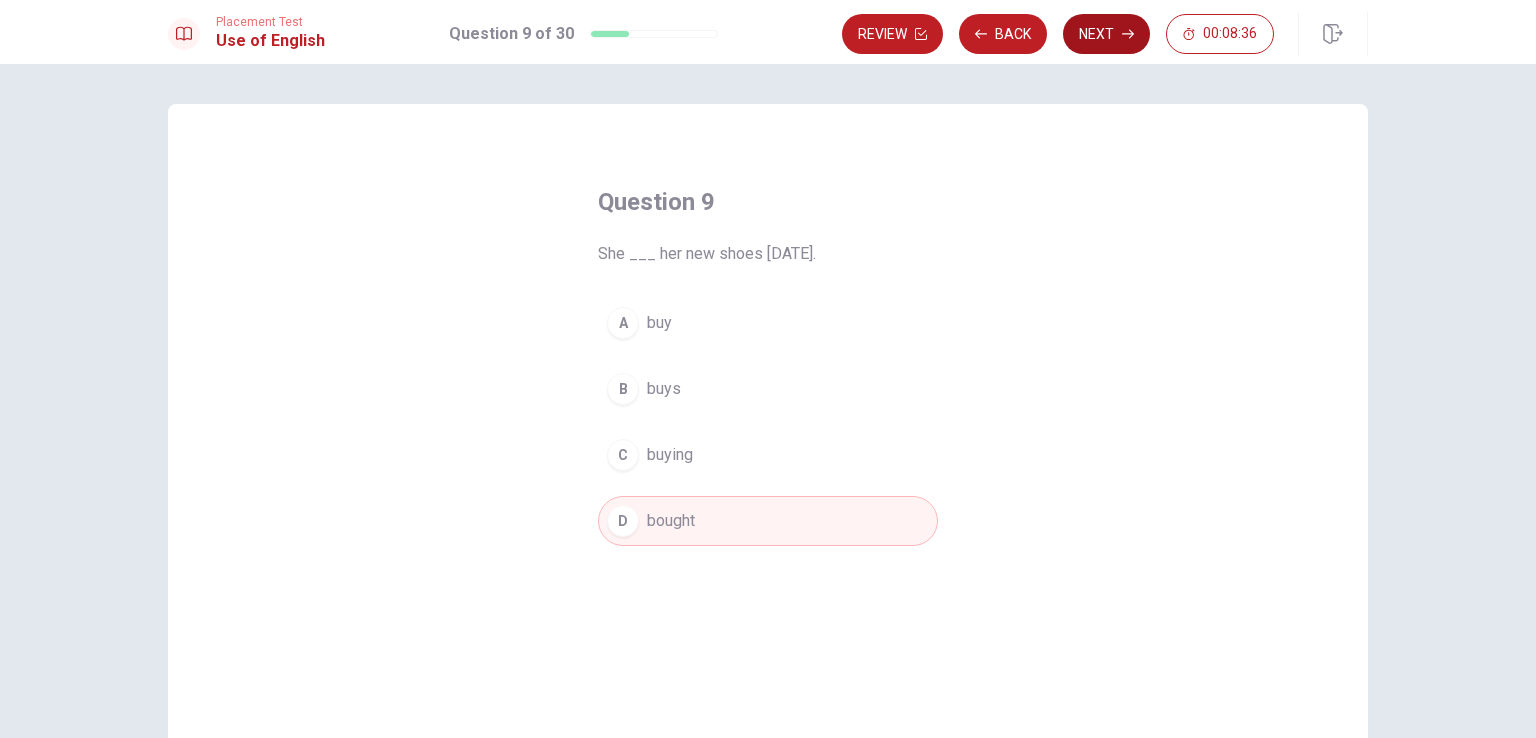 click on "Next" at bounding box center (1106, 34) 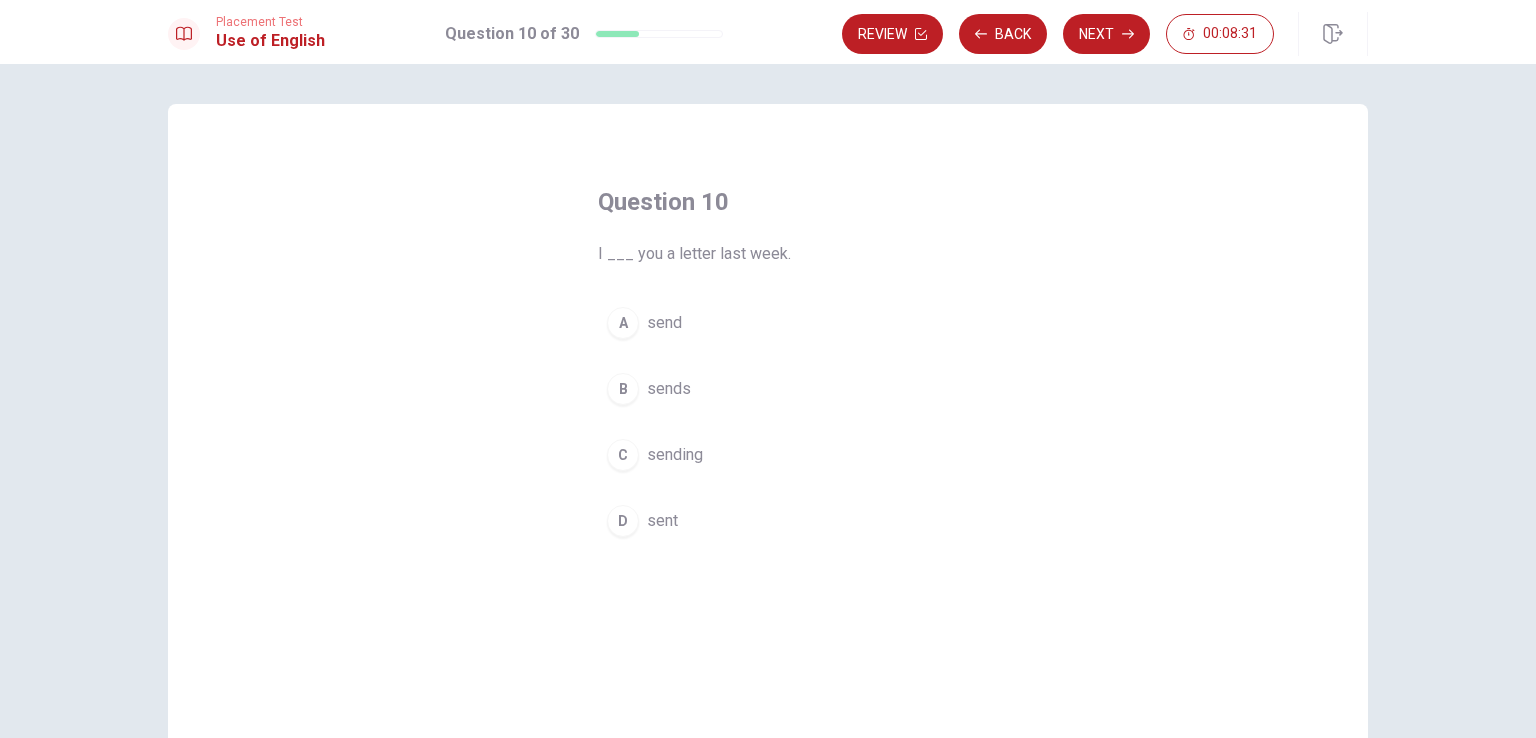 click on "D" at bounding box center (623, 521) 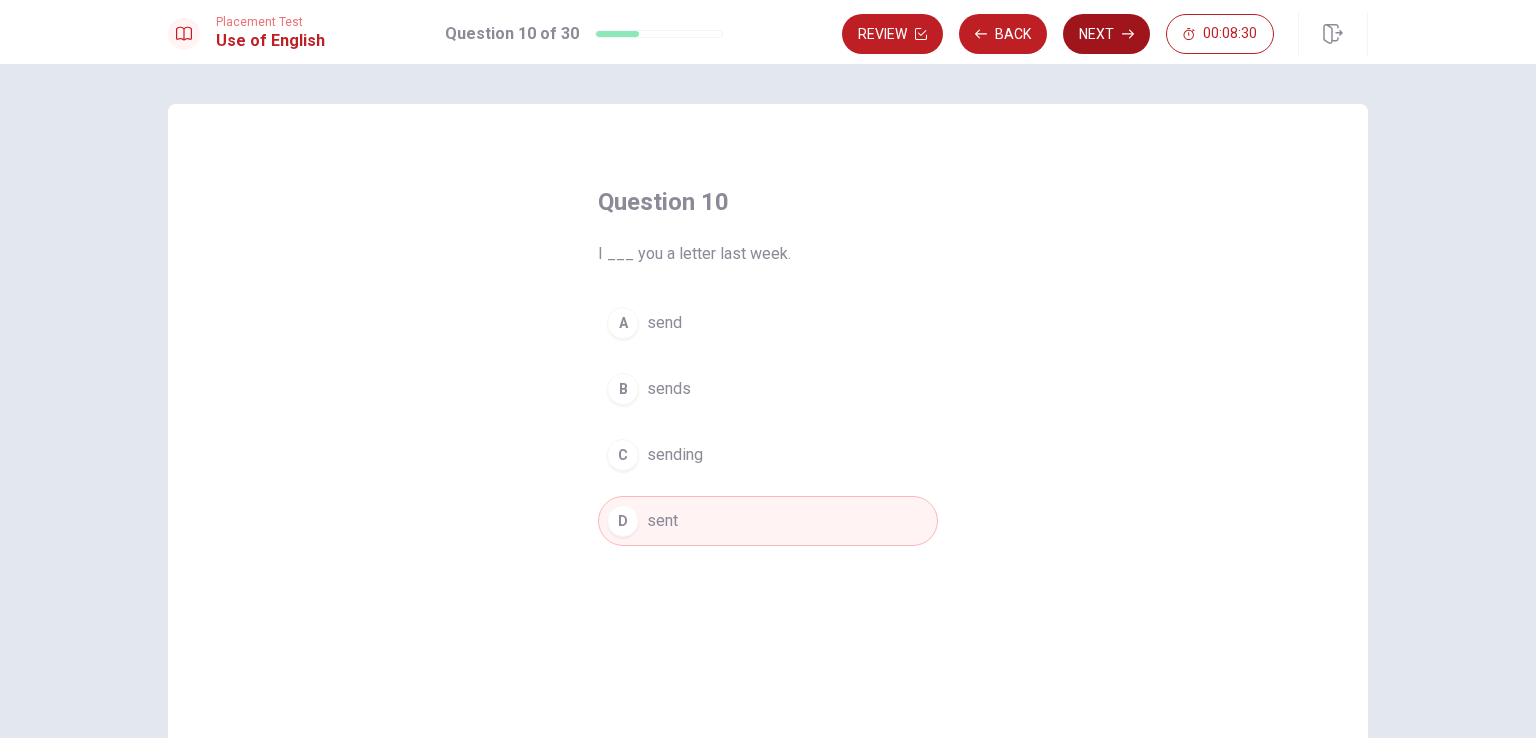 click on "Next" at bounding box center [1106, 34] 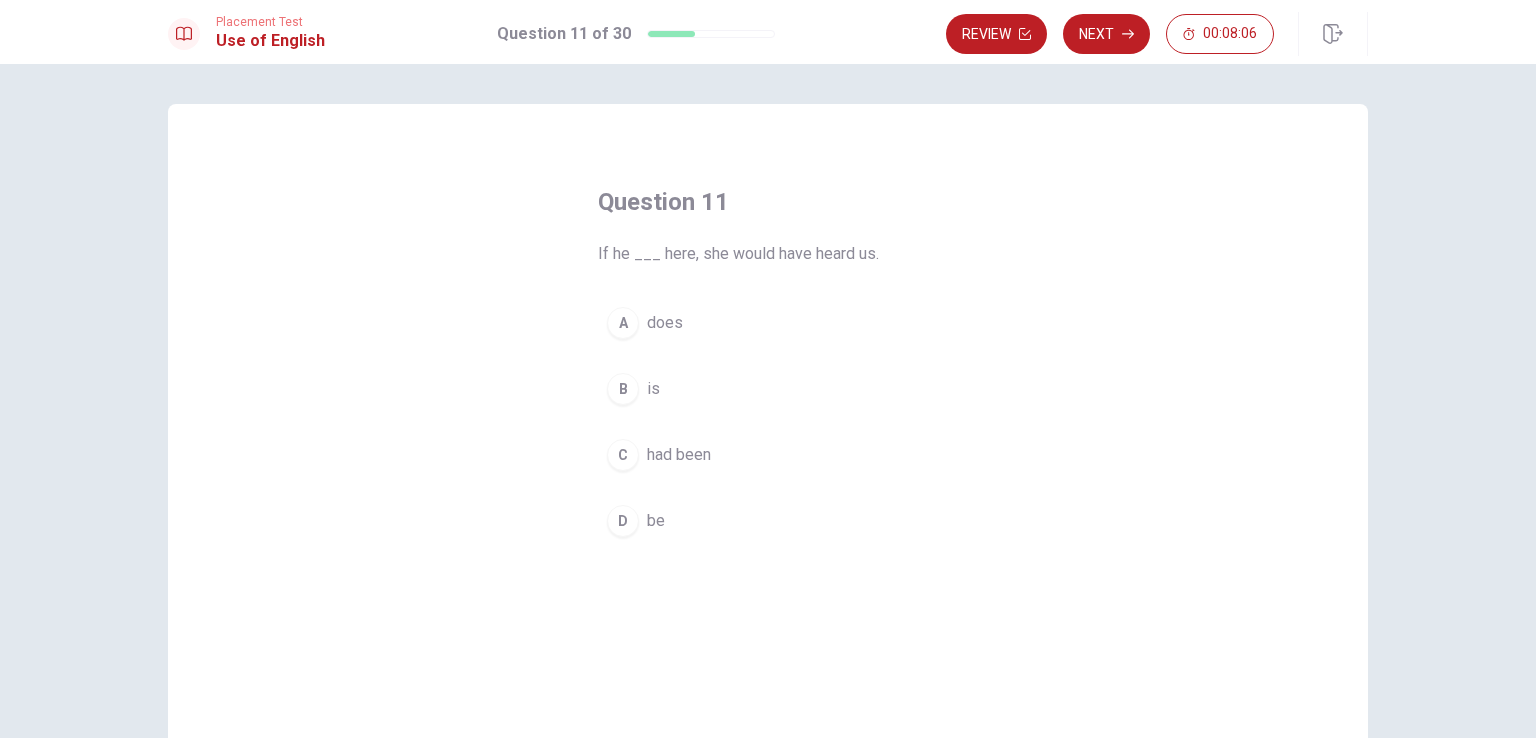 click on "D" at bounding box center (623, 521) 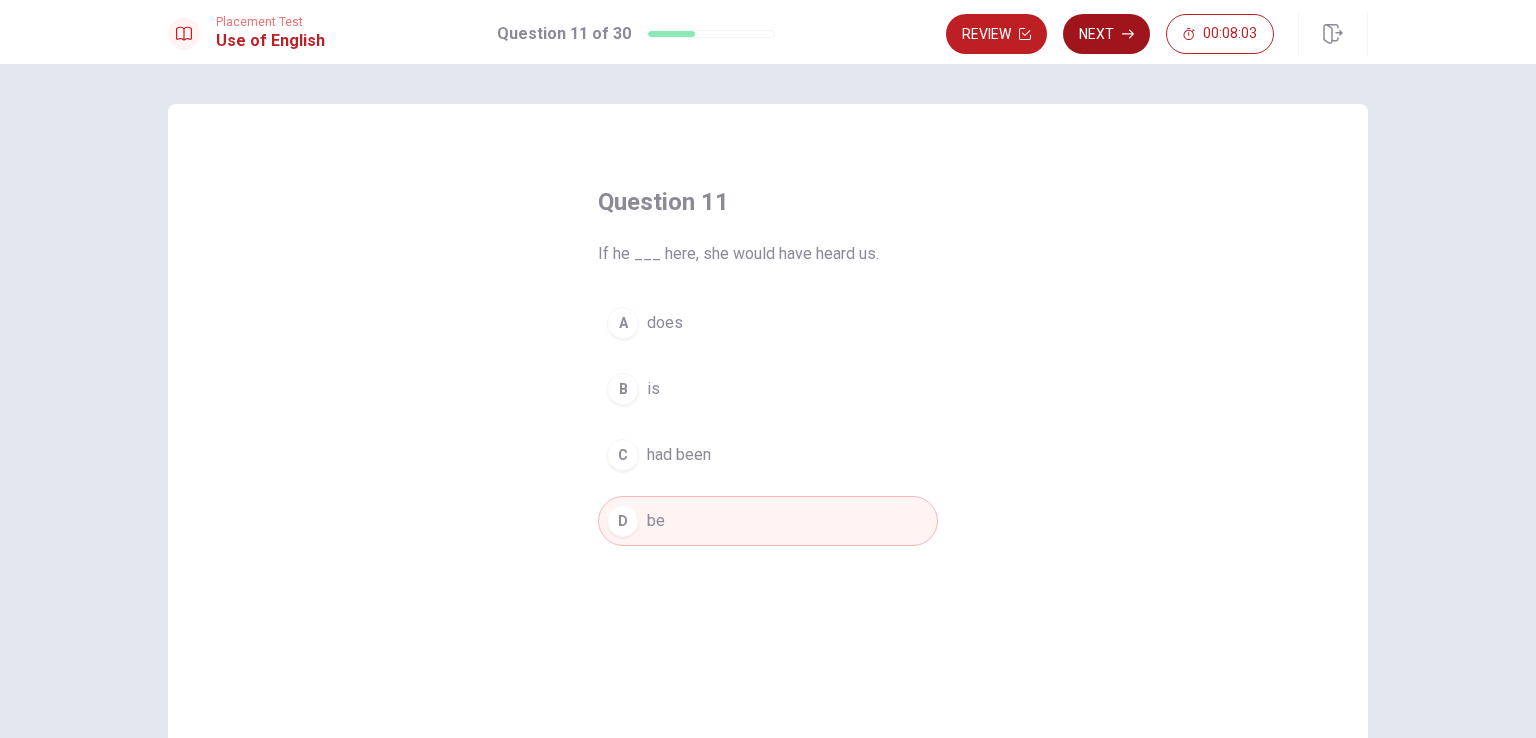 click on "Next" at bounding box center [1106, 34] 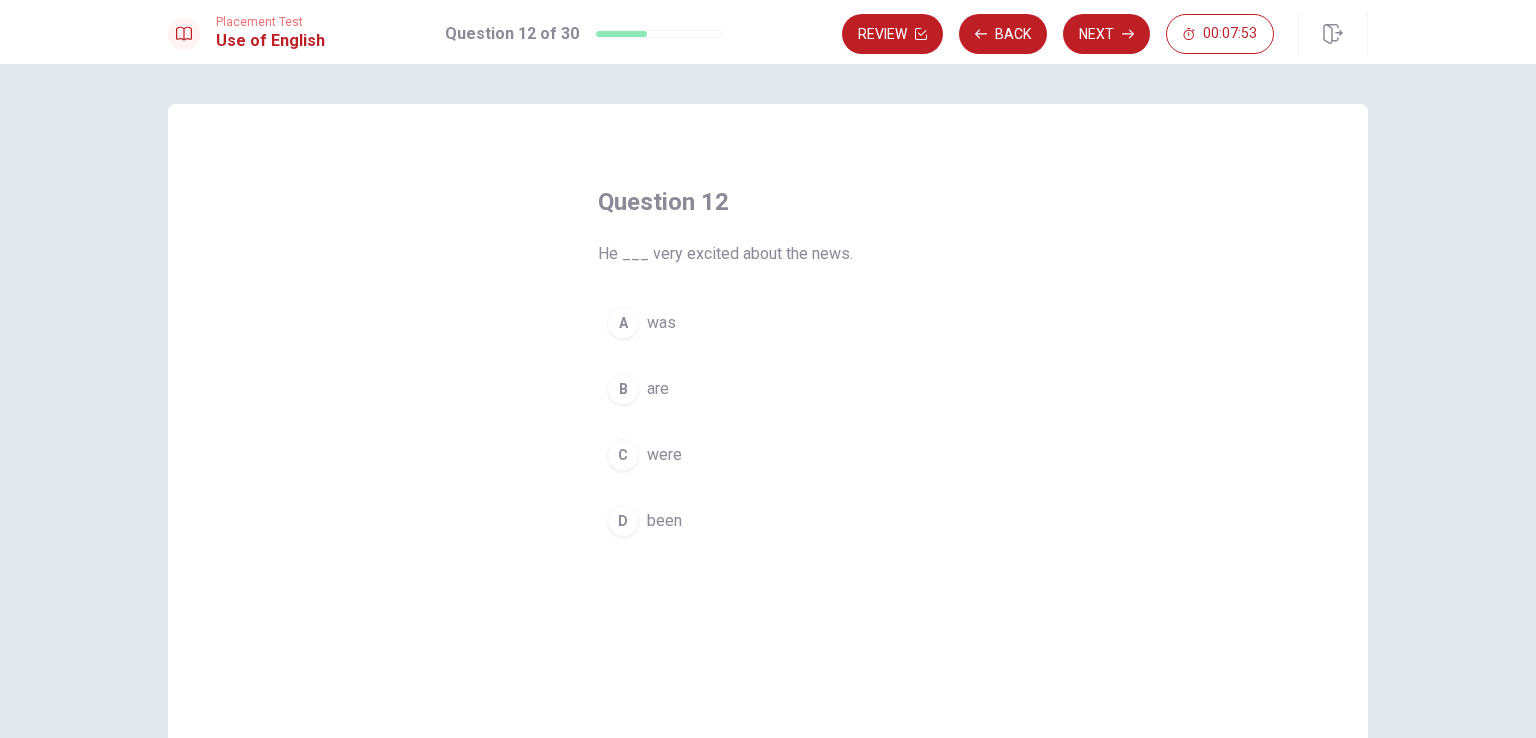 click on "A" at bounding box center (623, 323) 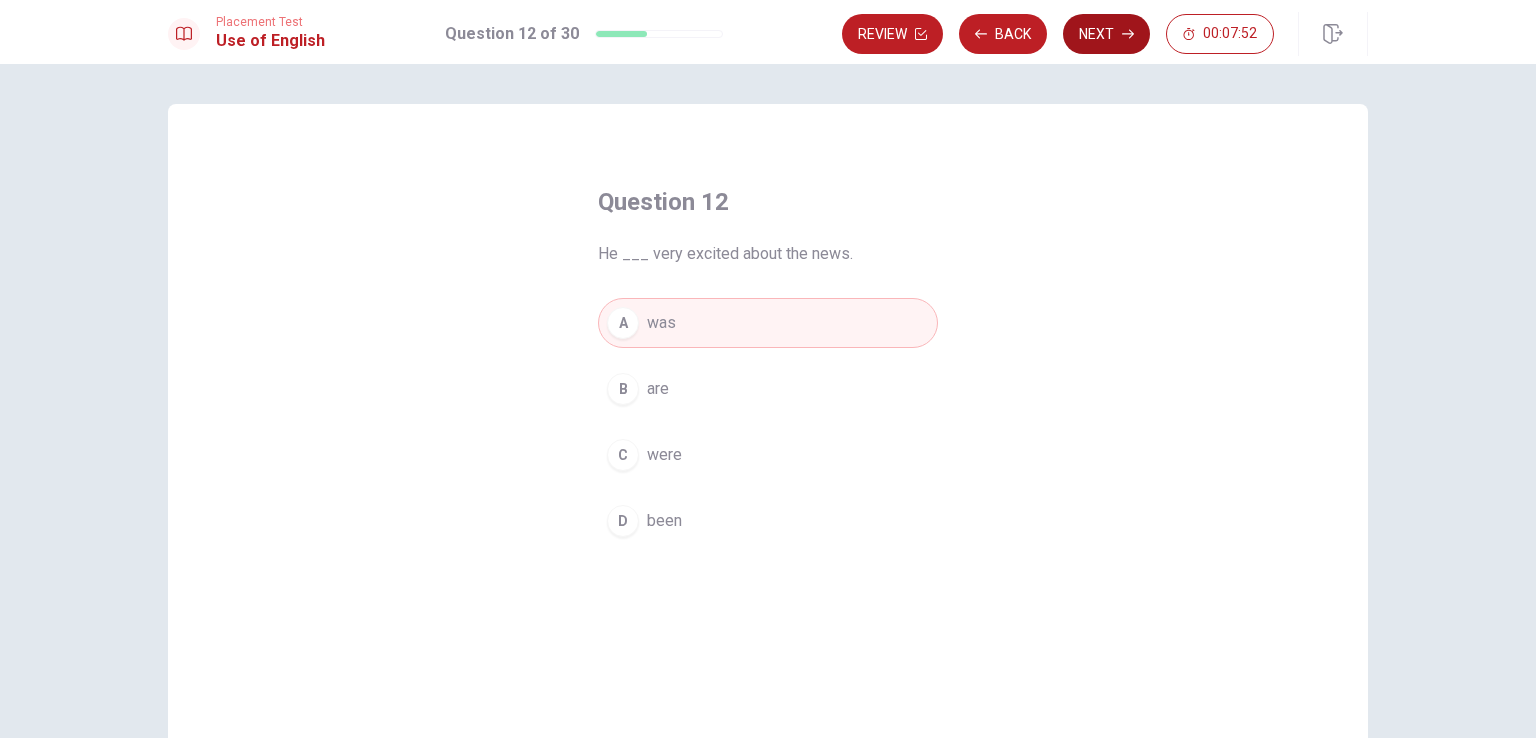 click on "Next" at bounding box center [1106, 34] 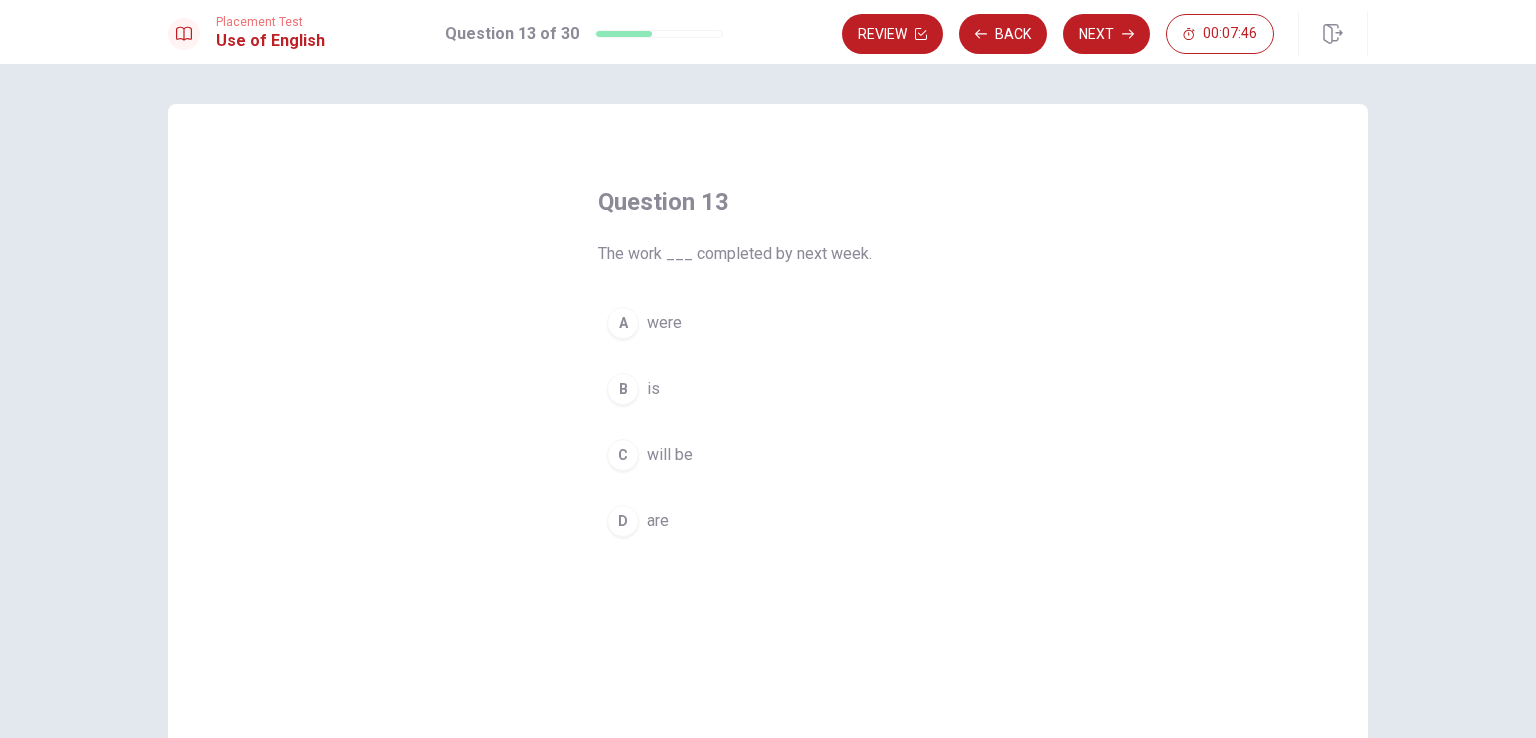 click on "C" at bounding box center [623, 455] 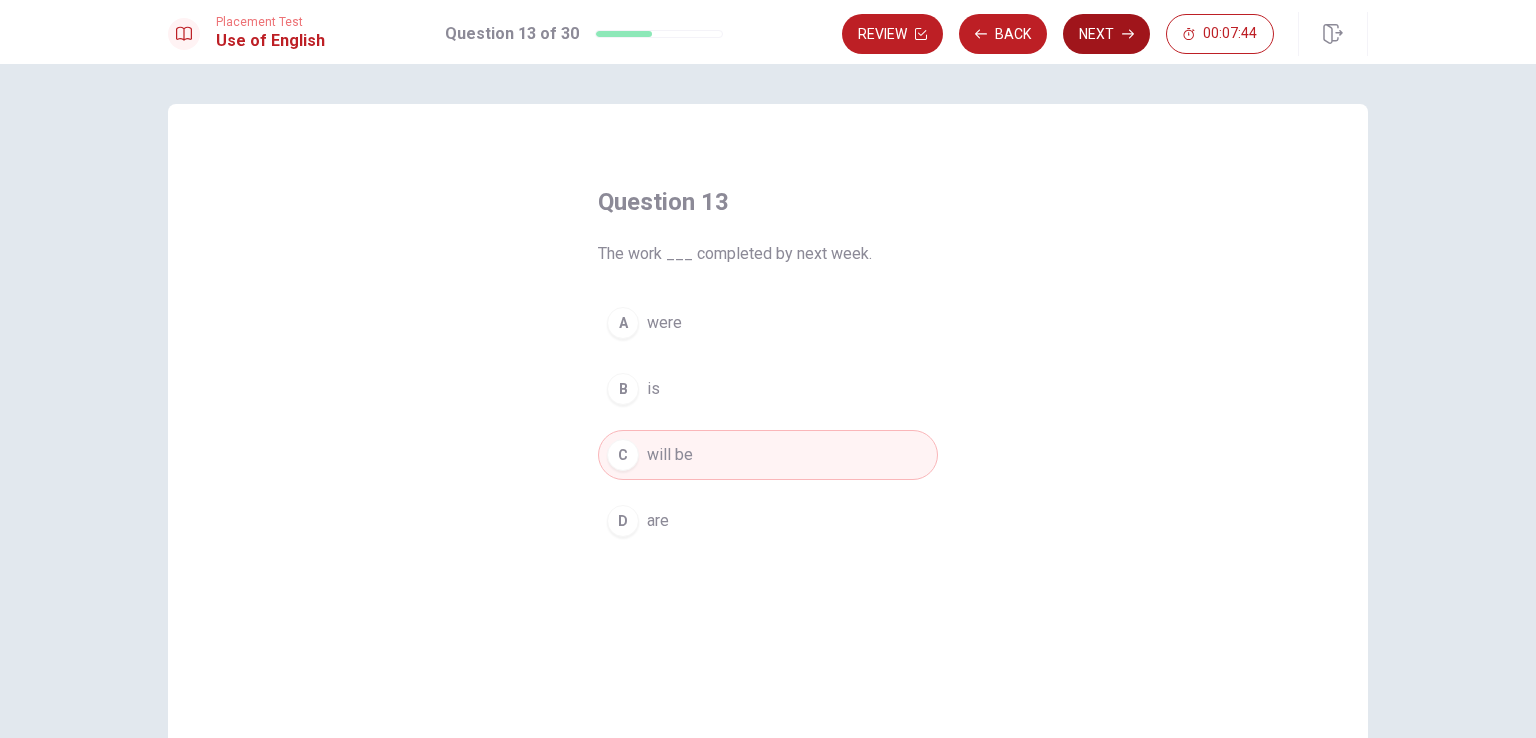 click on "Next" at bounding box center (1106, 34) 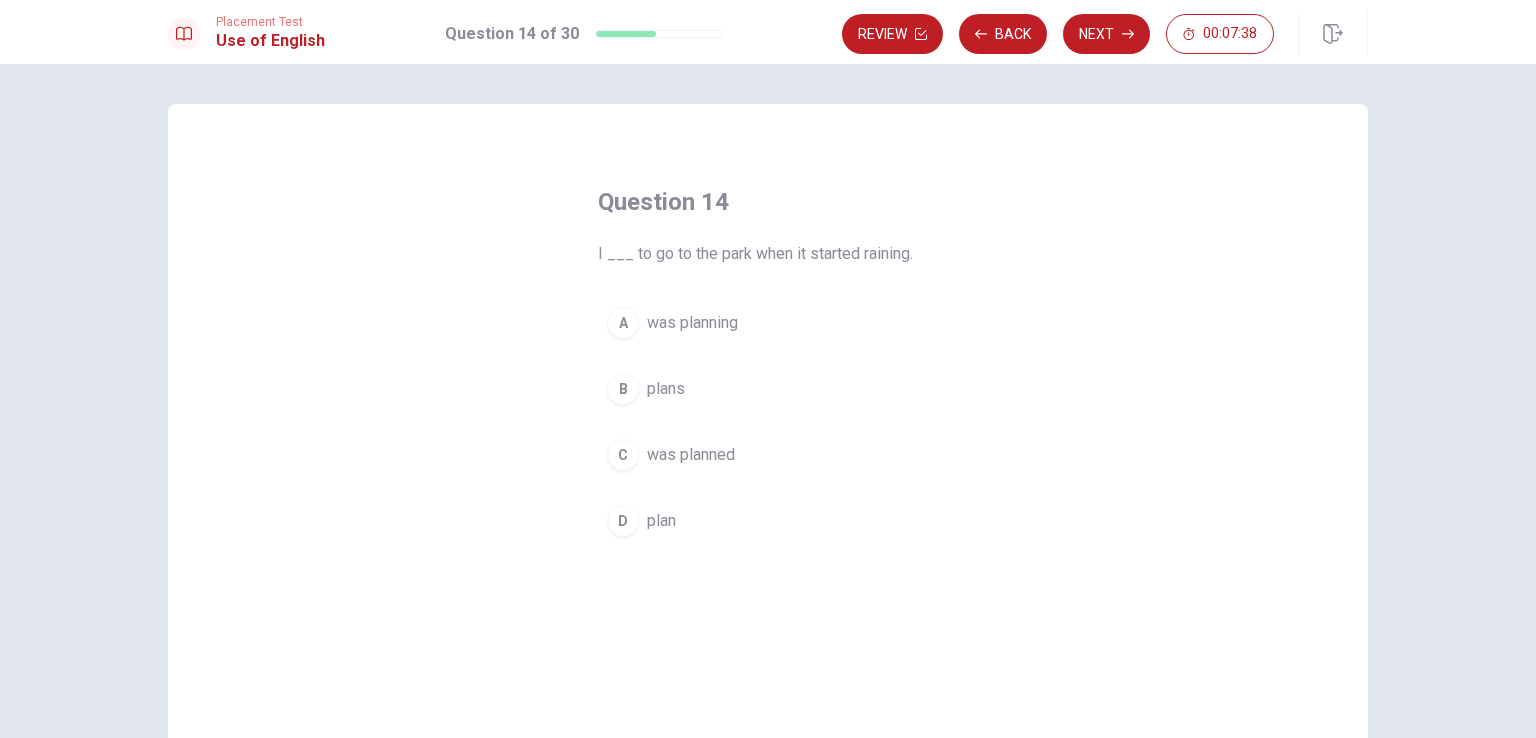click on "A" at bounding box center [623, 323] 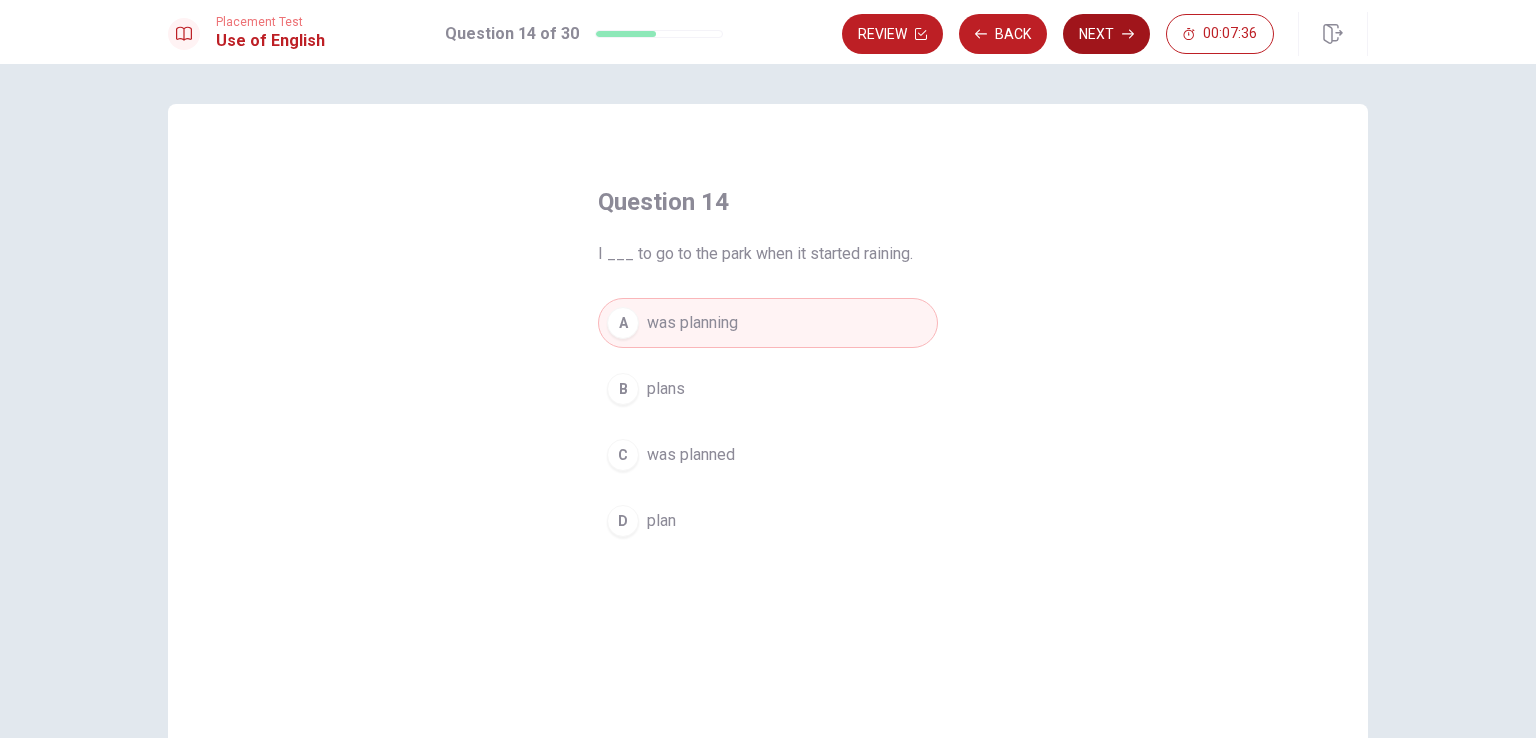 click on "Next" at bounding box center (1106, 34) 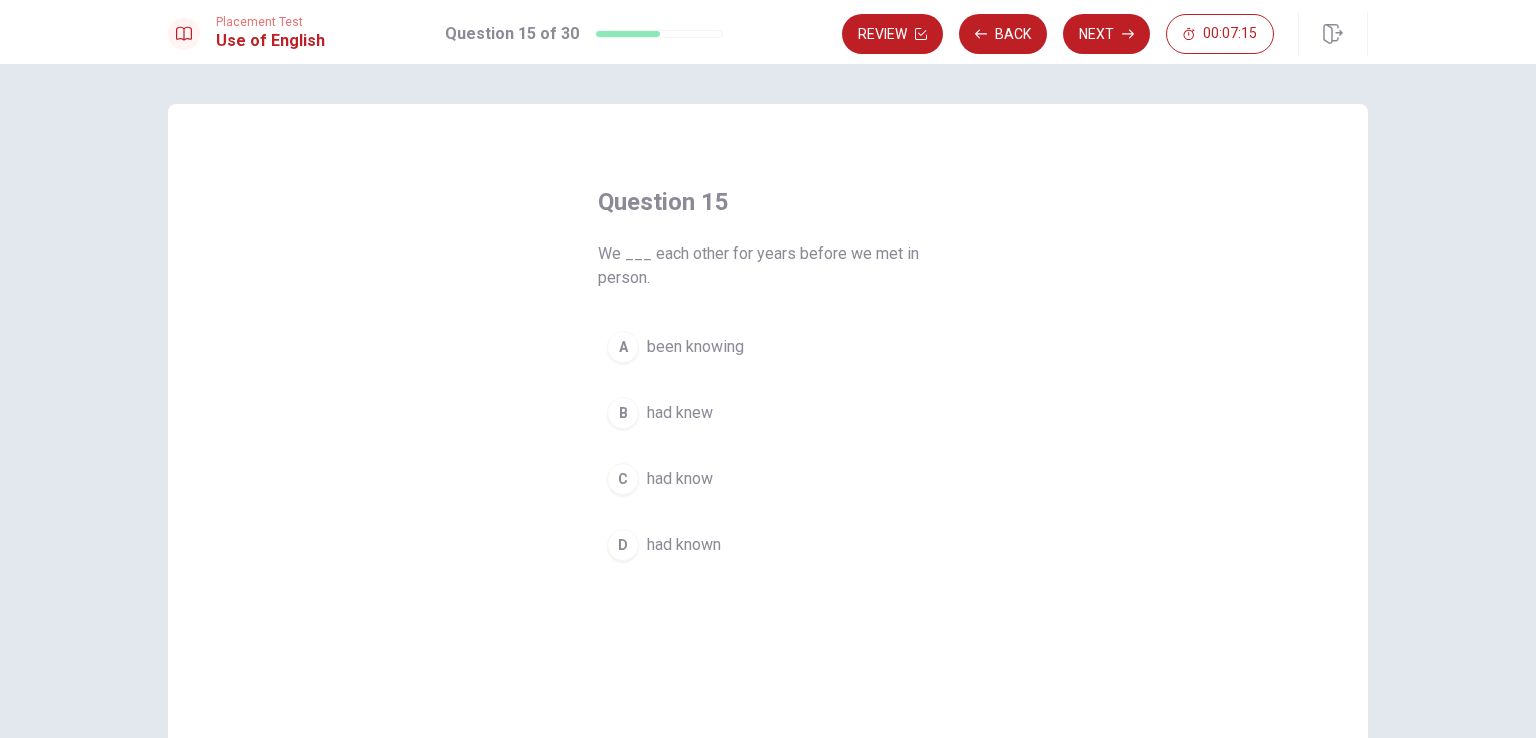 click on "D" at bounding box center [623, 545] 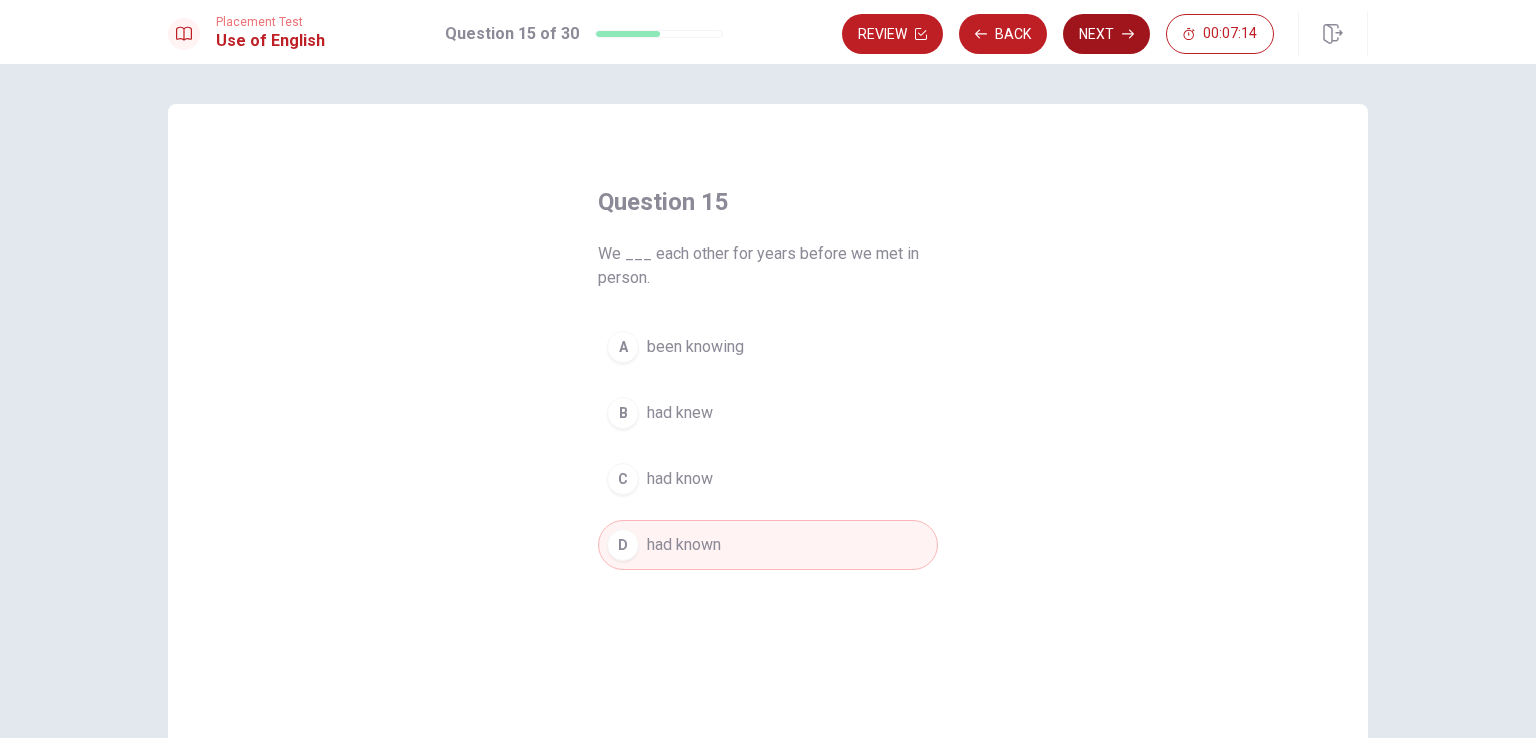 click on "Next" at bounding box center (1106, 34) 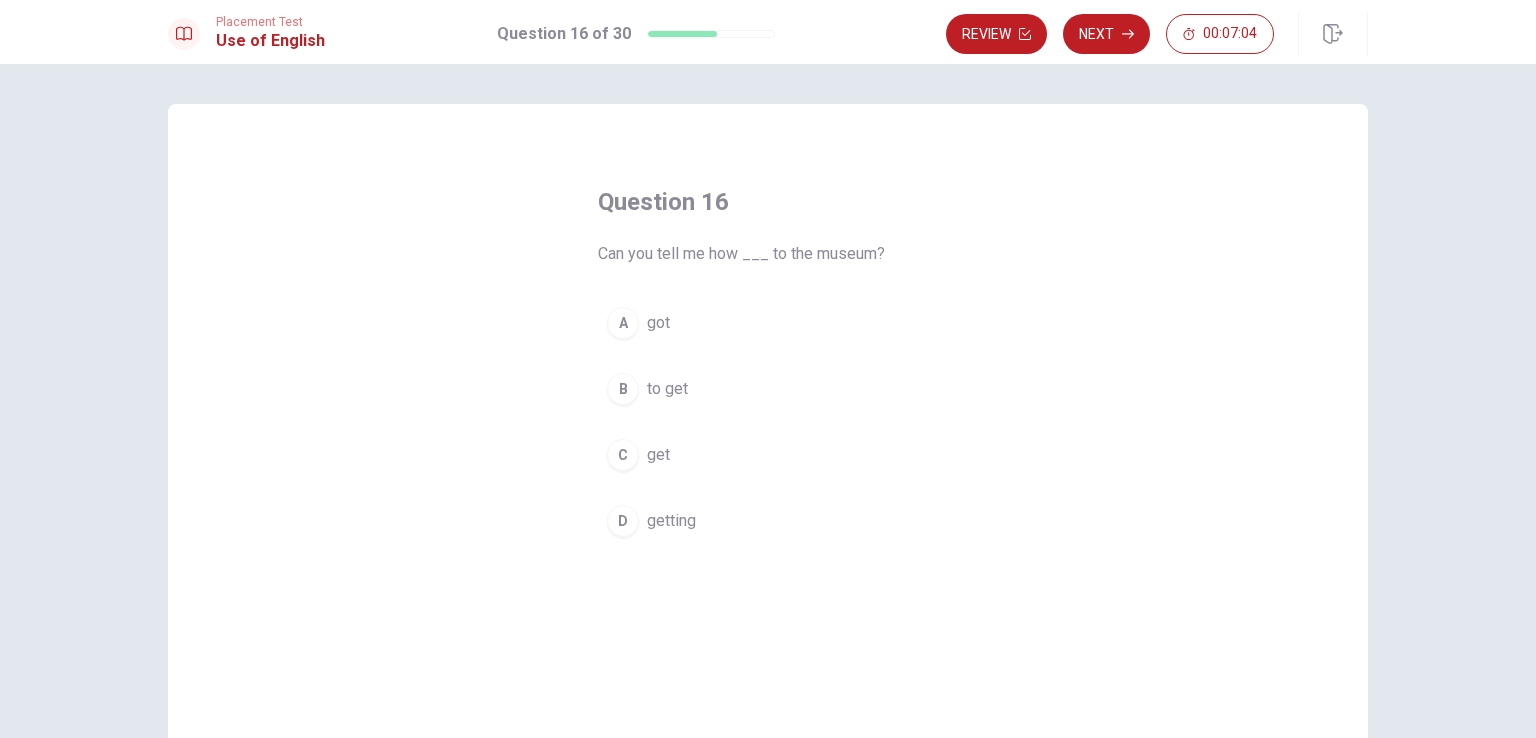 click on "B" at bounding box center (623, 389) 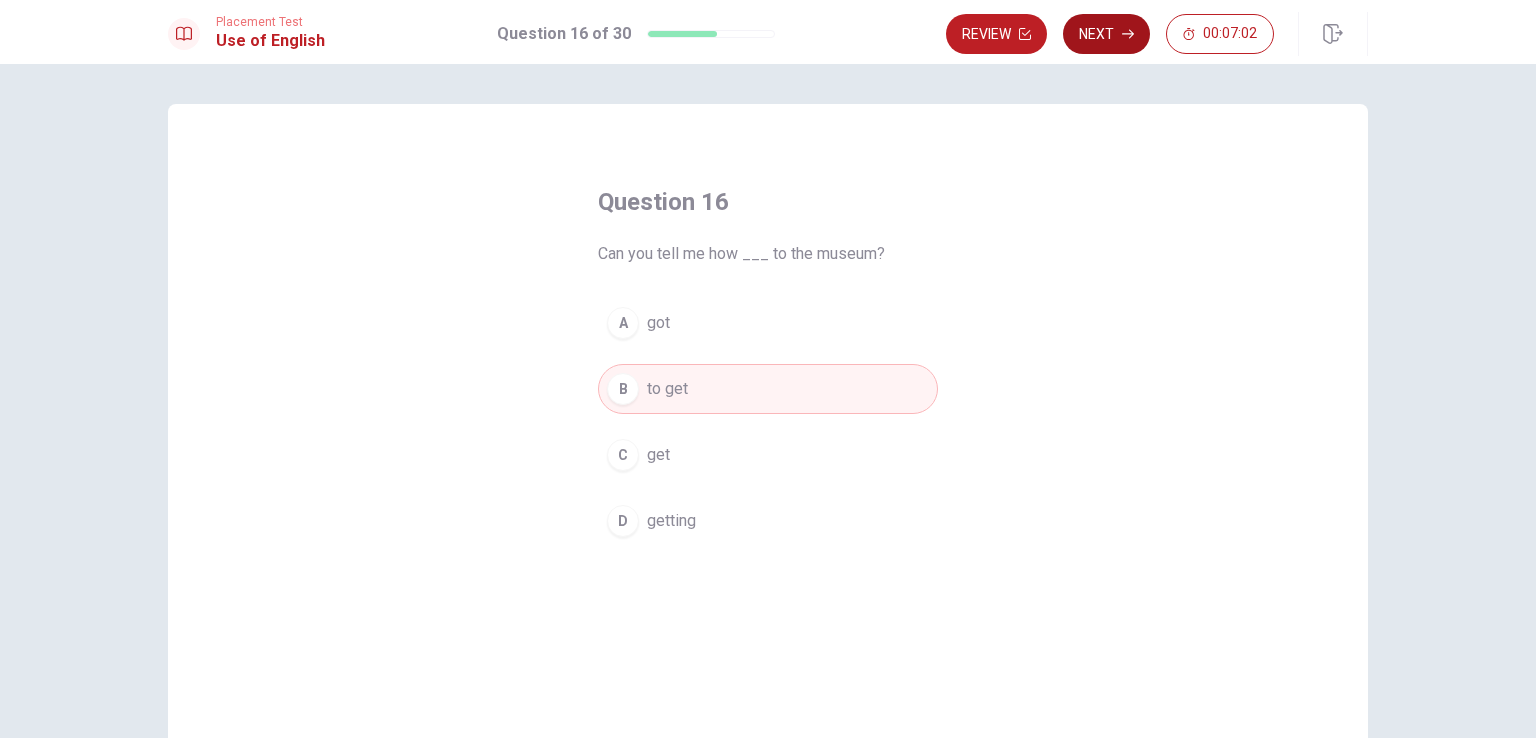 click on "Next" at bounding box center [1106, 34] 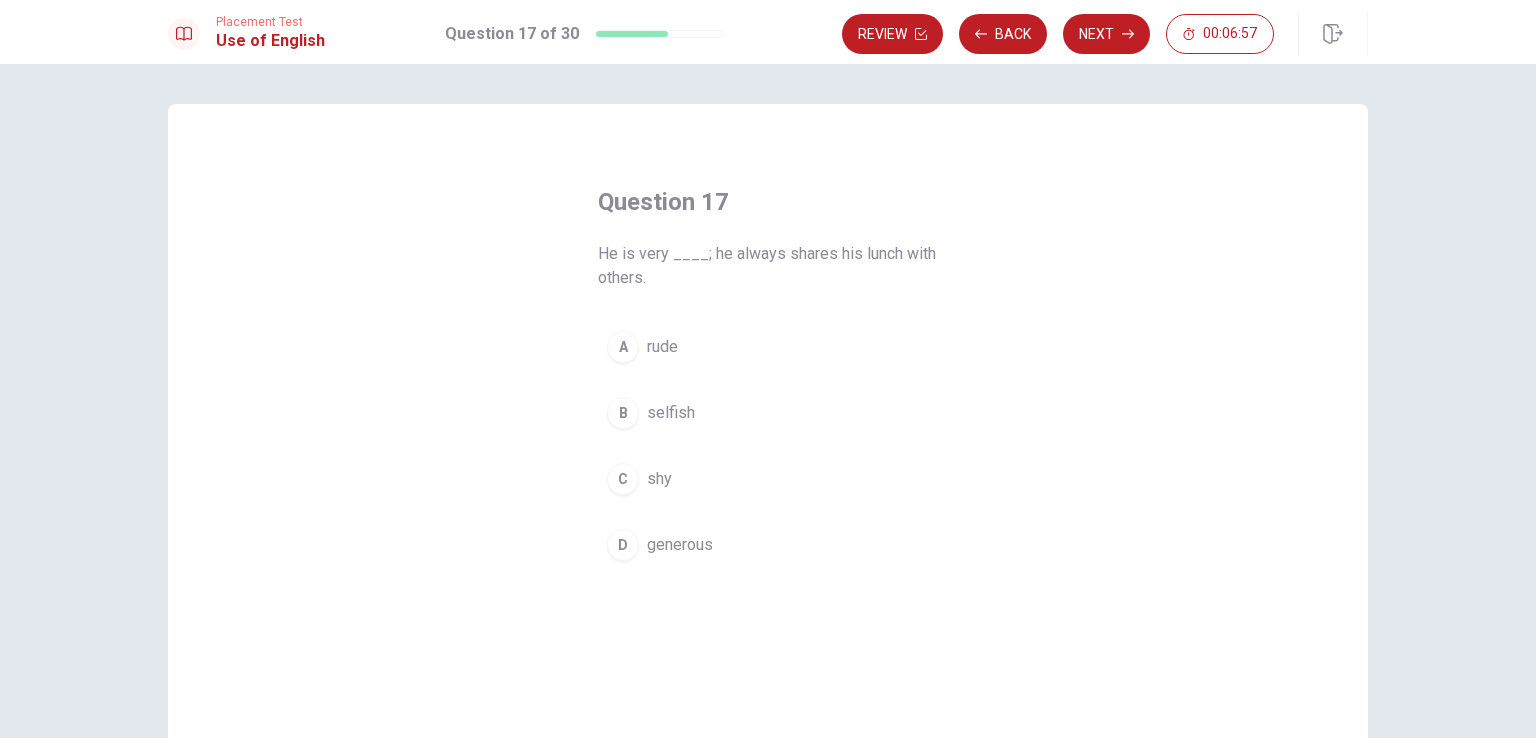 click on "D" at bounding box center (623, 545) 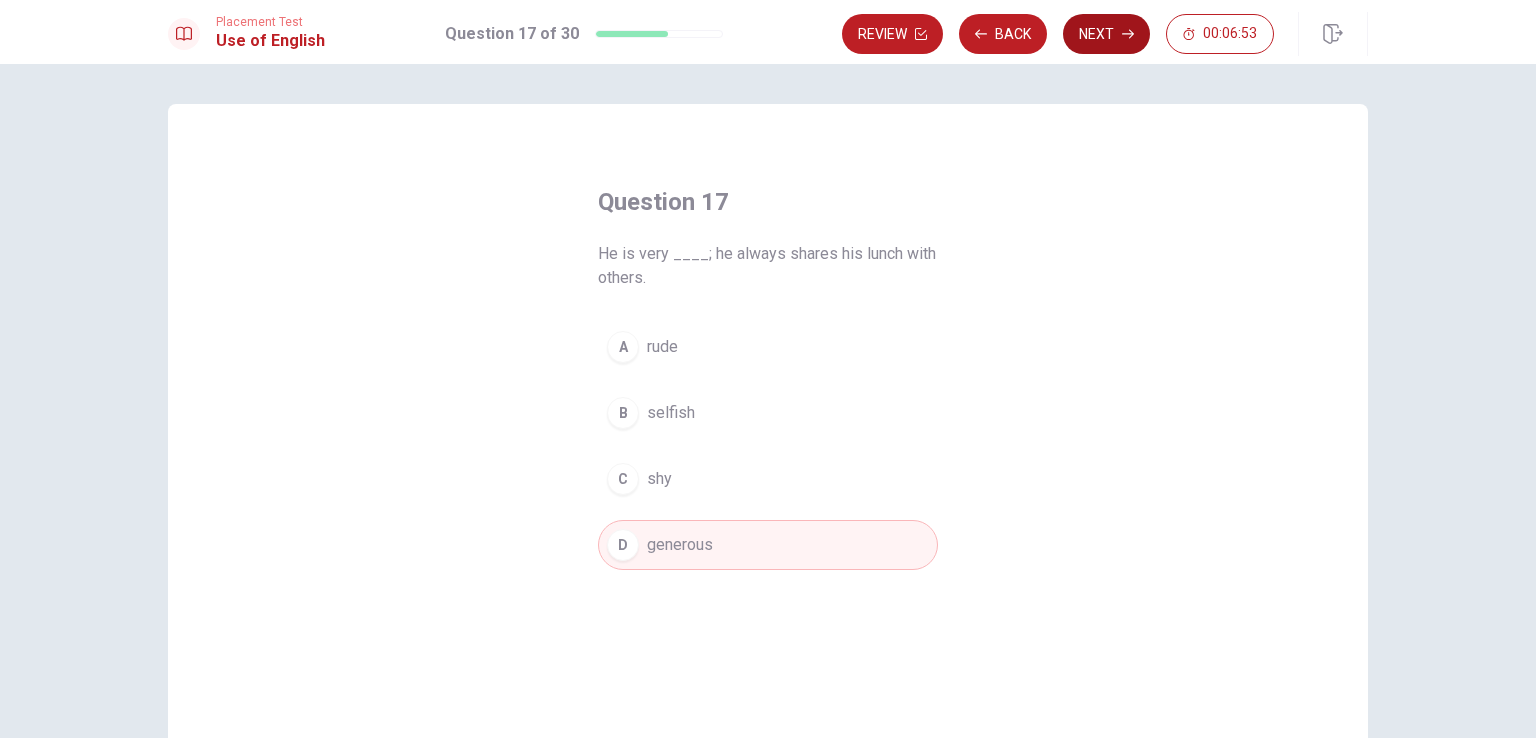 click on "Next" at bounding box center [1106, 34] 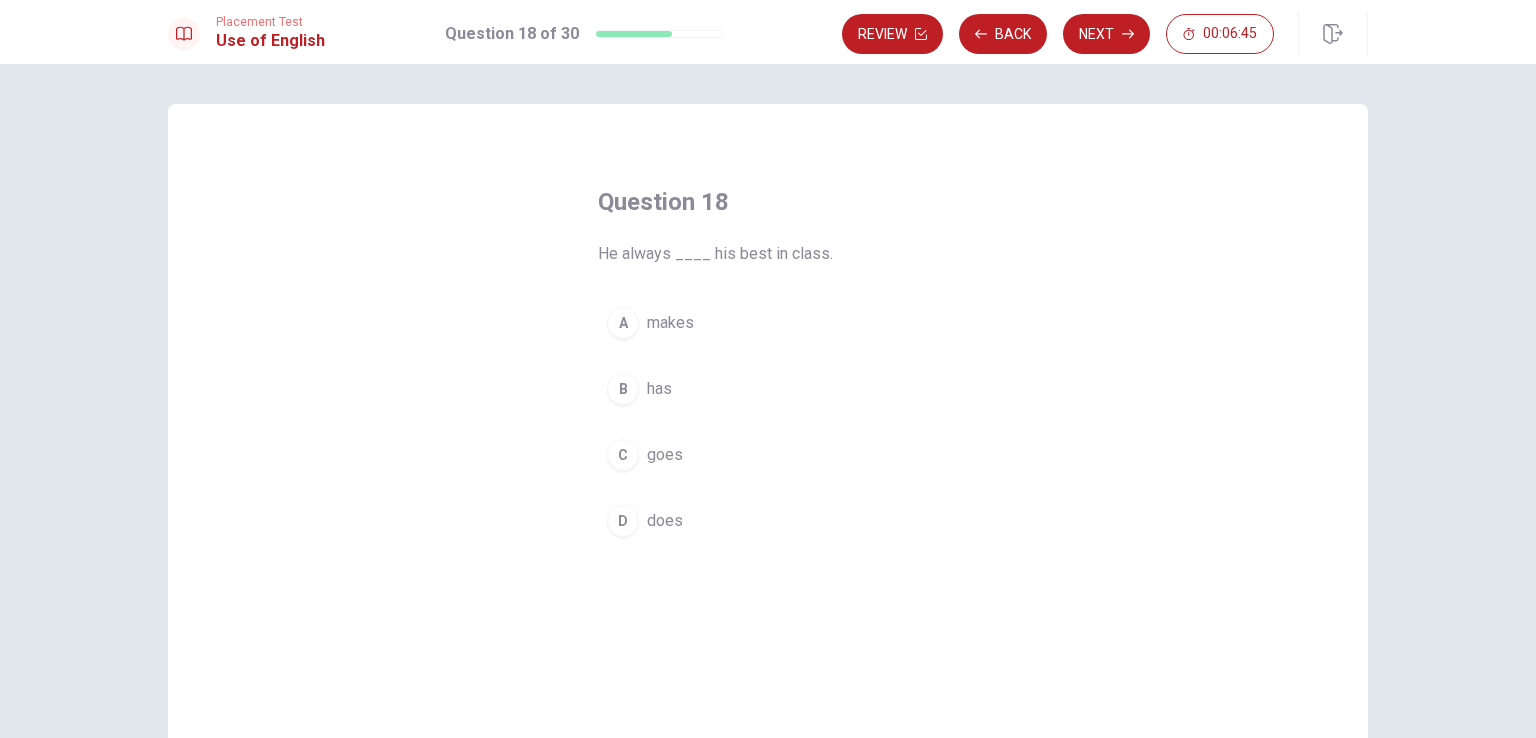 click on "D" at bounding box center (623, 521) 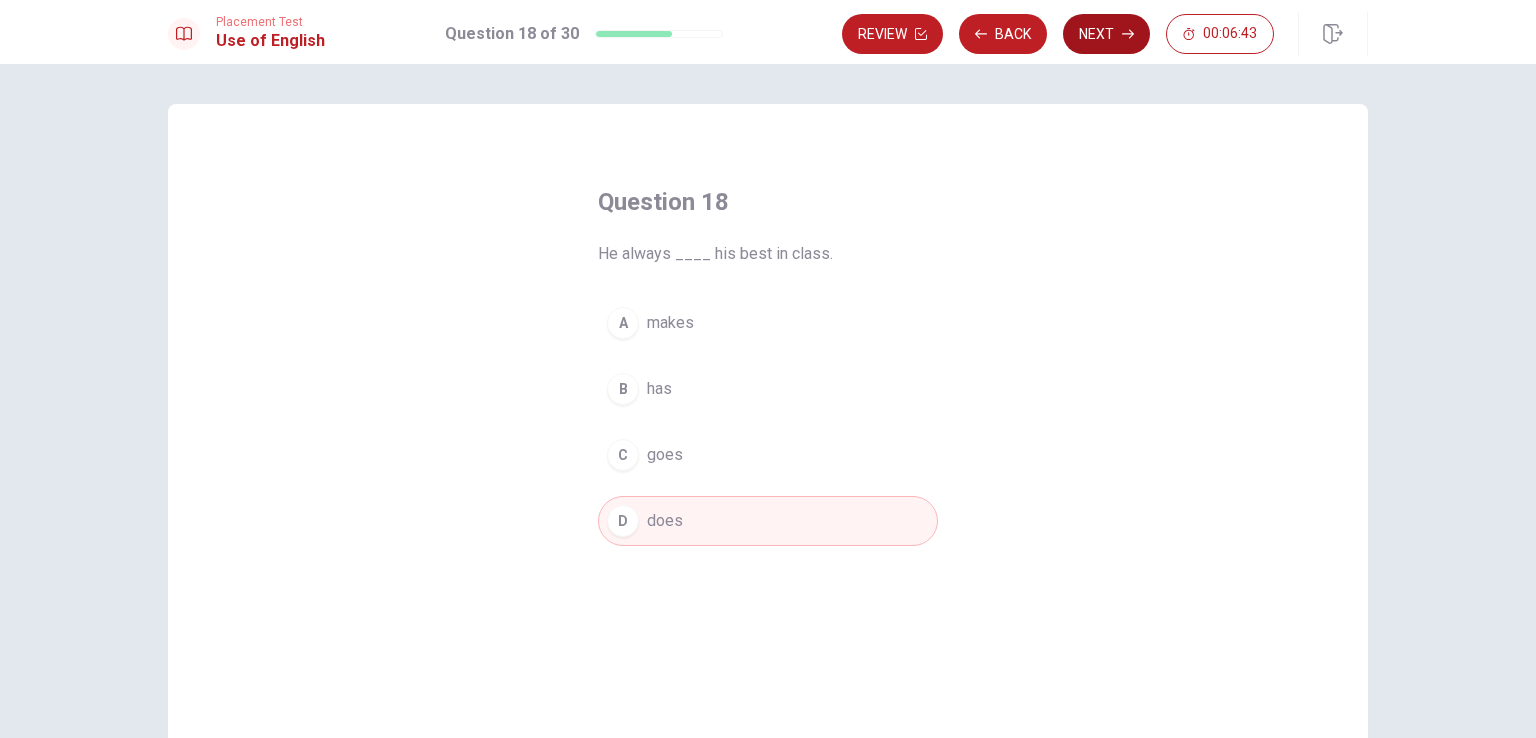 click 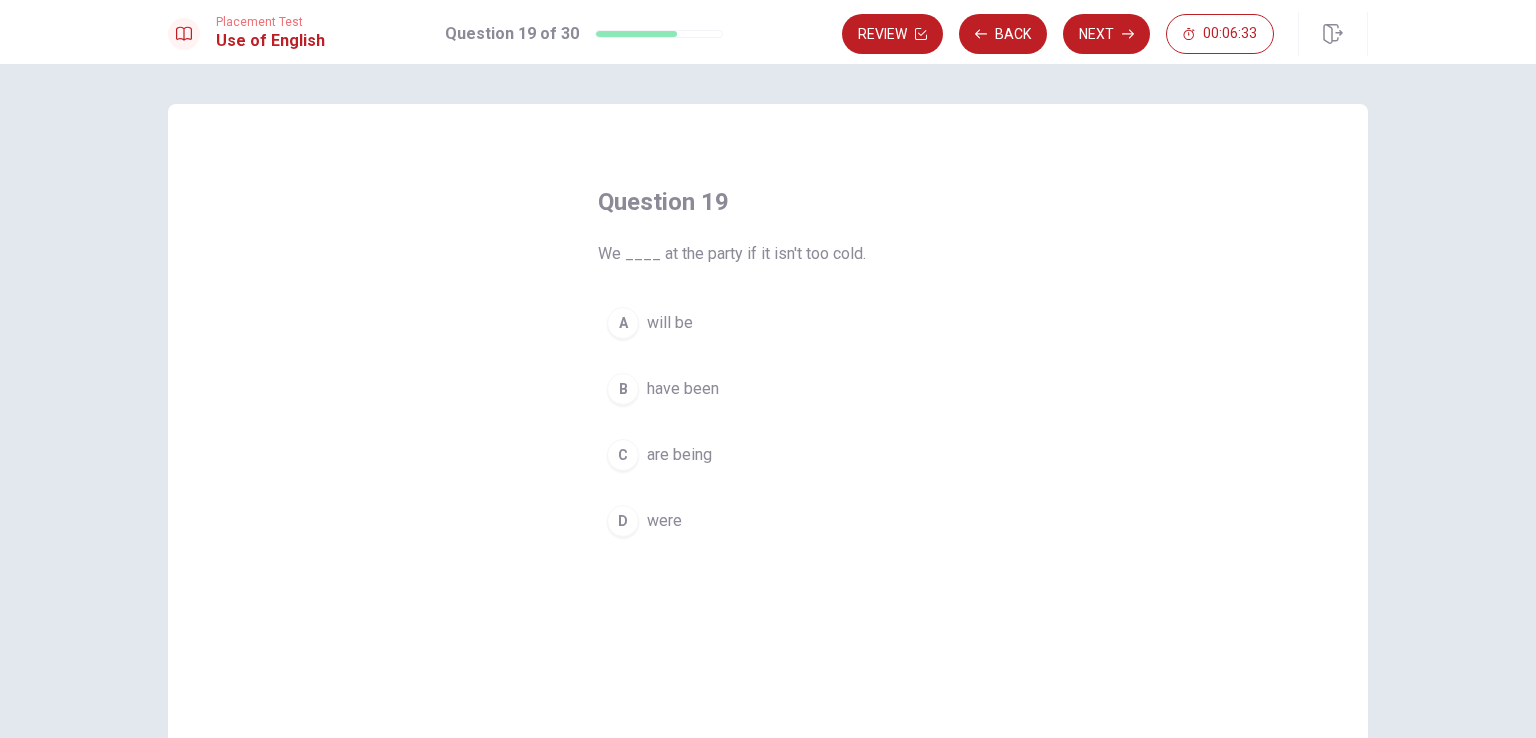 click on "A" at bounding box center (623, 323) 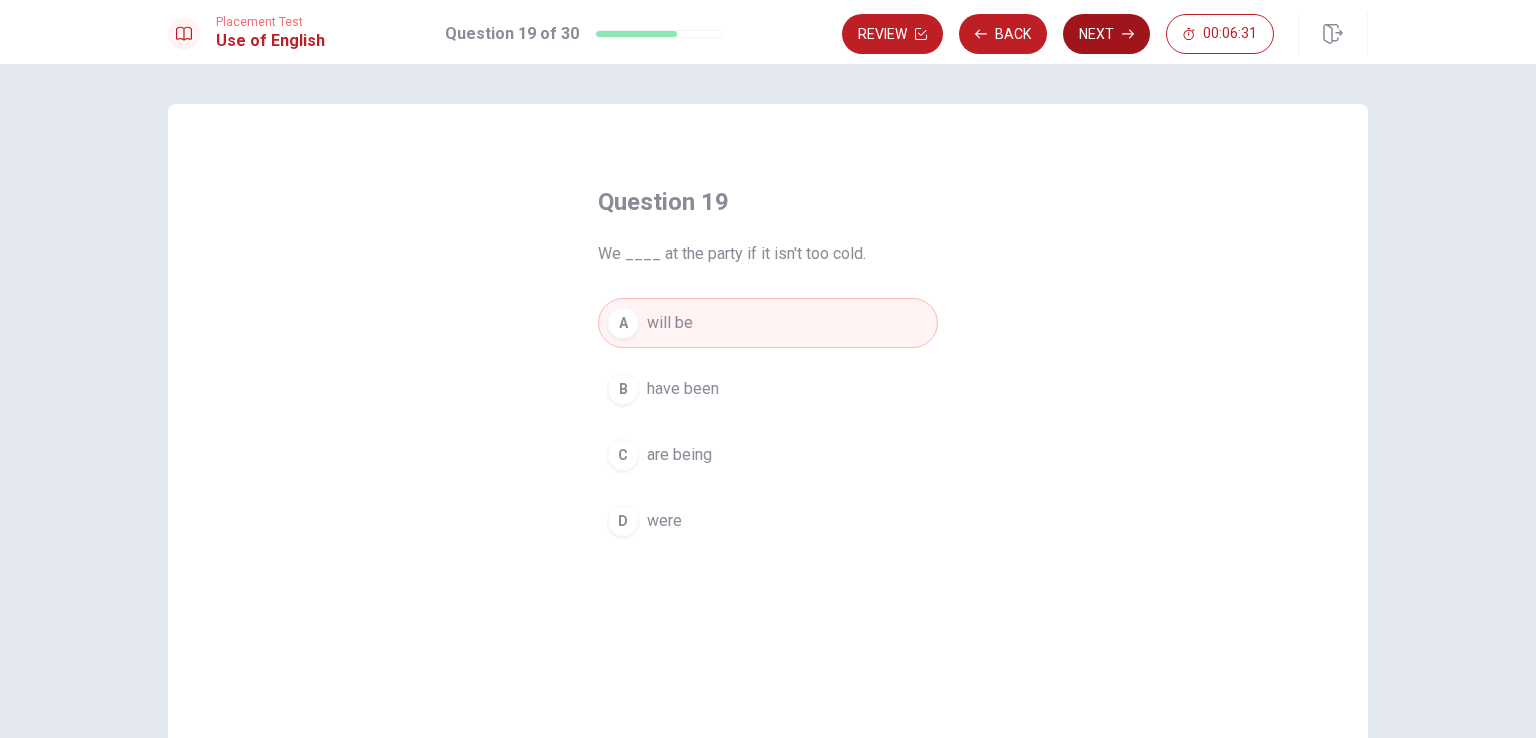 click on "Next" at bounding box center [1106, 34] 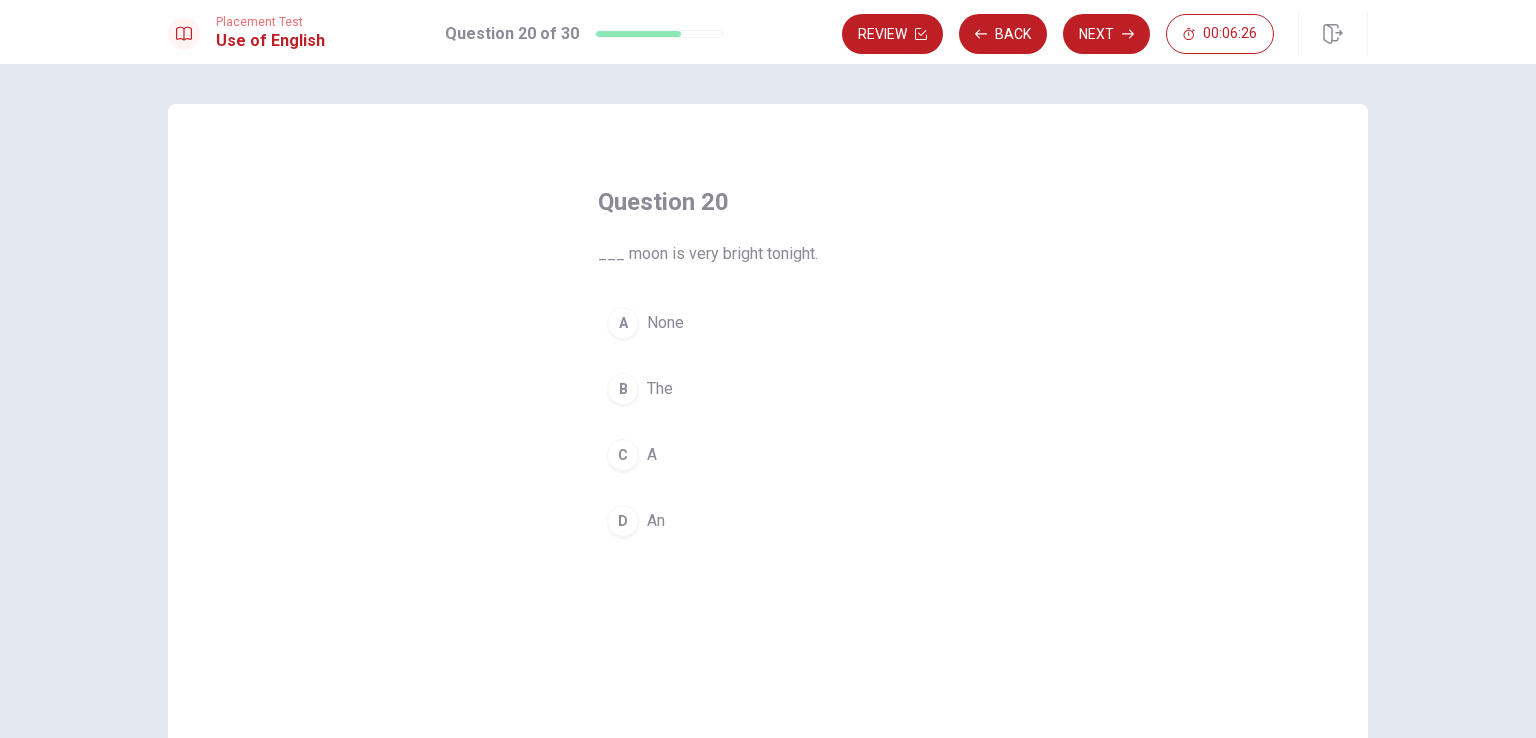 click on "B" at bounding box center [623, 389] 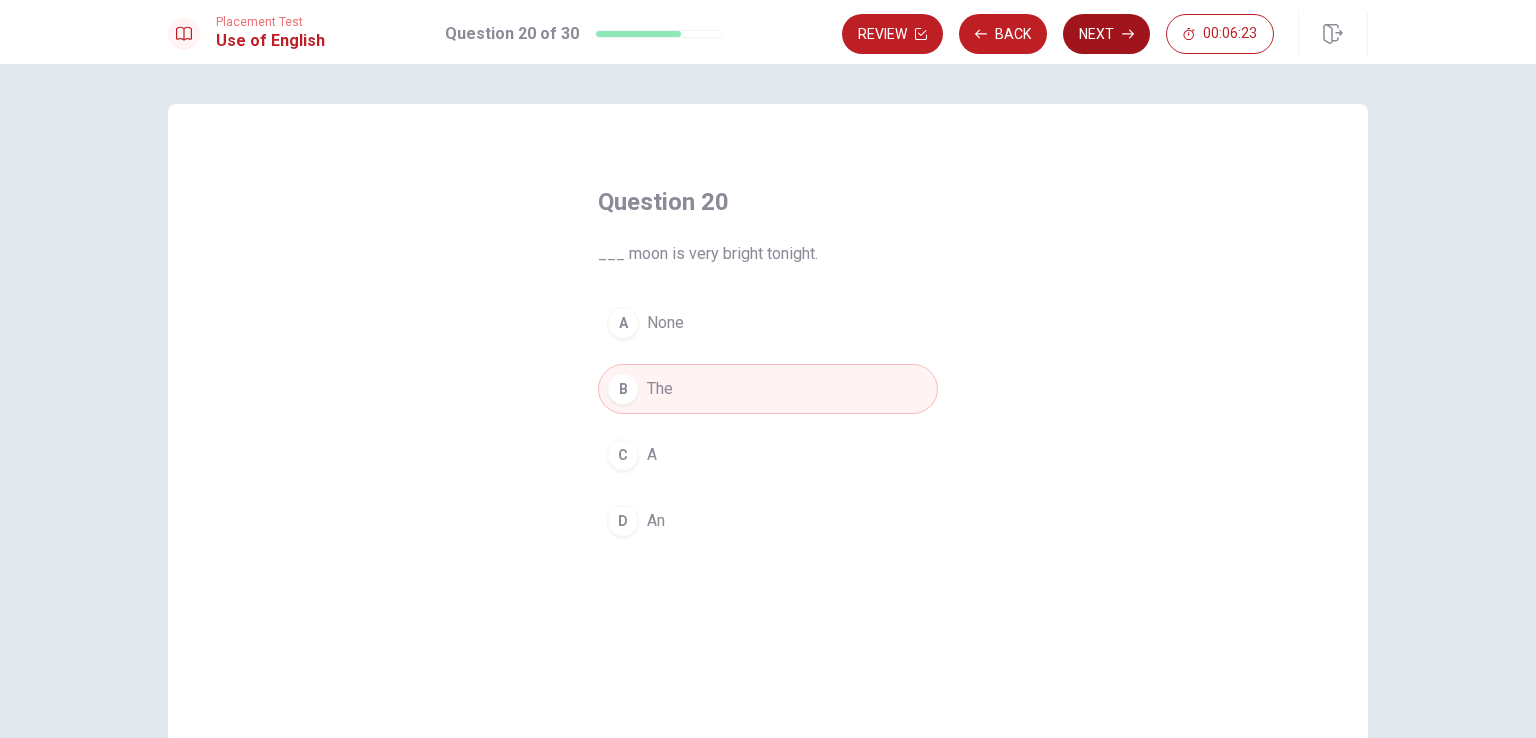 click on "Next" at bounding box center [1106, 34] 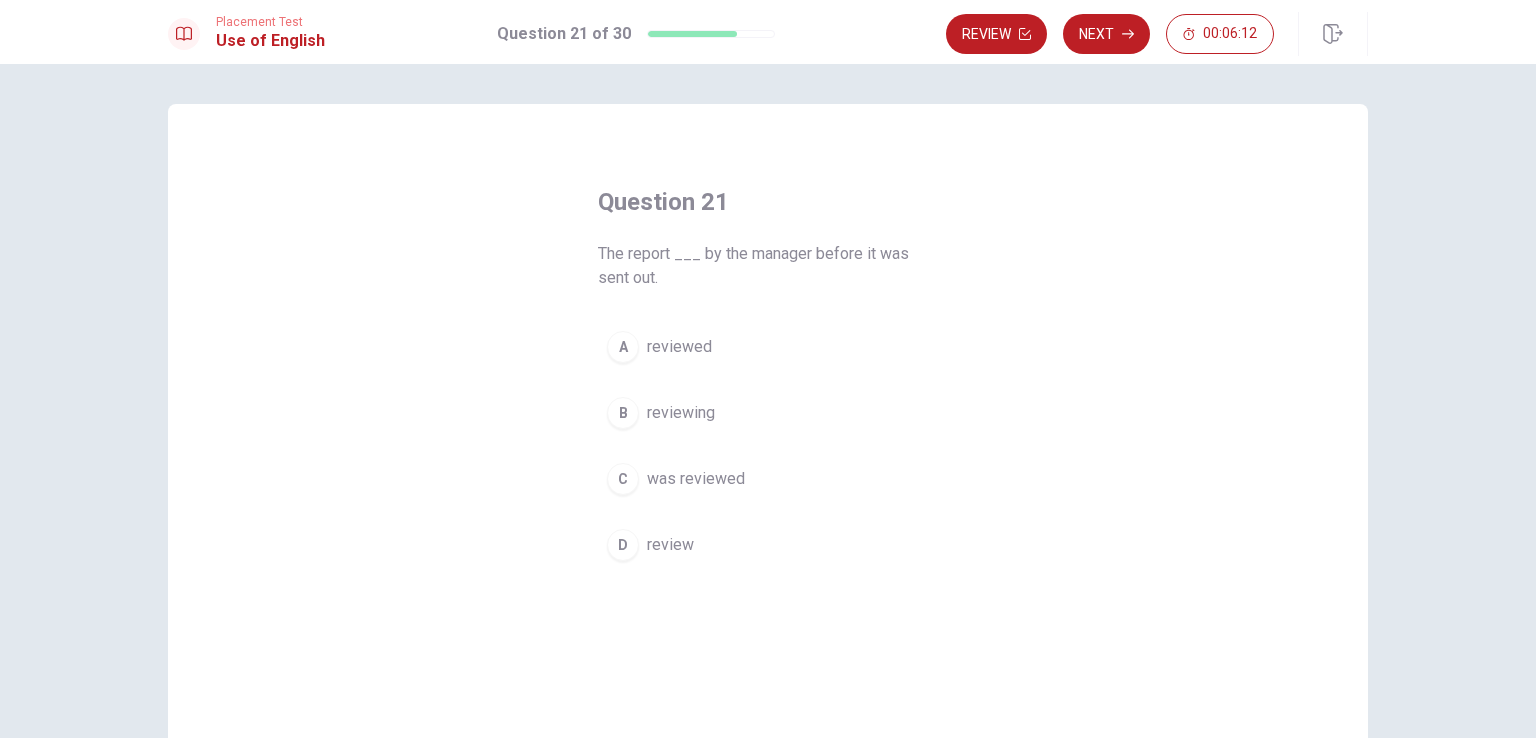 click on "C" at bounding box center [623, 479] 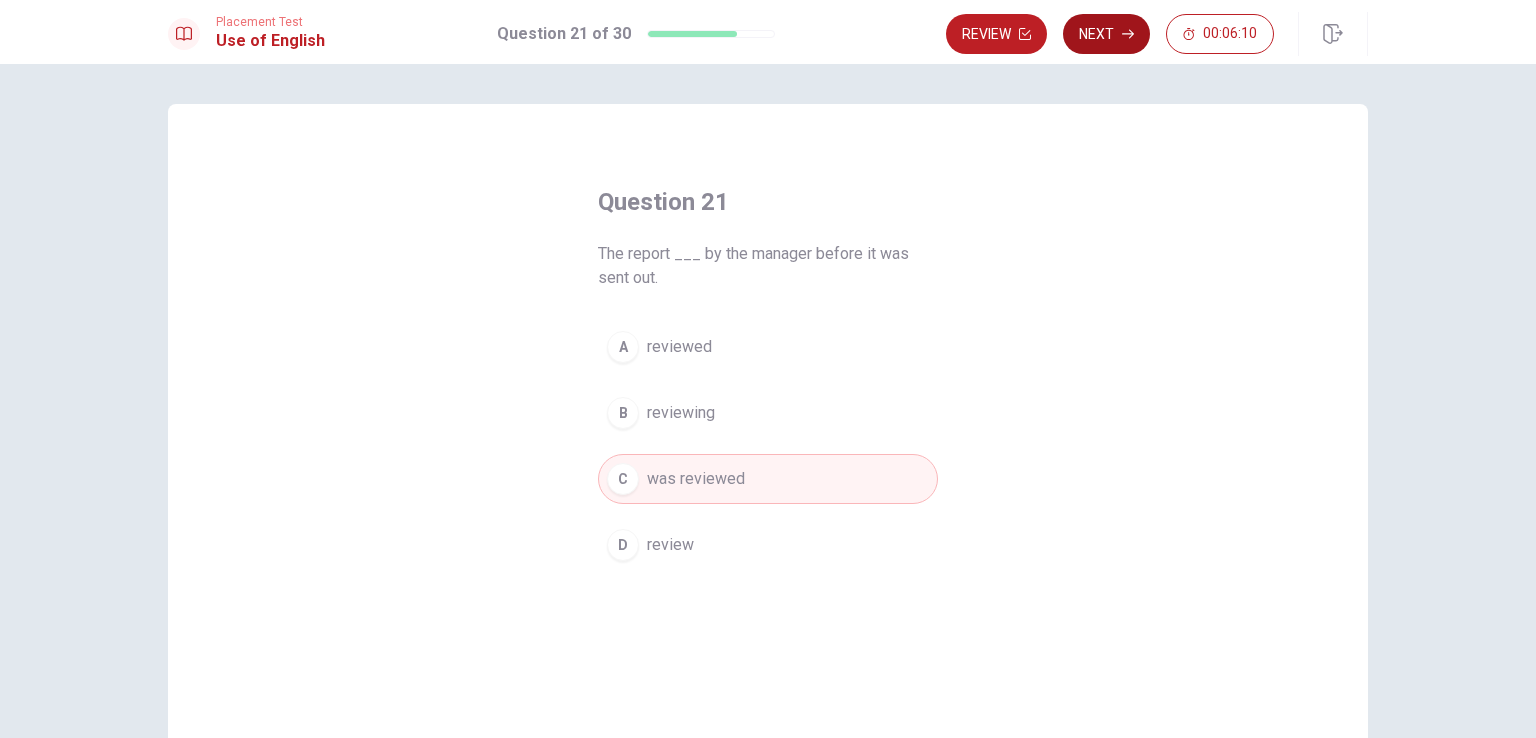 click on "Next" at bounding box center (1106, 34) 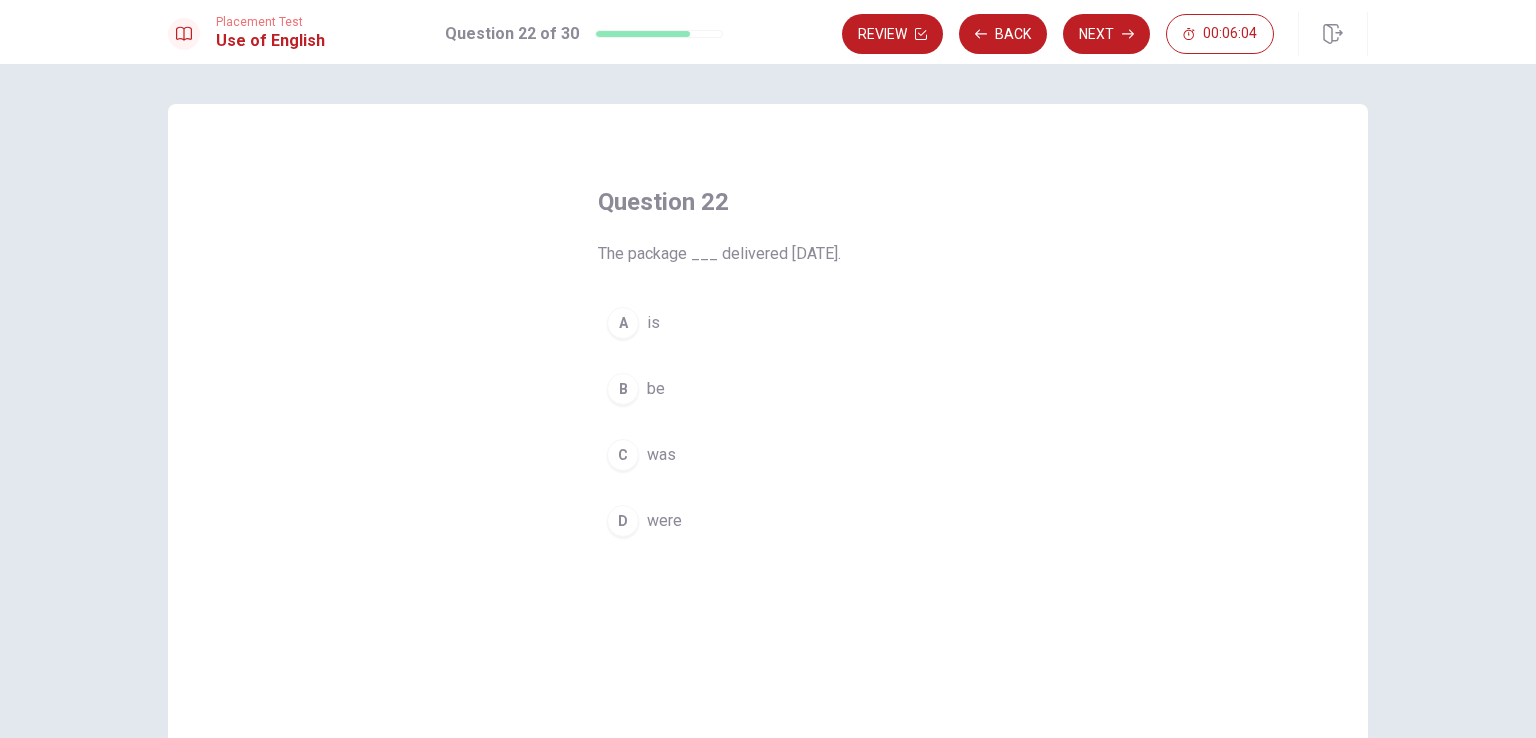 click on "C" at bounding box center (623, 455) 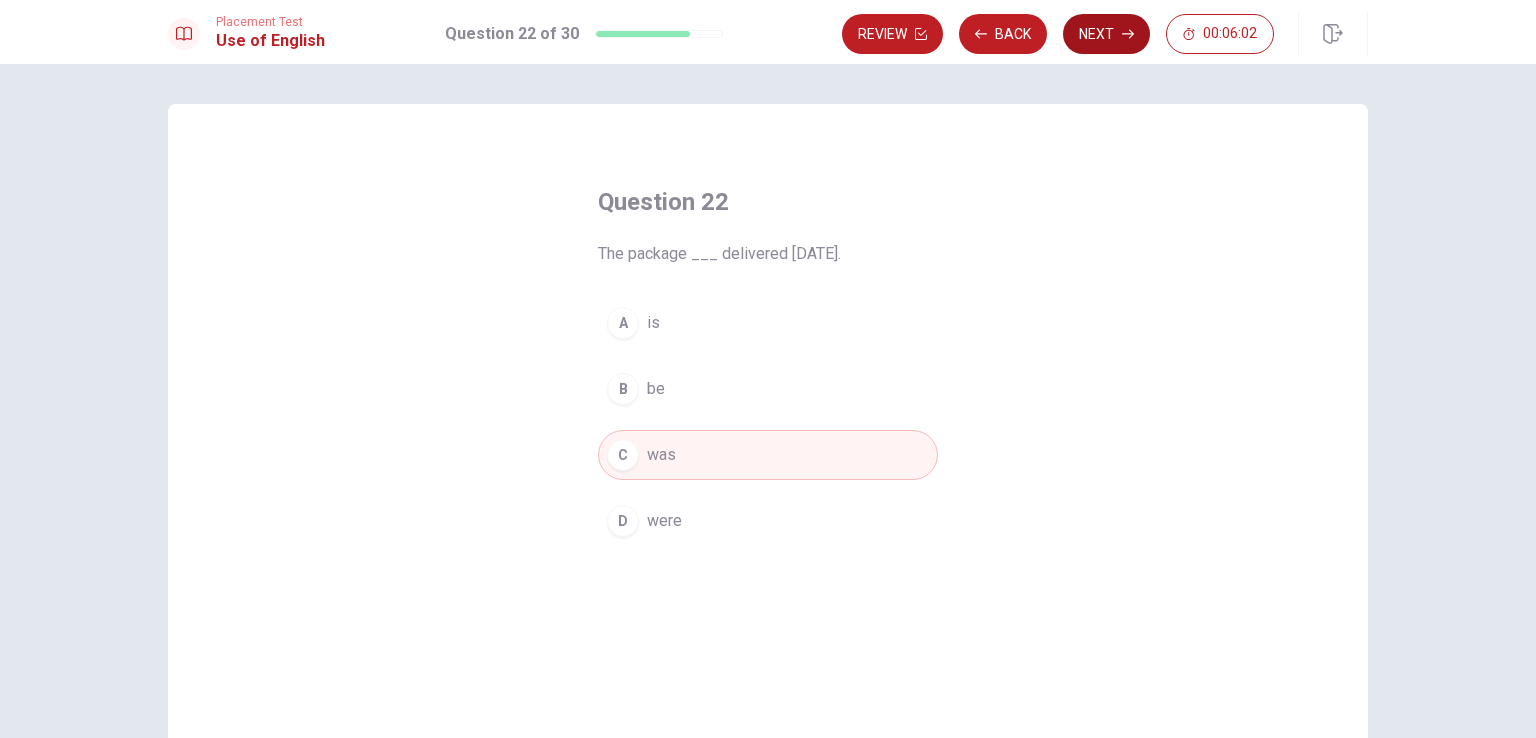 click on "Next" at bounding box center [1106, 34] 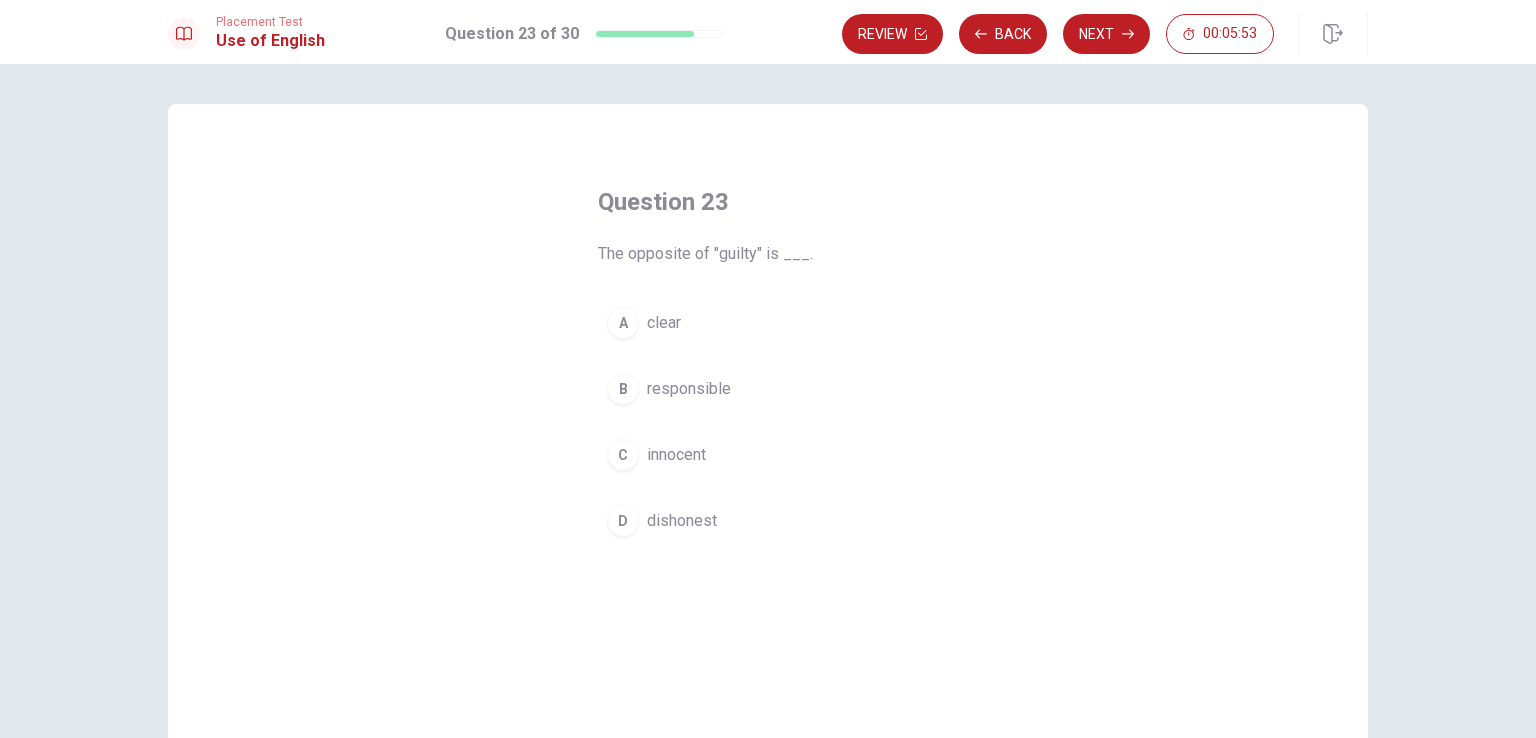 click on "A" at bounding box center [623, 323] 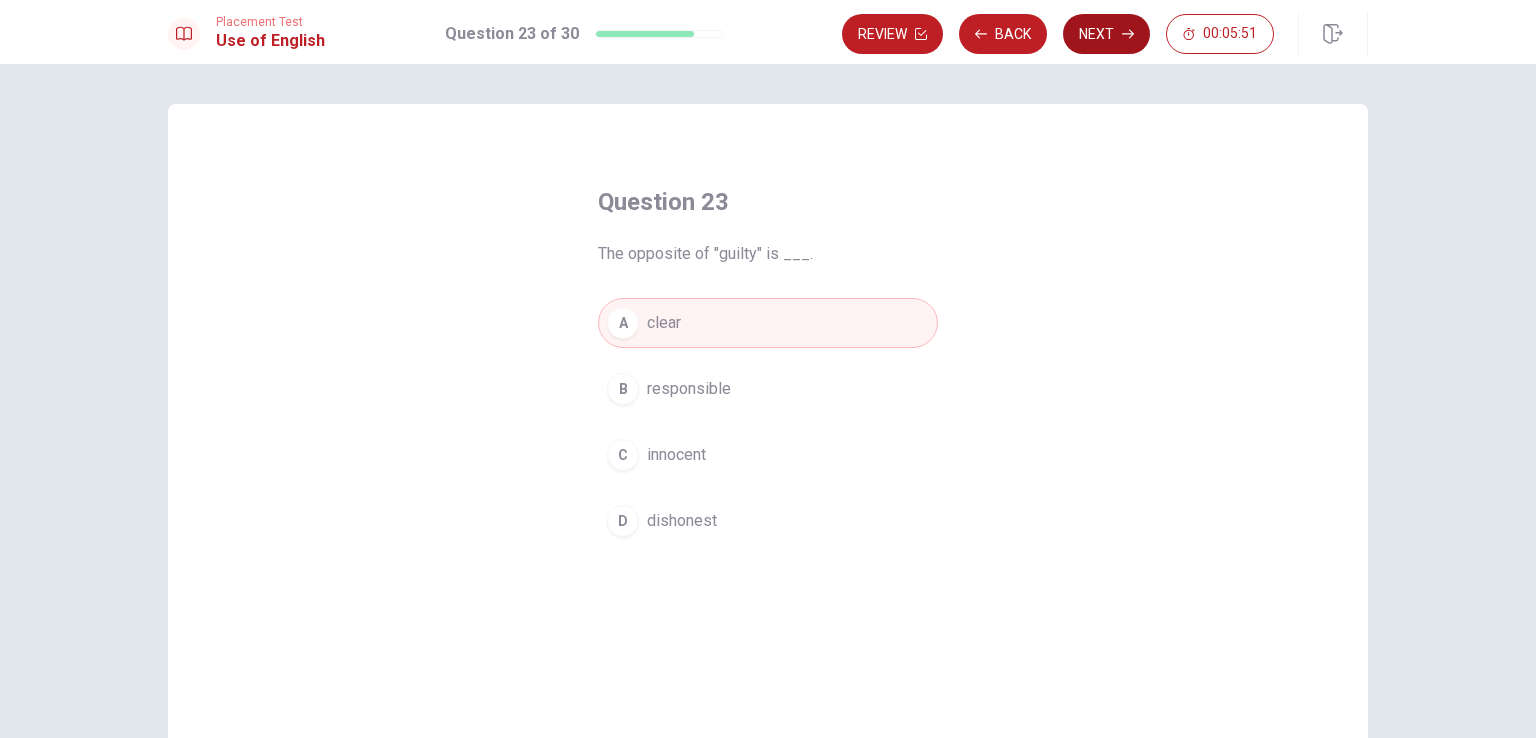 click on "Next" at bounding box center [1106, 34] 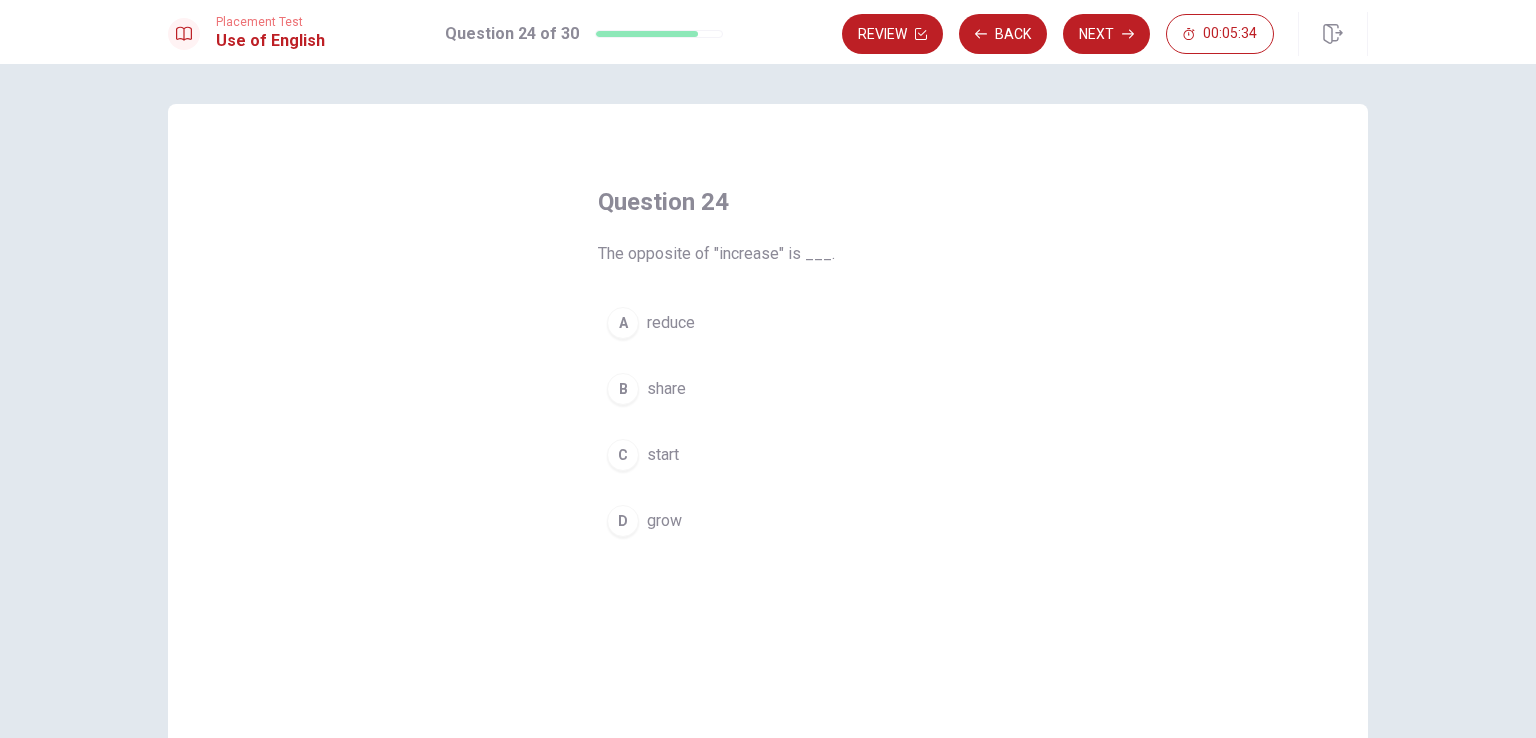 click on "D" at bounding box center (623, 521) 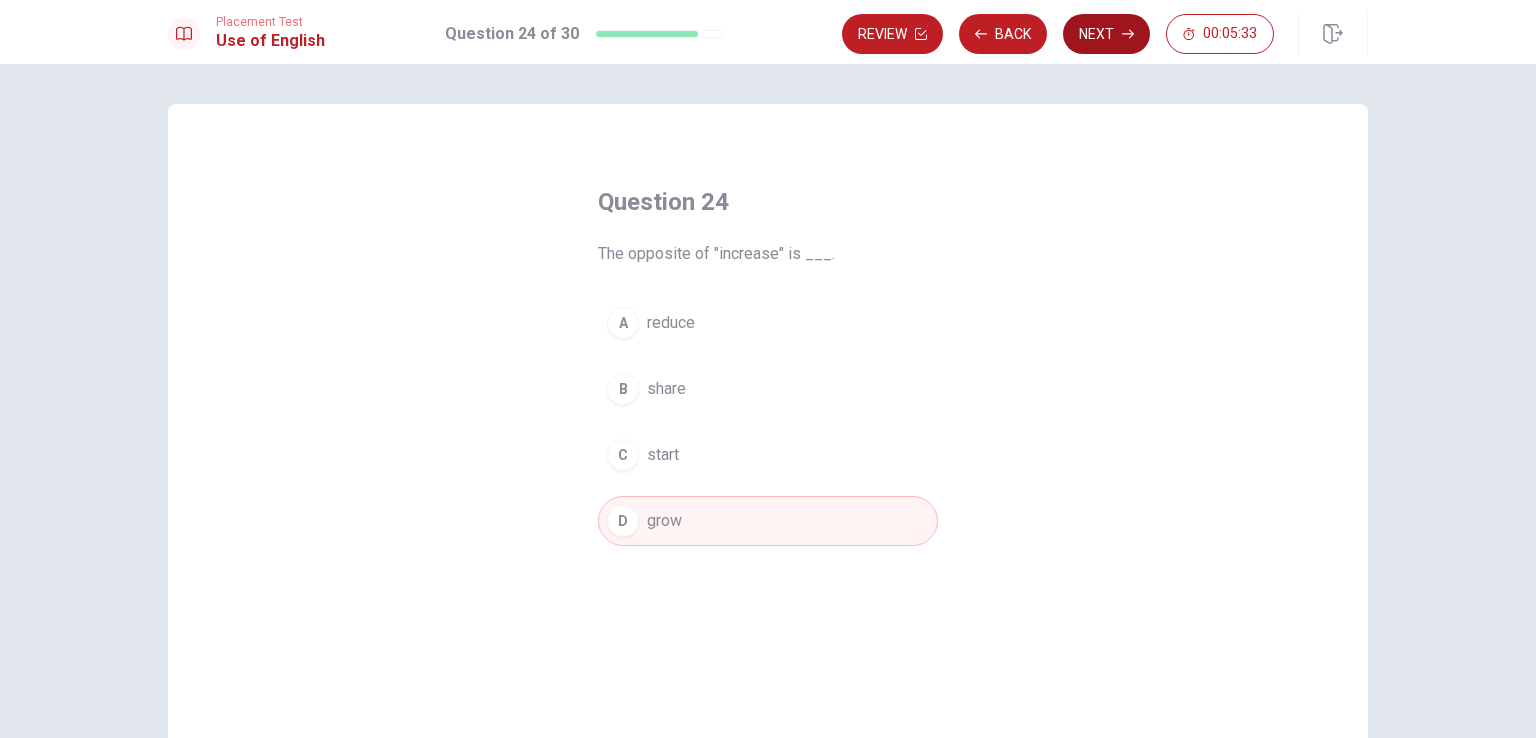 click on "Next" at bounding box center (1106, 34) 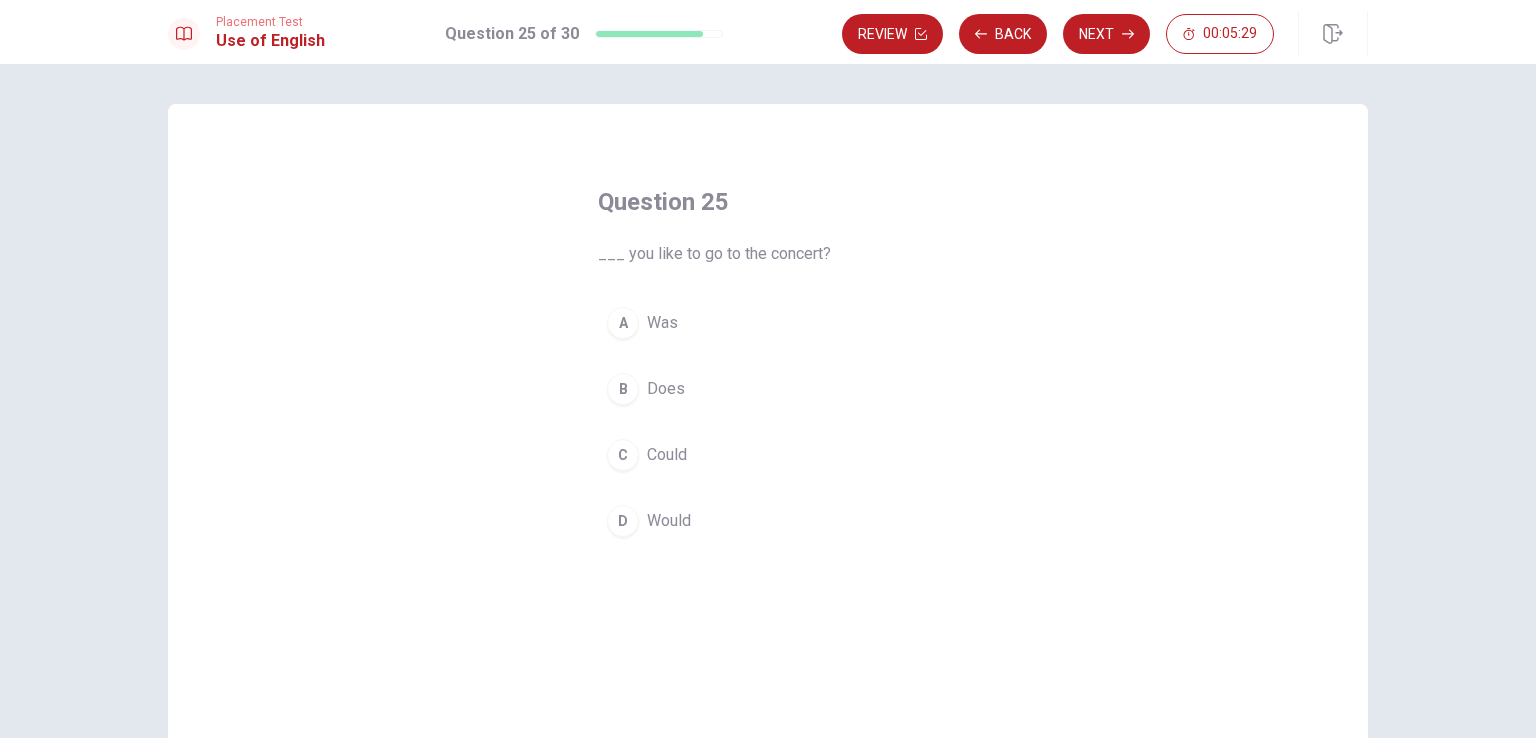 click on "D" at bounding box center [623, 521] 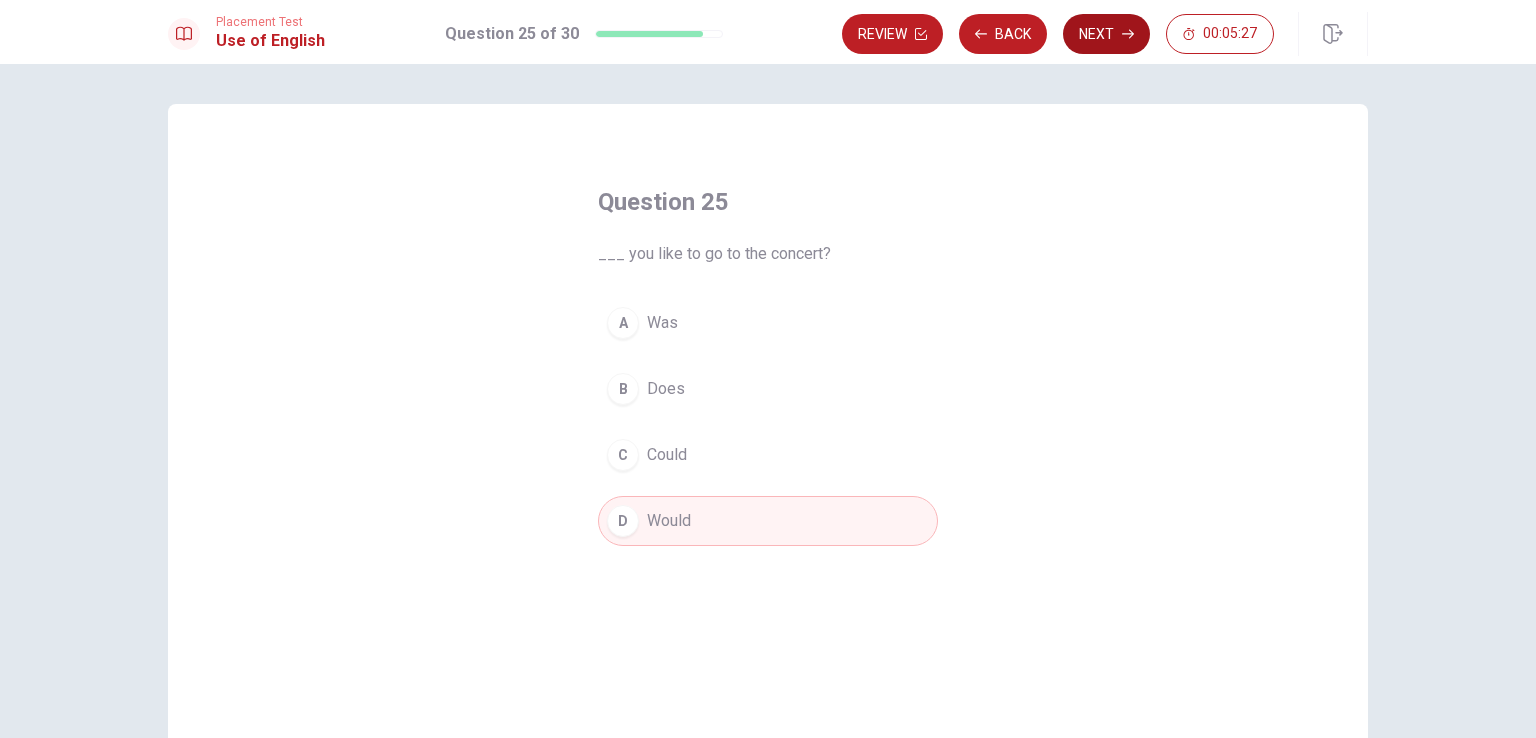click on "Next" at bounding box center (1106, 34) 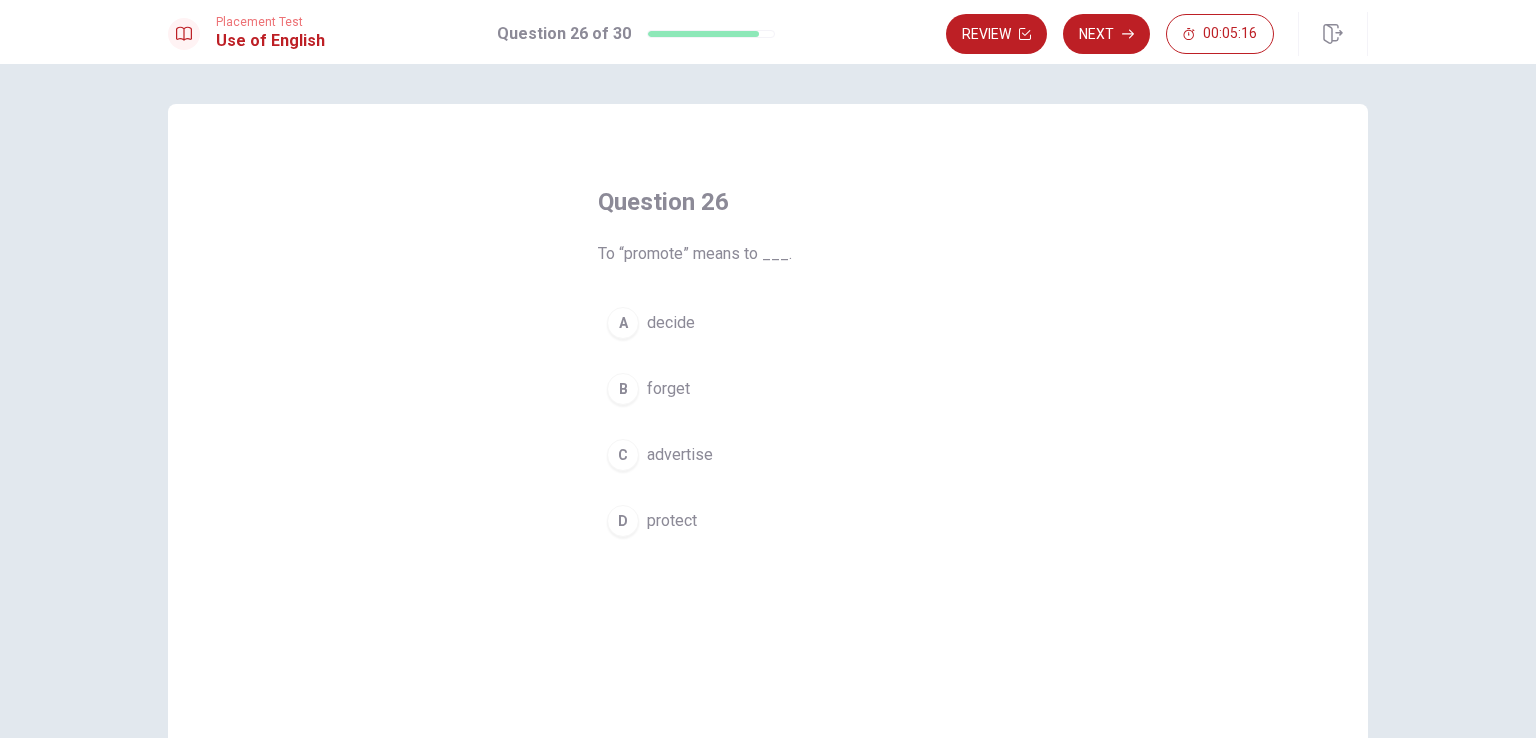 click on "C" at bounding box center (623, 455) 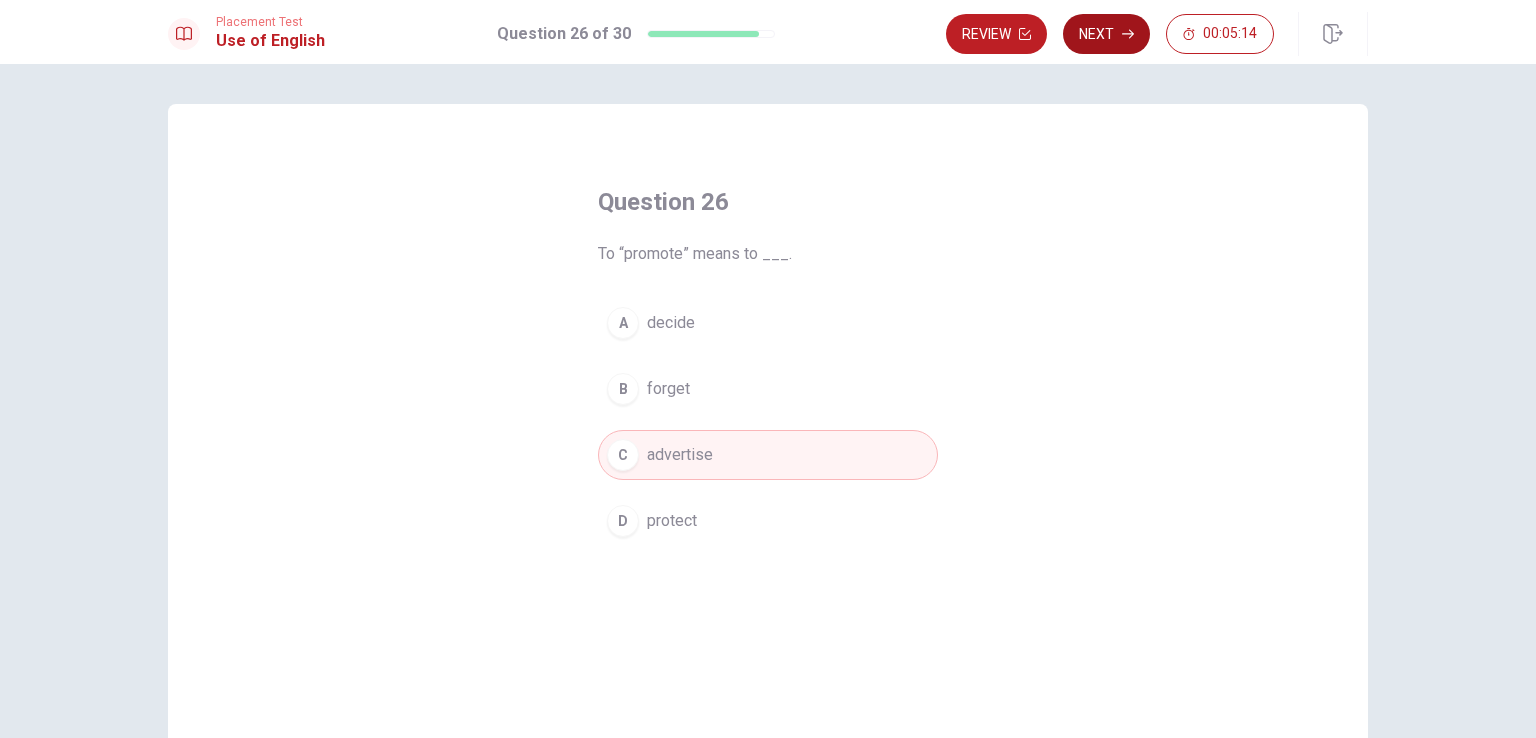 click on "Next" at bounding box center (1106, 34) 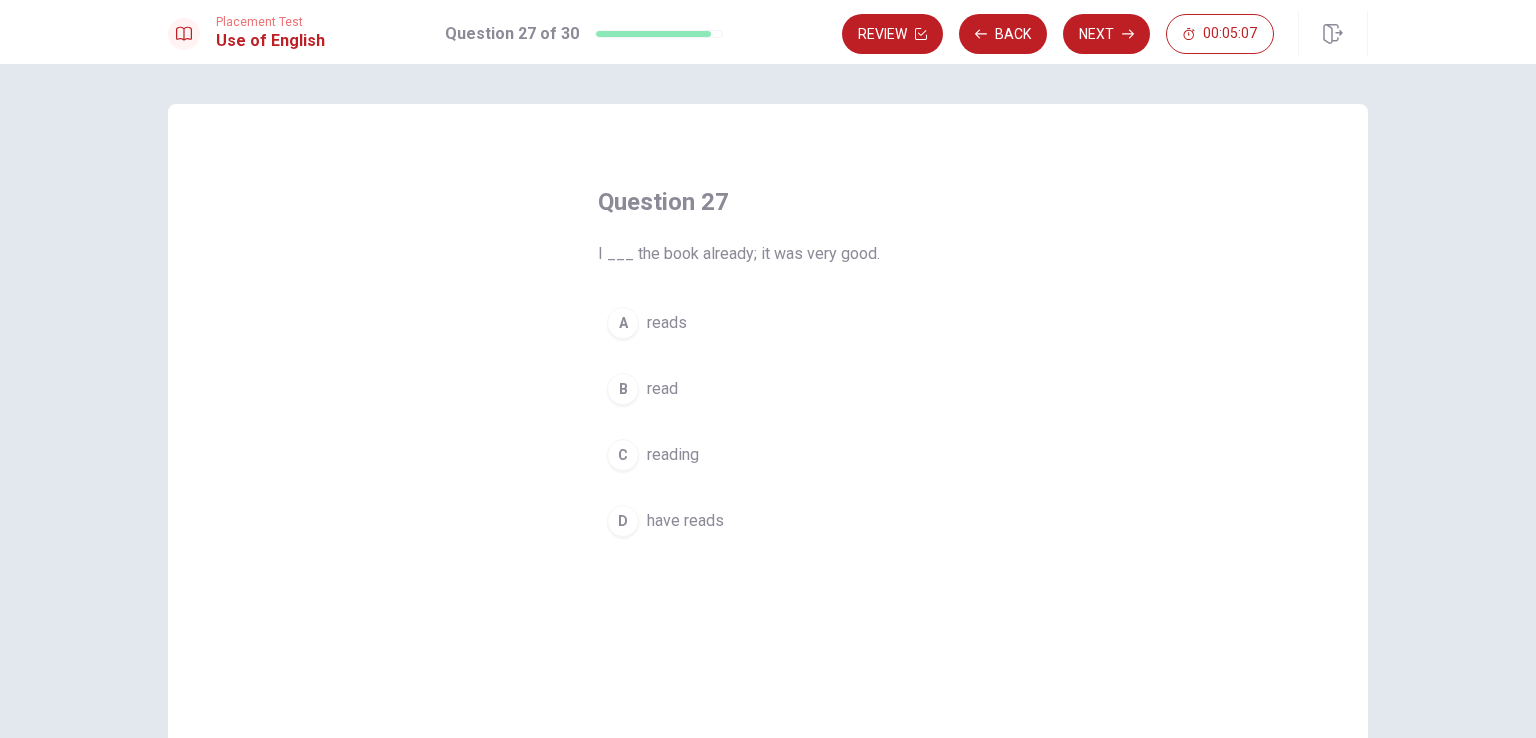 click on "D" at bounding box center [623, 521] 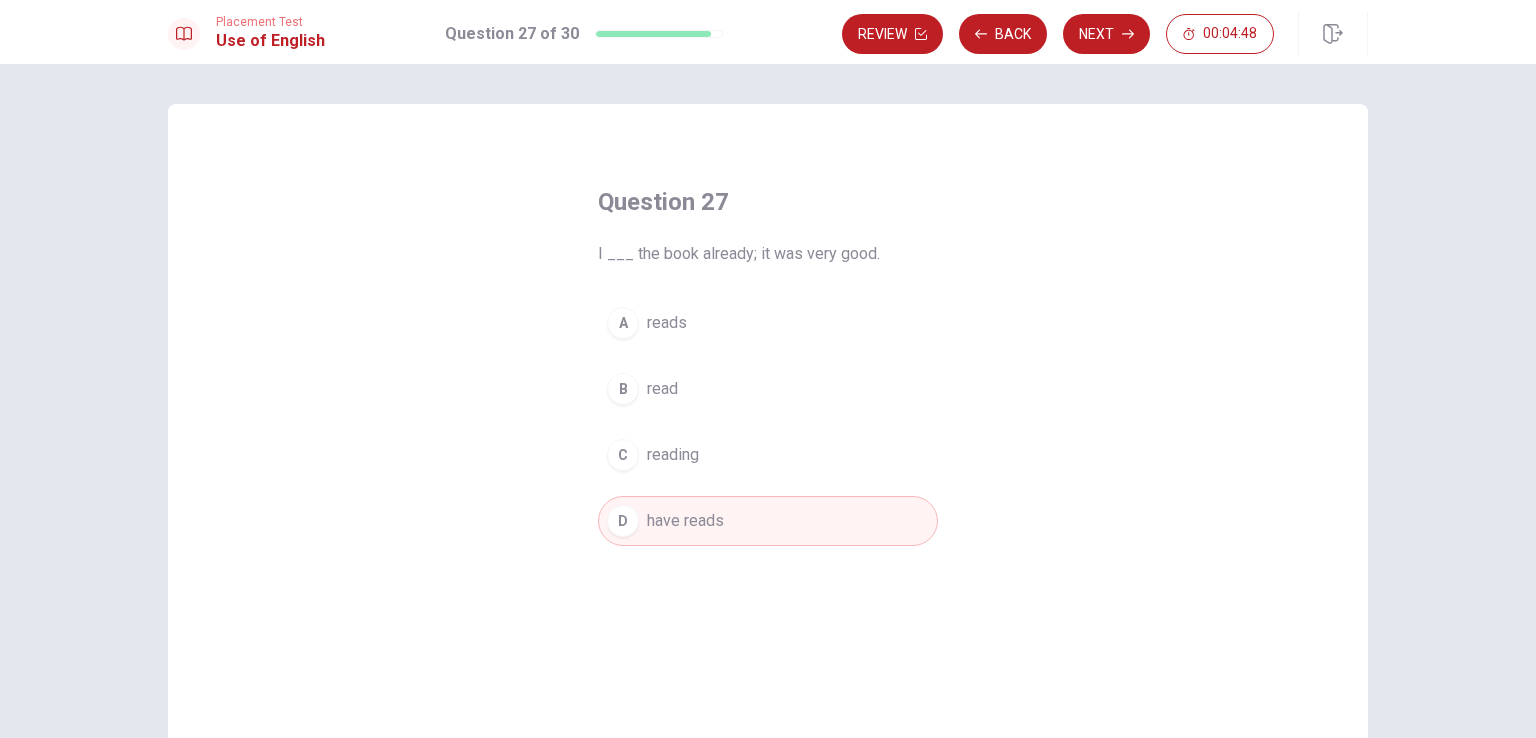 click on "B" at bounding box center (623, 389) 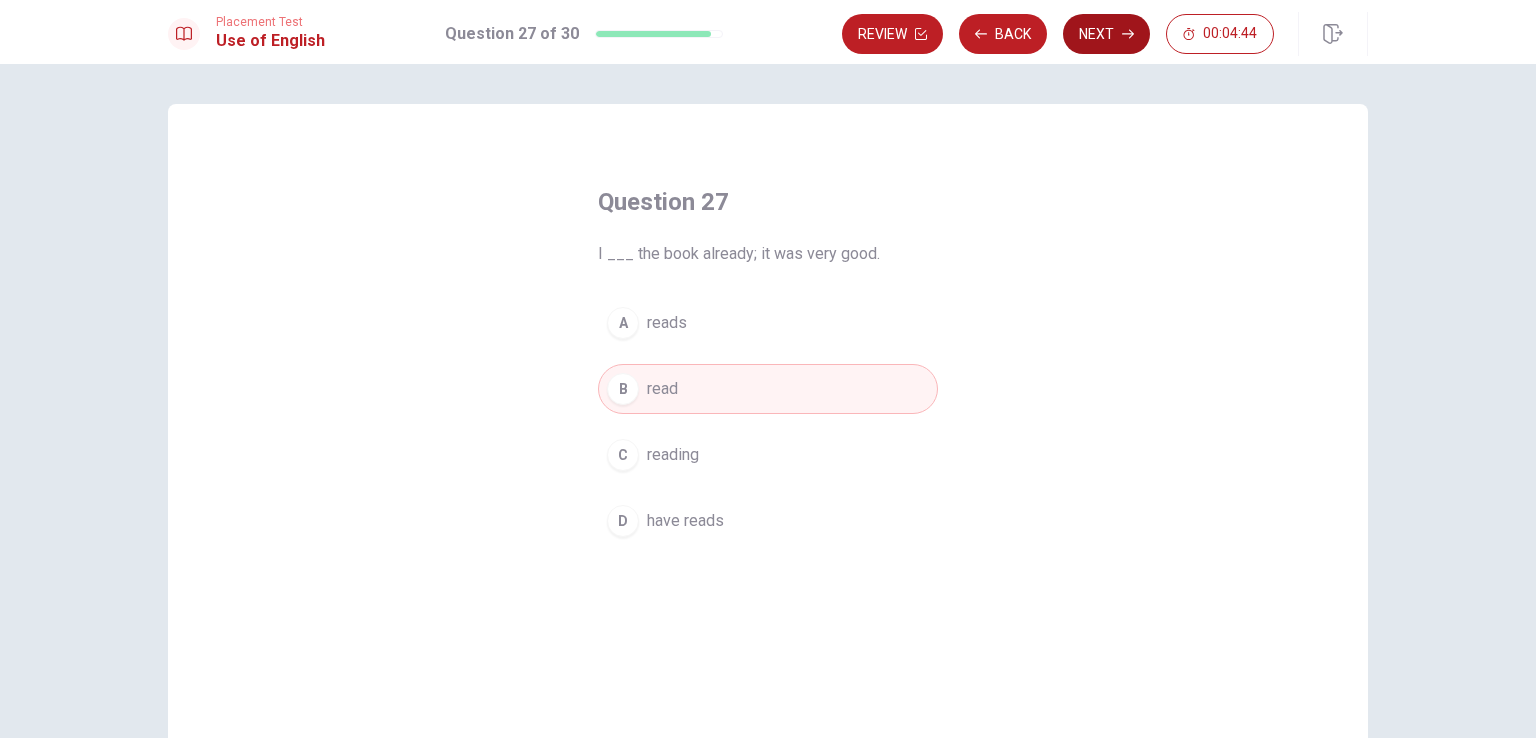 click on "Next" at bounding box center [1106, 34] 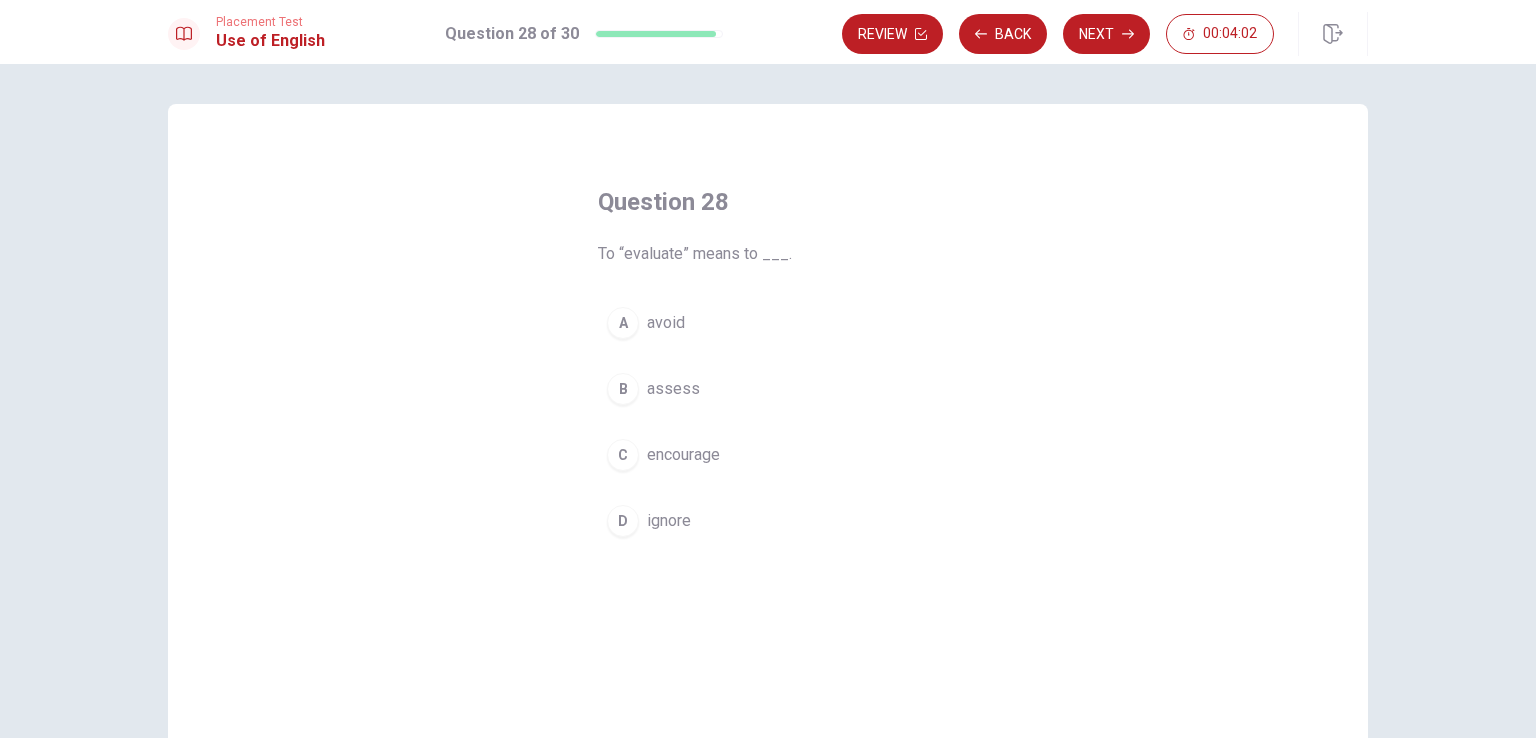 click on "D" at bounding box center (623, 521) 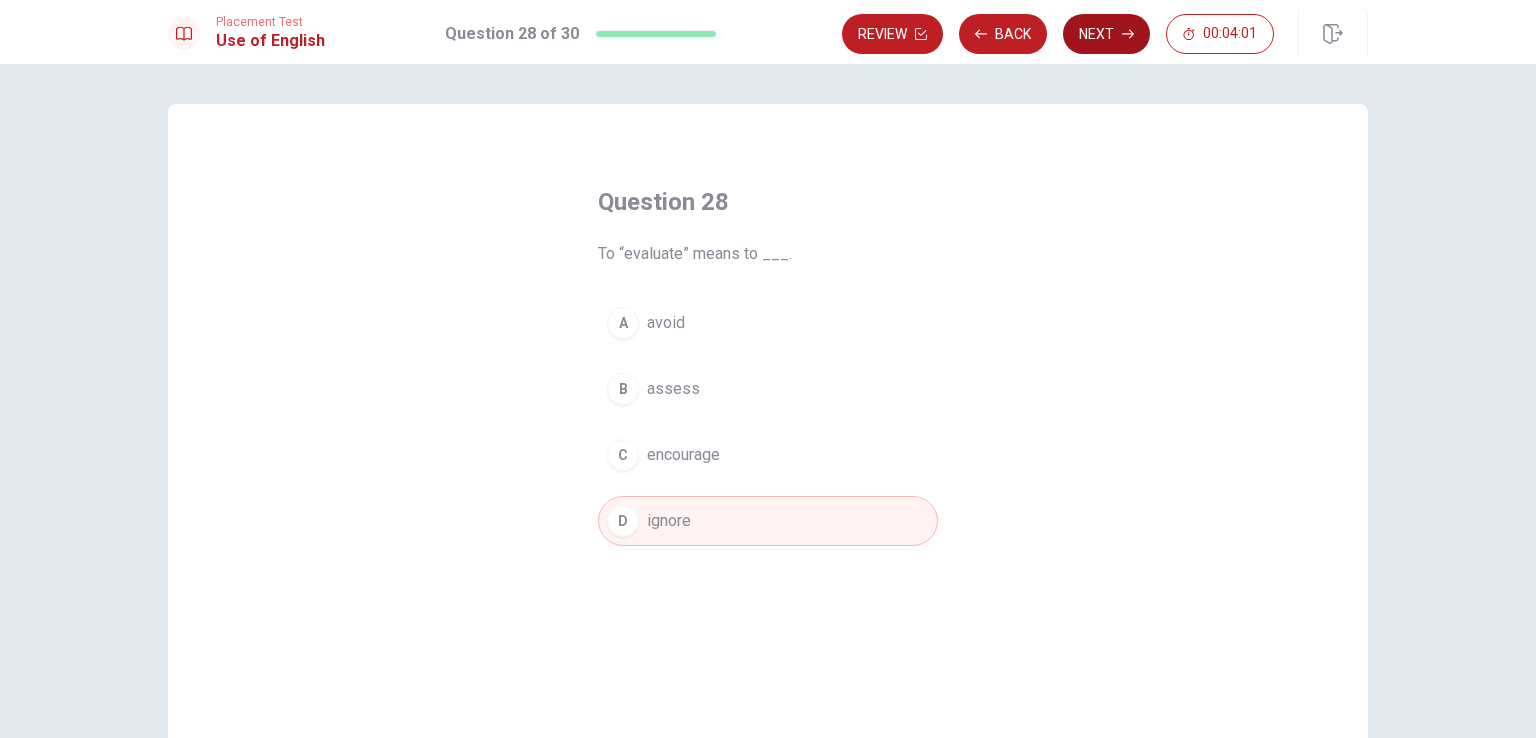 click on "Next" at bounding box center [1106, 34] 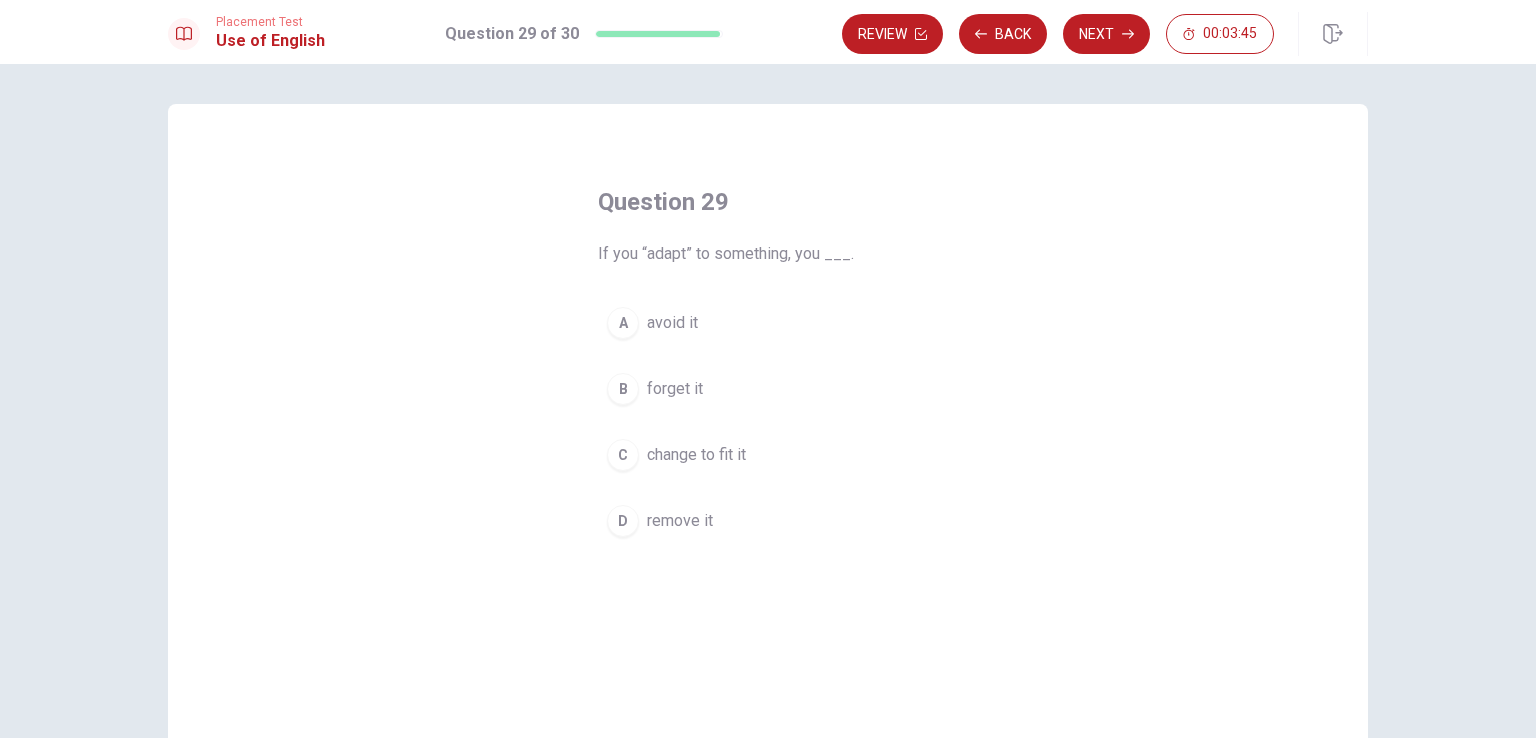 click on "C" at bounding box center (623, 455) 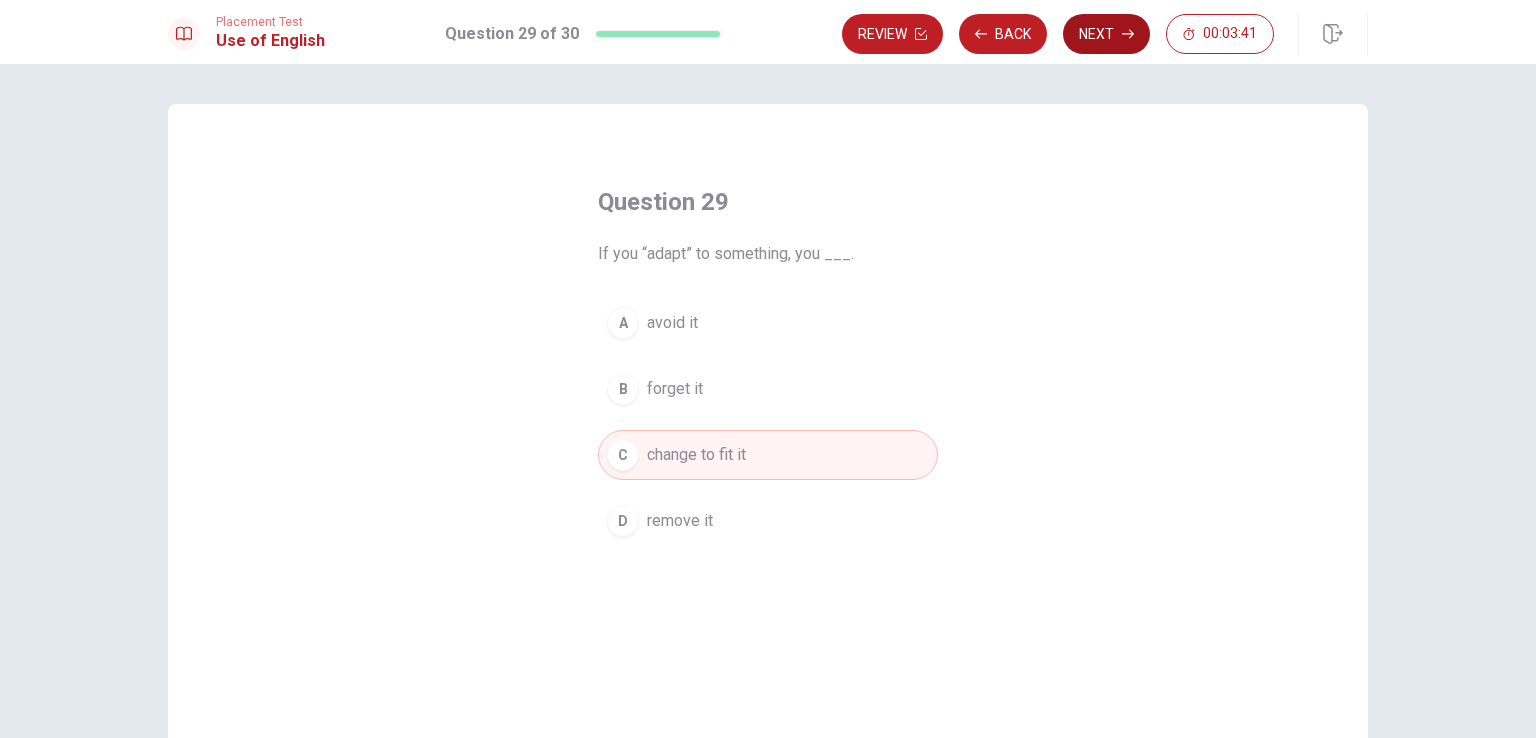 click 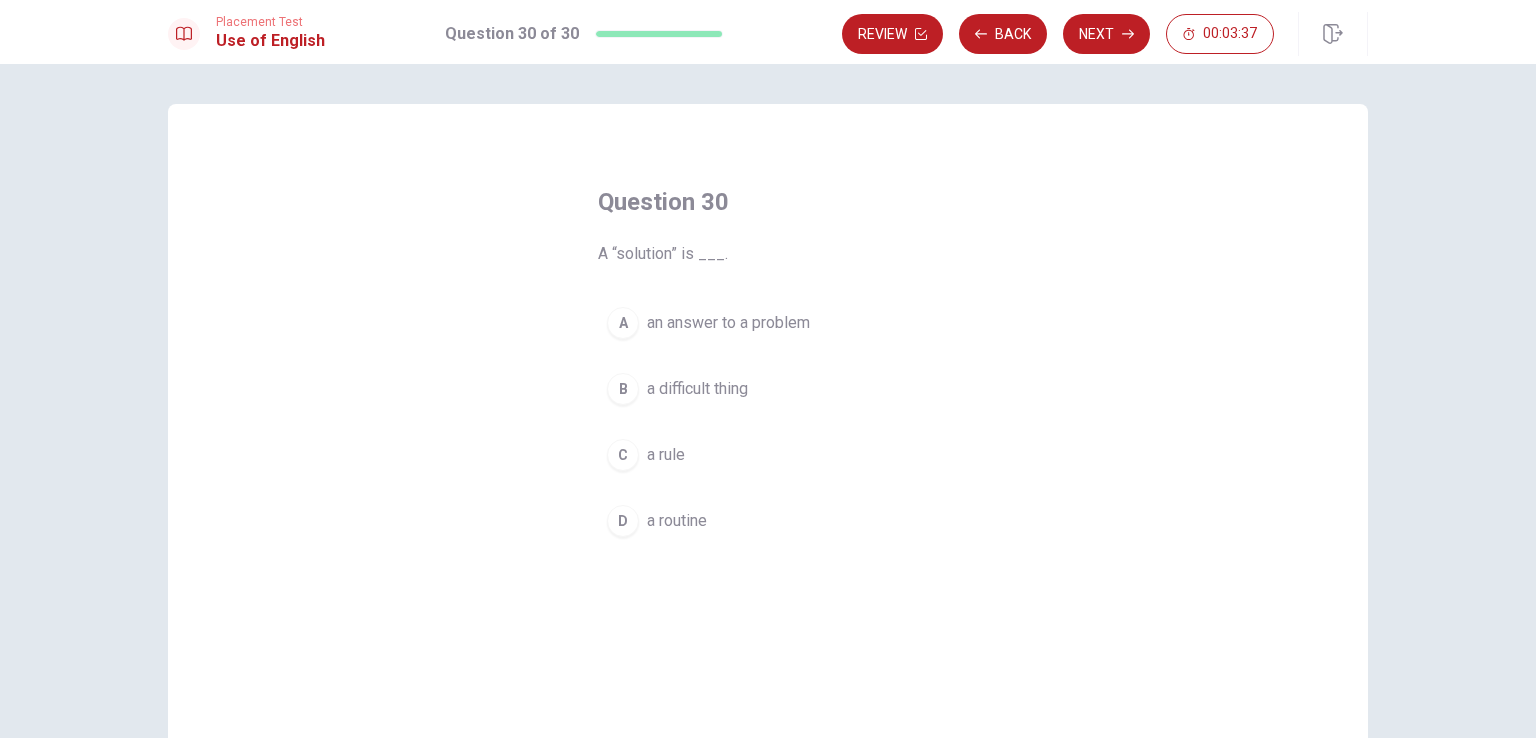 click on "A" at bounding box center (623, 323) 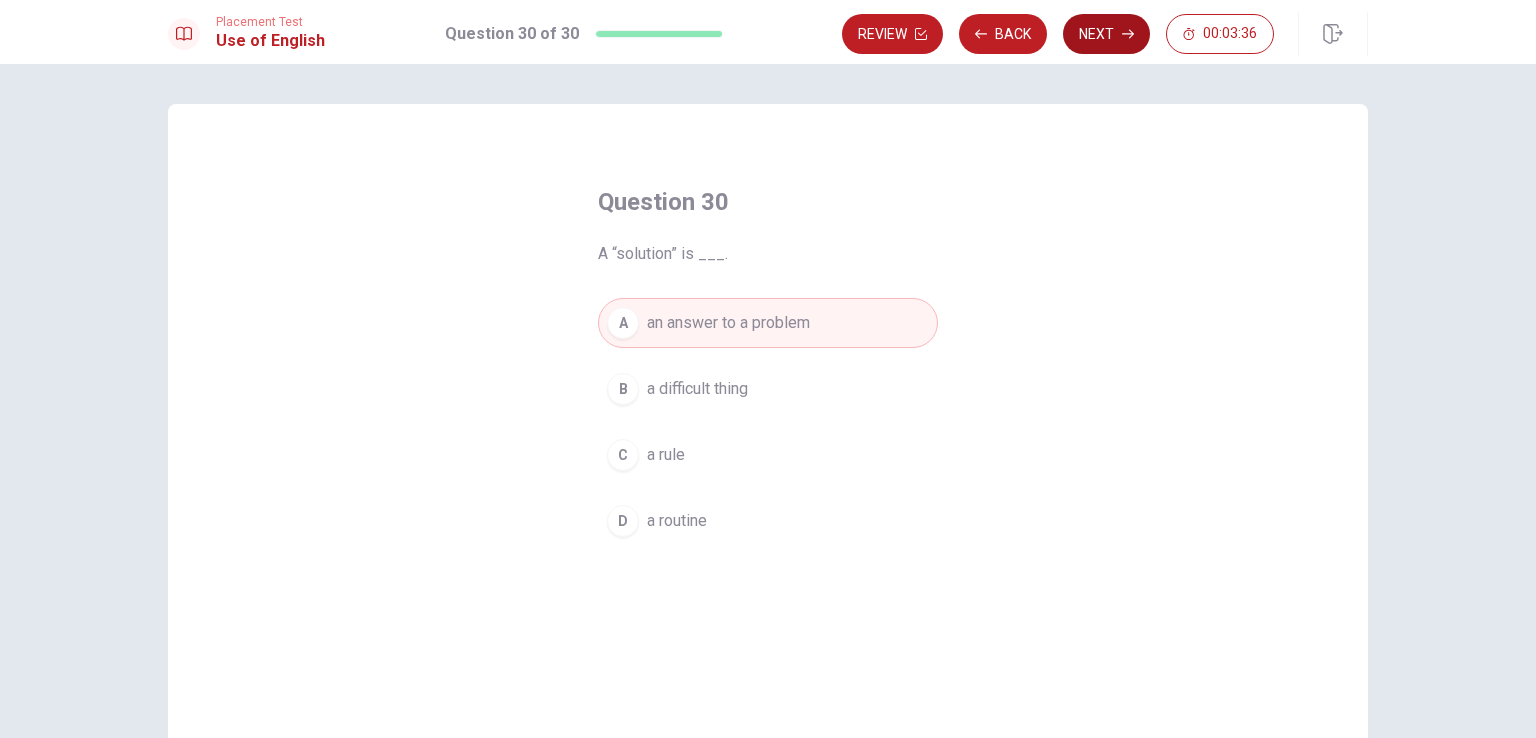 click on "Next" at bounding box center [1106, 34] 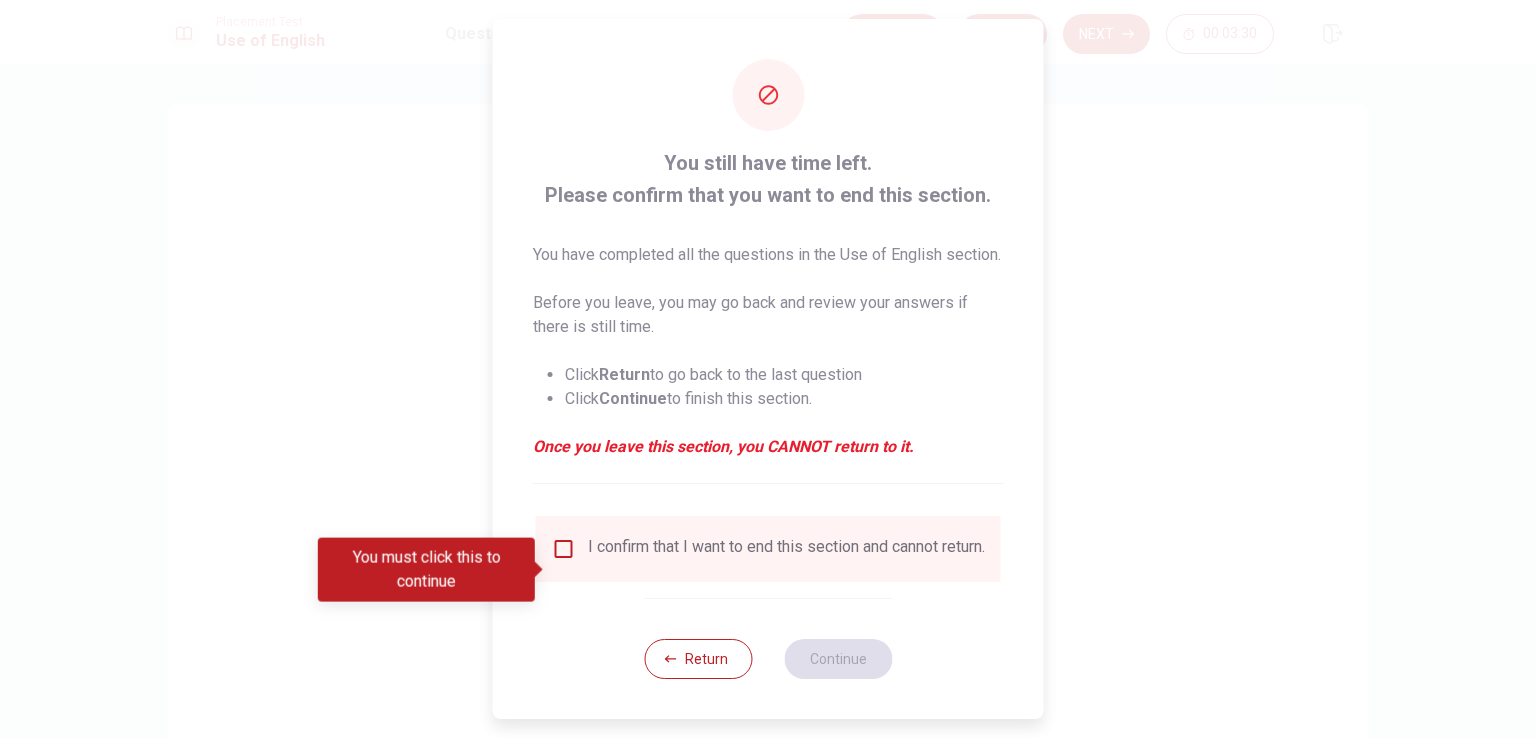 click at bounding box center [564, 549] 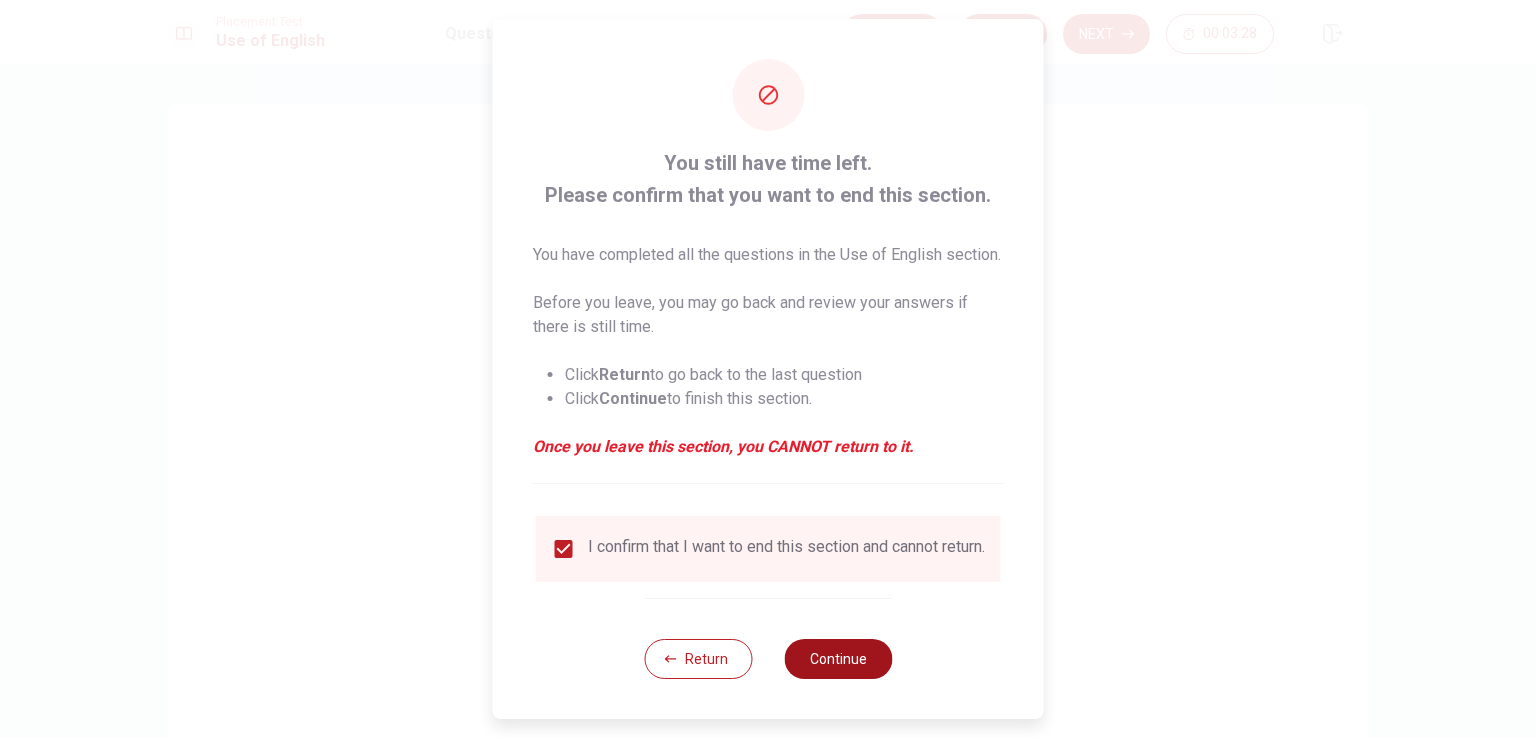 click on "Continue" at bounding box center [838, 659] 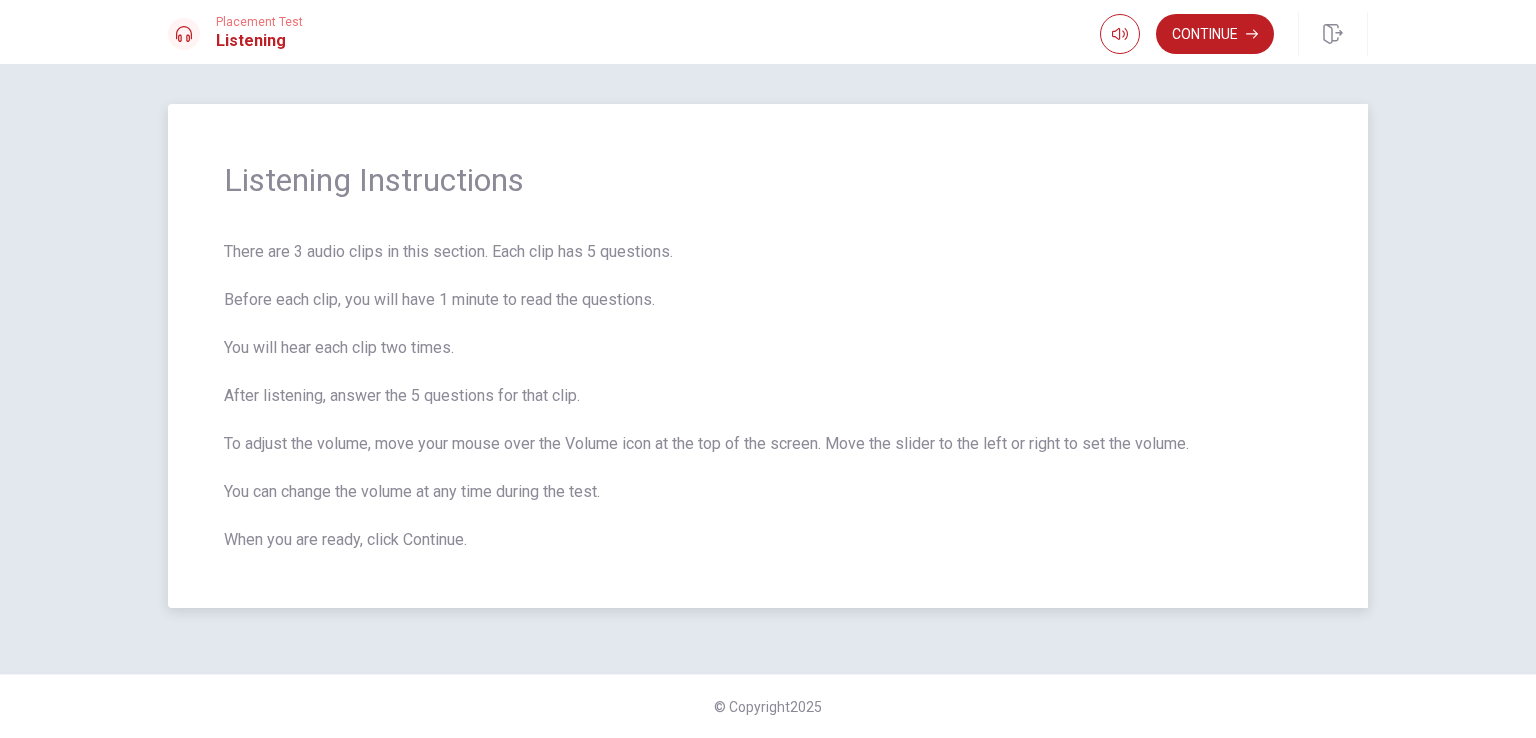 click on "There are 3 audio clips in this section. Each clip has 5 questions.
Before each clip, you will have 1 minute to read the questions.
You will hear each clip two times.
After listening, answer the 5 questions for that clip.
To adjust the volume, move your mouse over the Volume icon at the top of the screen. Move the slider to the left or right to set the volume.
You can change the volume at any time during the test.
When you are ready, click Continue." at bounding box center (768, 396) 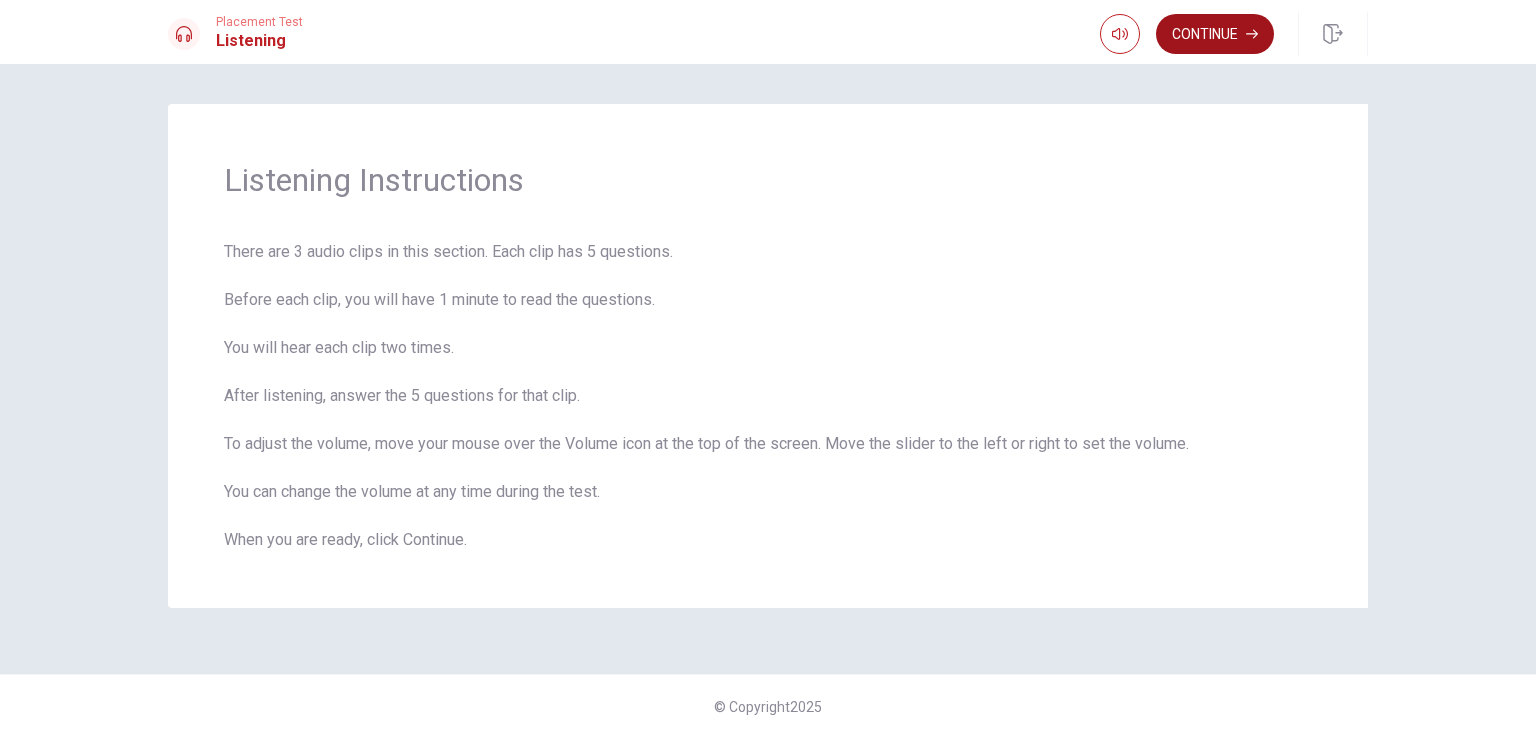 click on "Continue" at bounding box center (1215, 34) 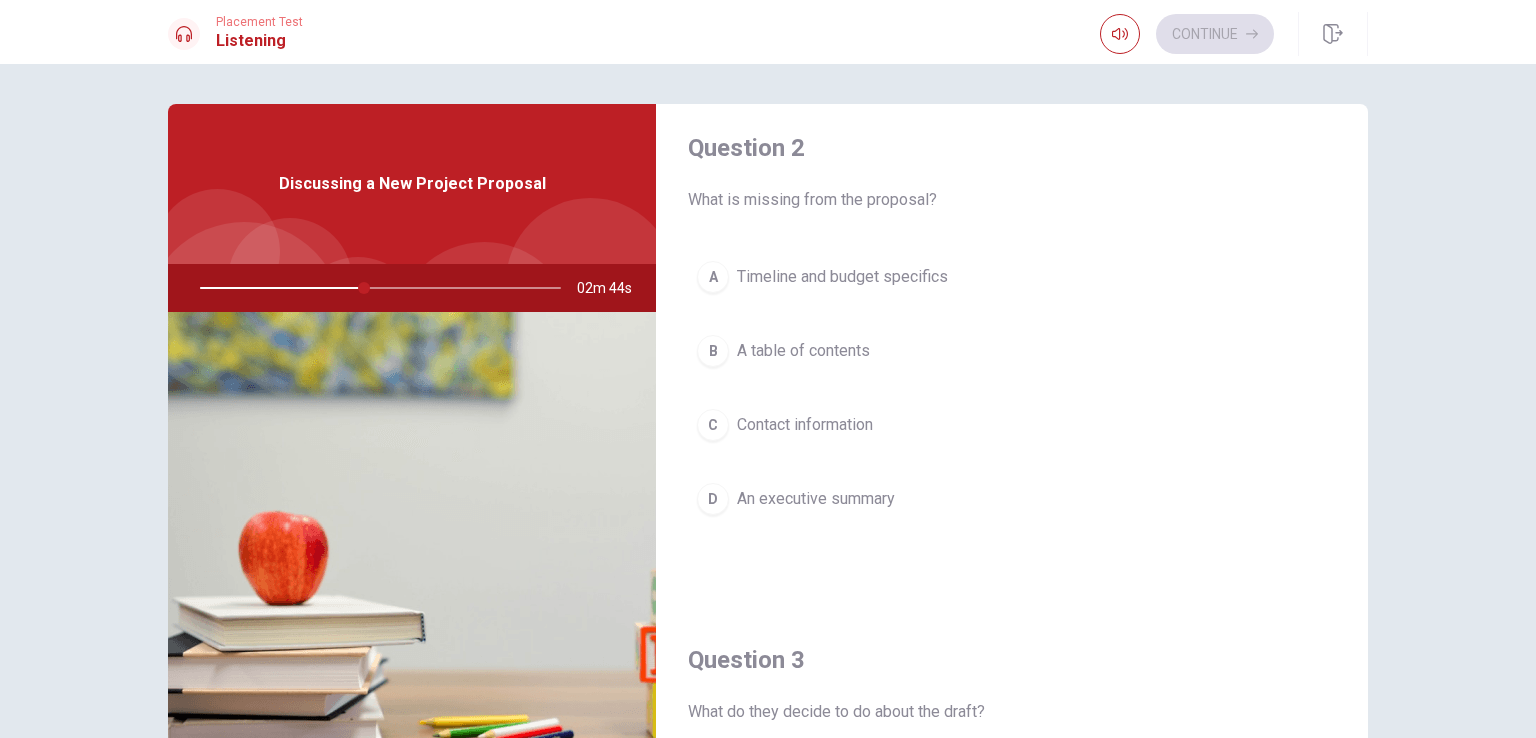 scroll, scrollTop: 554, scrollLeft: 0, axis: vertical 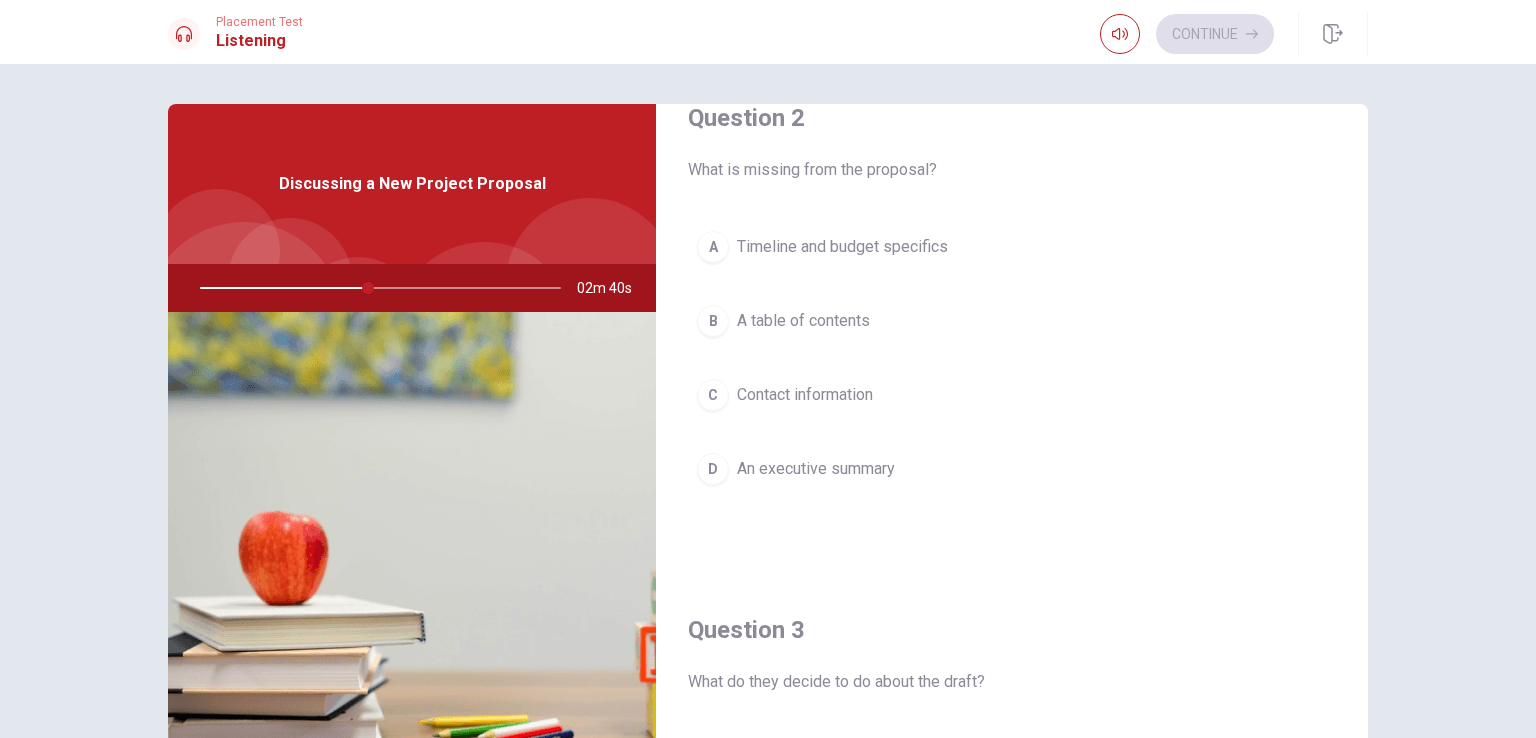 click on "A" at bounding box center (713, 247) 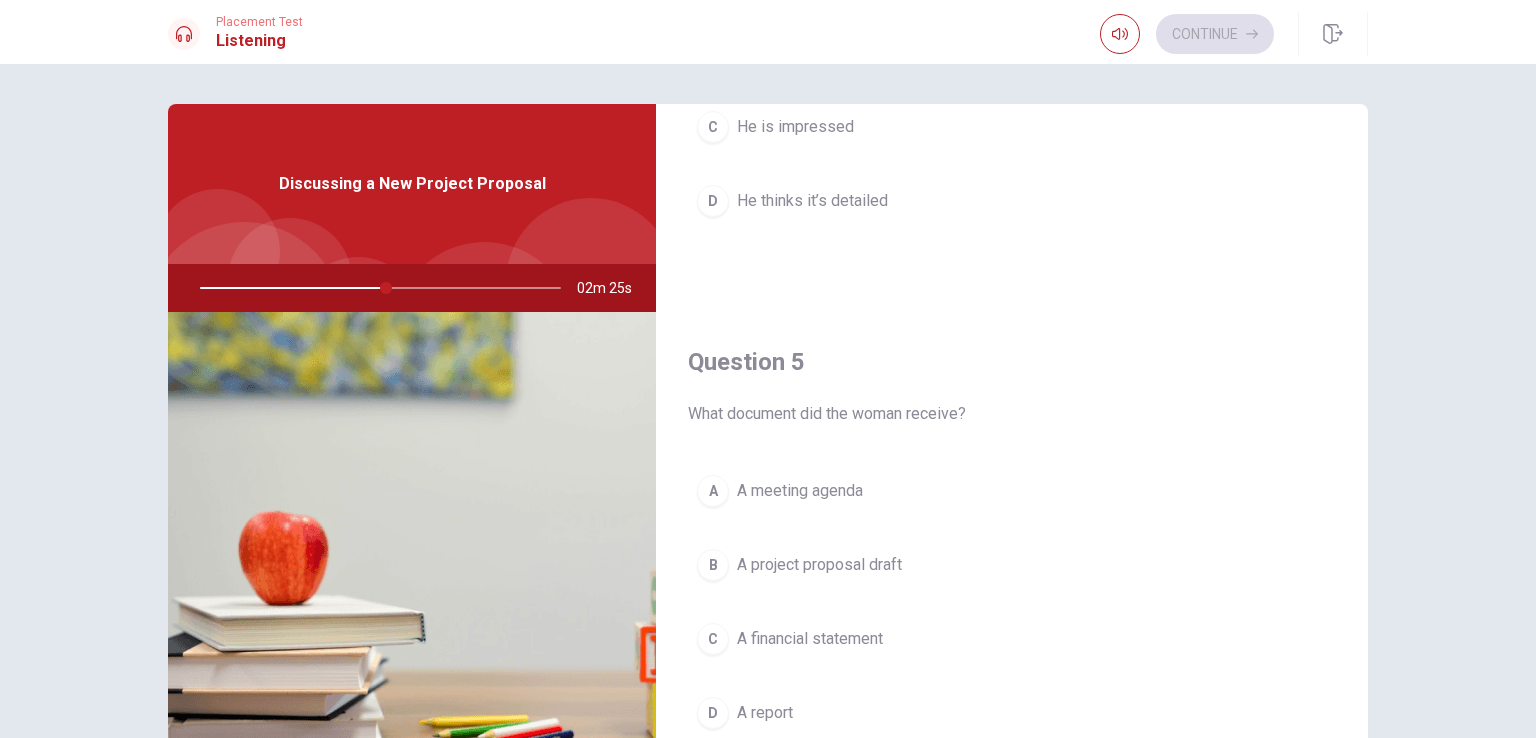scroll, scrollTop: 1856, scrollLeft: 0, axis: vertical 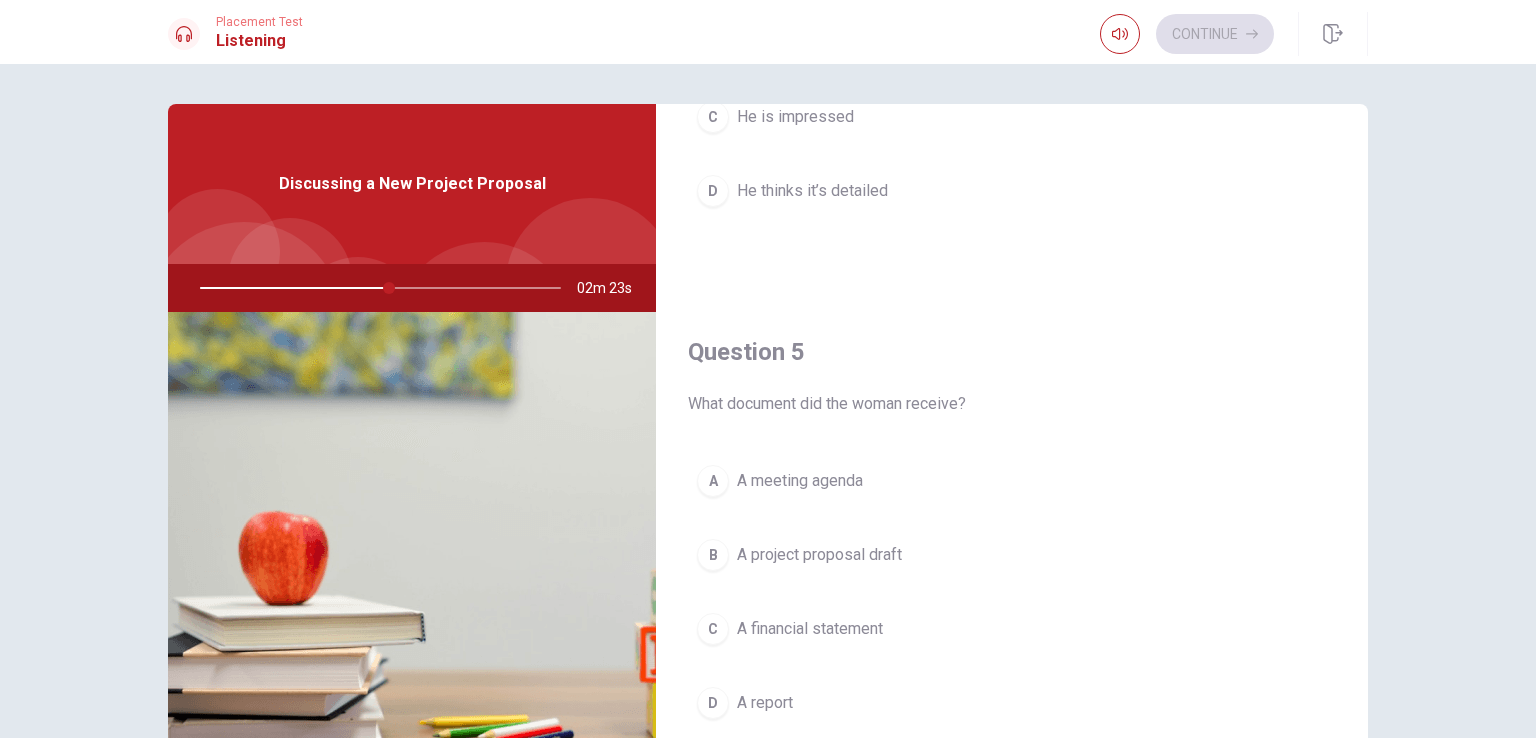 click on "A" at bounding box center [713, 481] 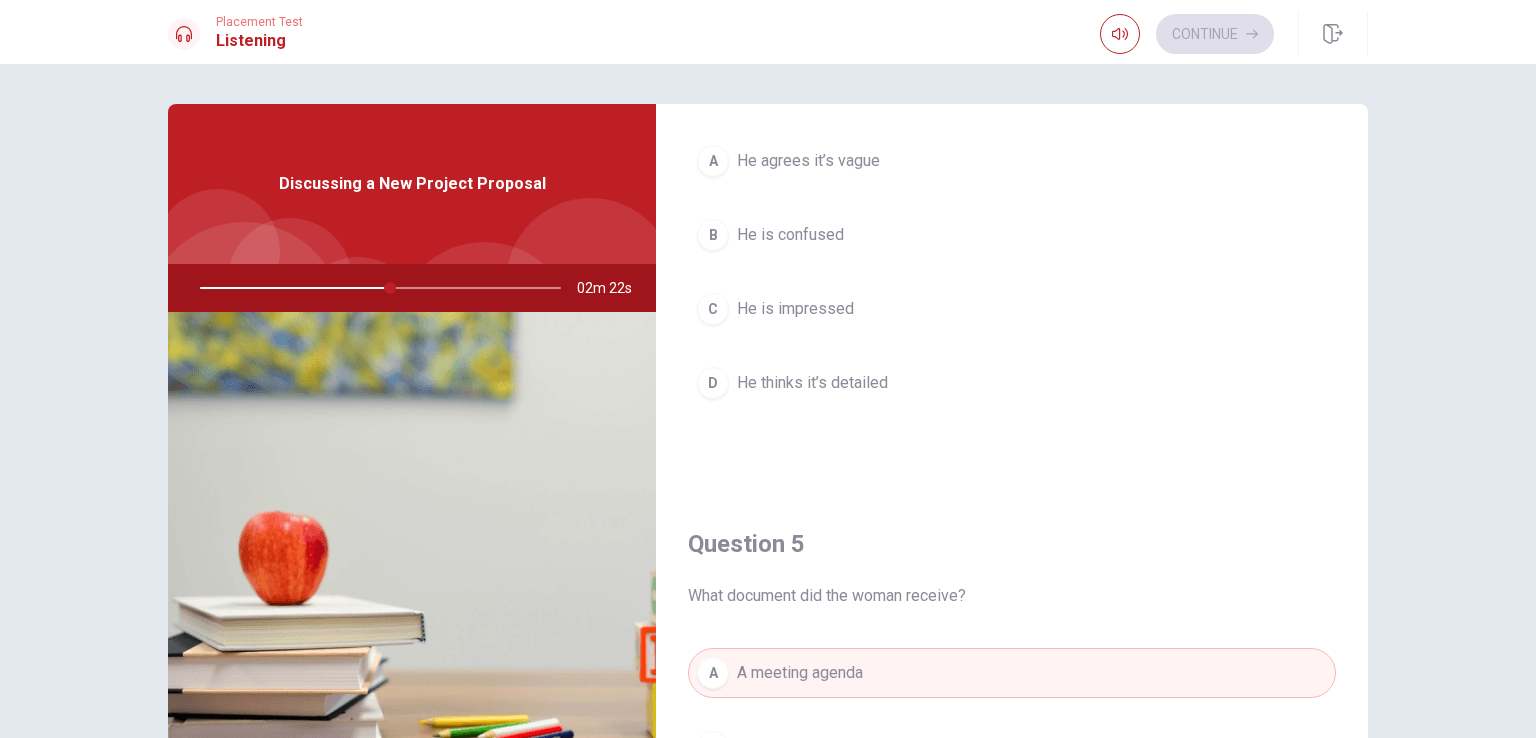 scroll, scrollTop: 1498, scrollLeft: 0, axis: vertical 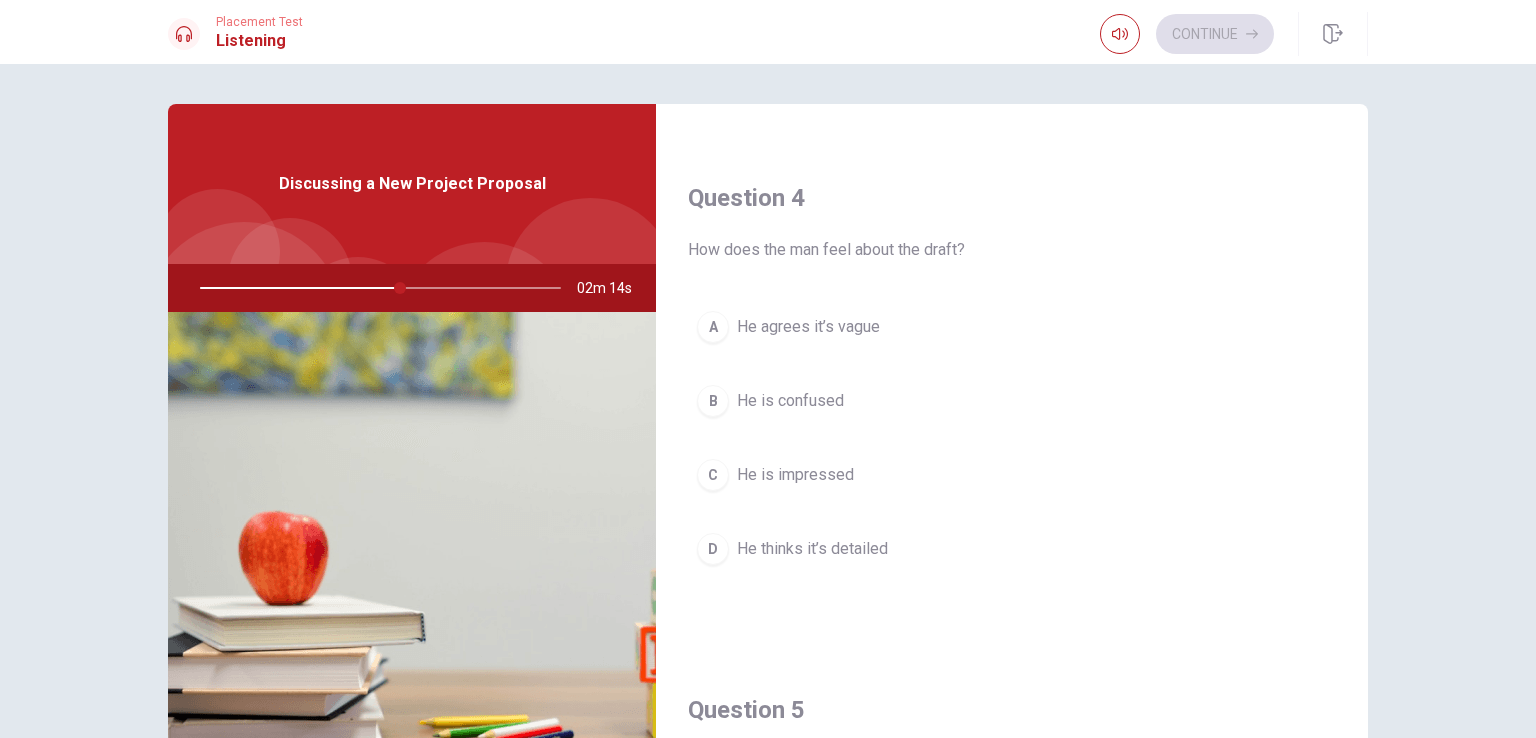 click on "A" at bounding box center (713, 327) 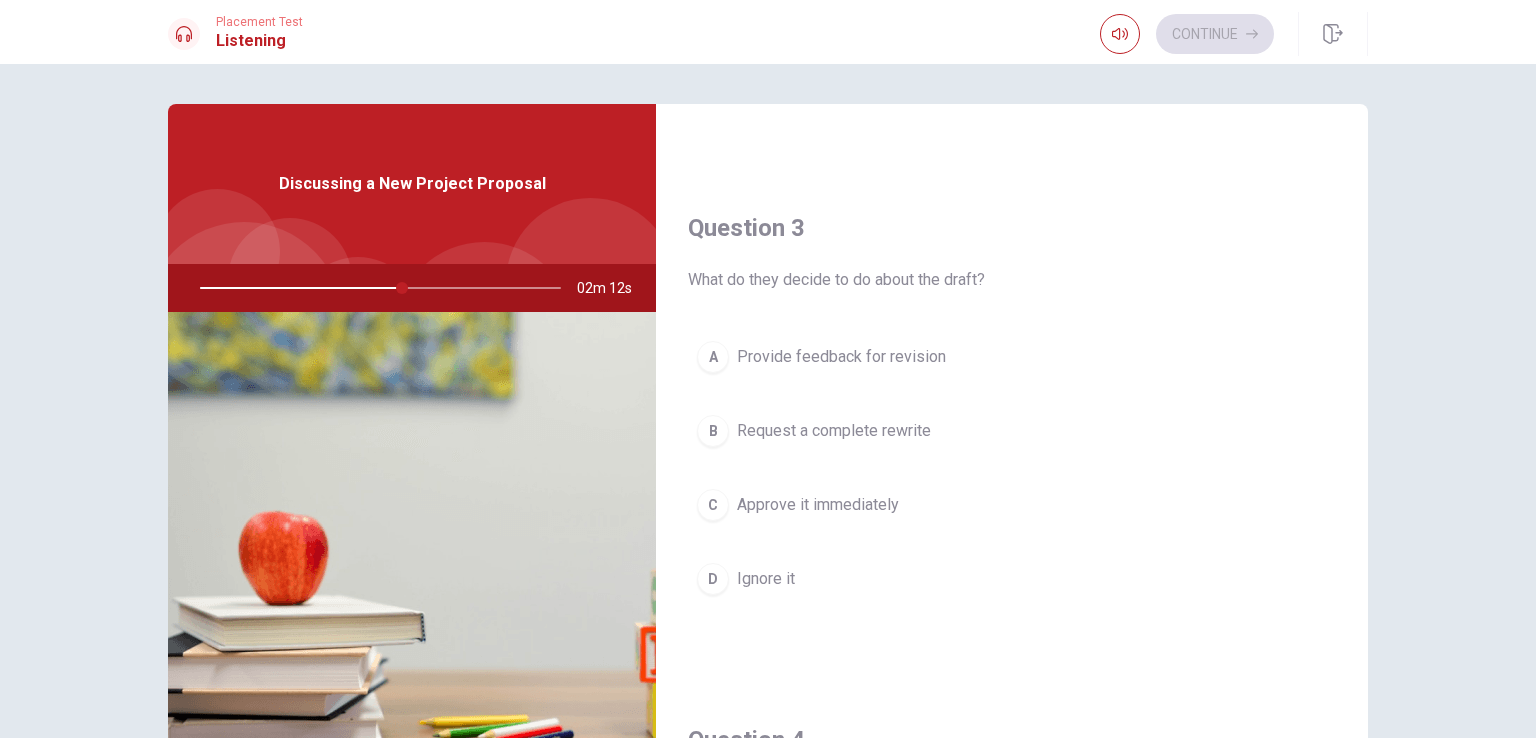 scroll, scrollTop: 939, scrollLeft: 0, axis: vertical 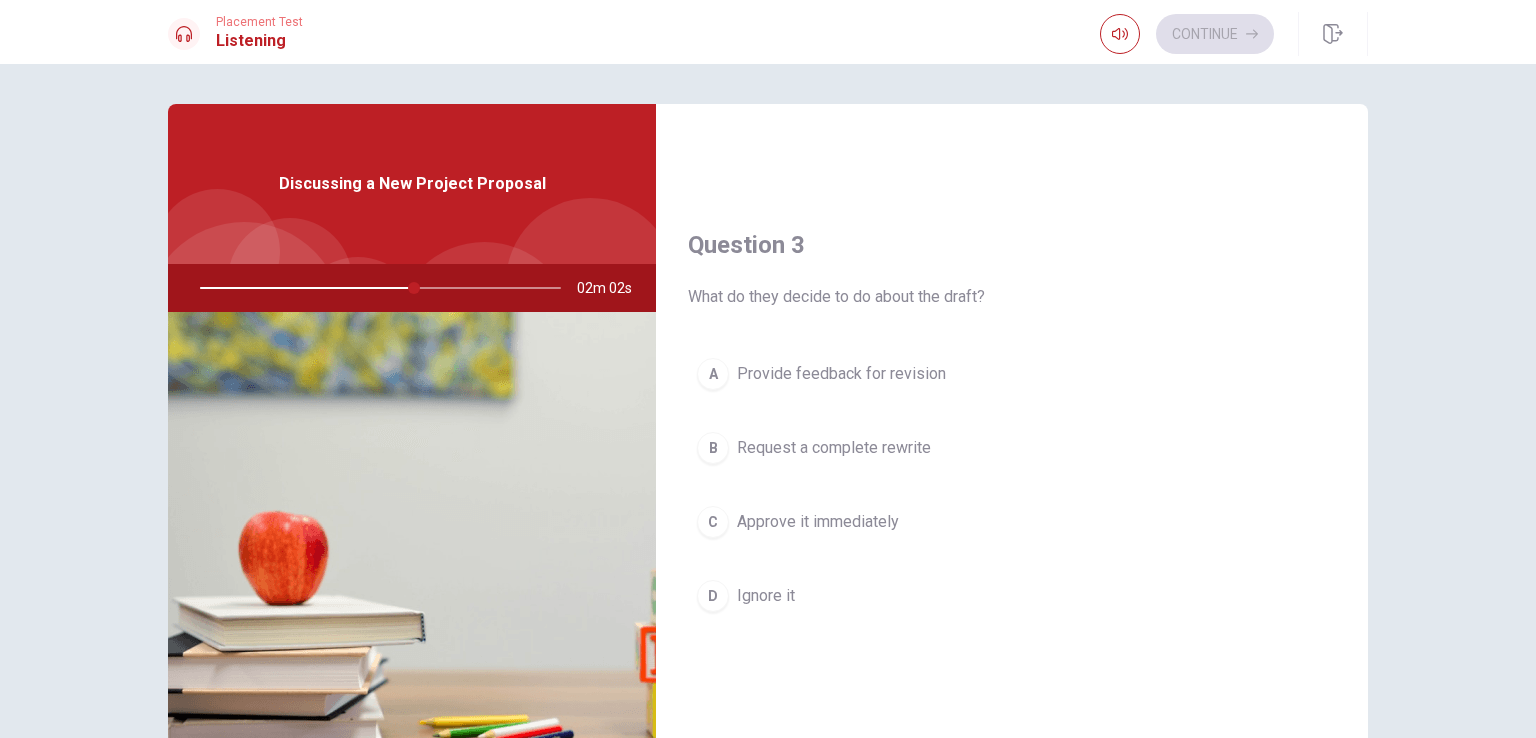 click on "A" at bounding box center [713, 374] 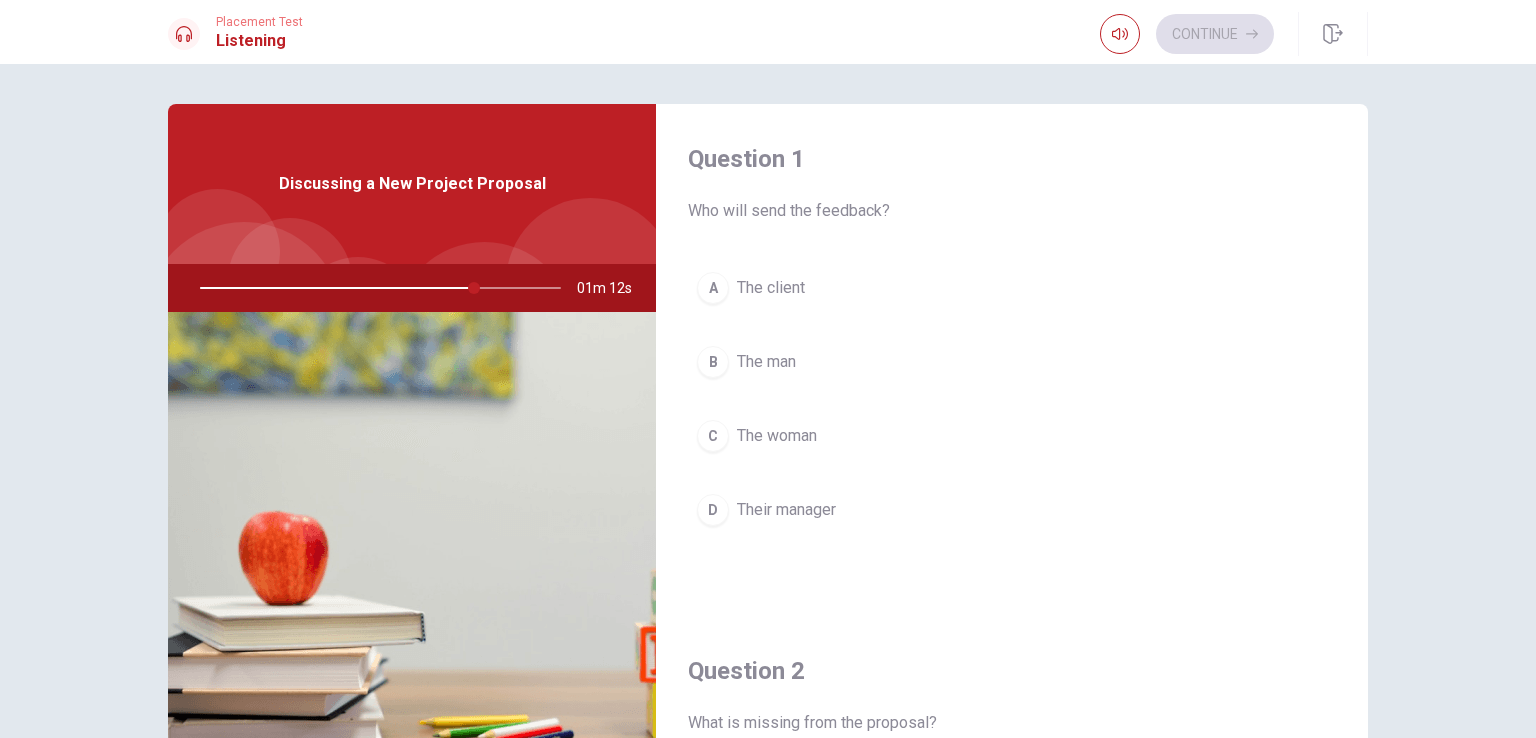 scroll, scrollTop: 0, scrollLeft: 0, axis: both 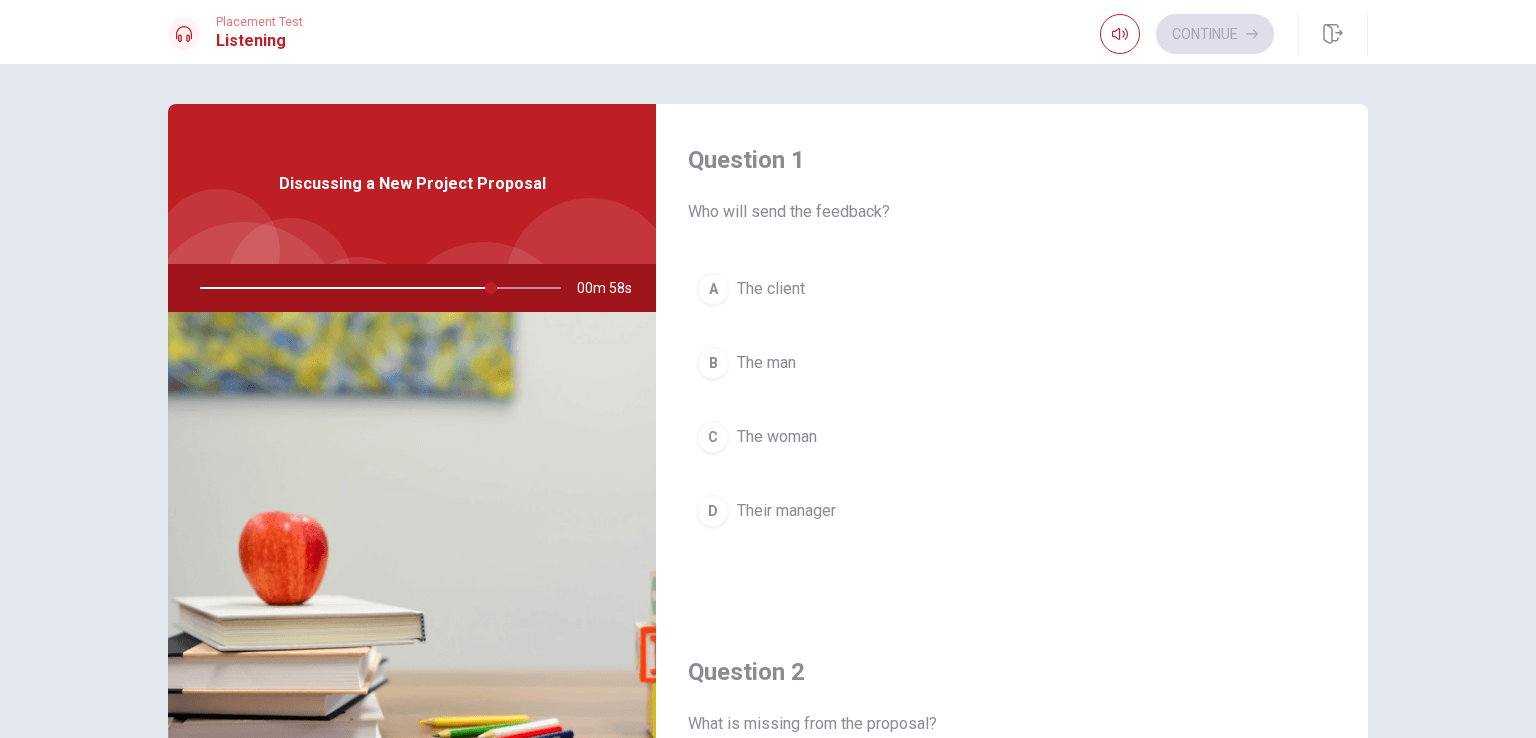 click on "B" at bounding box center [713, 363] 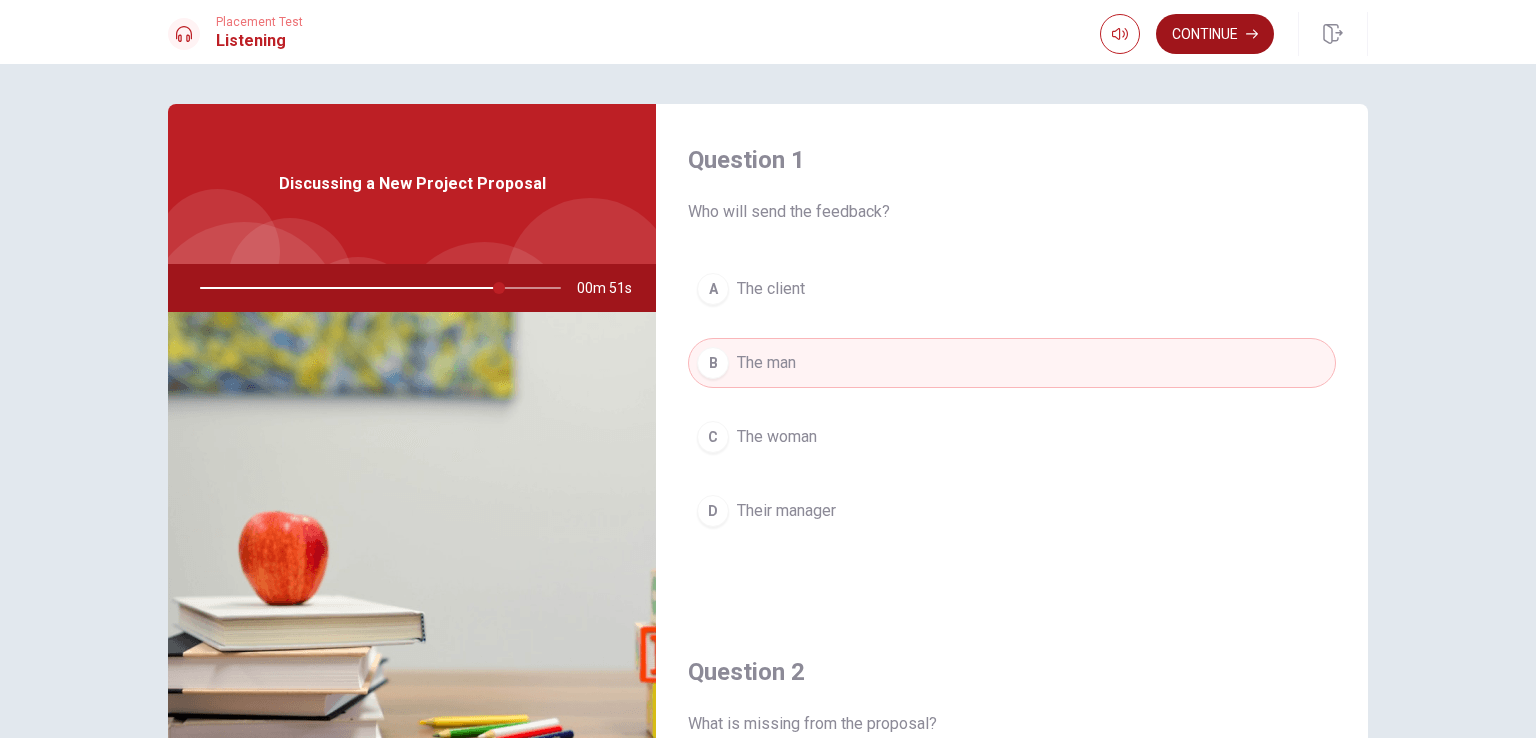 click on "Continue" at bounding box center (1215, 34) 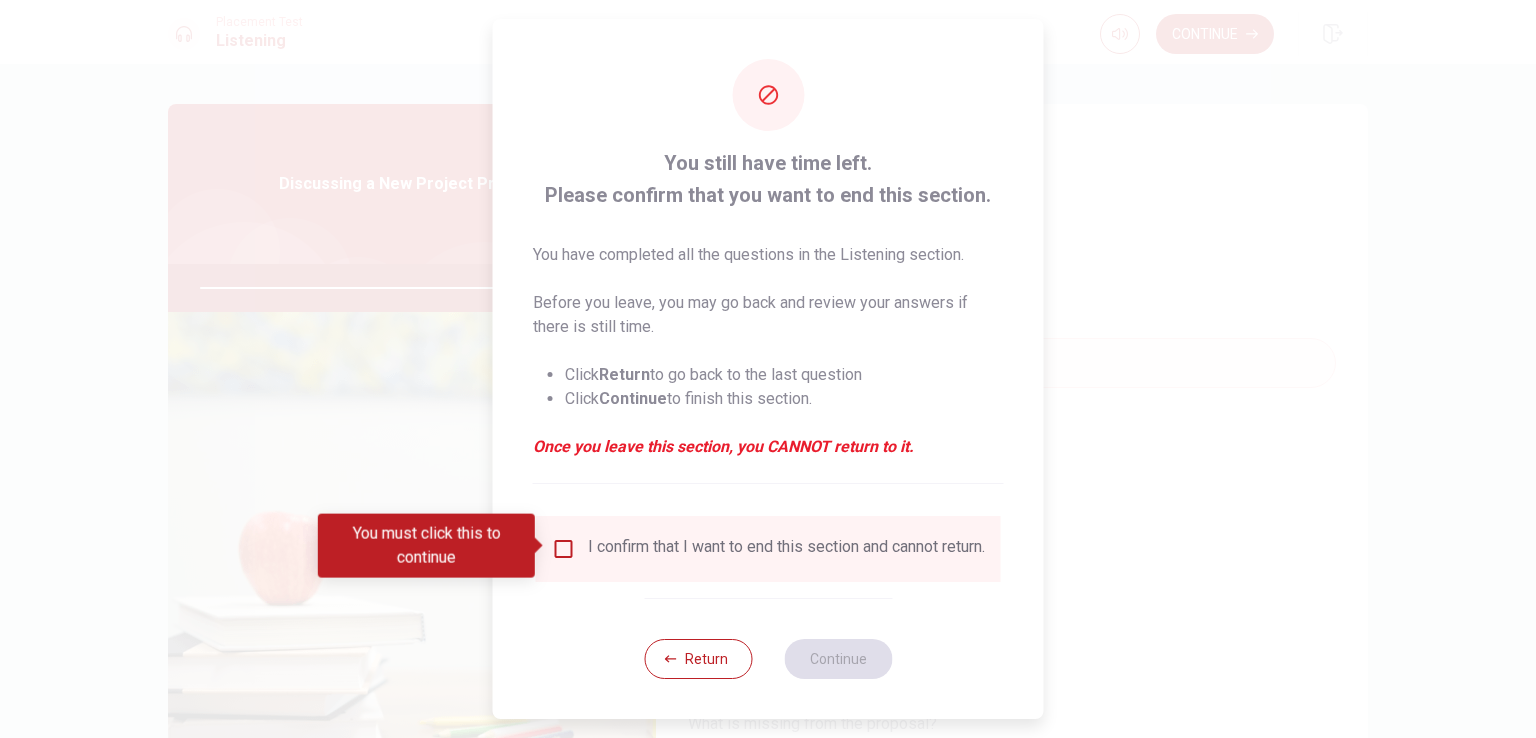 click at bounding box center [564, 549] 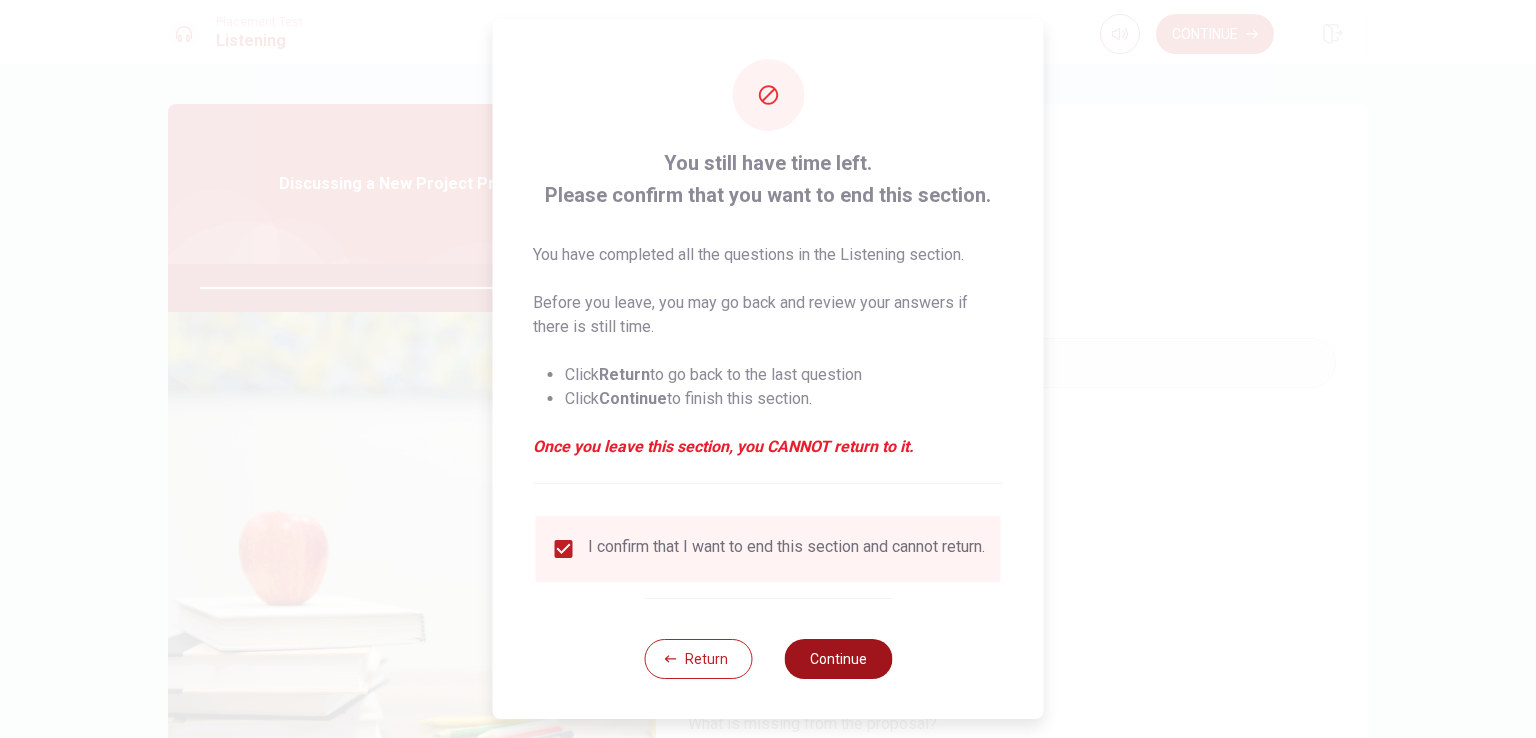 click on "Continue" at bounding box center (838, 659) 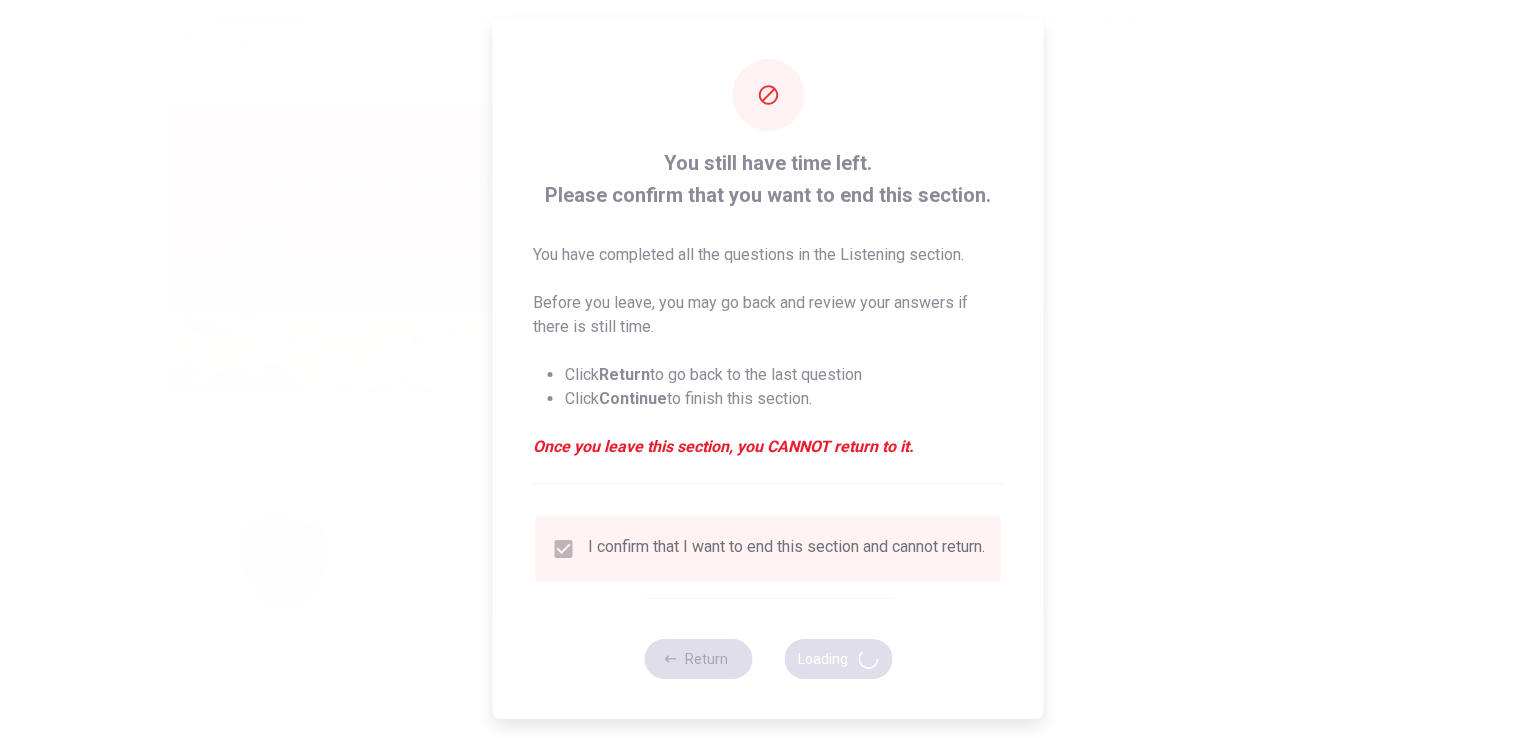 type on "85" 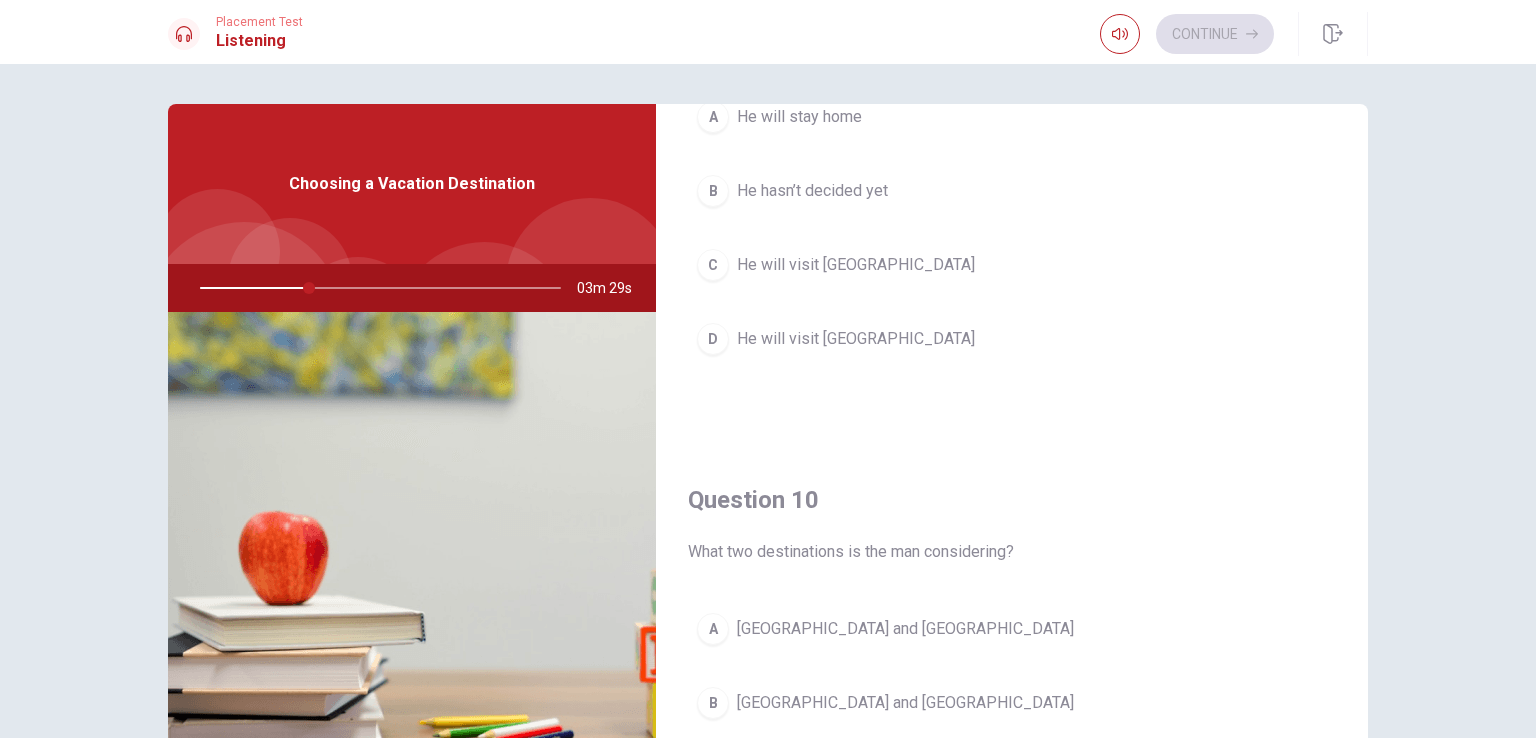 scroll, scrollTop: 1856, scrollLeft: 0, axis: vertical 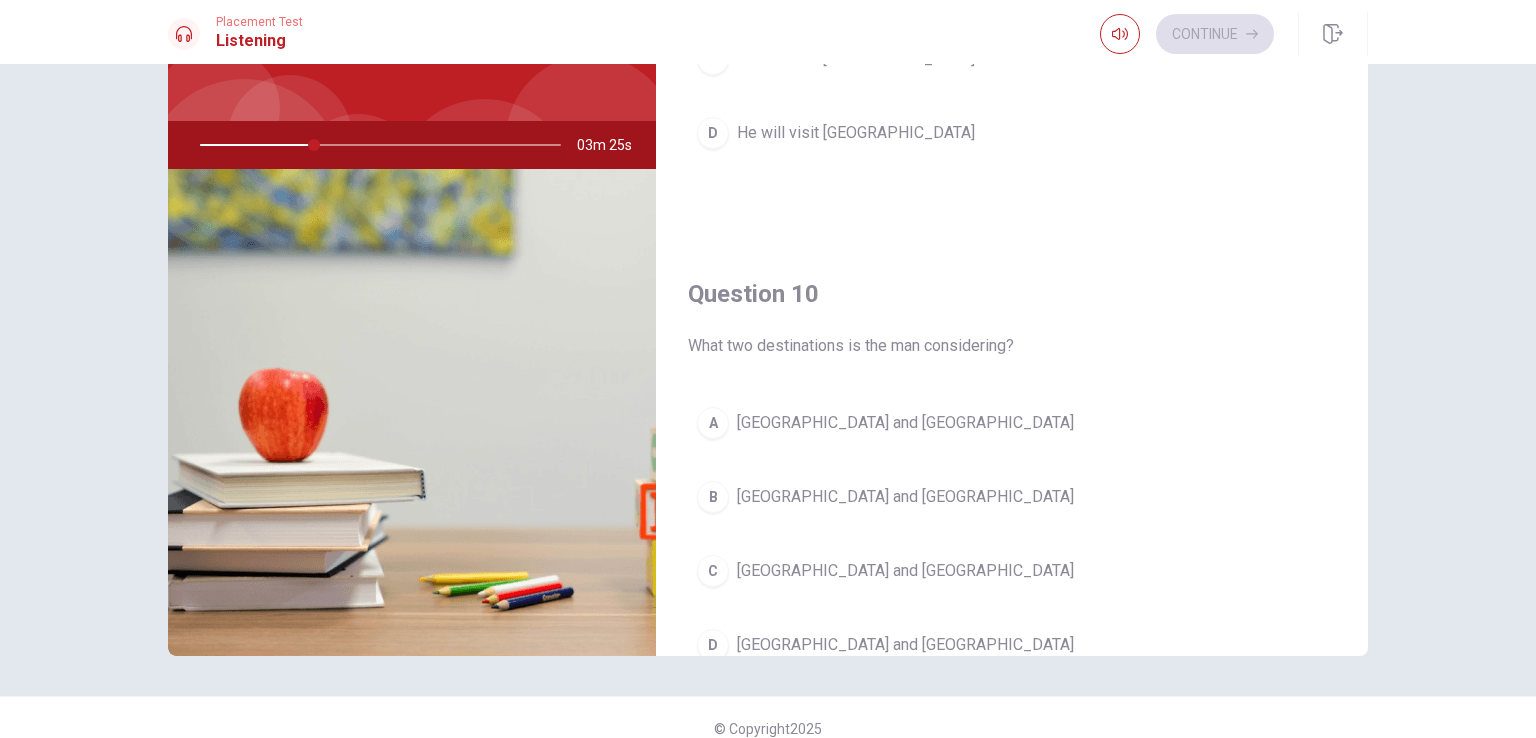 click on "A" at bounding box center (713, 423) 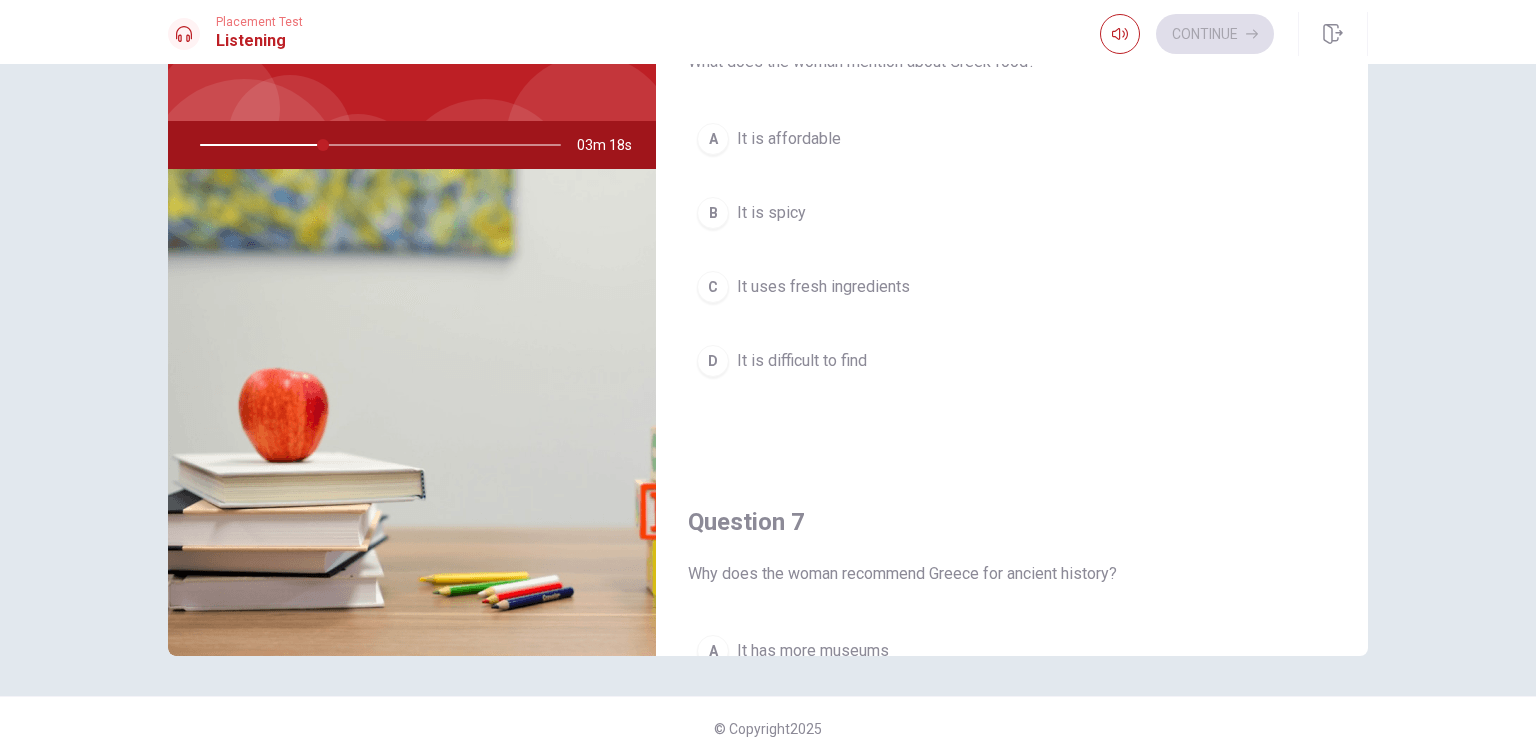 scroll, scrollTop: 0, scrollLeft: 0, axis: both 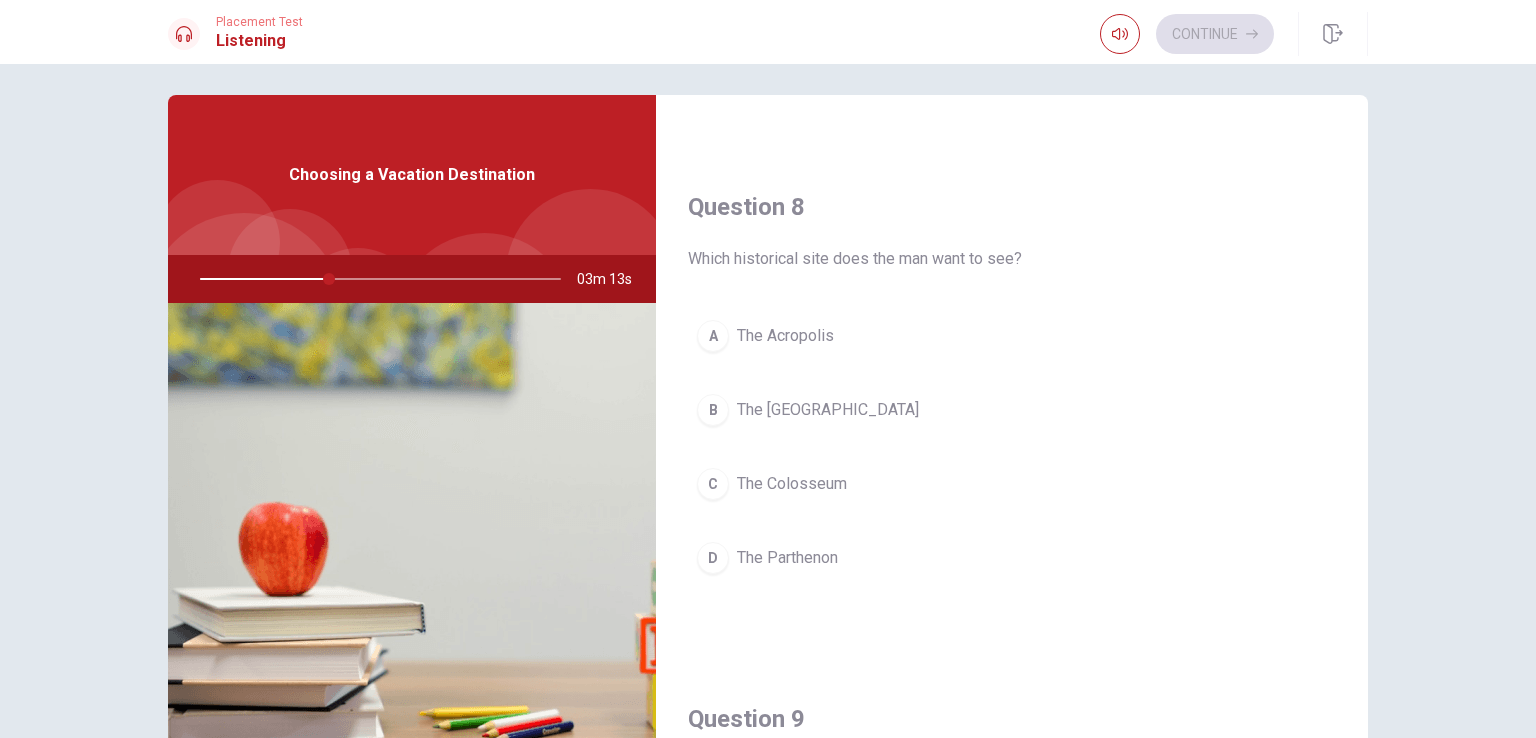 click on "D" at bounding box center (713, 558) 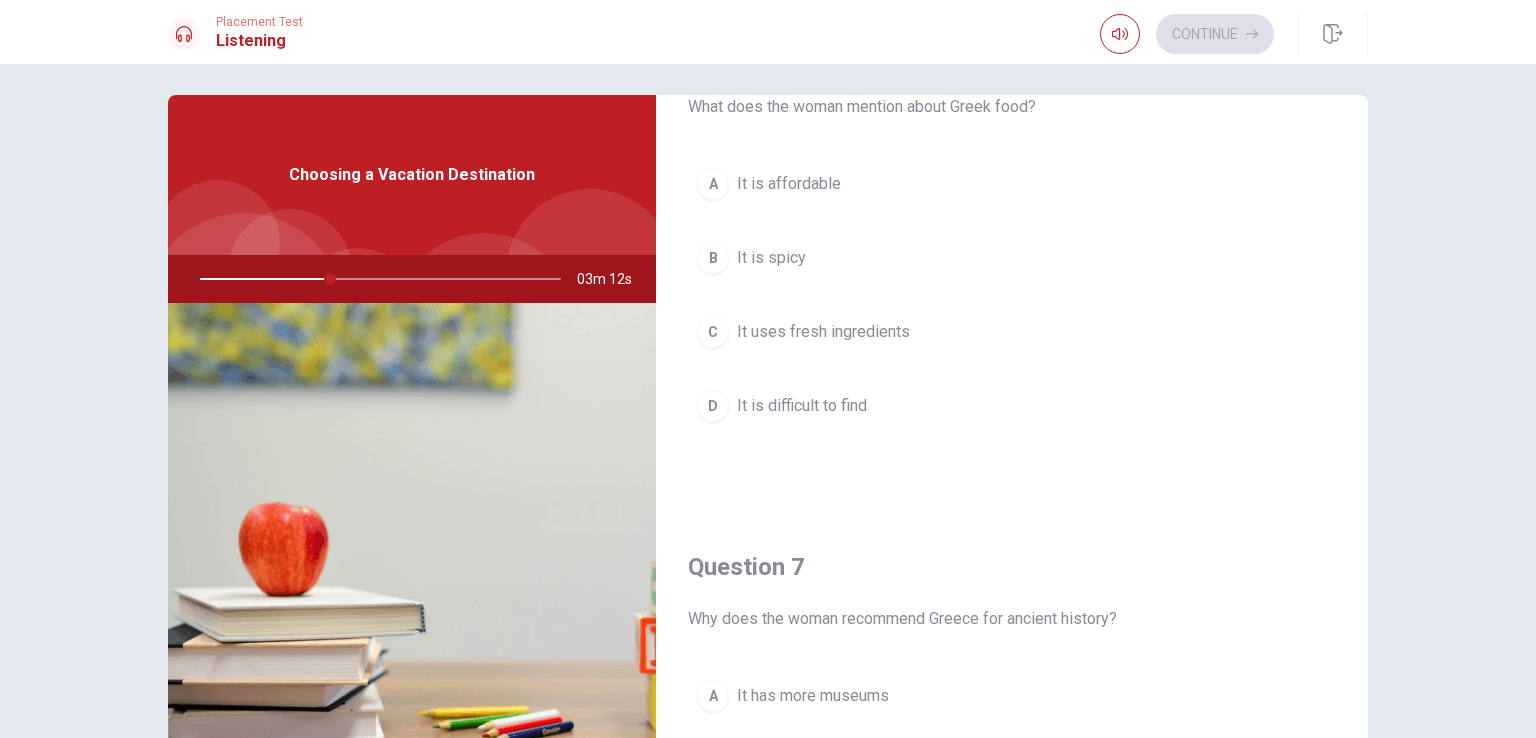 scroll, scrollTop: 0, scrollLeft: 0, axis: both 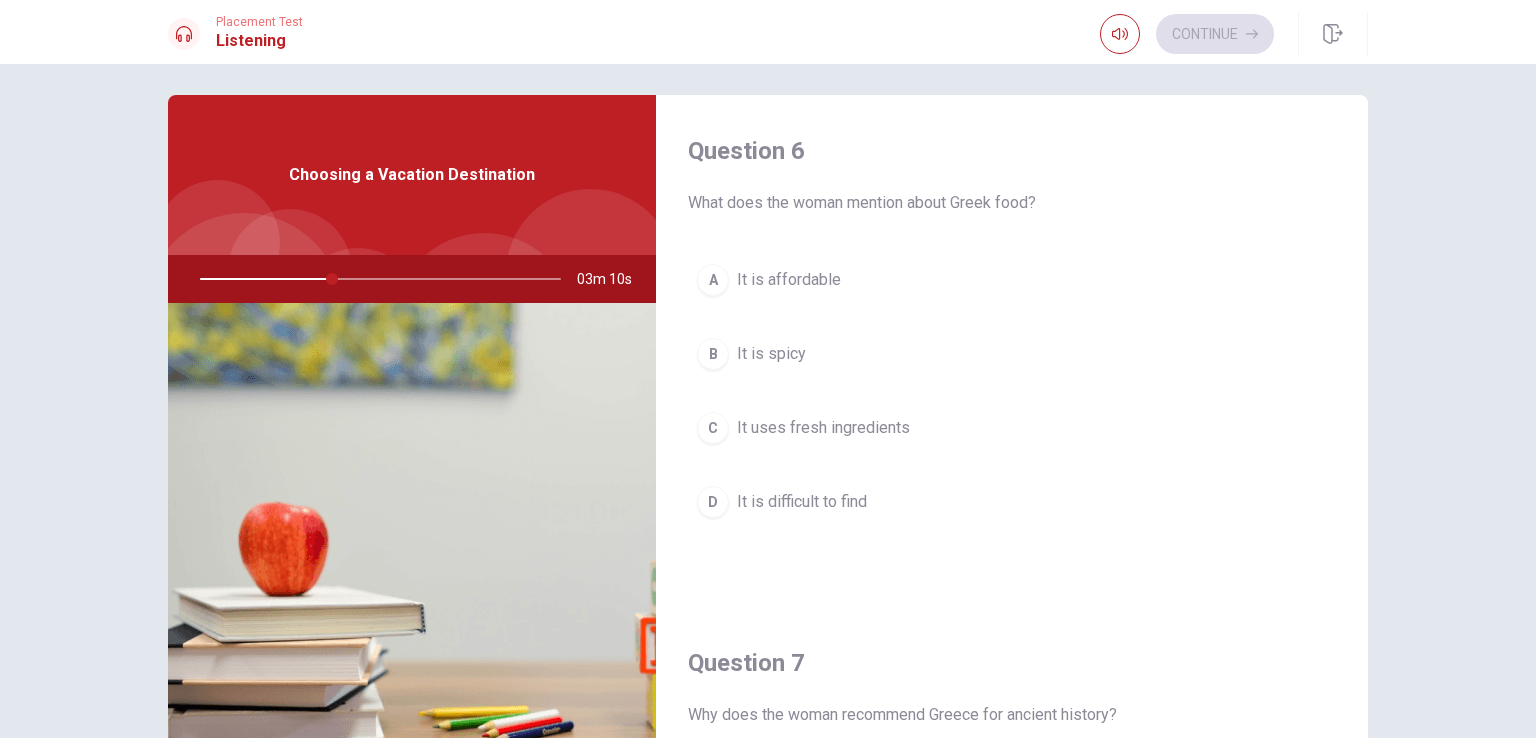 click on "C" at bounding box center (713, 428) 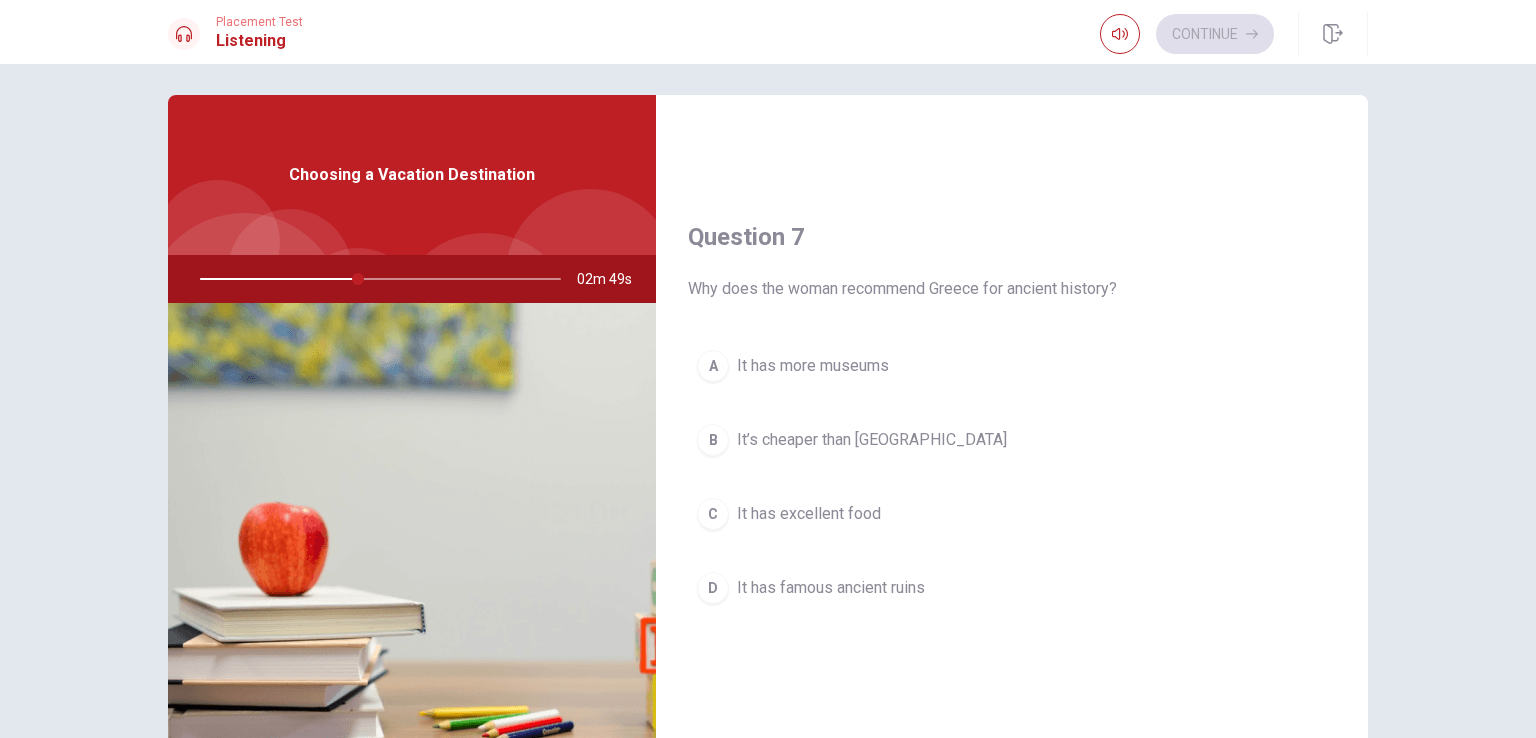 scroll, scrollTop: 412, scrollLeft: 0, axis: vertical 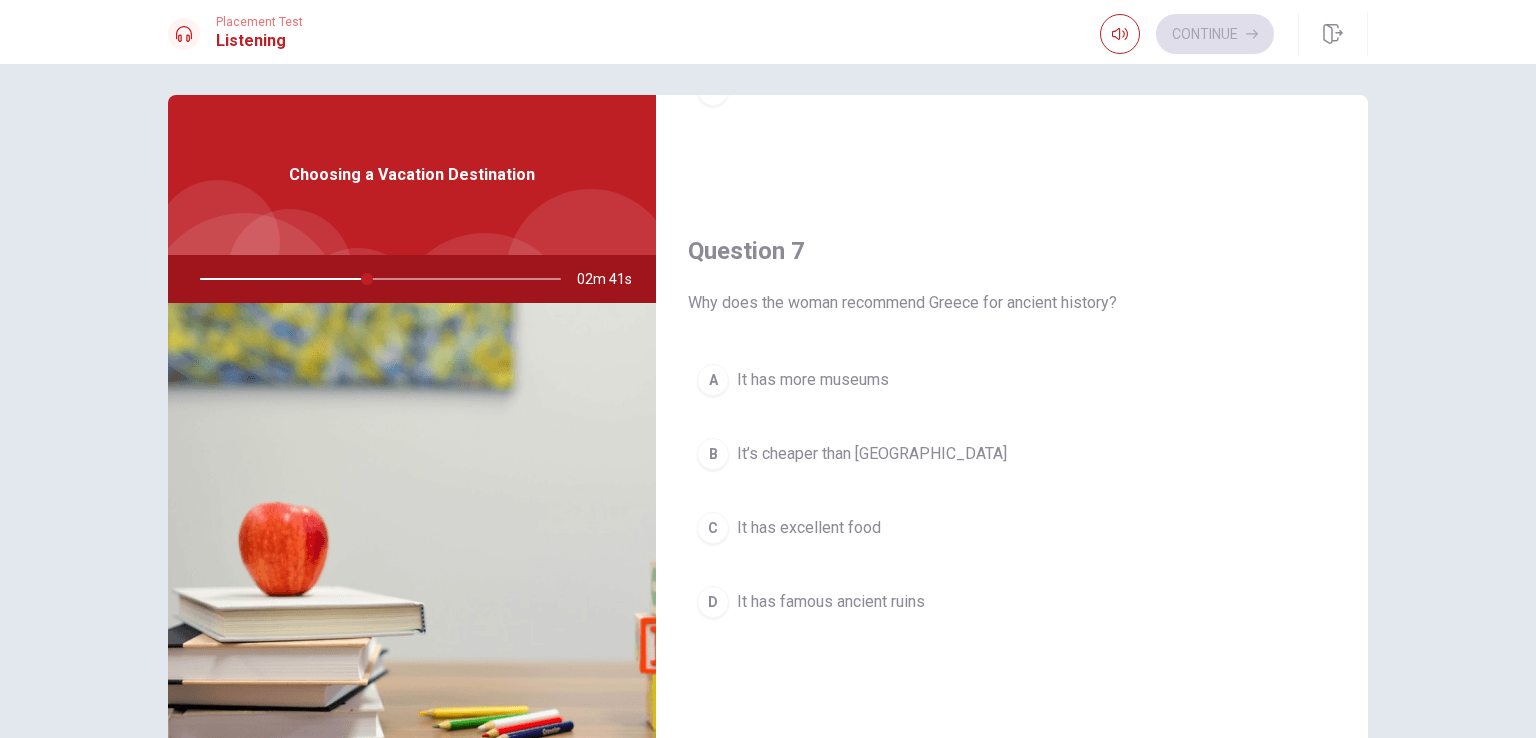 click on "D" at bounding box center (713, 602) 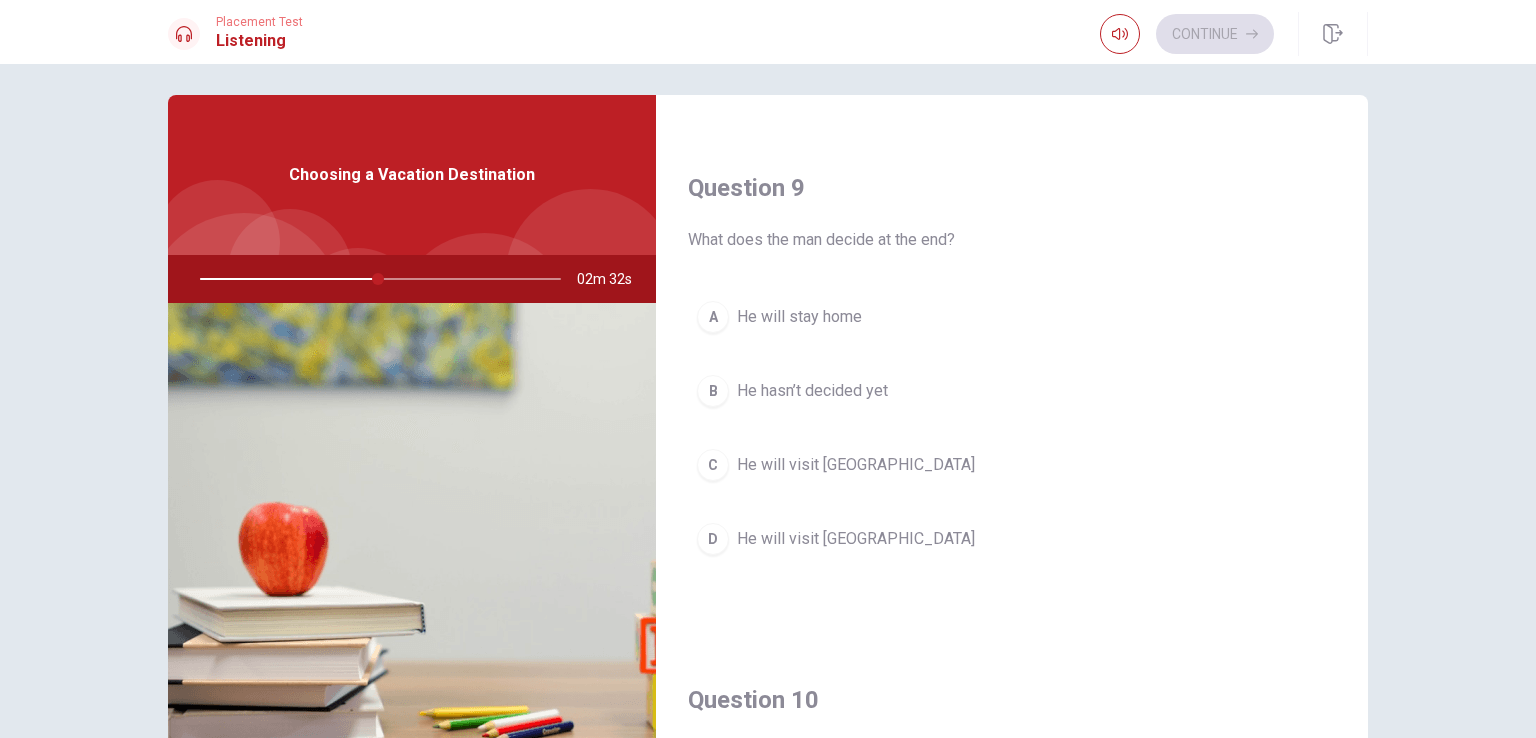 scroll, scrollTop: 1500, scrollLeft: 0, axis: vertical 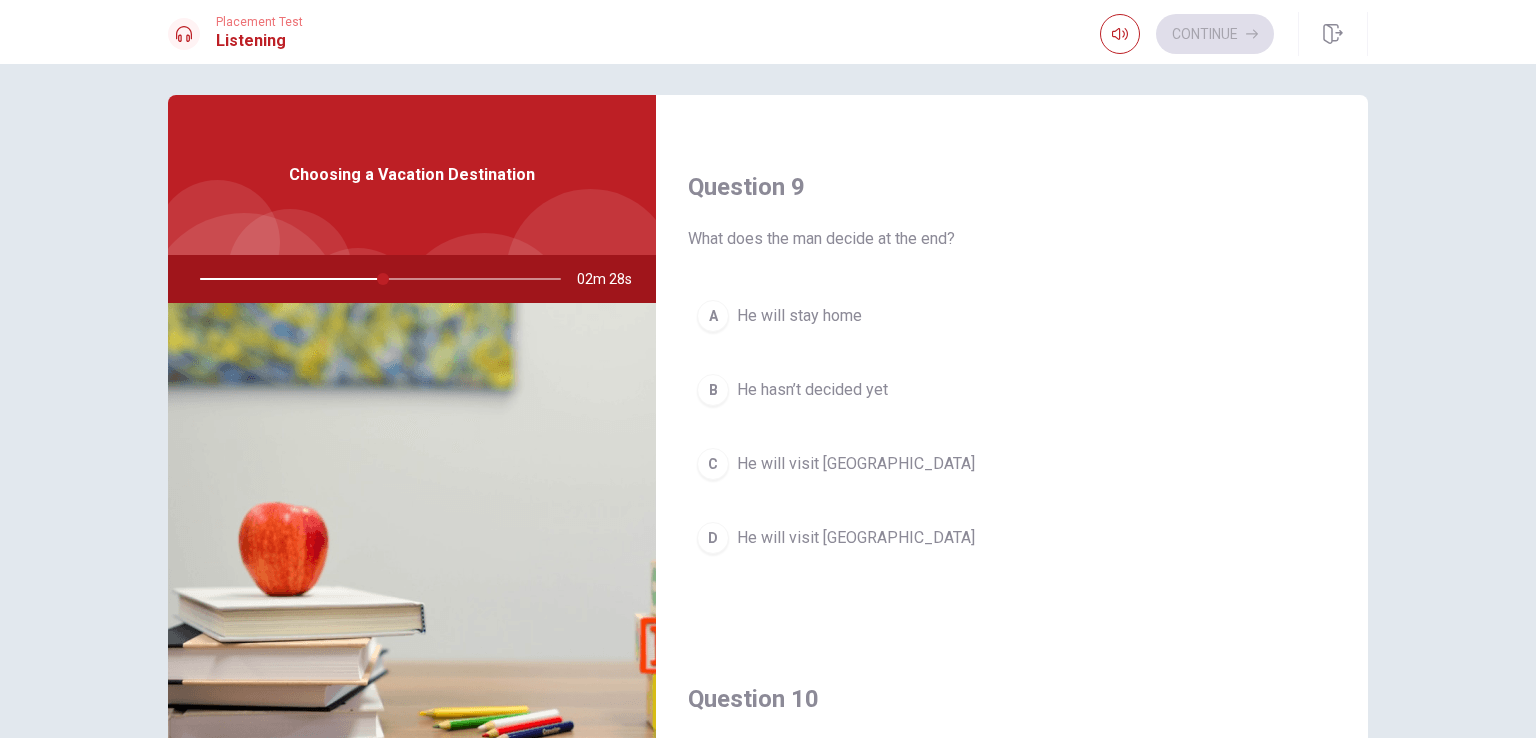 click on "C" at bounding box center (713, 464) 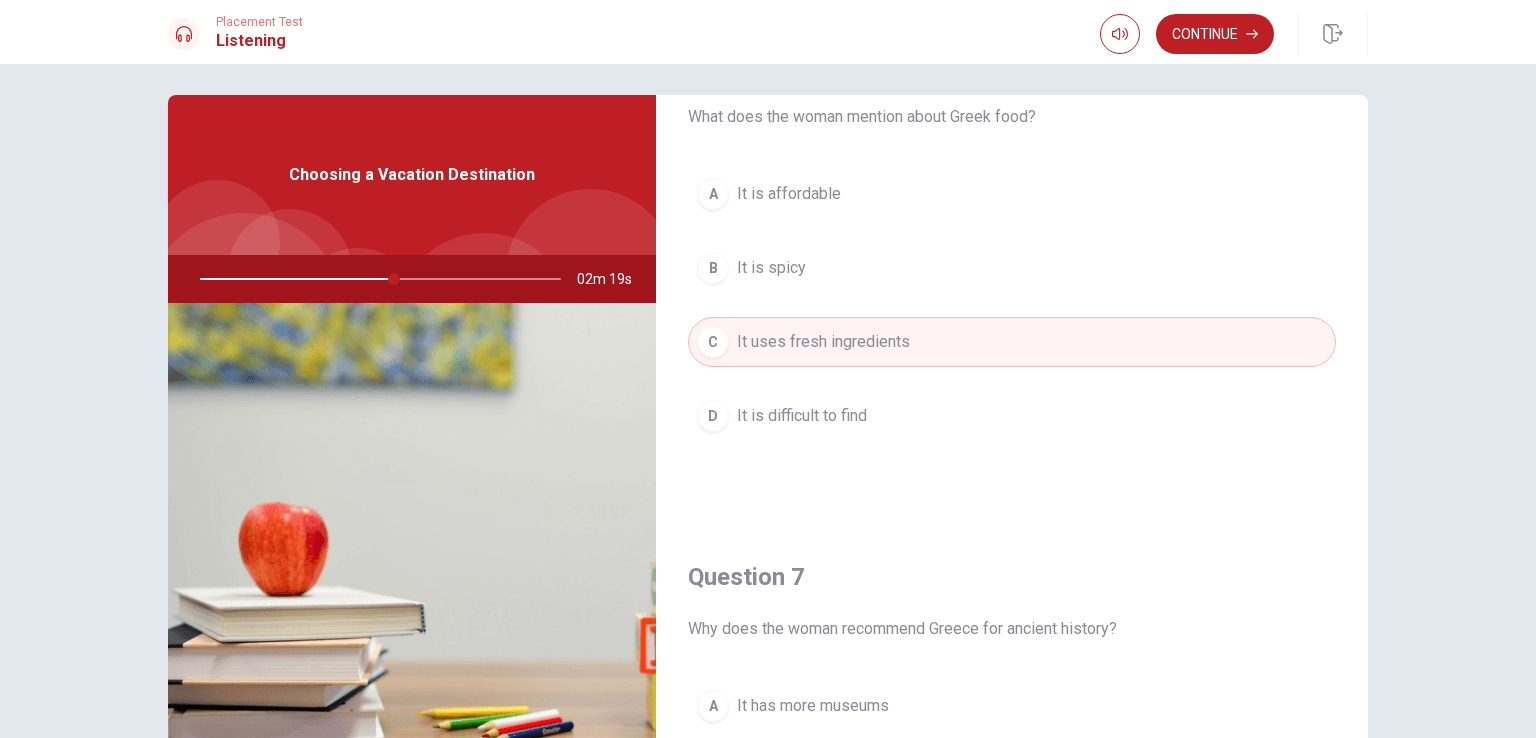 scroll, scrollTop: 0, scrollLeft: 0, axis: both 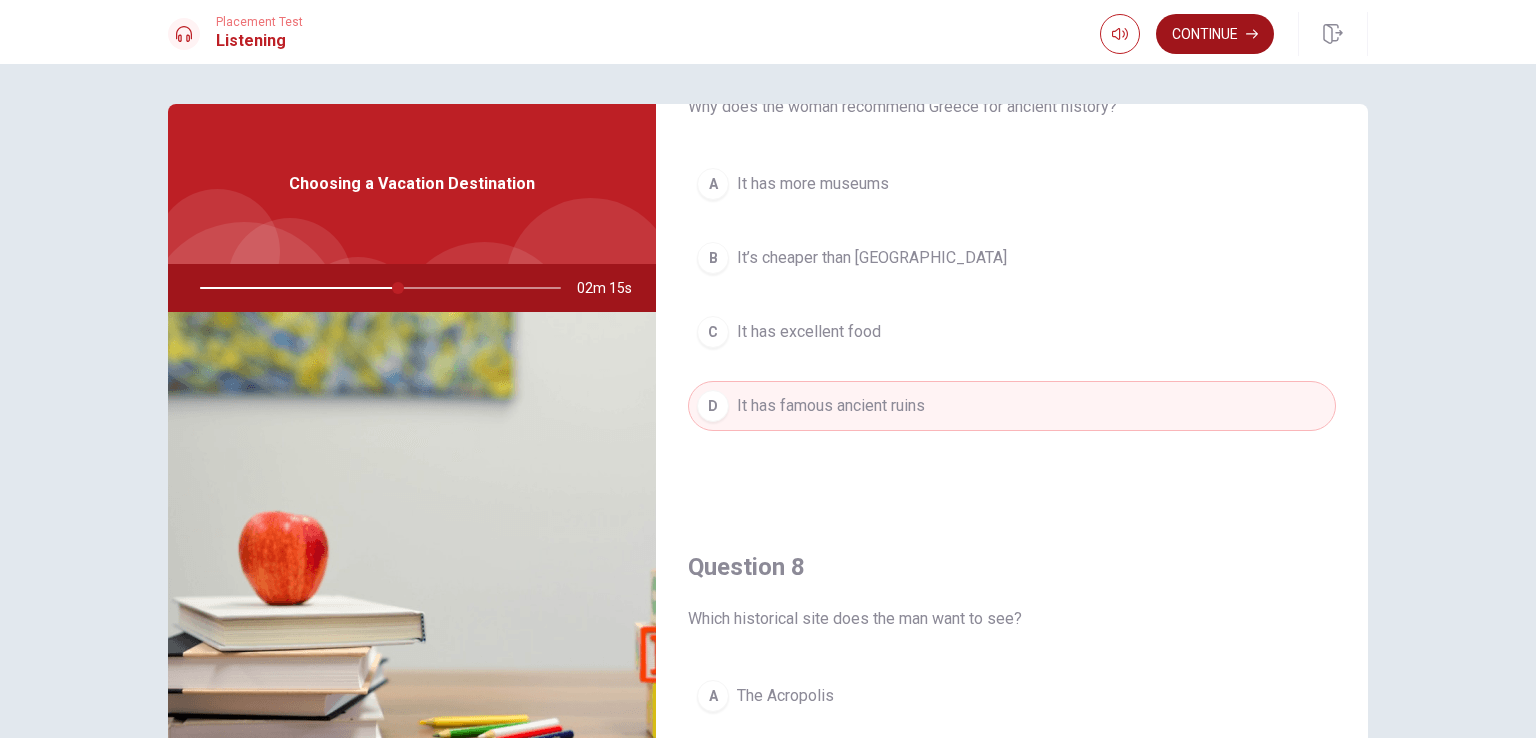 click on "Continue" at bounding box center (1215, 34) 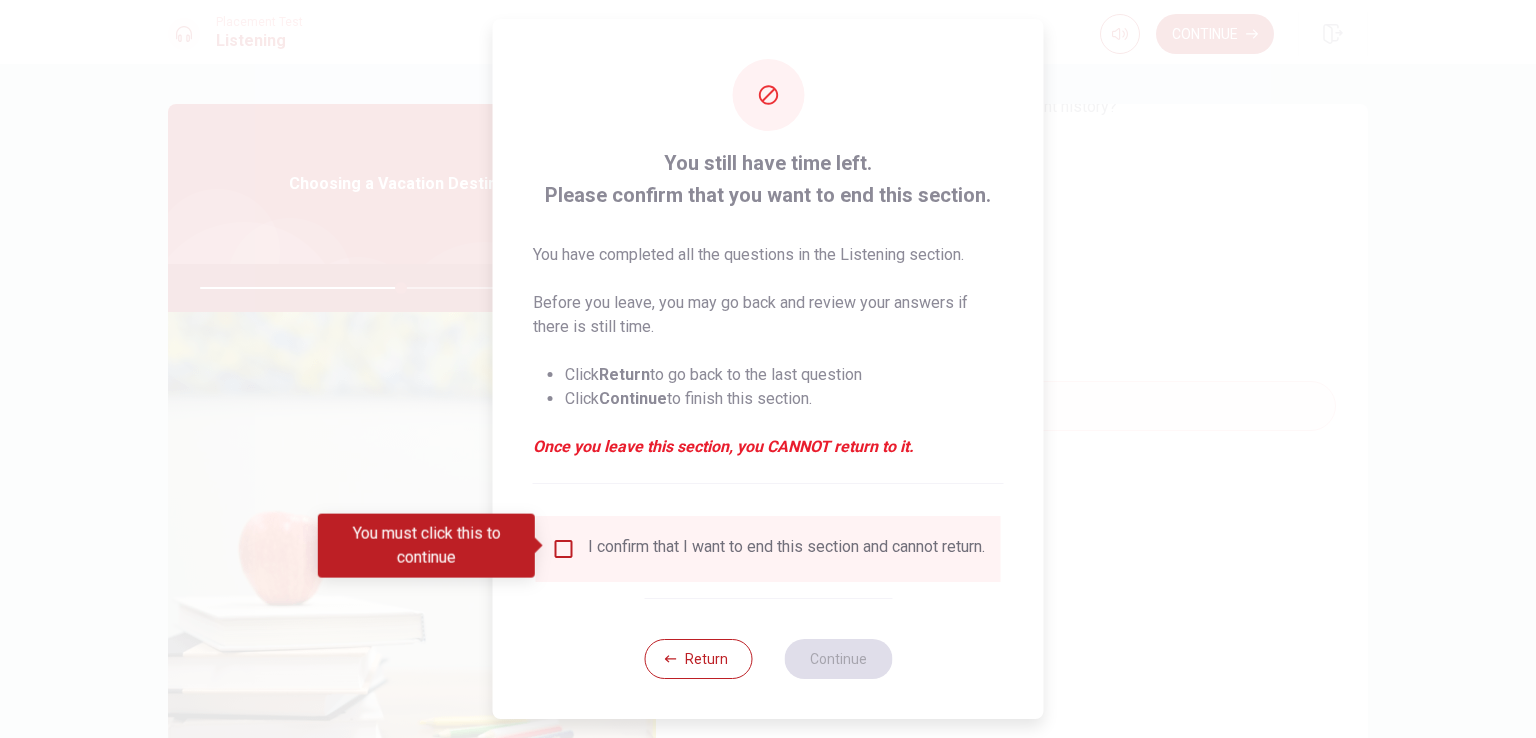 click at bounding box center (564, 549) 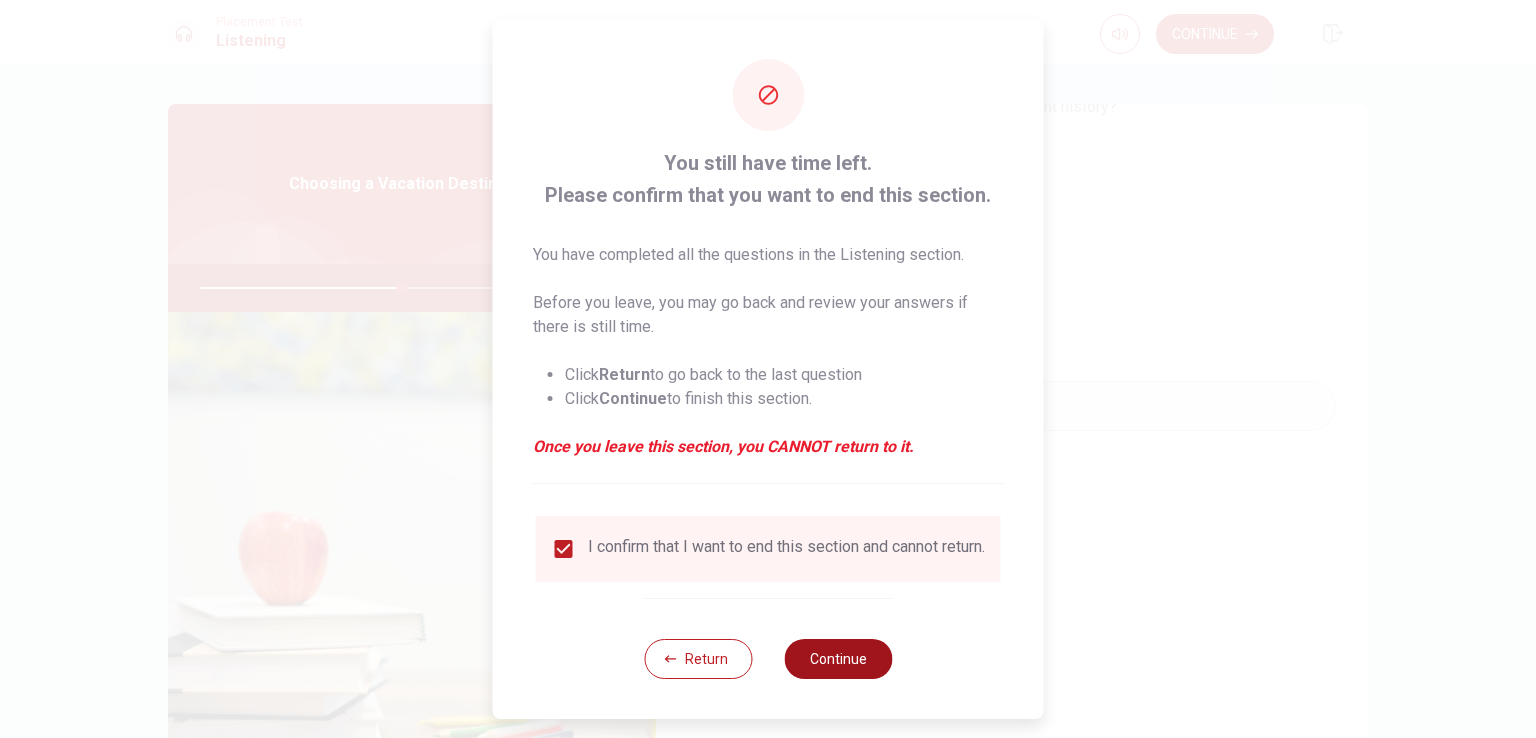 click on "Continue" at bounding box center (838, 659) 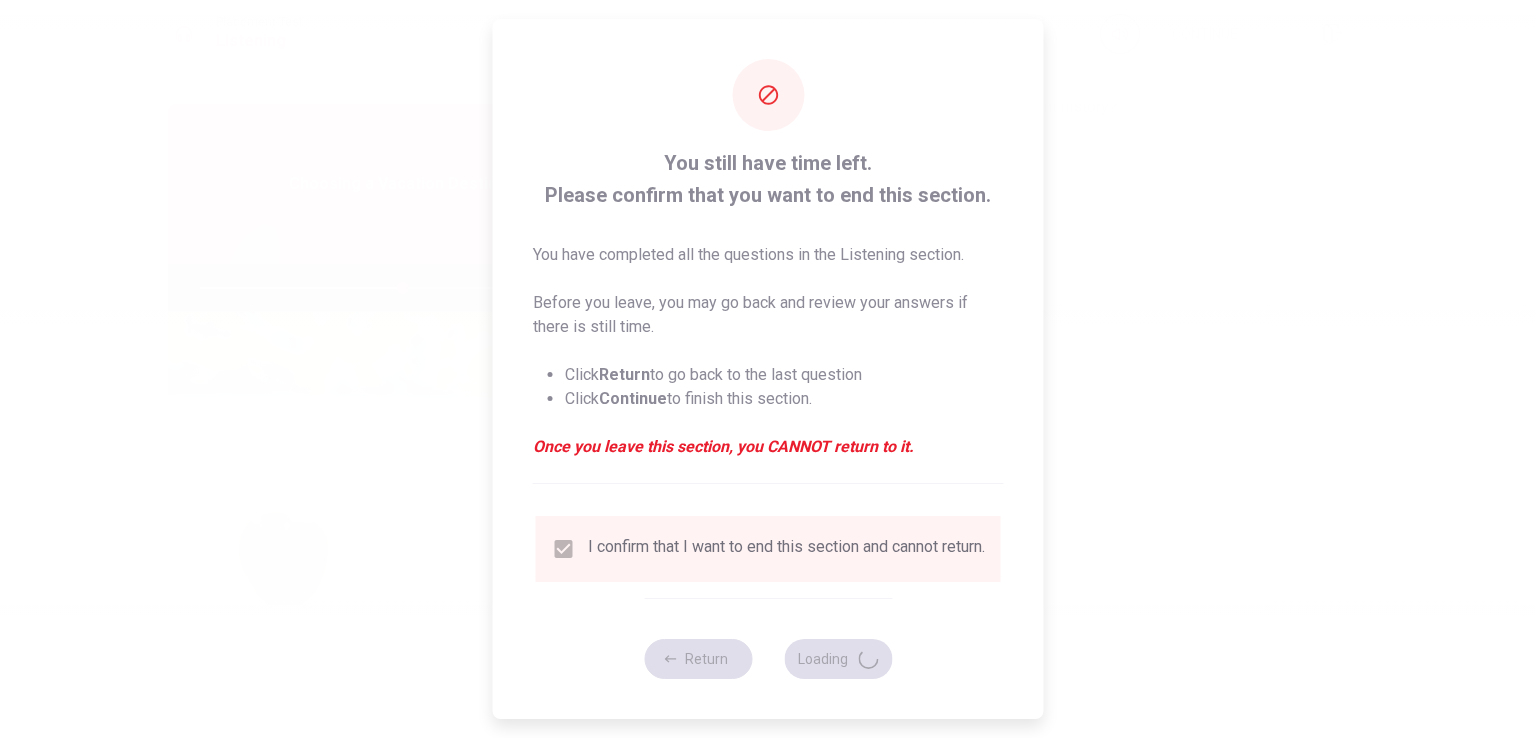 type on "57" 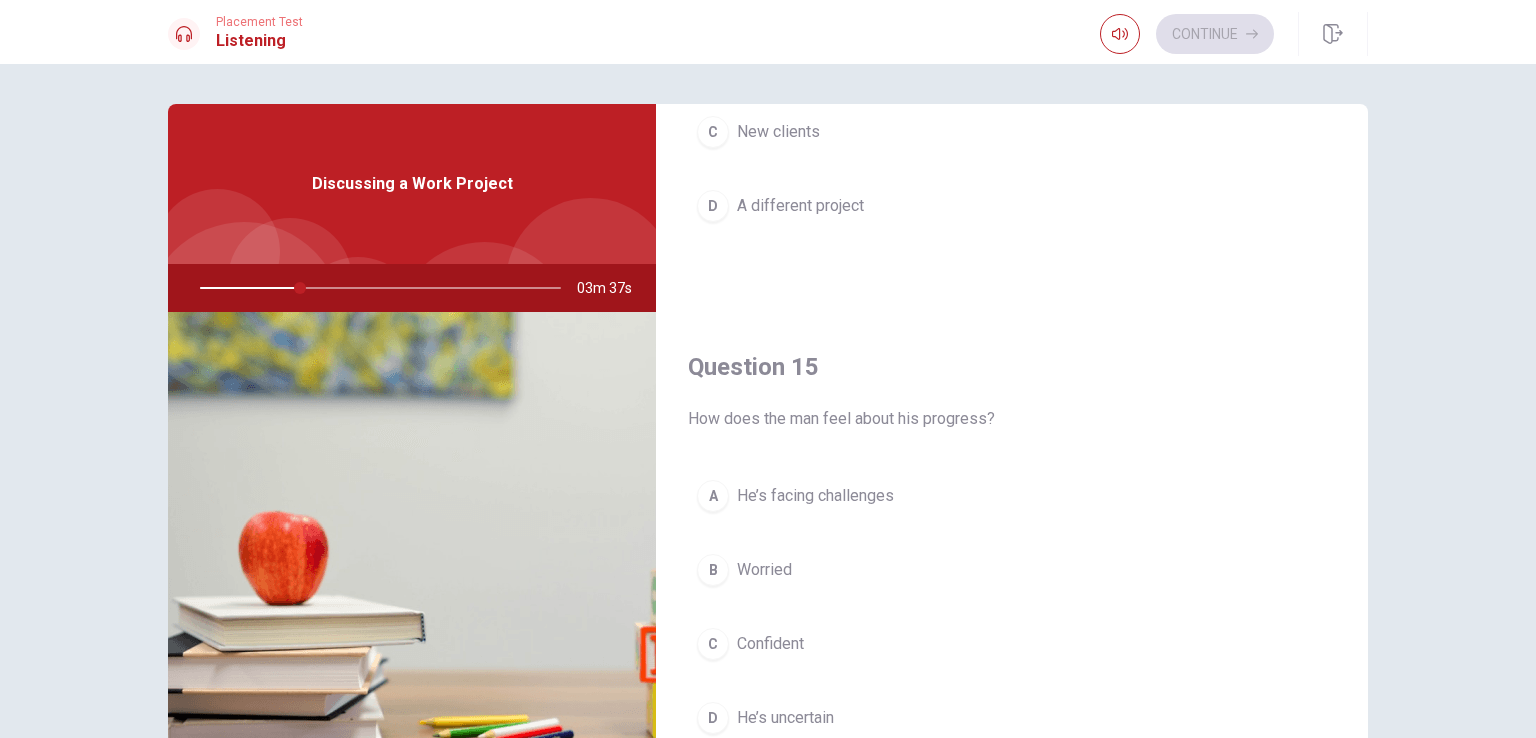 scroll, scrollTop: 1856, scrollLeft: 0, axis: vertical 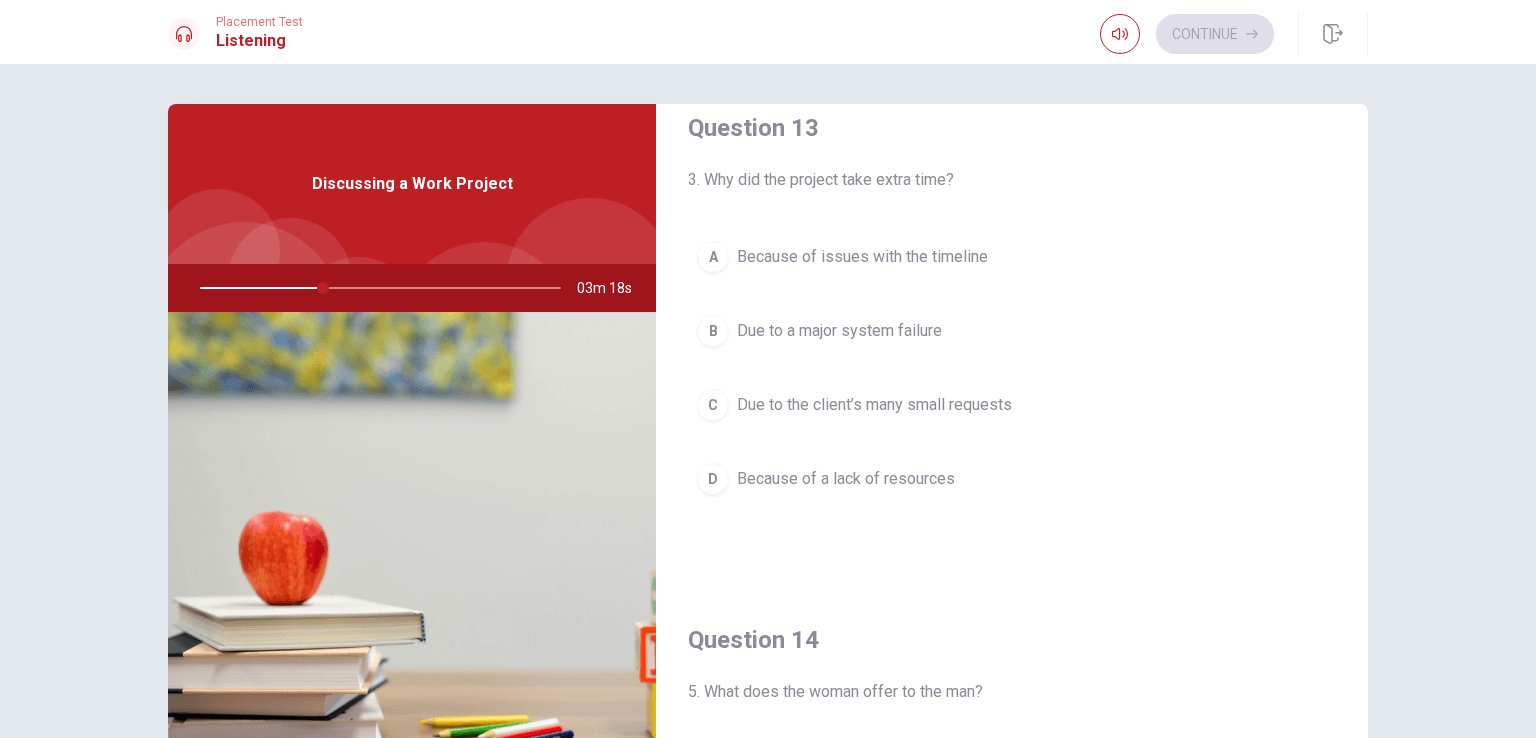 click on "C" at bounding box center [713, 405] 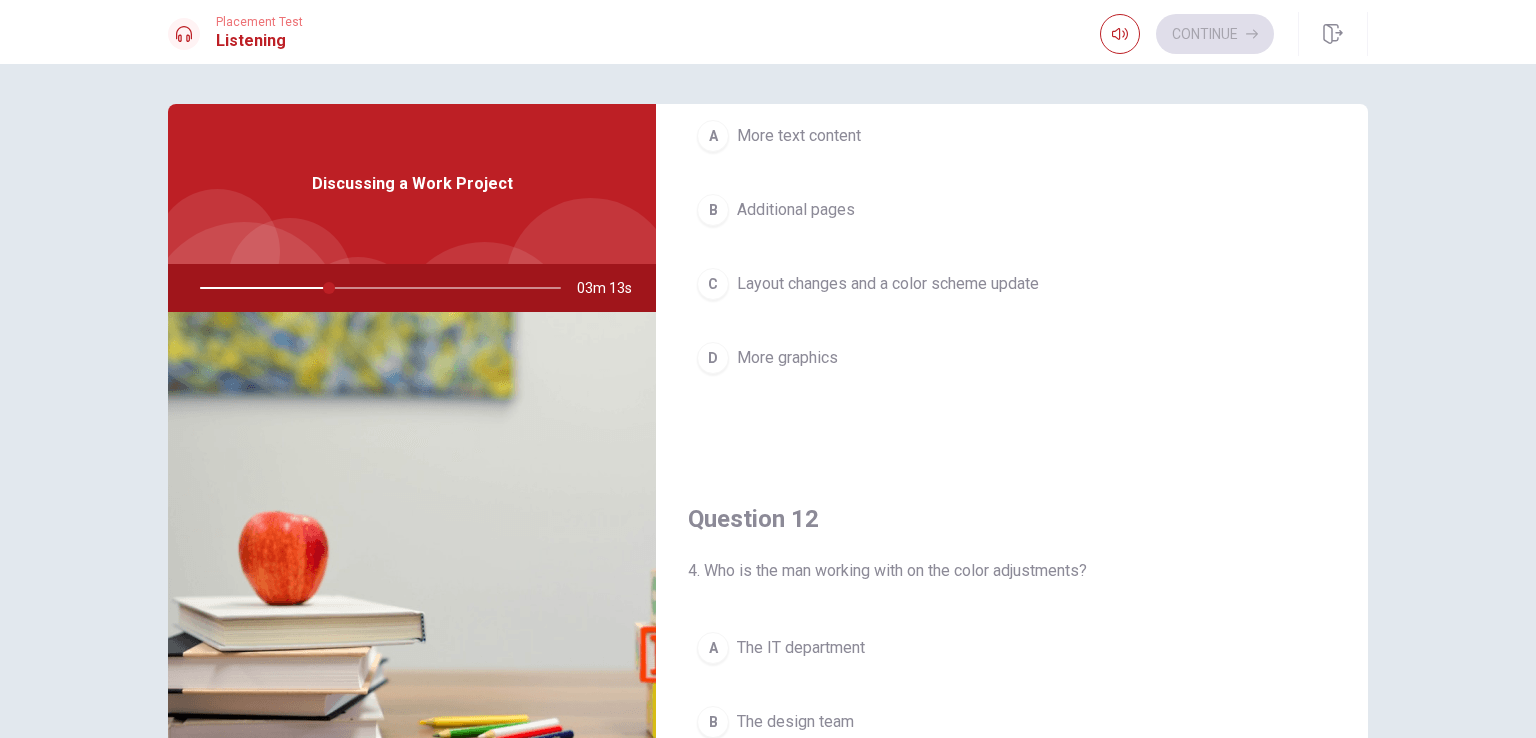 scroll, scrollTop: 0, scrollLeft: 0, axis: both 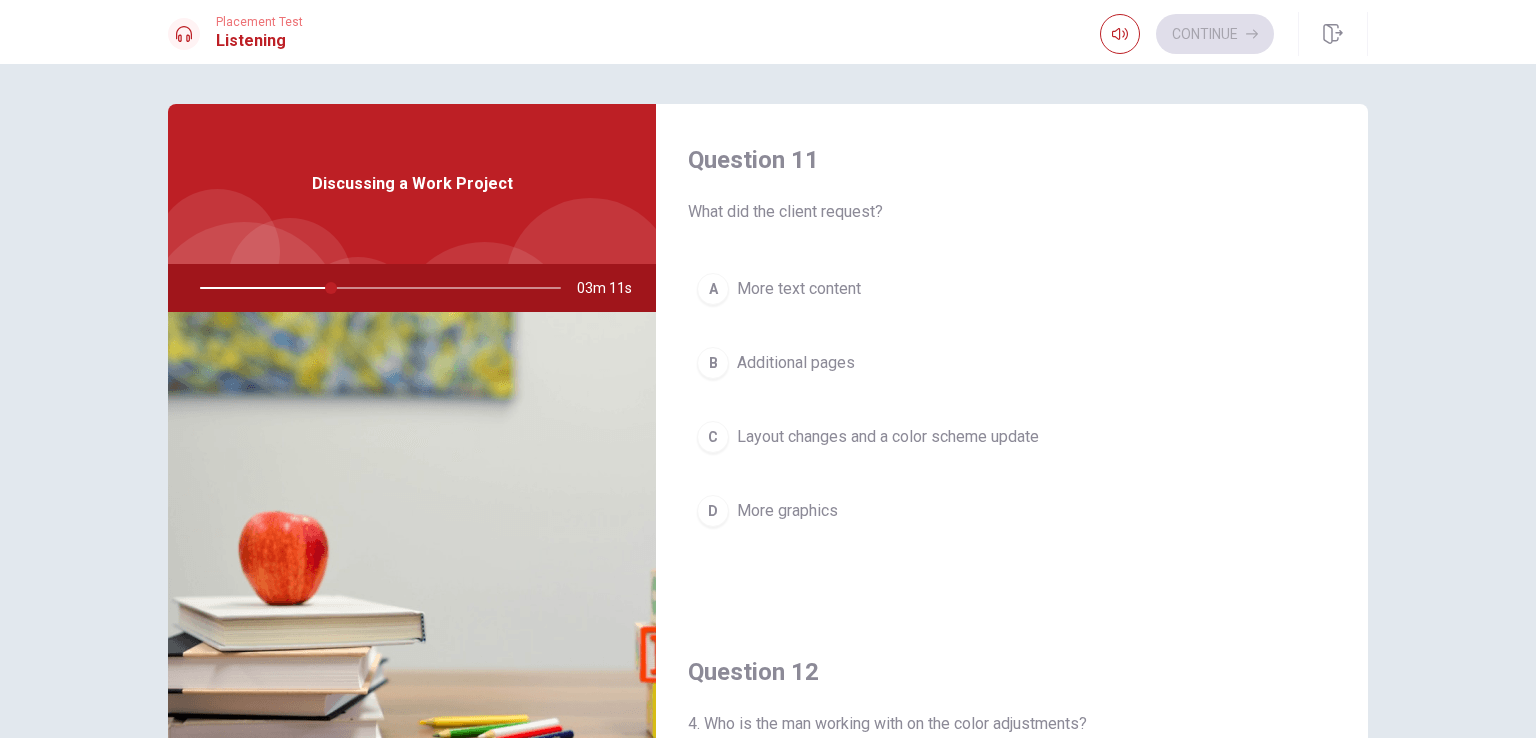 click on "C" at bounding box center (713, 437) 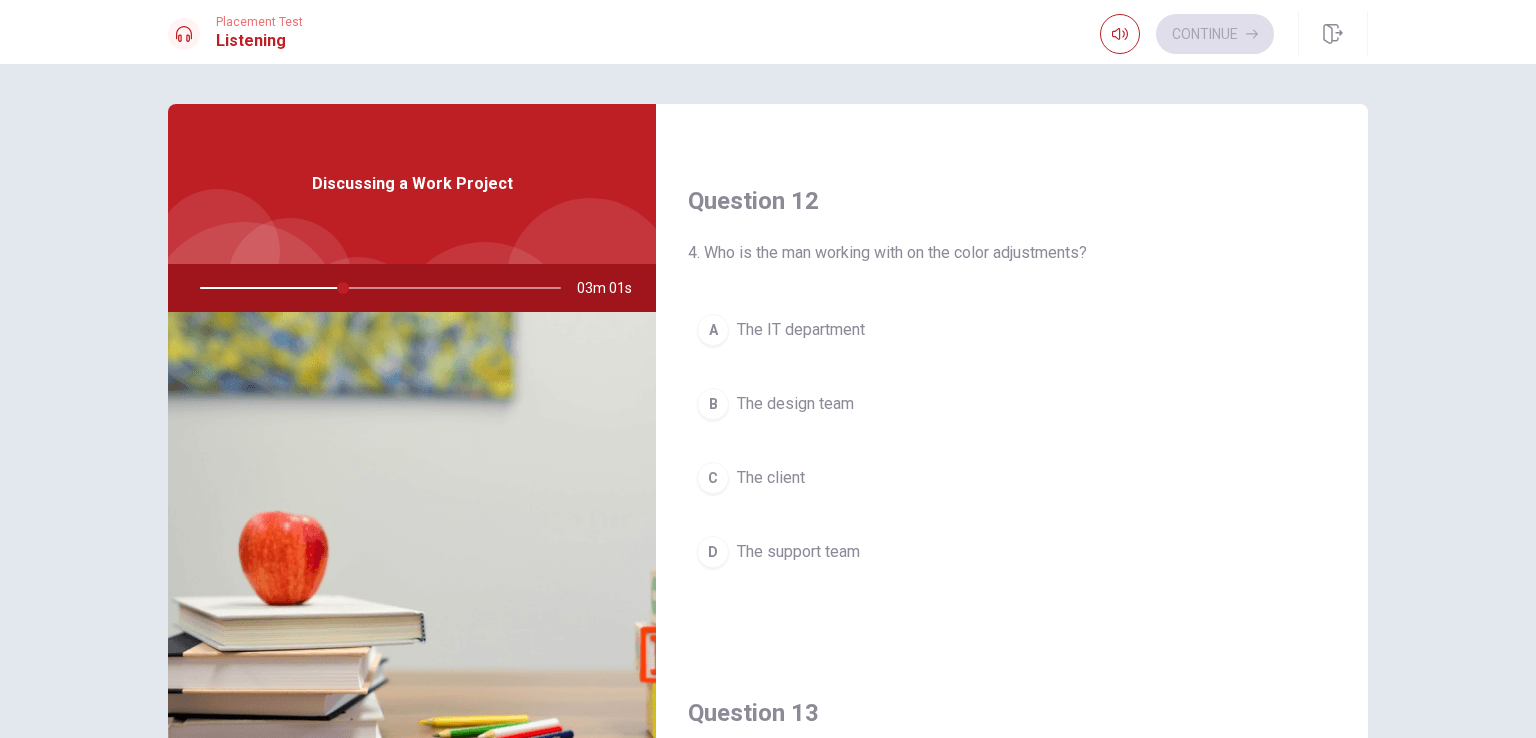 scroll, scrollTop: 456, scrollLeft: 0, axis: vertical 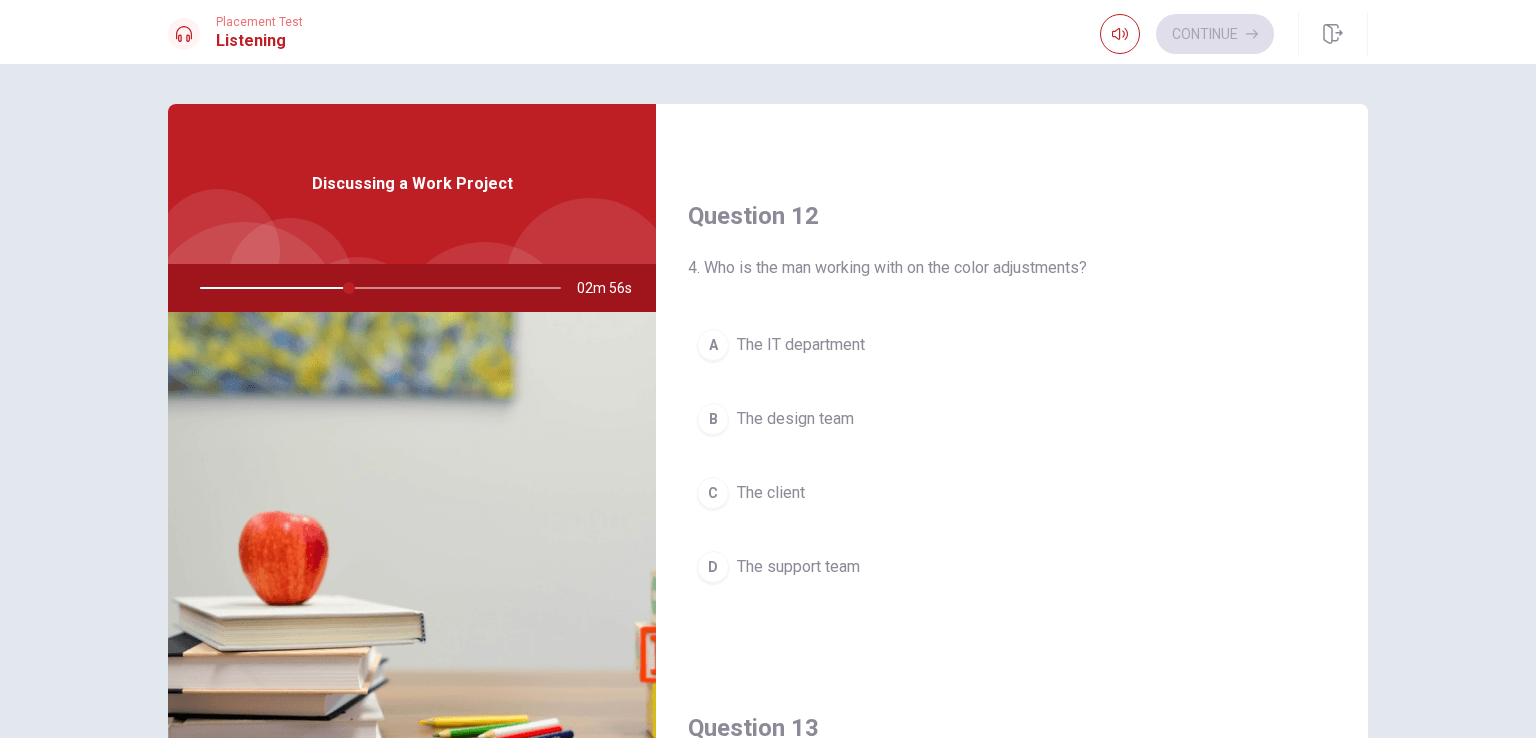 click on "B" at bounding box center (713, 419) 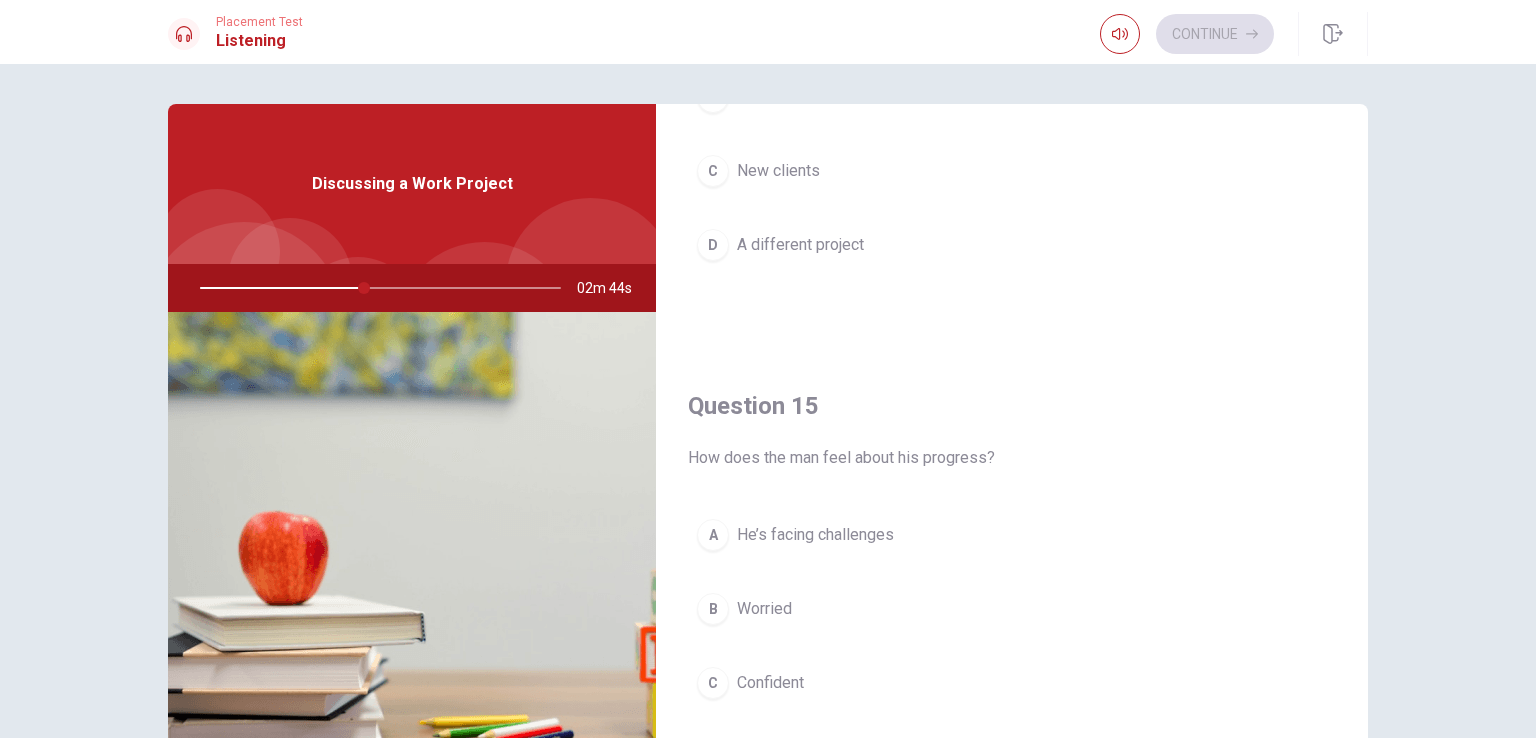 scroll, scrollTop: 1856, scrollLeft: 0, axis: vertical 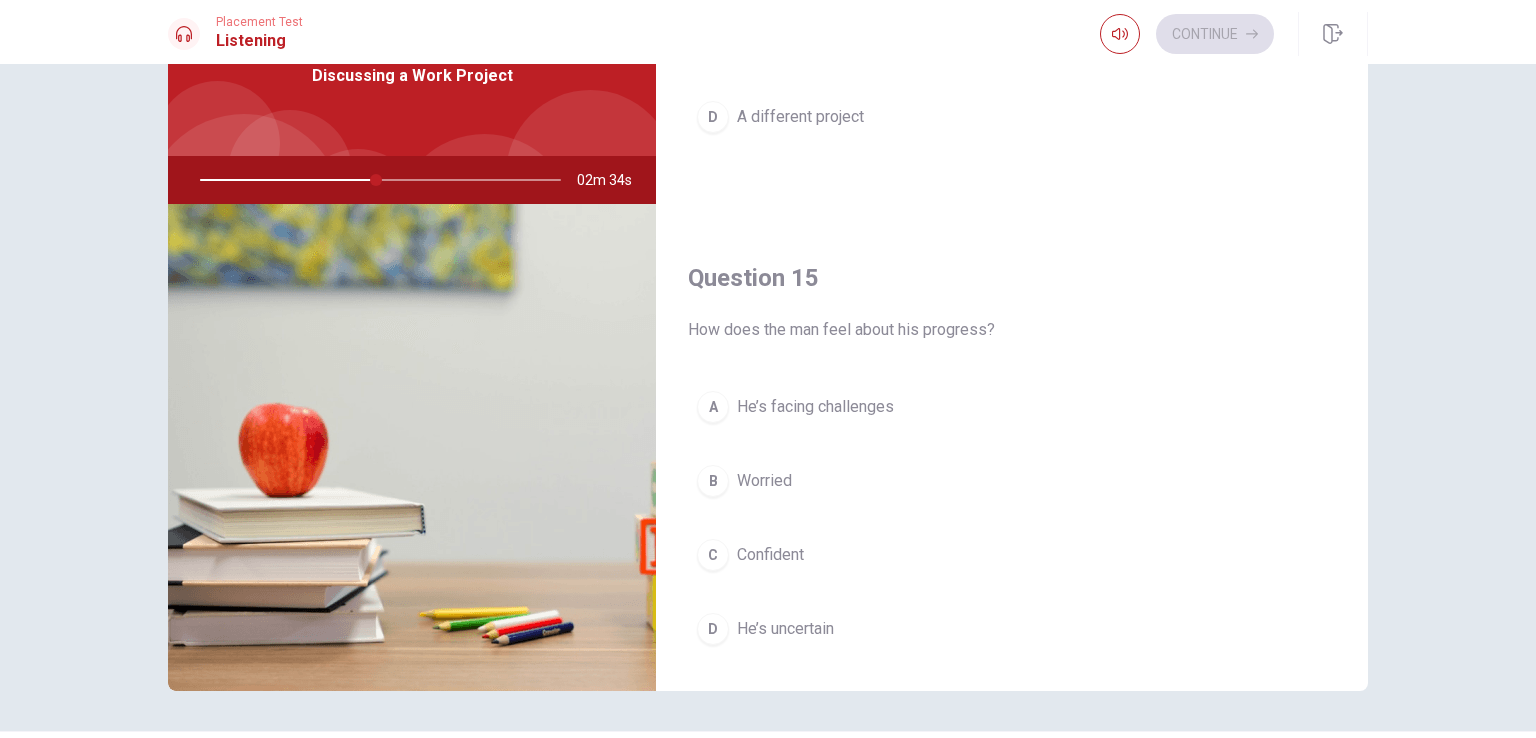 click on "C" at bounding box center [713, 555] 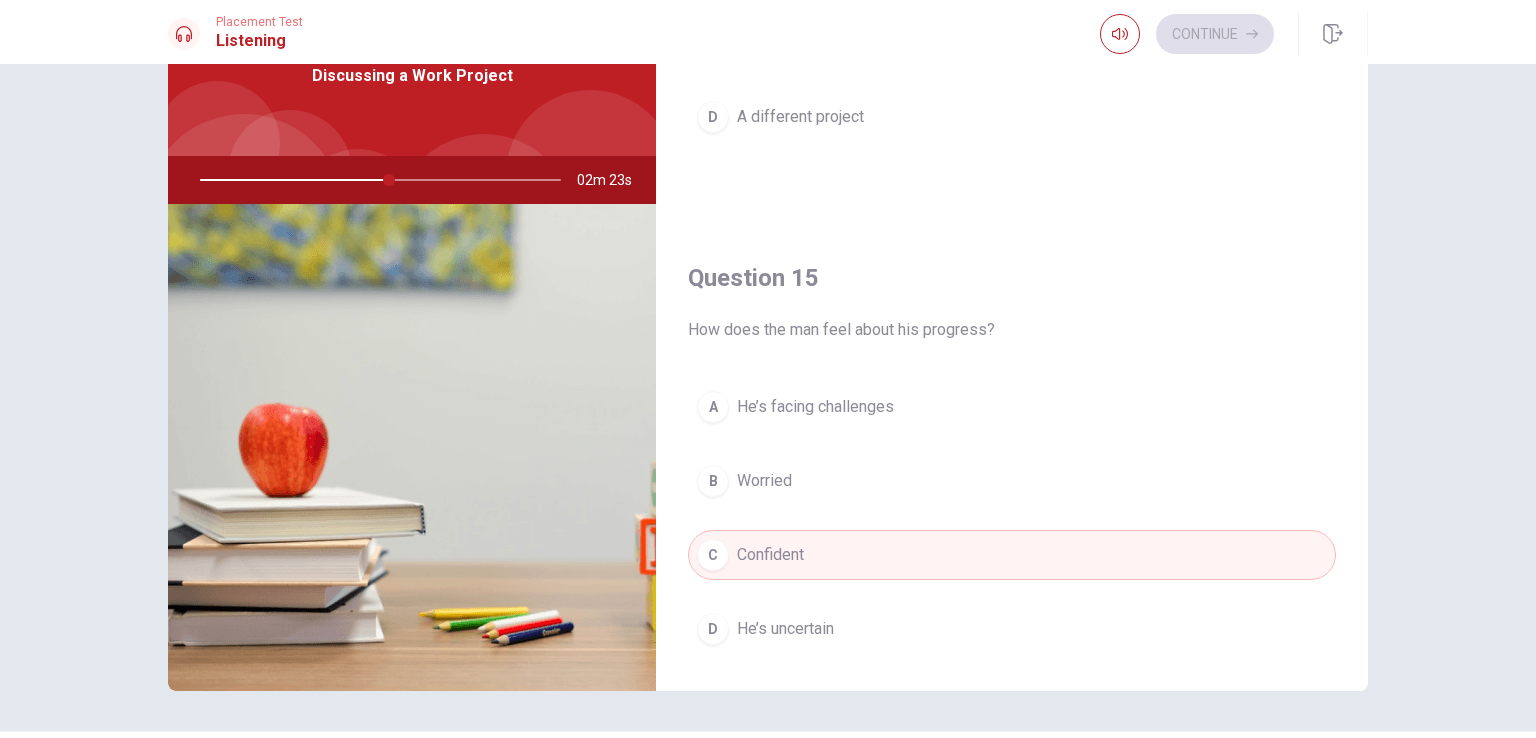 click on "A" at bounding box center [713, 407] 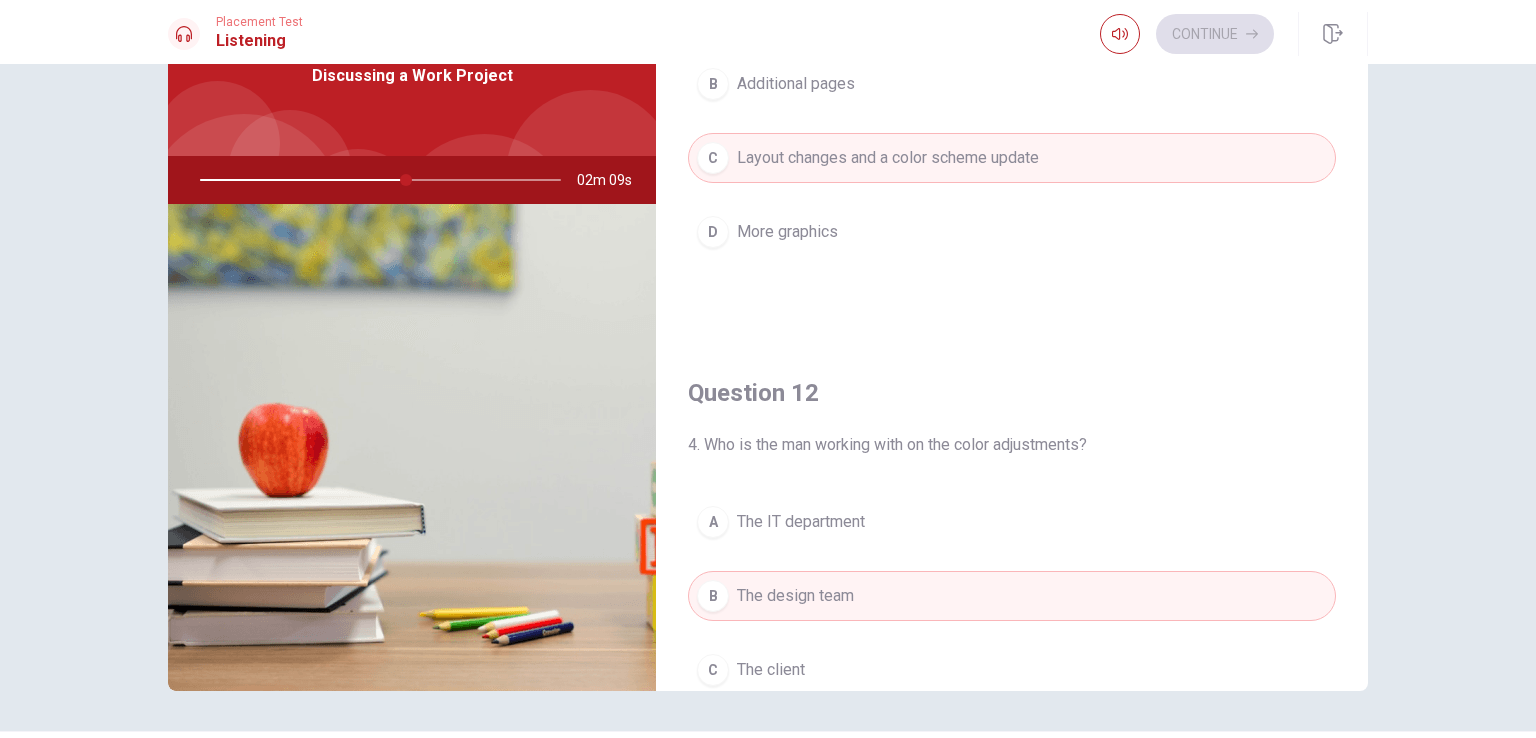 scroll, scrollTop: 0, scrollLeft: 0, axis: both 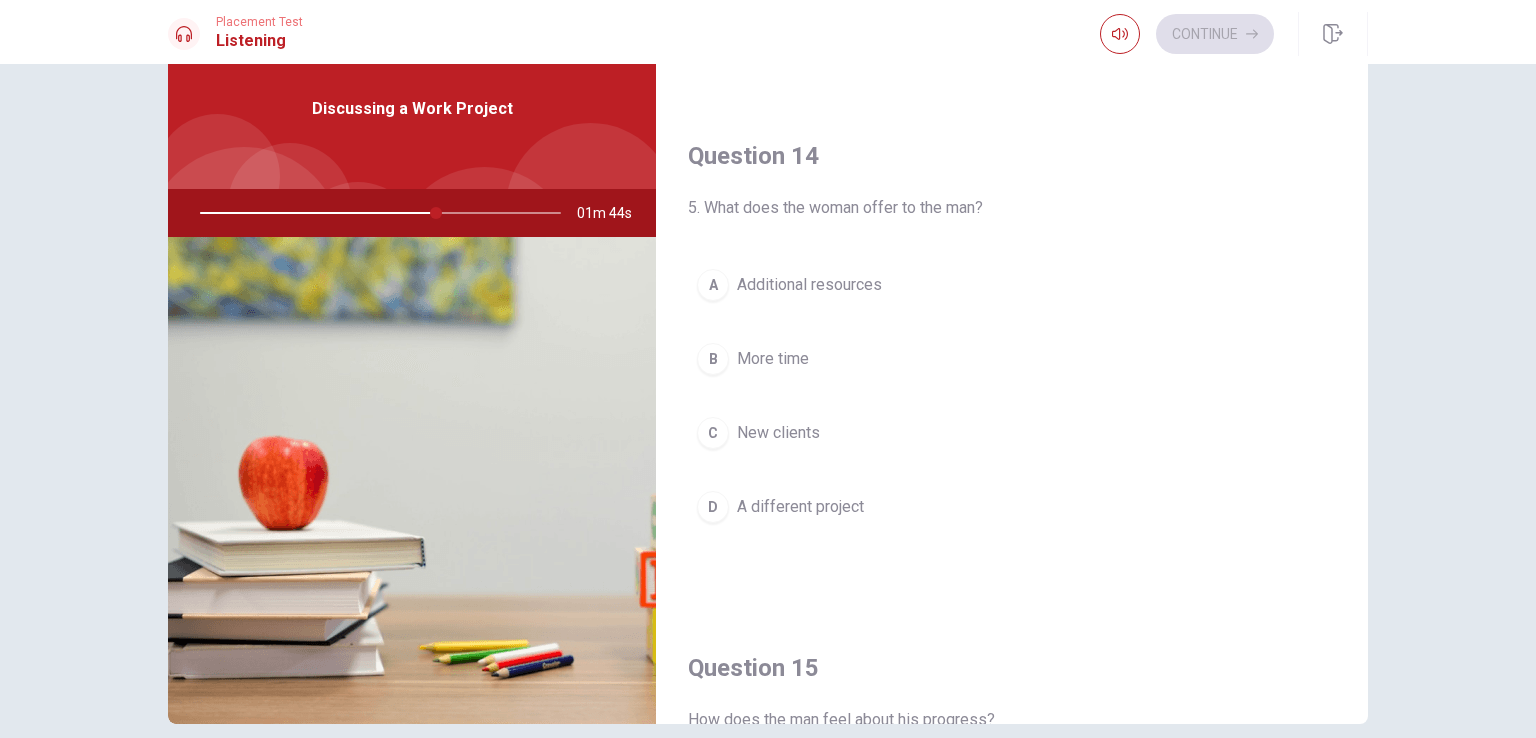 click on "A" at bounding box center (713, 285) 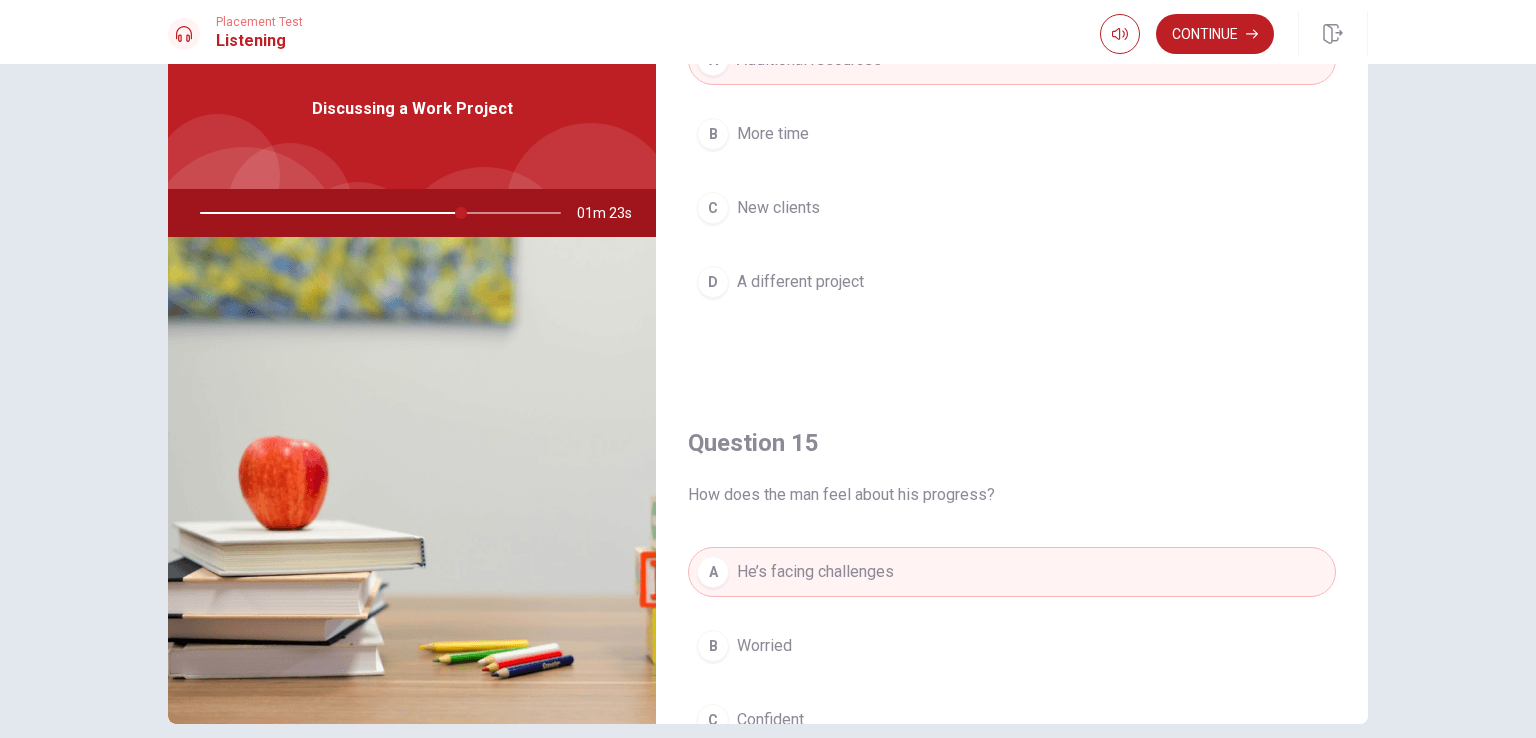 scroll, scrollTop: 1856, scrollLeft: 0, axis: vertical 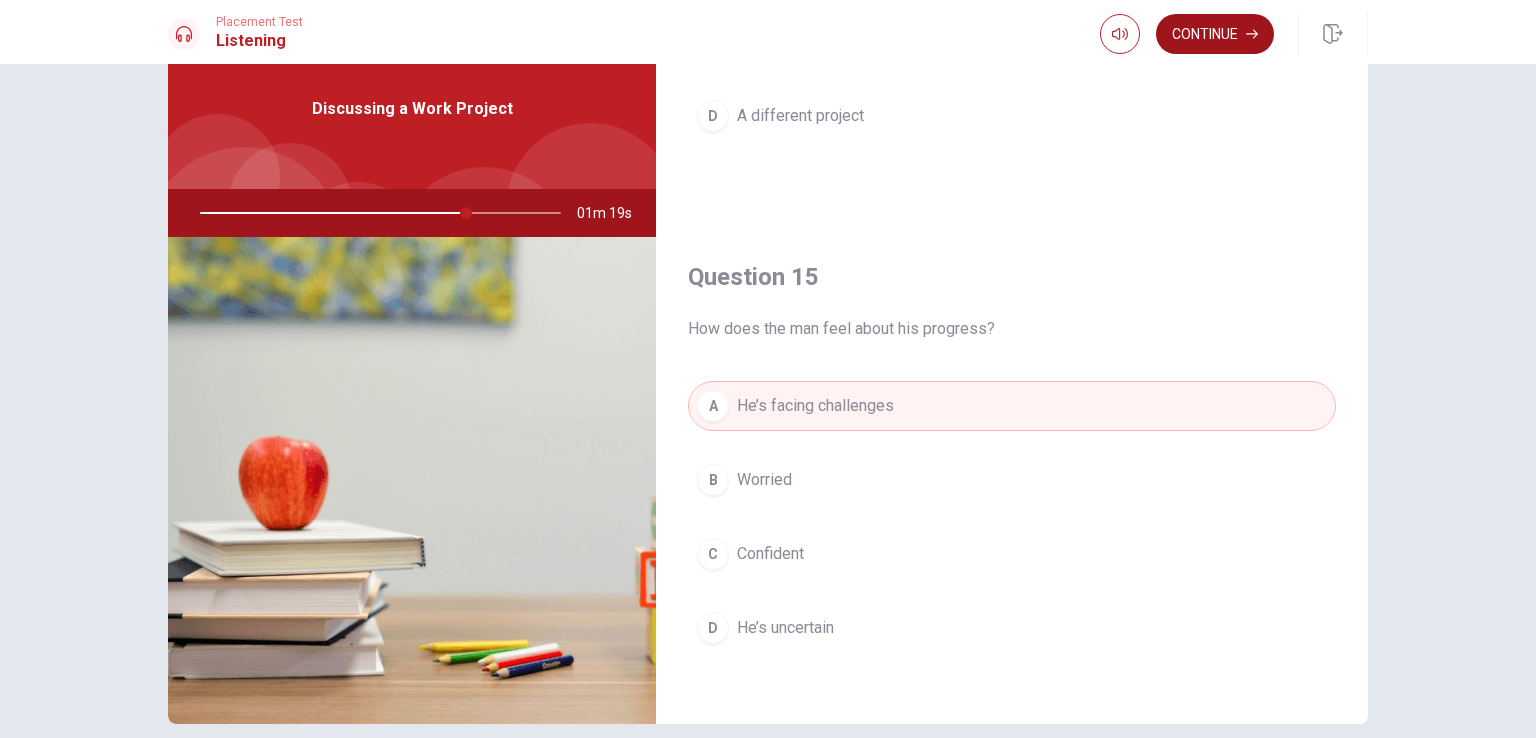 click on "Continue" at bounding box center [1215, 34] 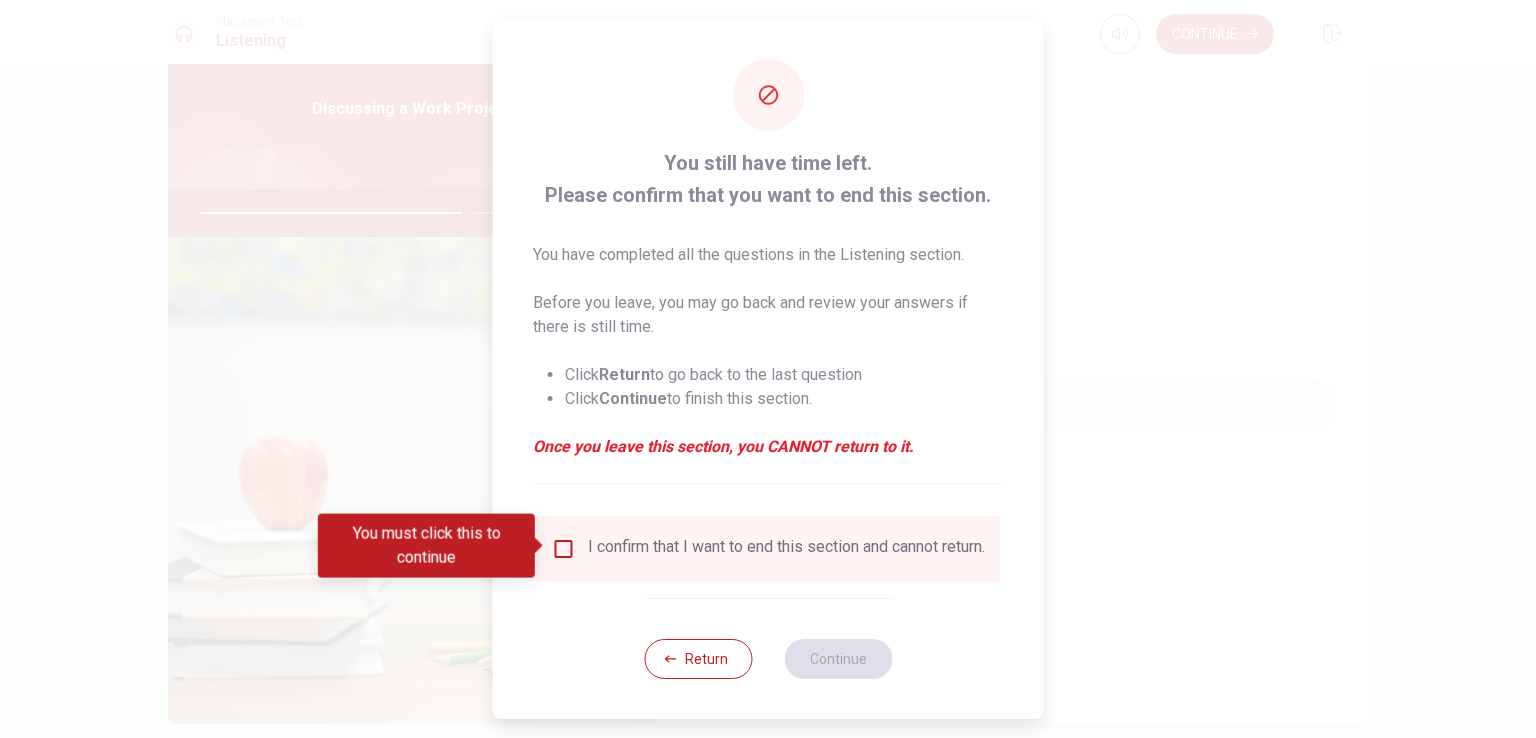 click at bounding box center (564, 549) 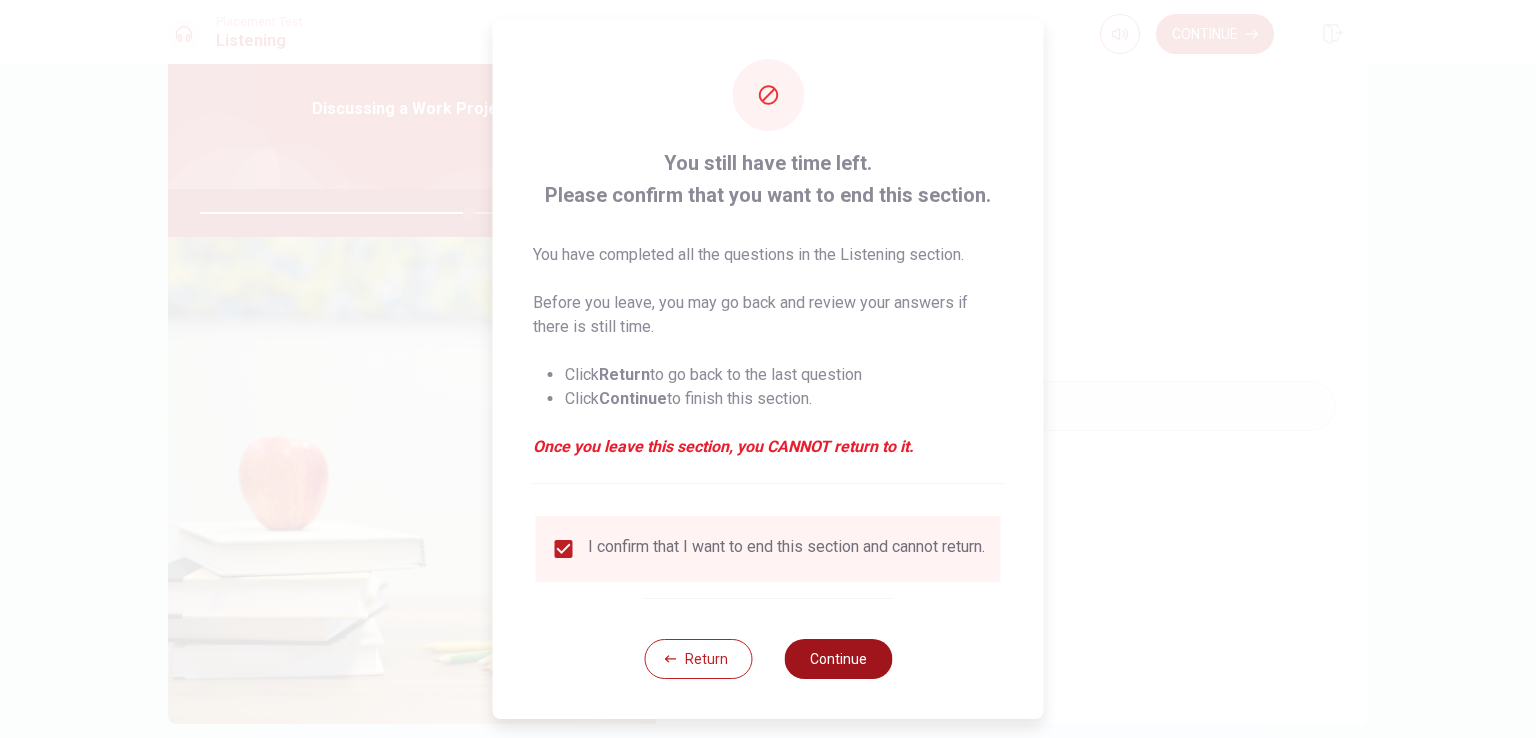 click on "Continue" at bounding box center (838, 659) 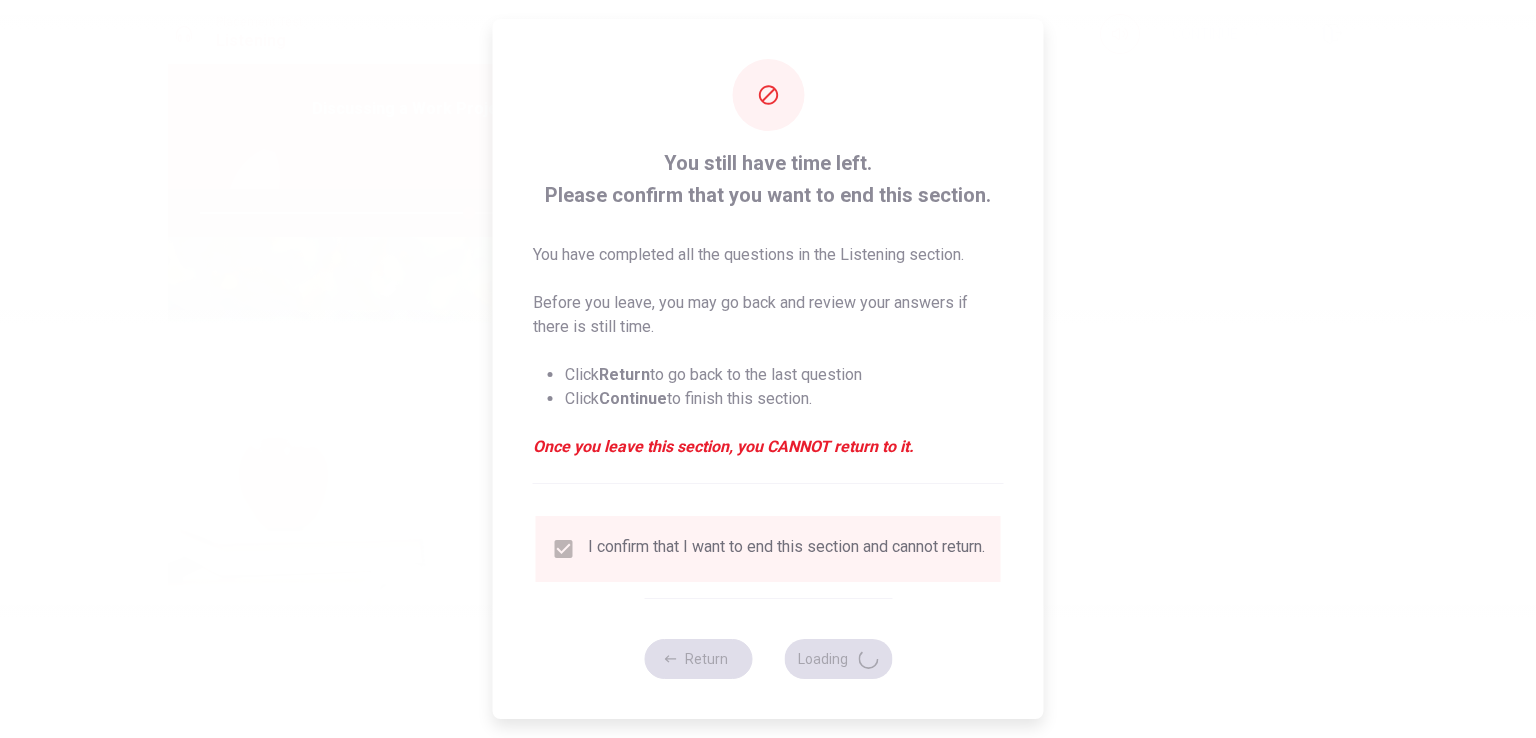 type on "75" 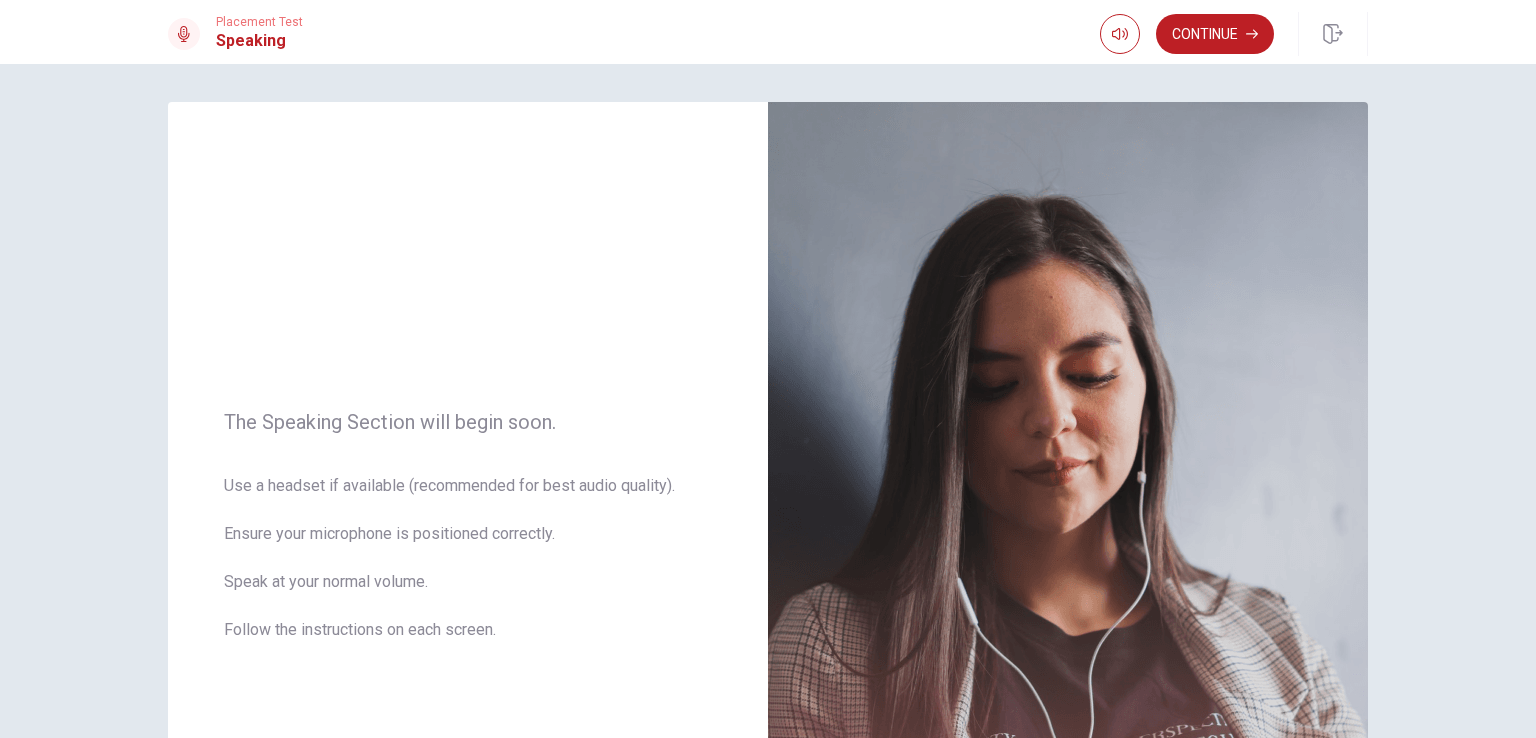 scroll, scrollTop: 0, scrollLeft: 0, axis: both 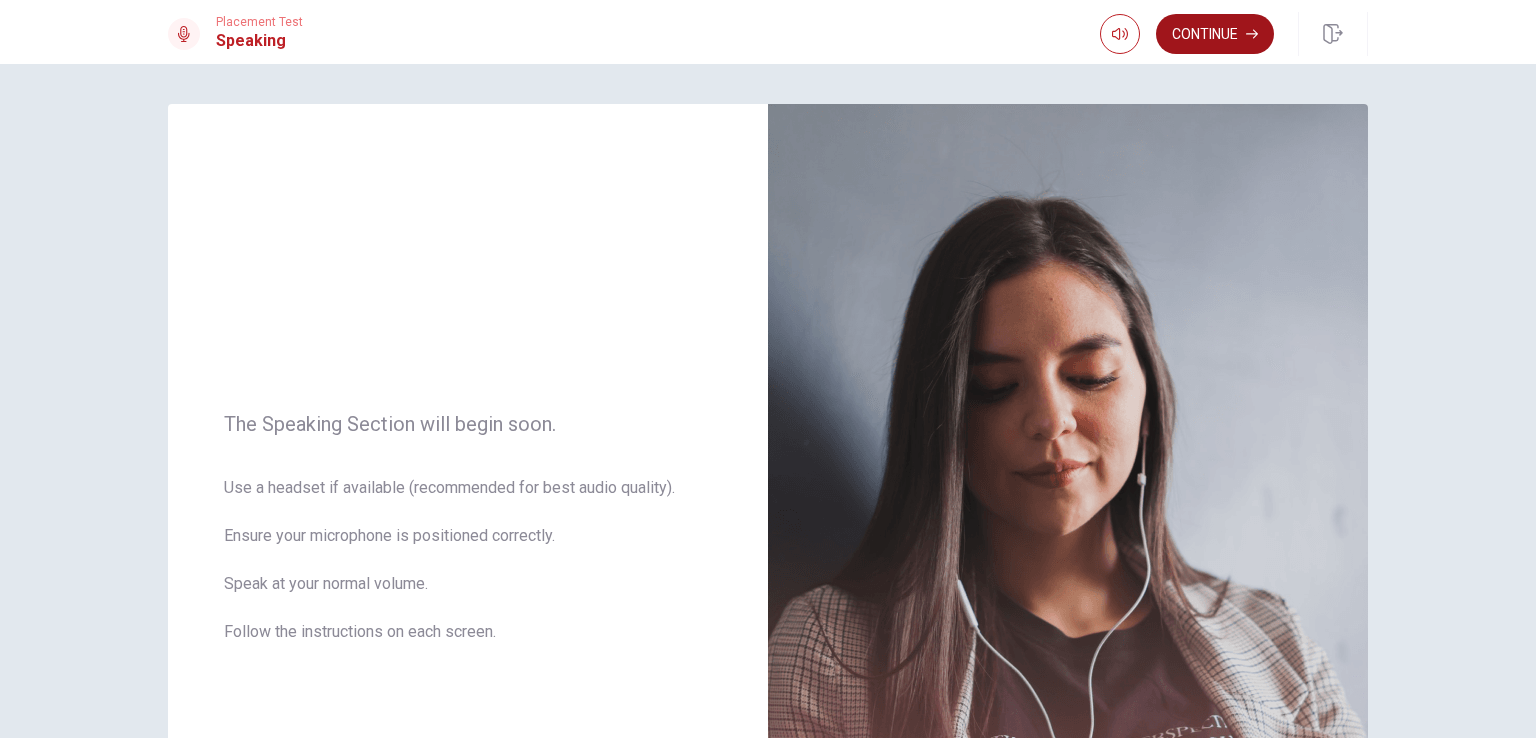 click on "Continue" at bounding box center (1215, 34) 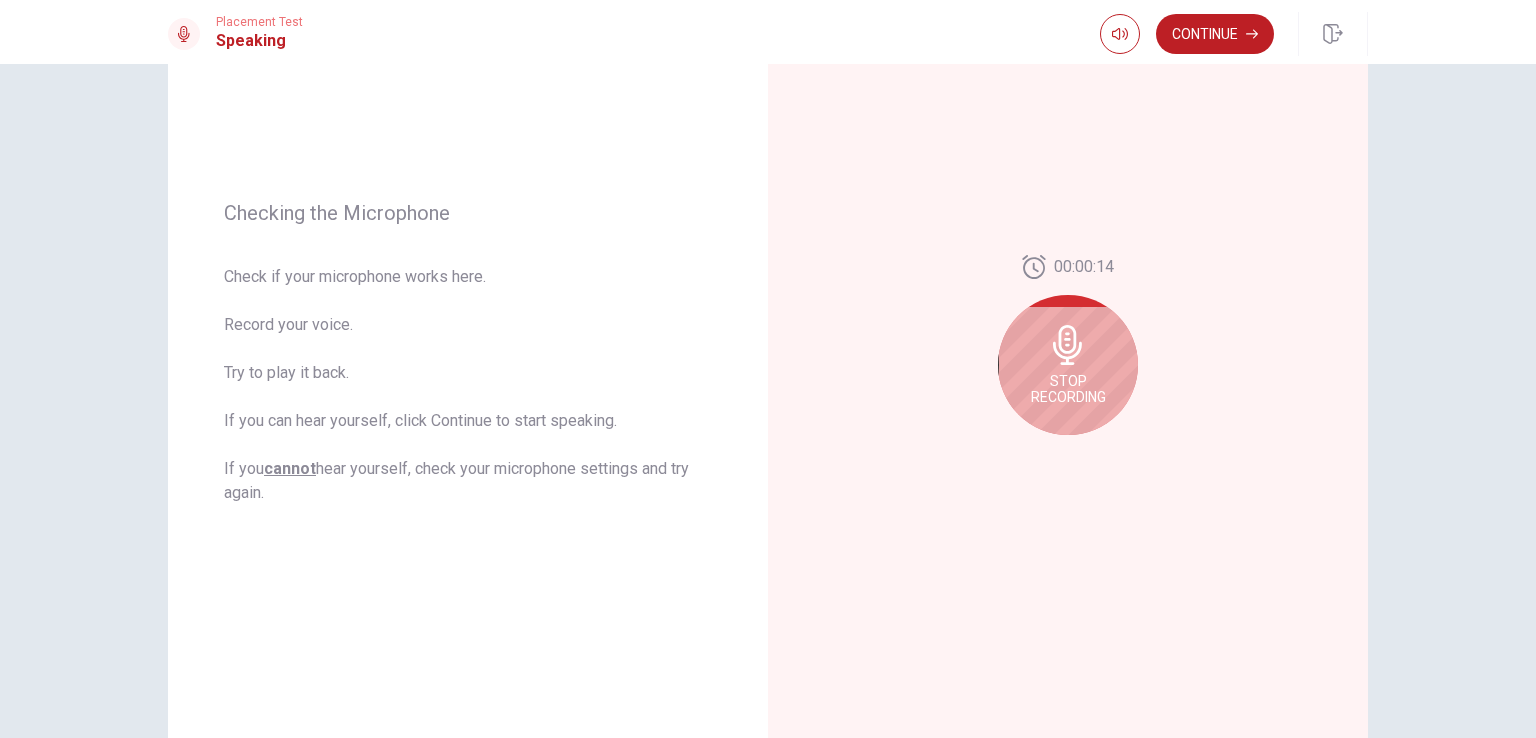 scroll, scrollTop: 193, scrollLeft: 0, axis: vertical 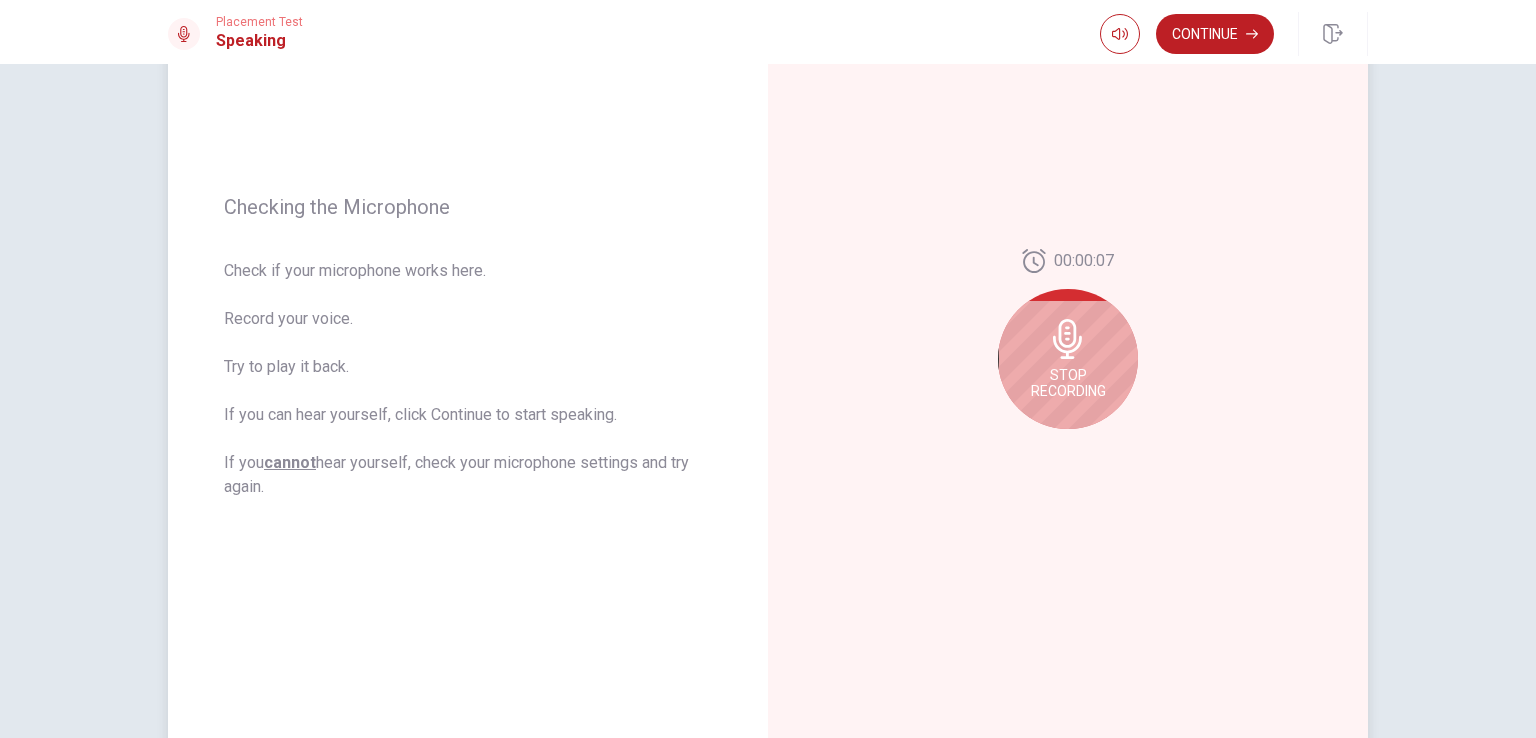 click 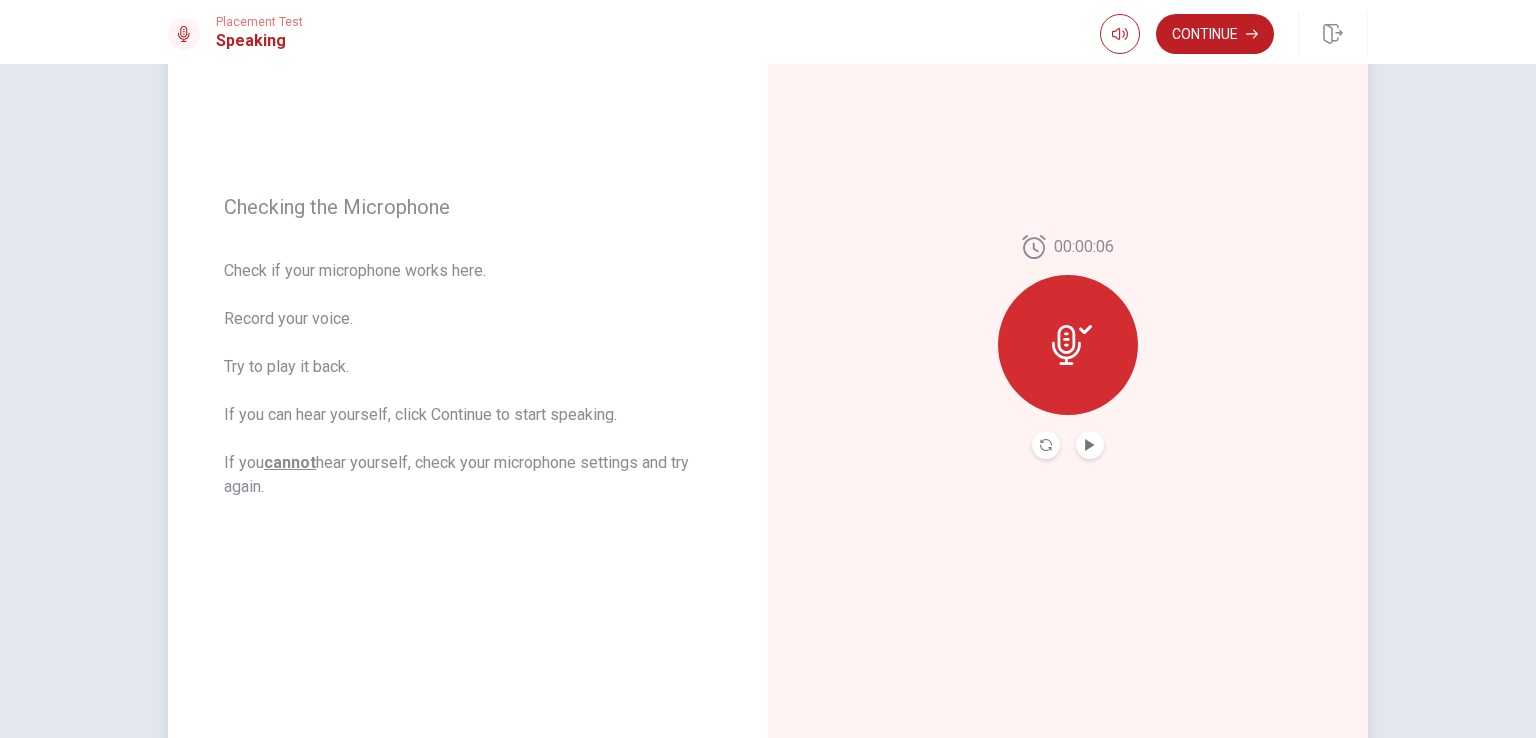 click 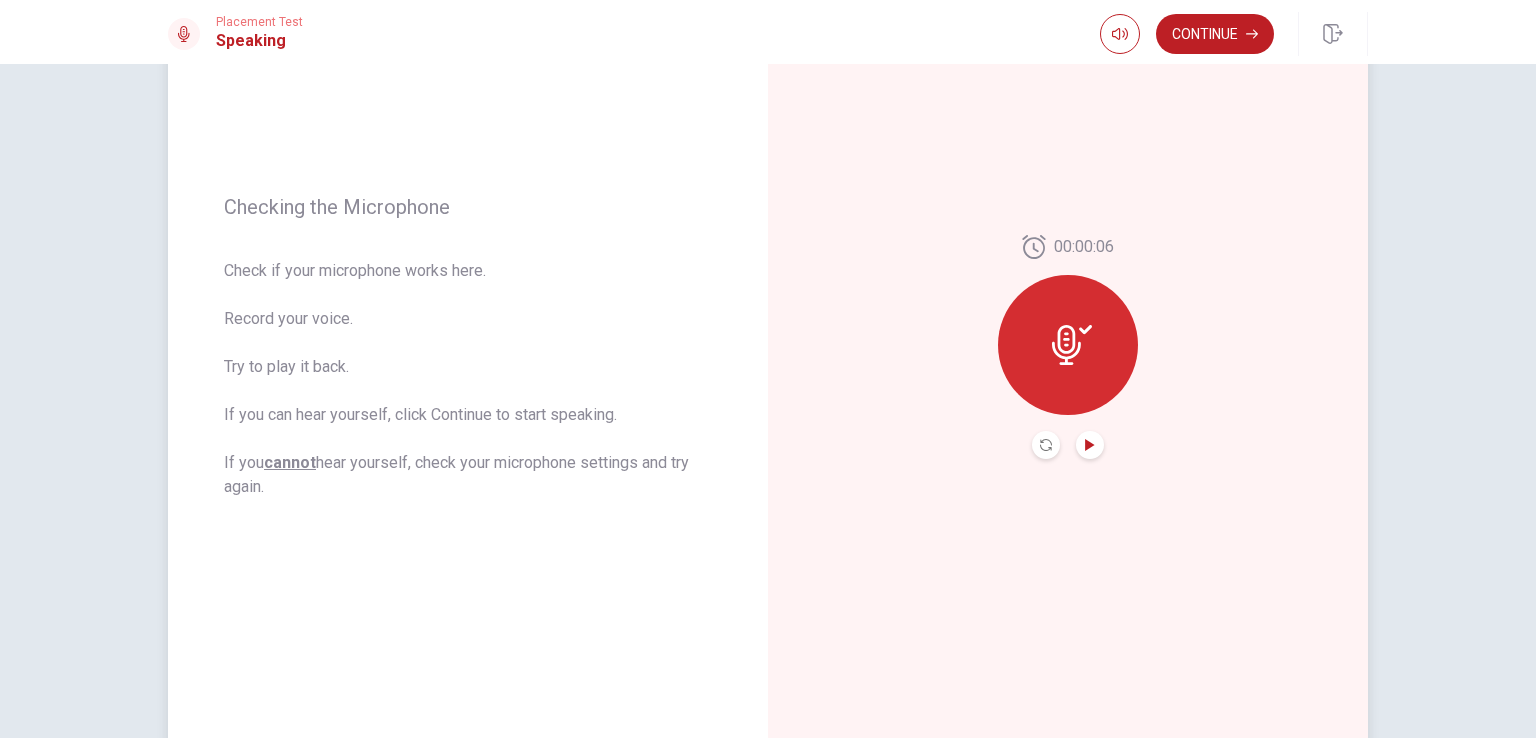 click 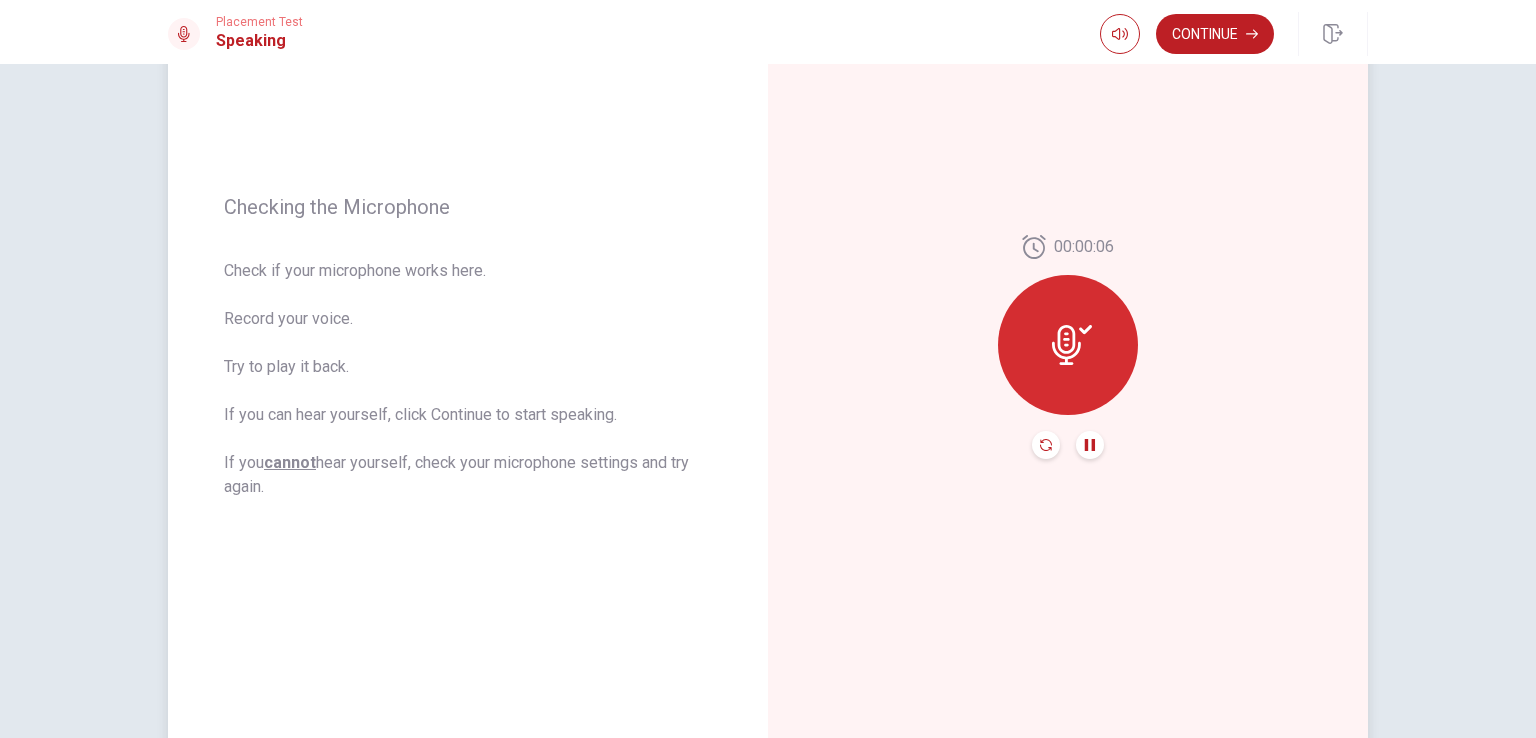 click 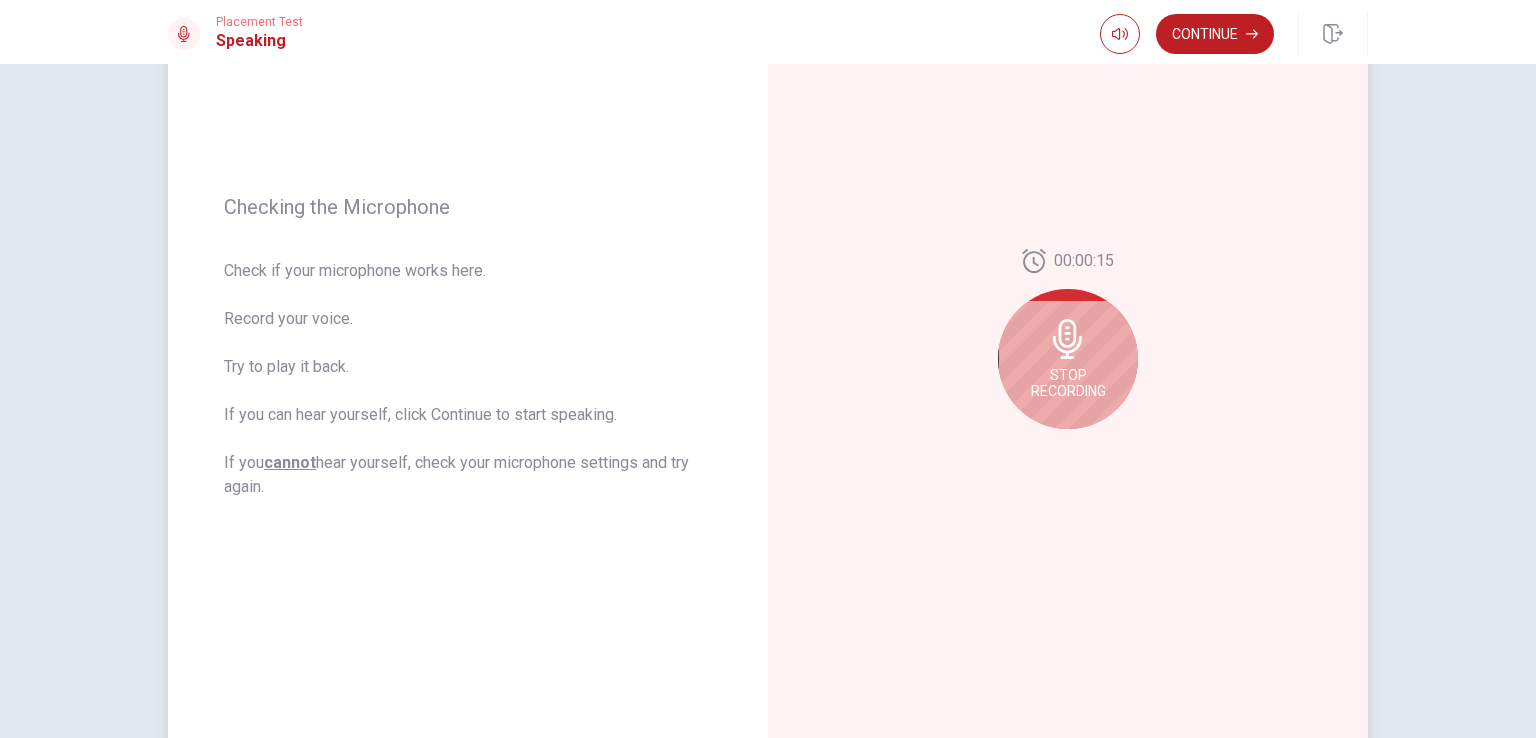 click on "Stop   Recording" at bounding box center (1068, 383) 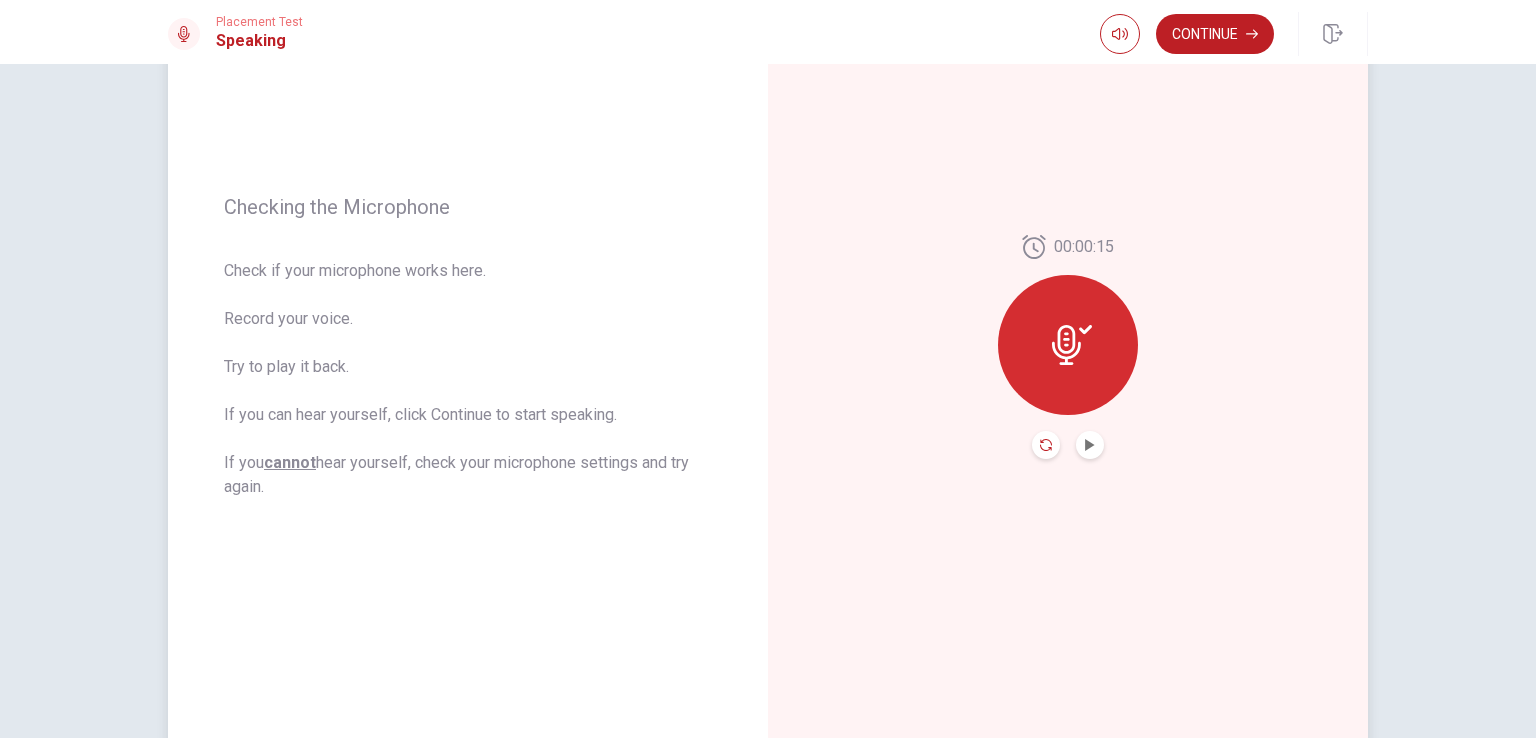 click 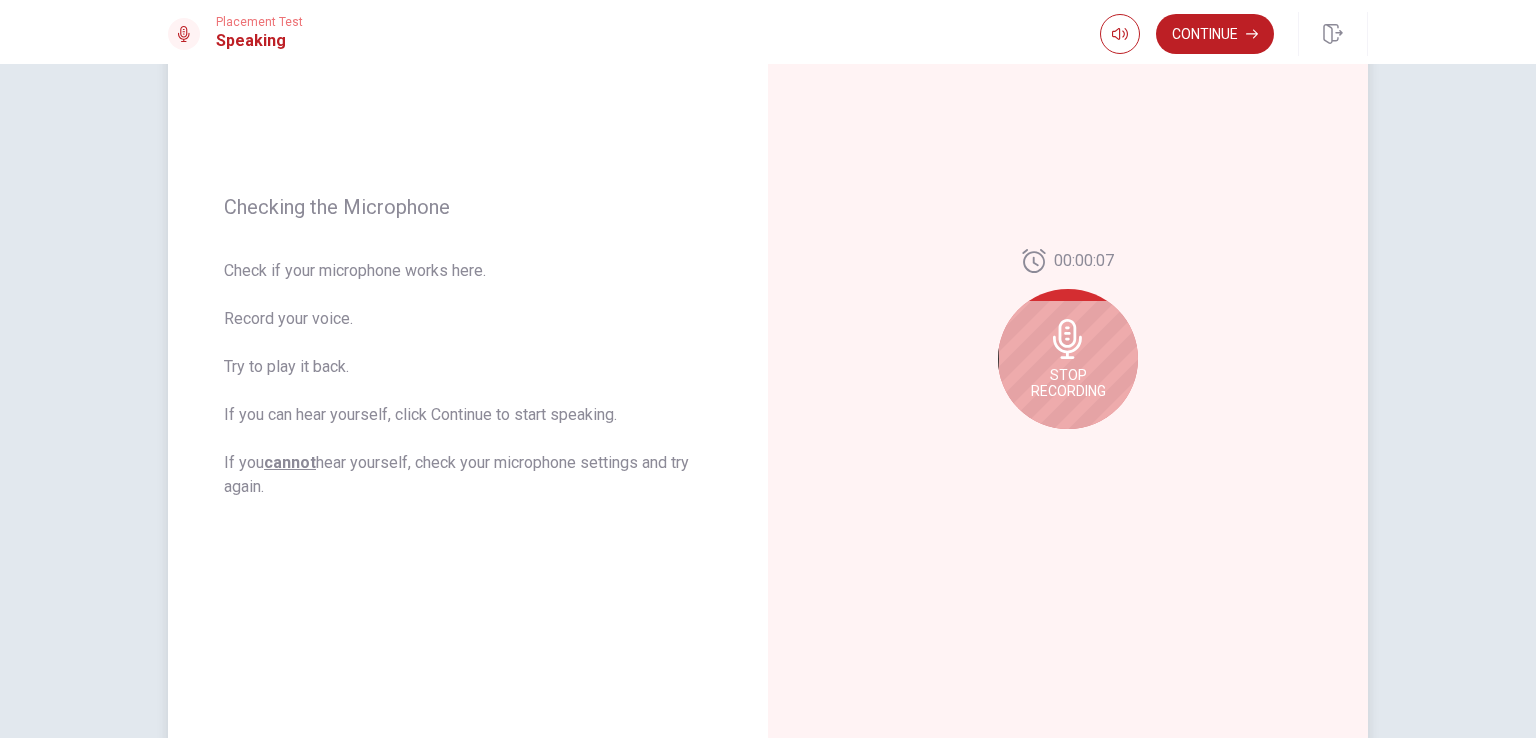 click on "Stop   Recording" at bounding box center (1068, 383) 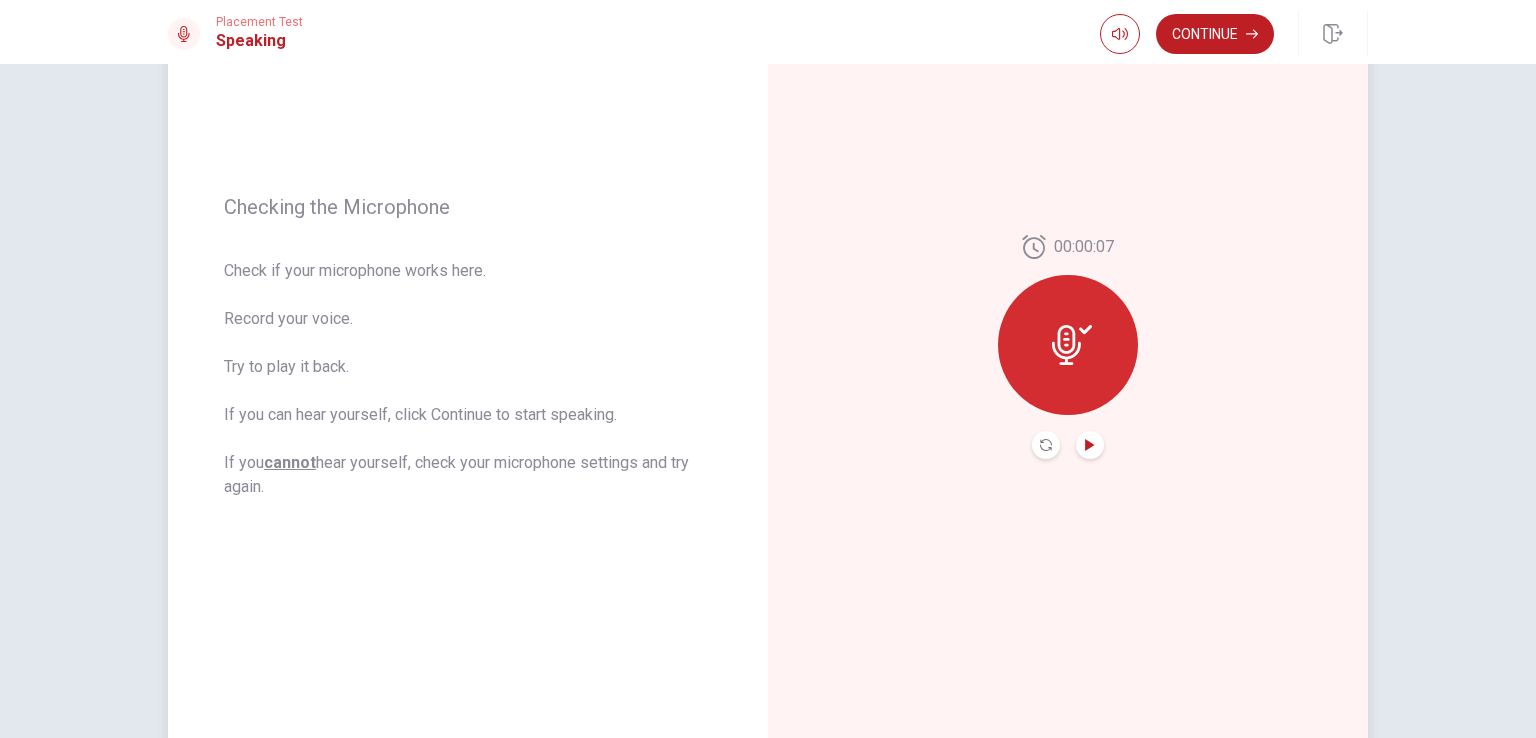 click 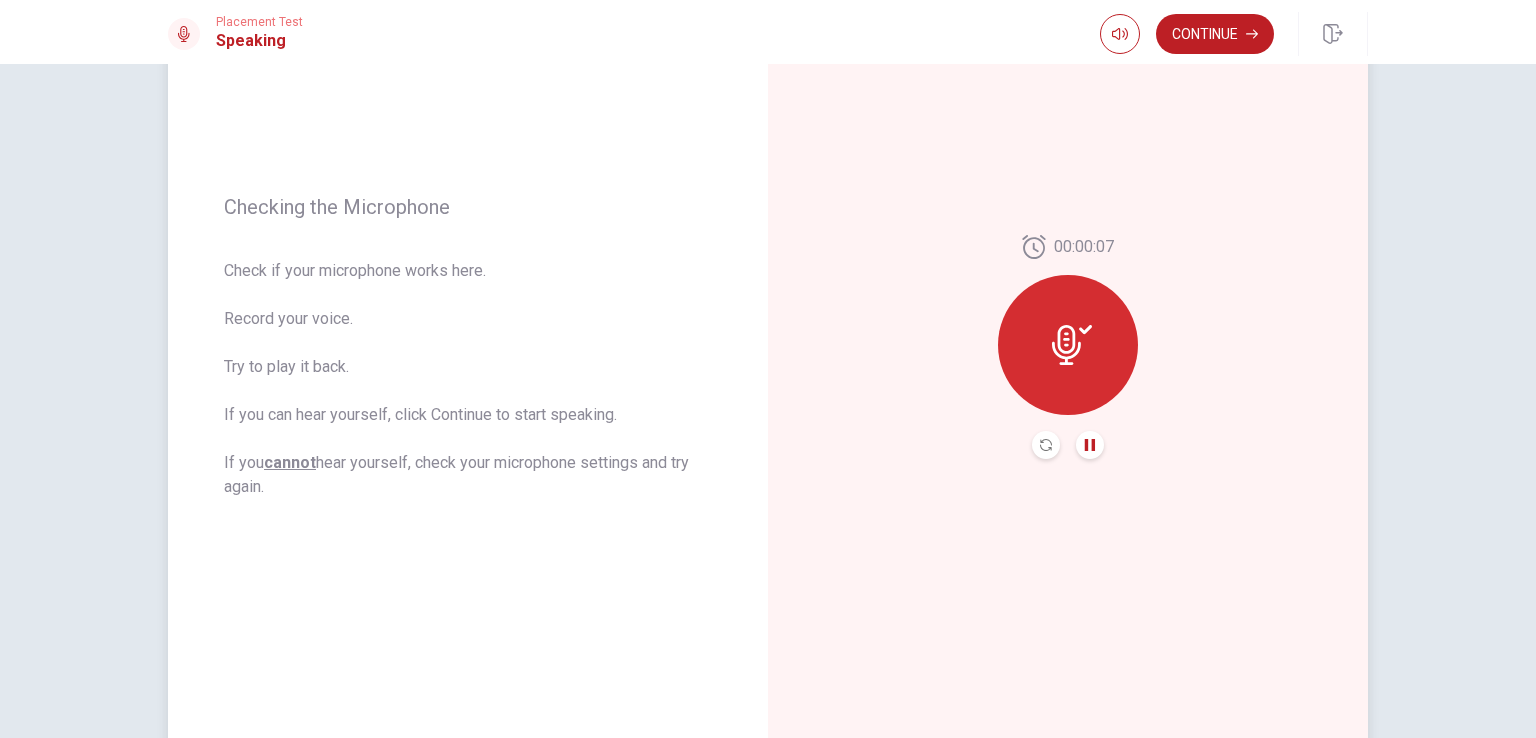 click 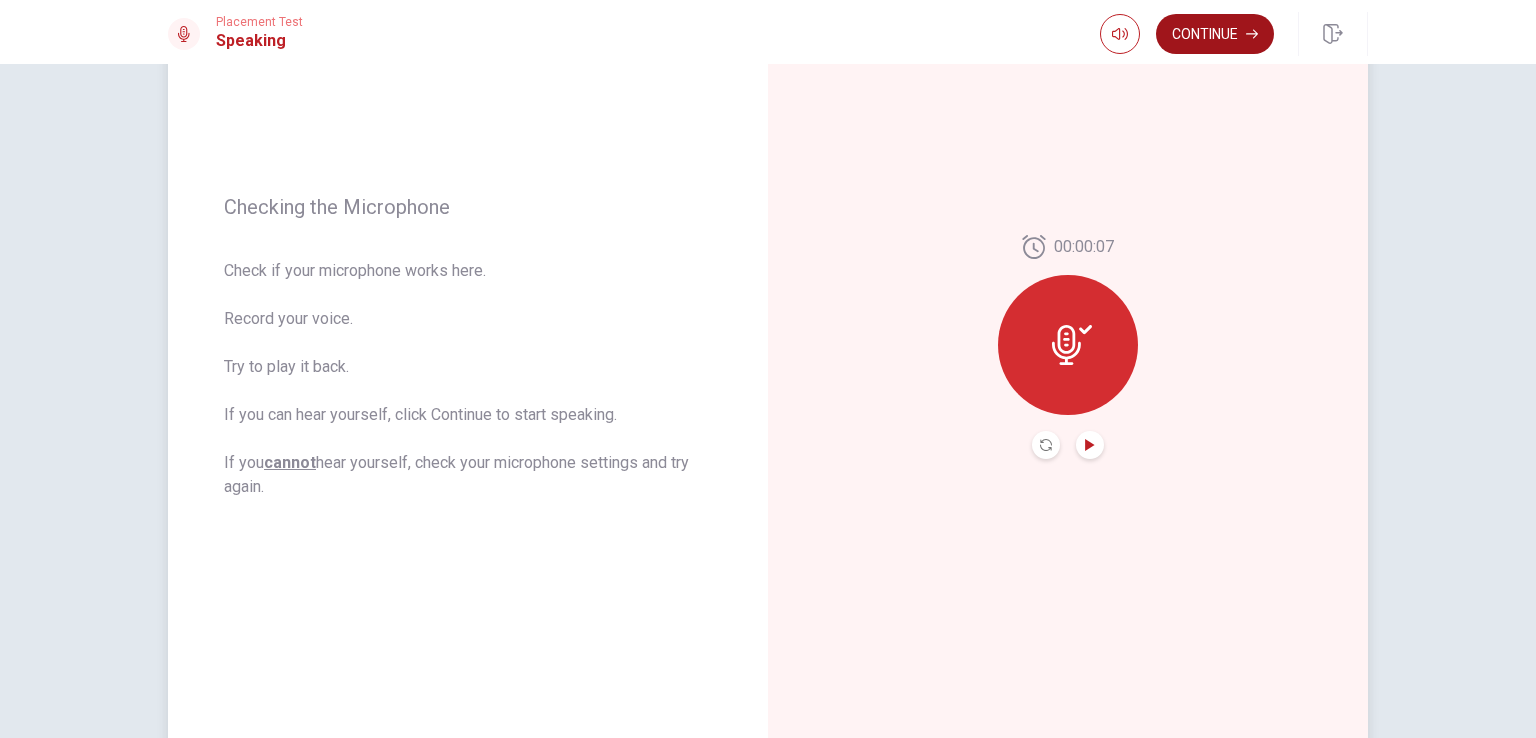 click on "Continue" at bounding box center [1215, 34] 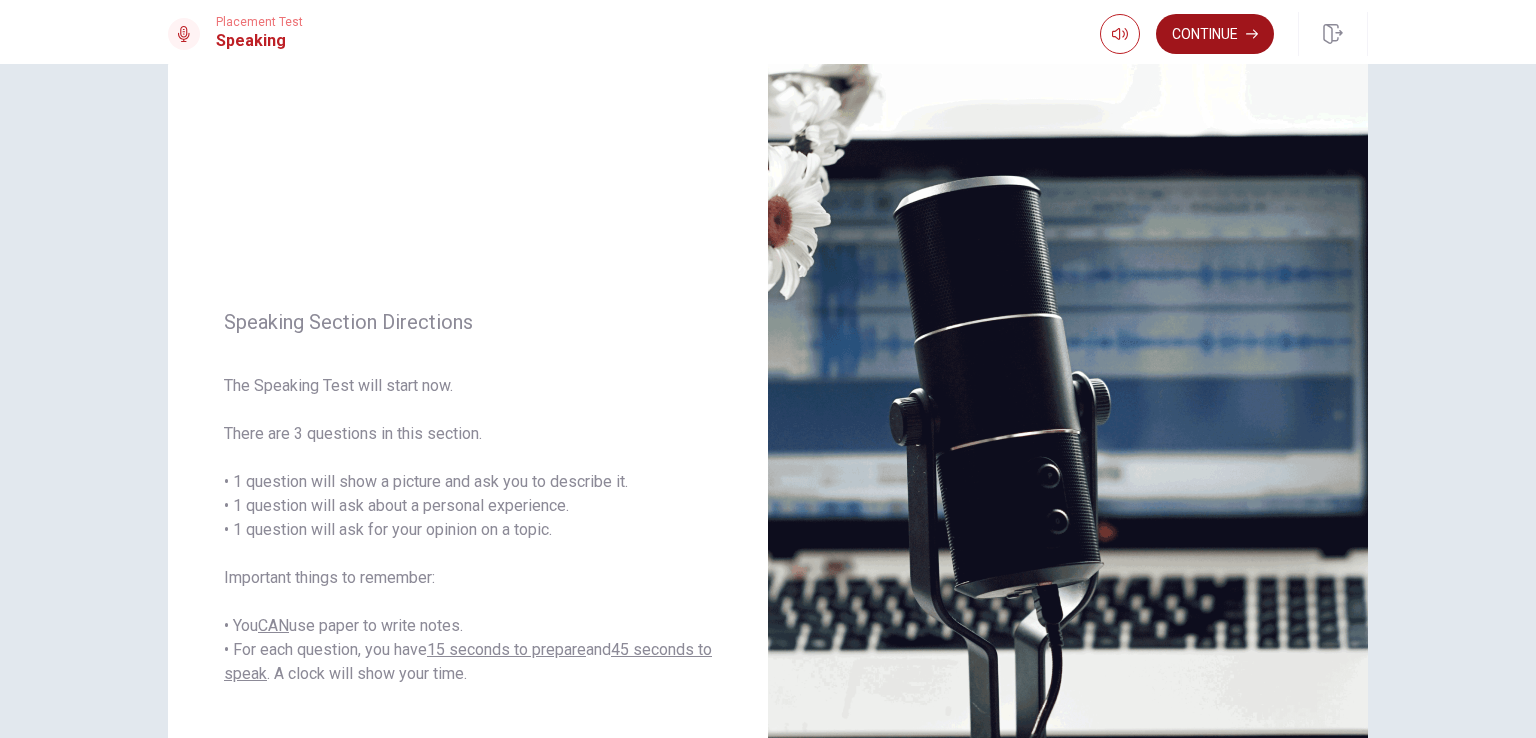 scroll, scrollTop: 0, scrollLeft: 0, axis: both 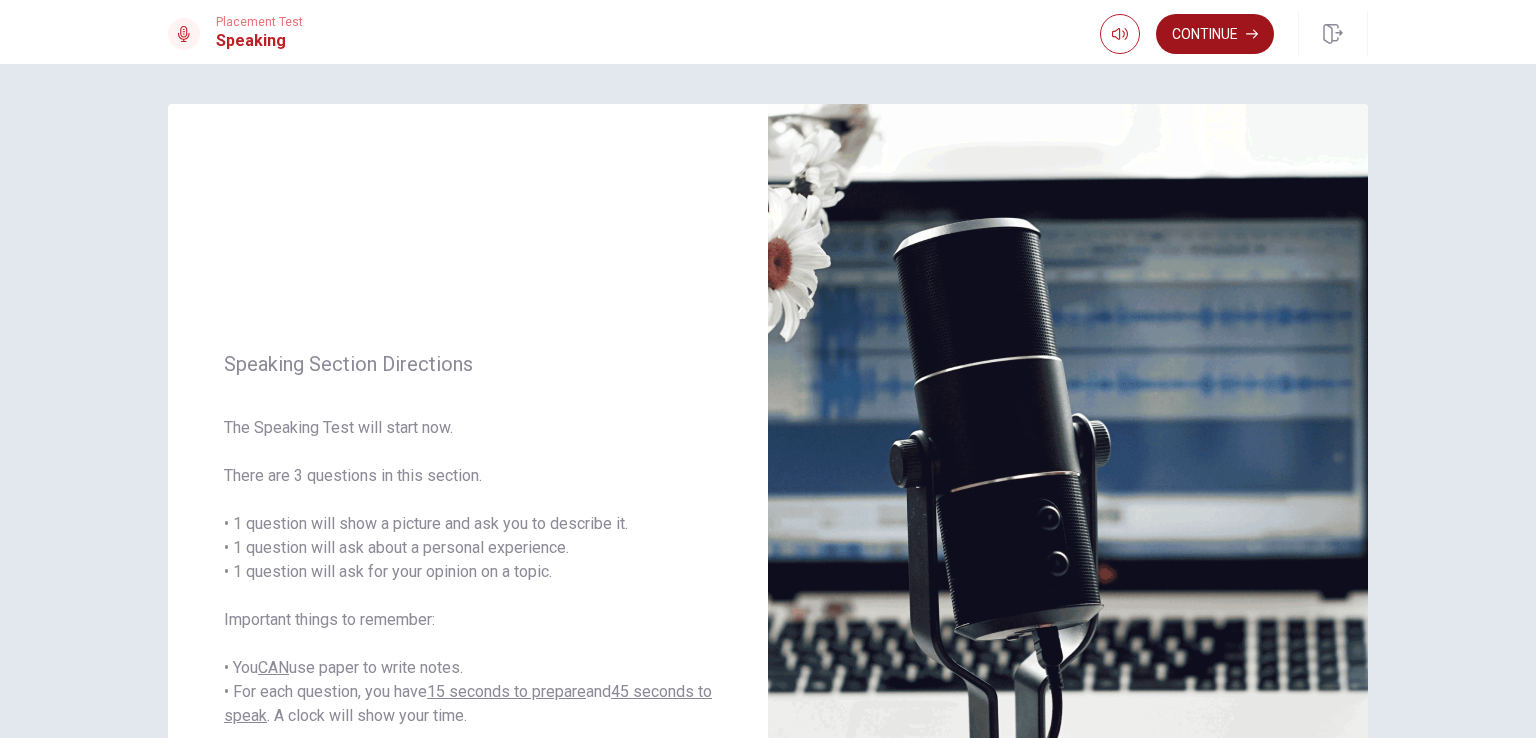 click on "Continue" at bounding box center [1215, 34] 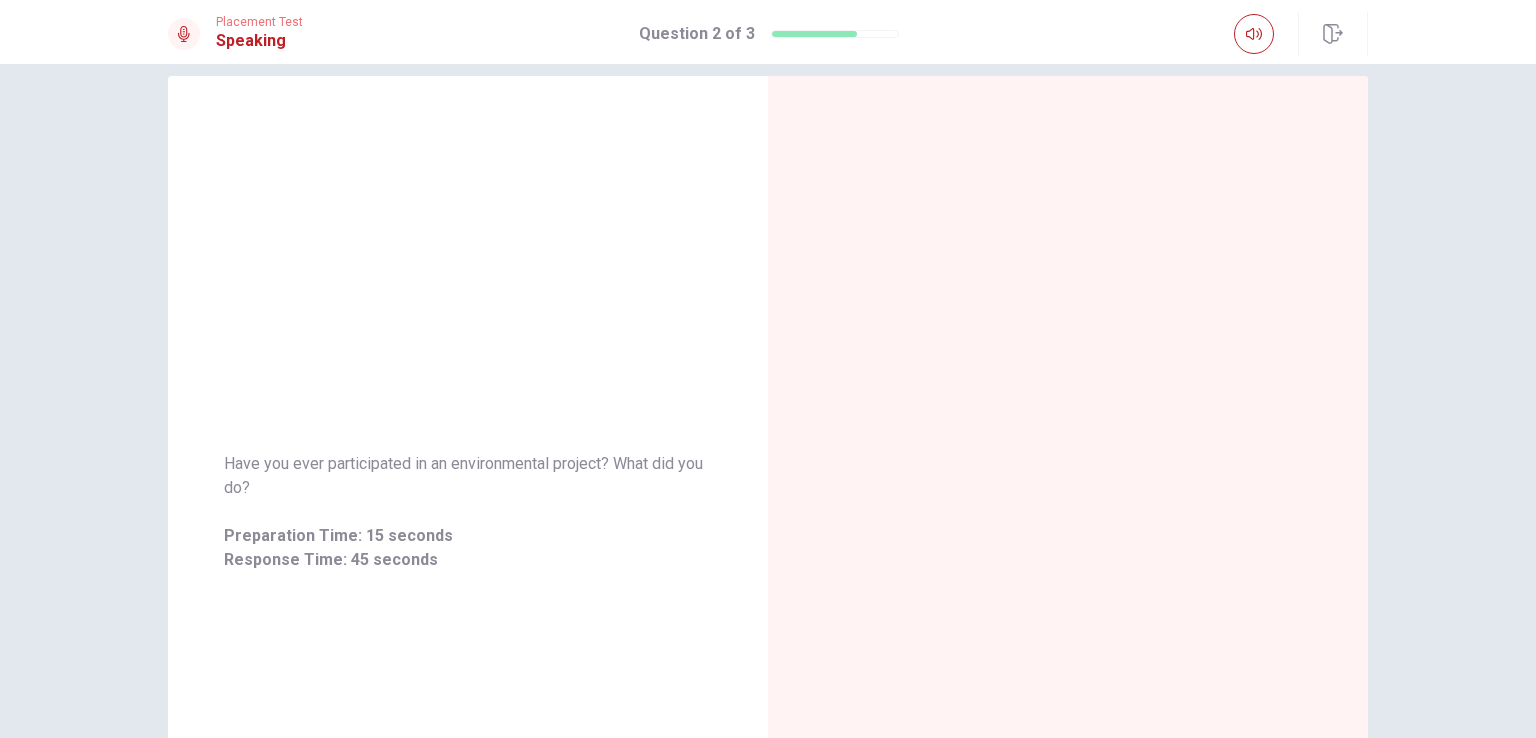 scroll, scrollTop: 0, scrollLeft: 0, axis: both 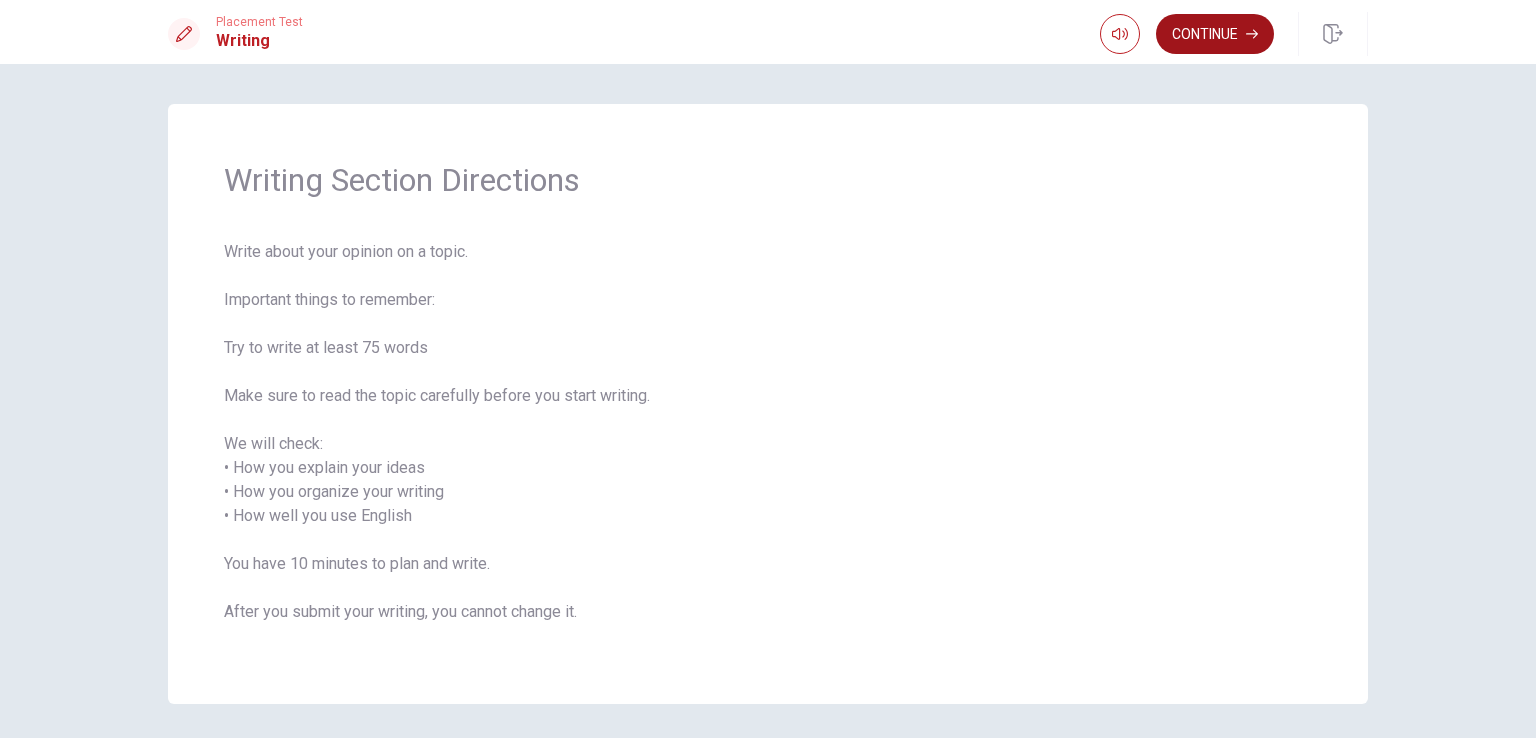 click on "Continue" at bounding box center (1215, 34) 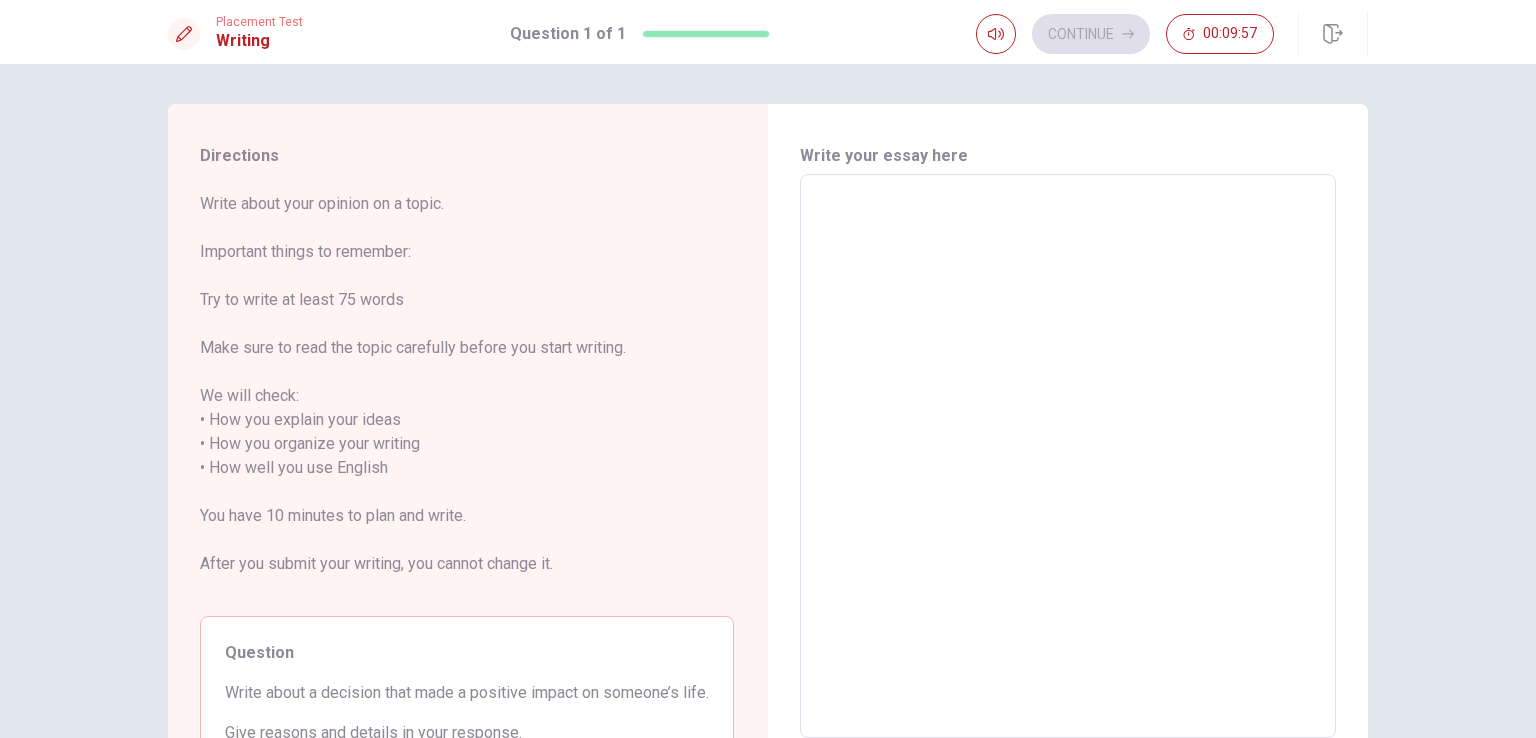 click at bounding box center (1068, 456) 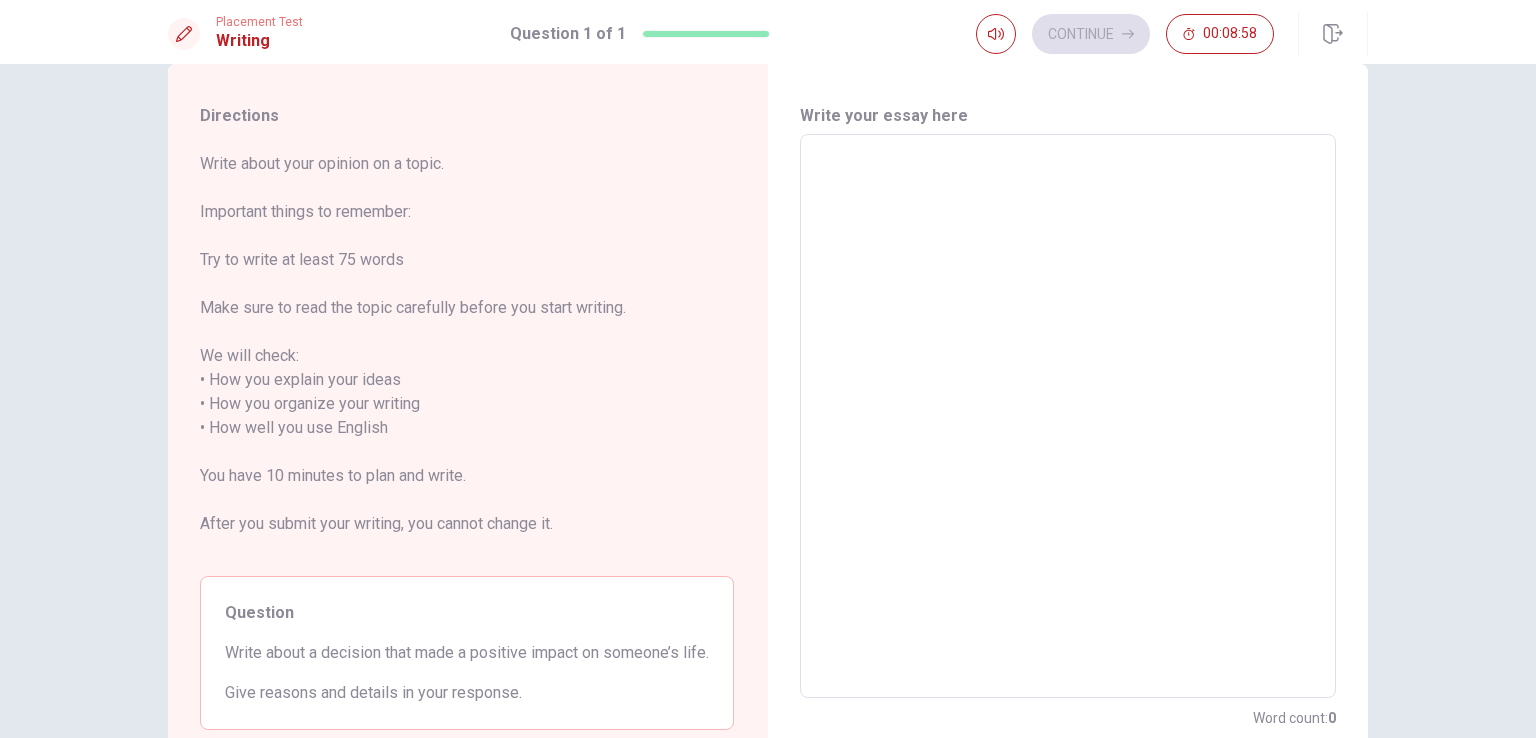 scroll, scrollTop: 28, scrollLeft: 0, axis: vertical 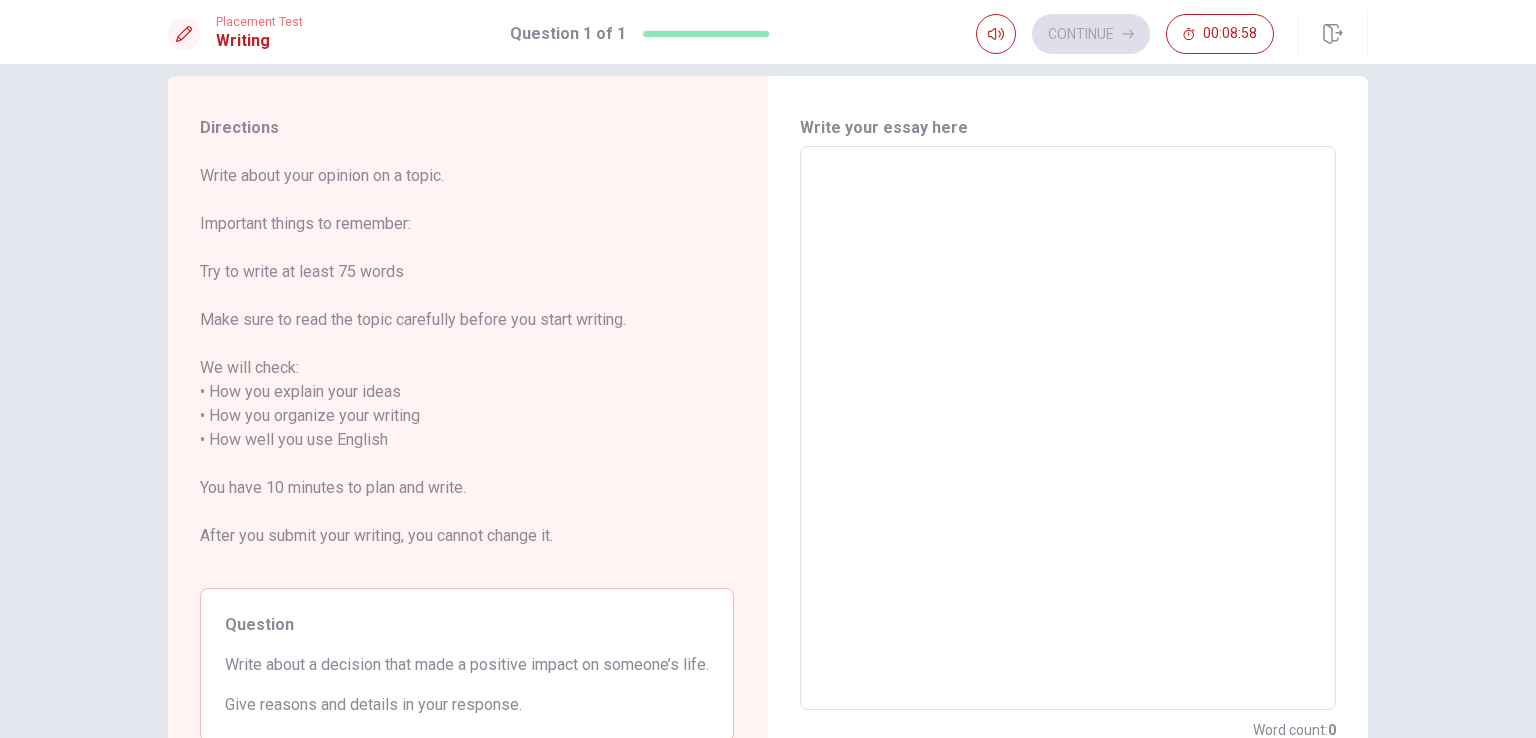 click at bounding box center [1068, 428] 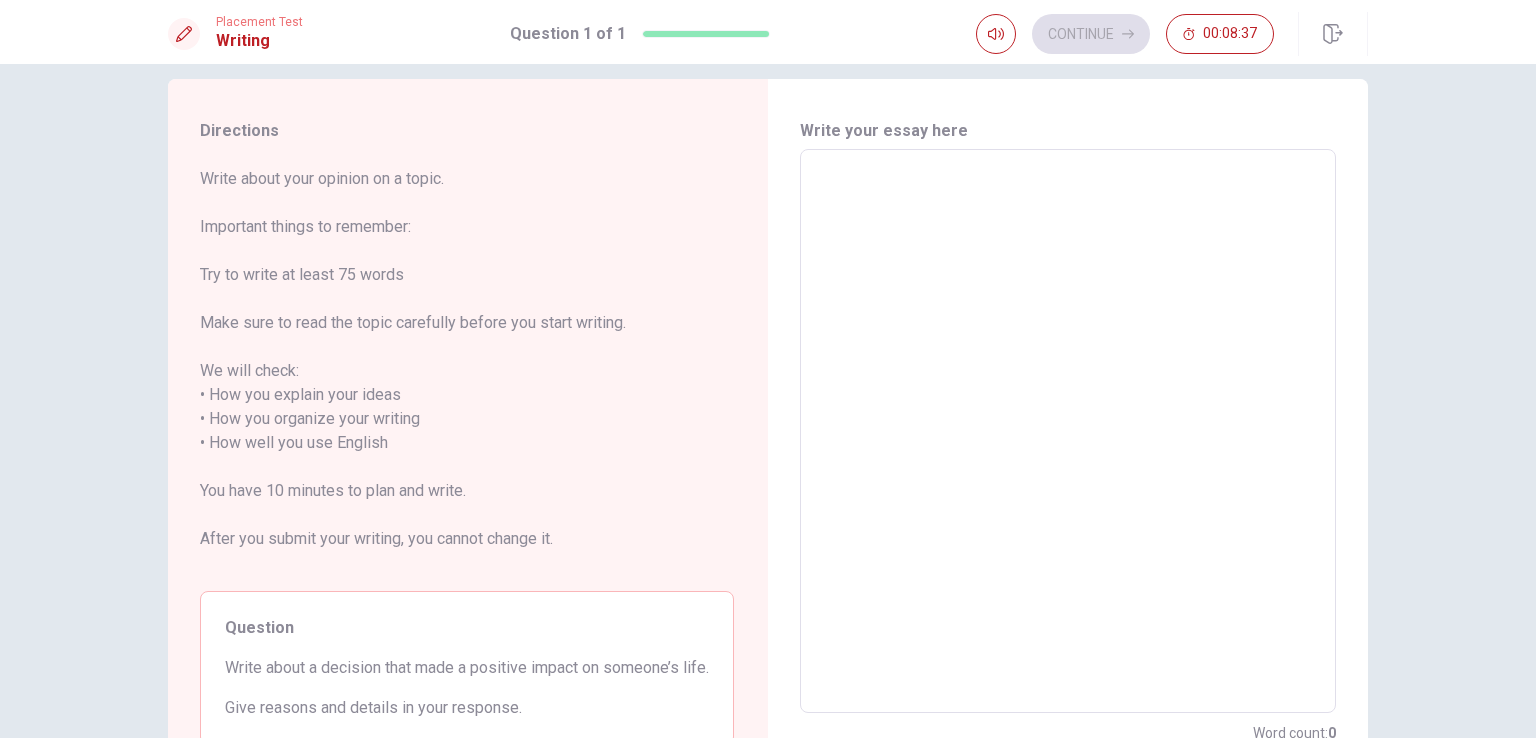 scroll, scrollTop: 17, scrollLeft: 0, axis: vertical 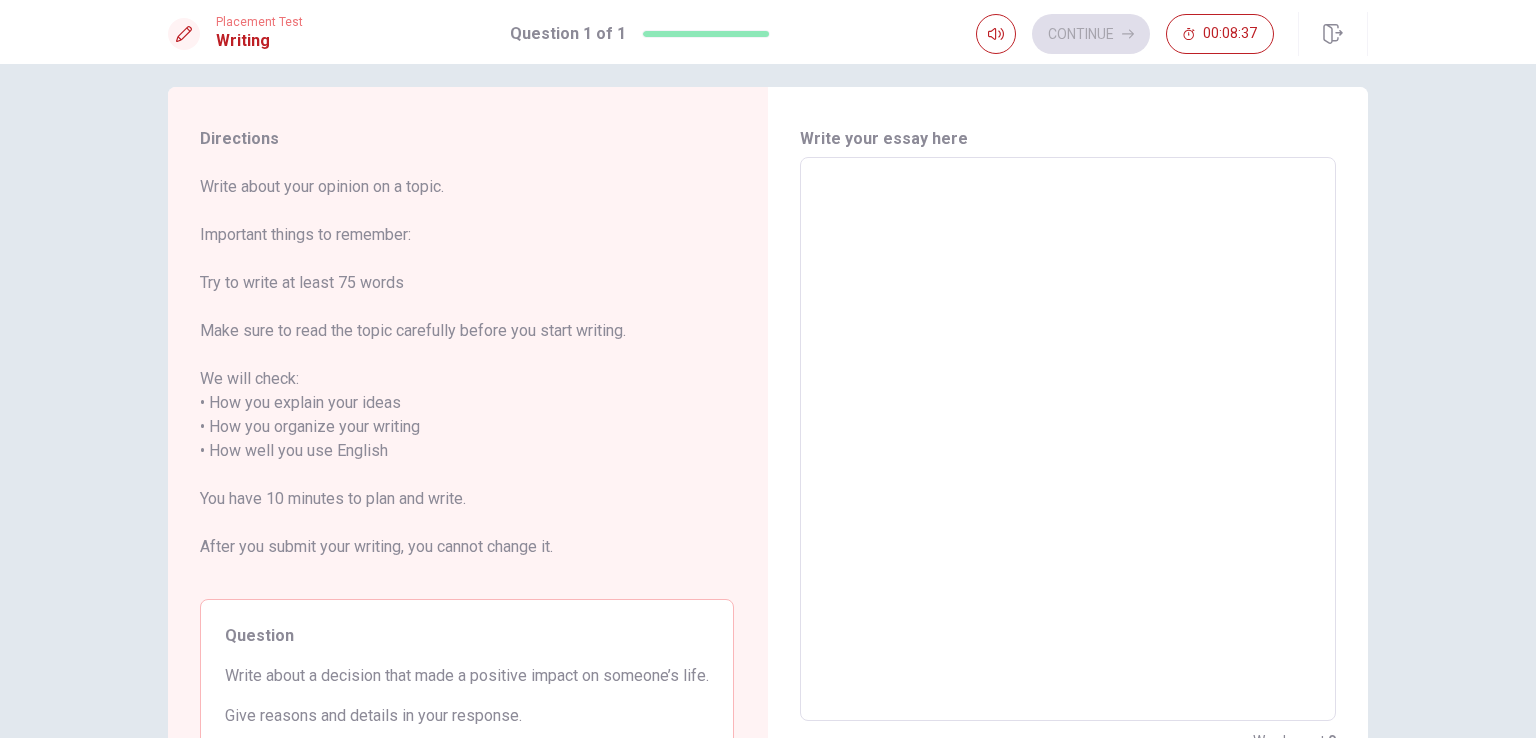 click at bounding box center [1068, 439] 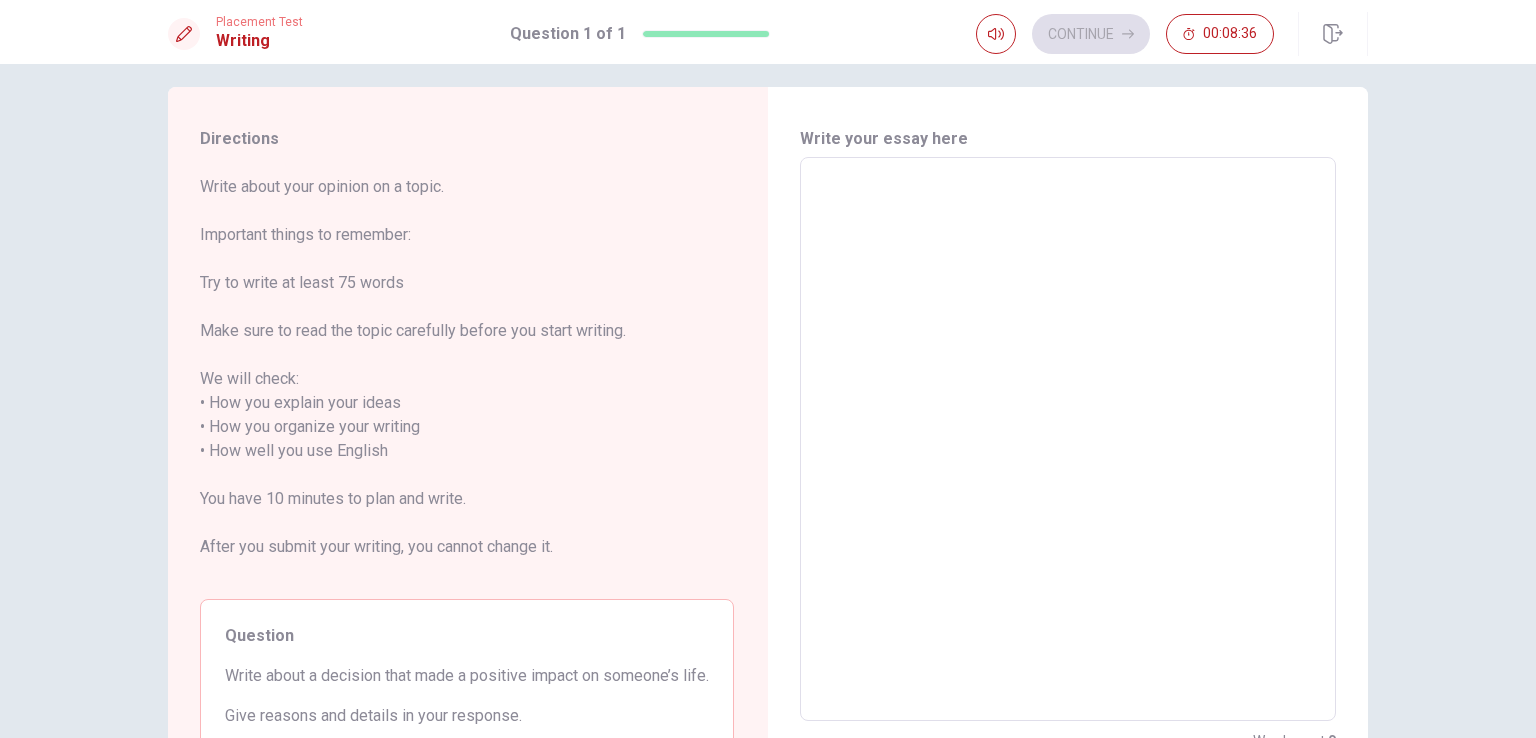 type on "t" 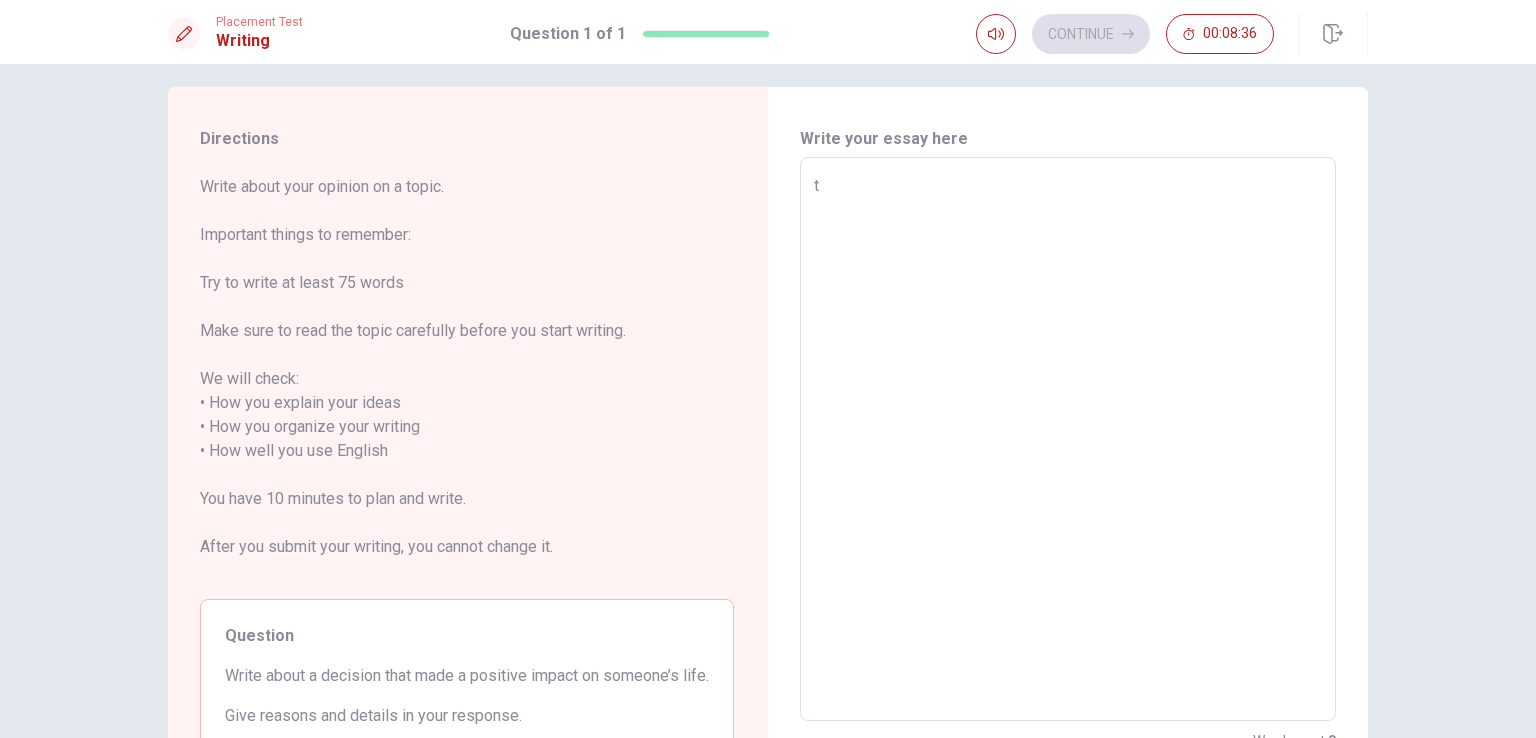 type on "x" 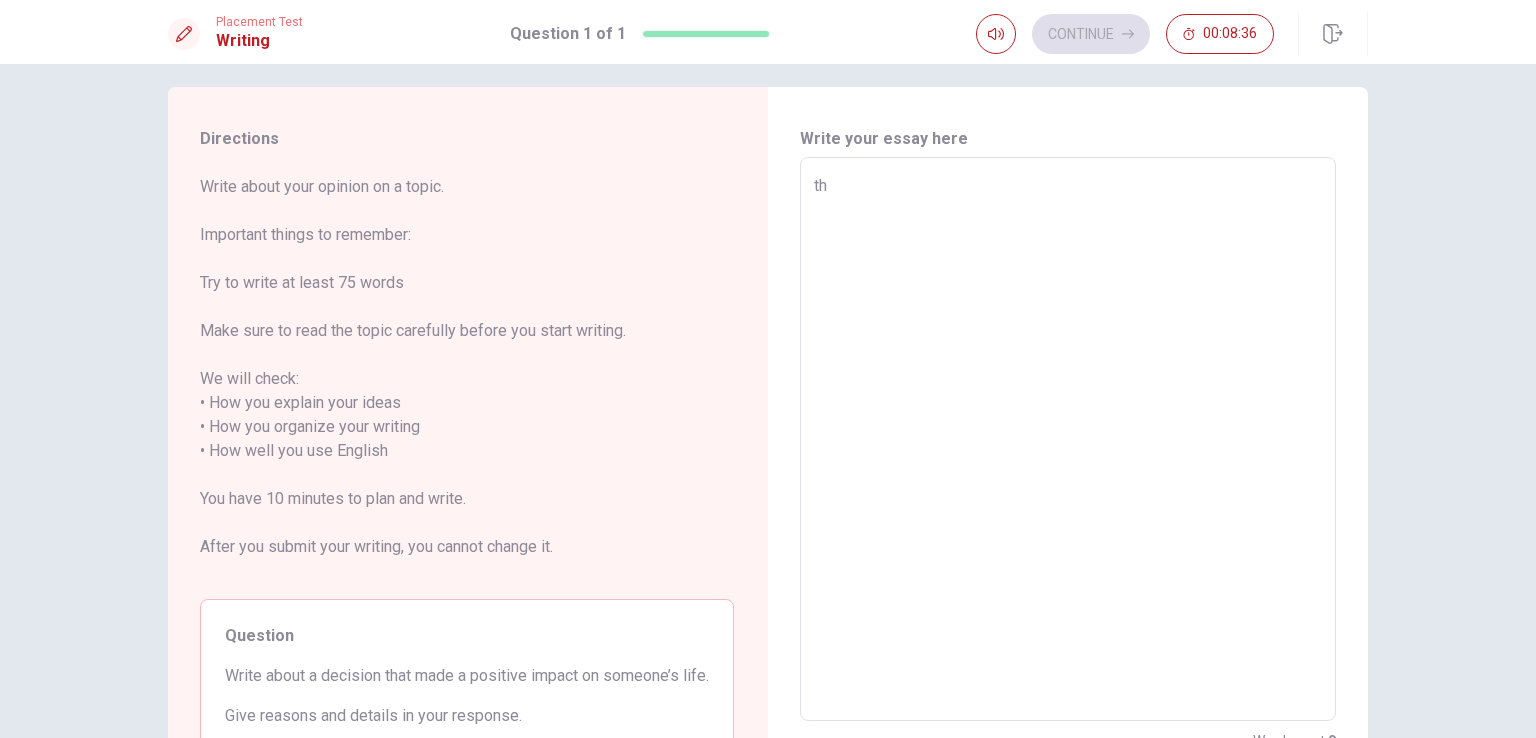 type on "x" 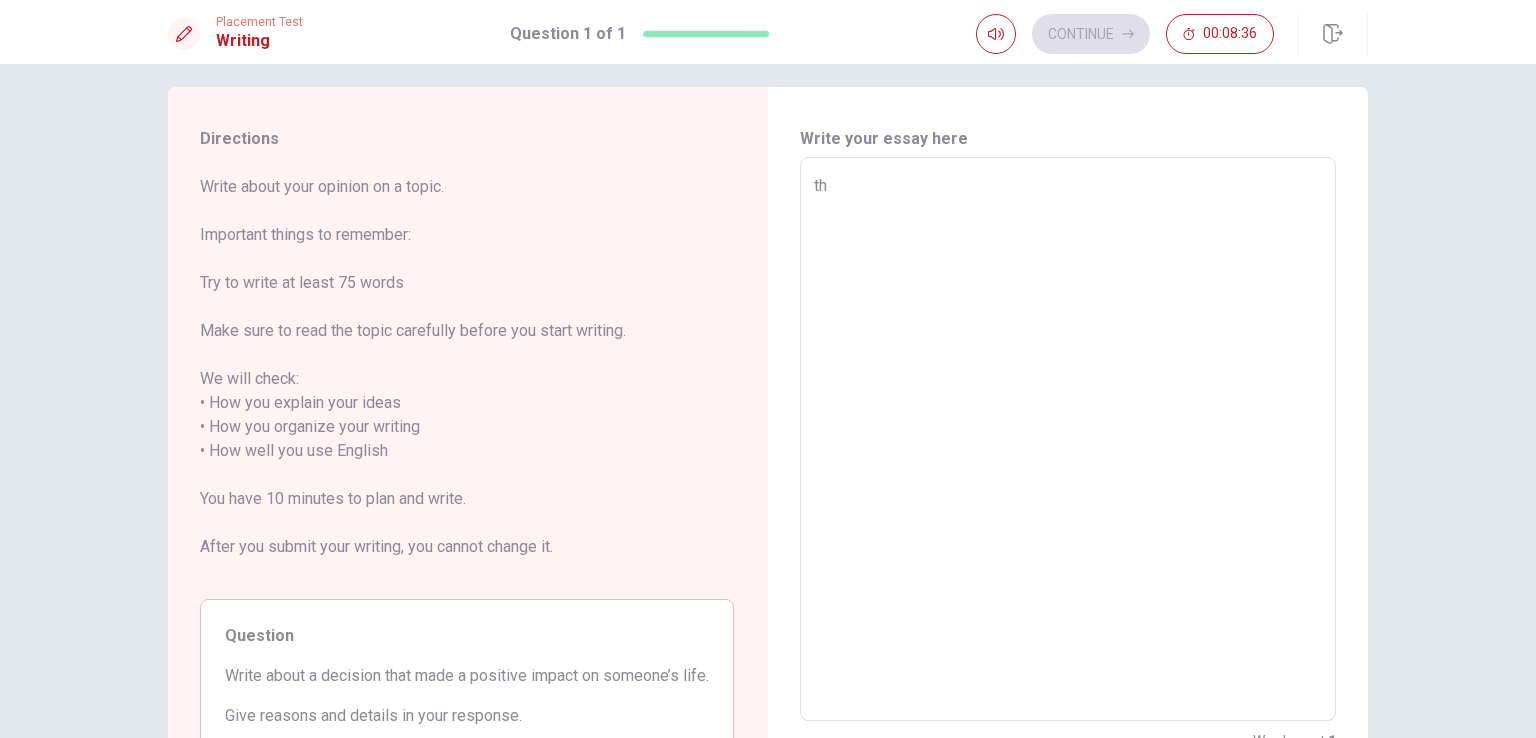 type on "the" 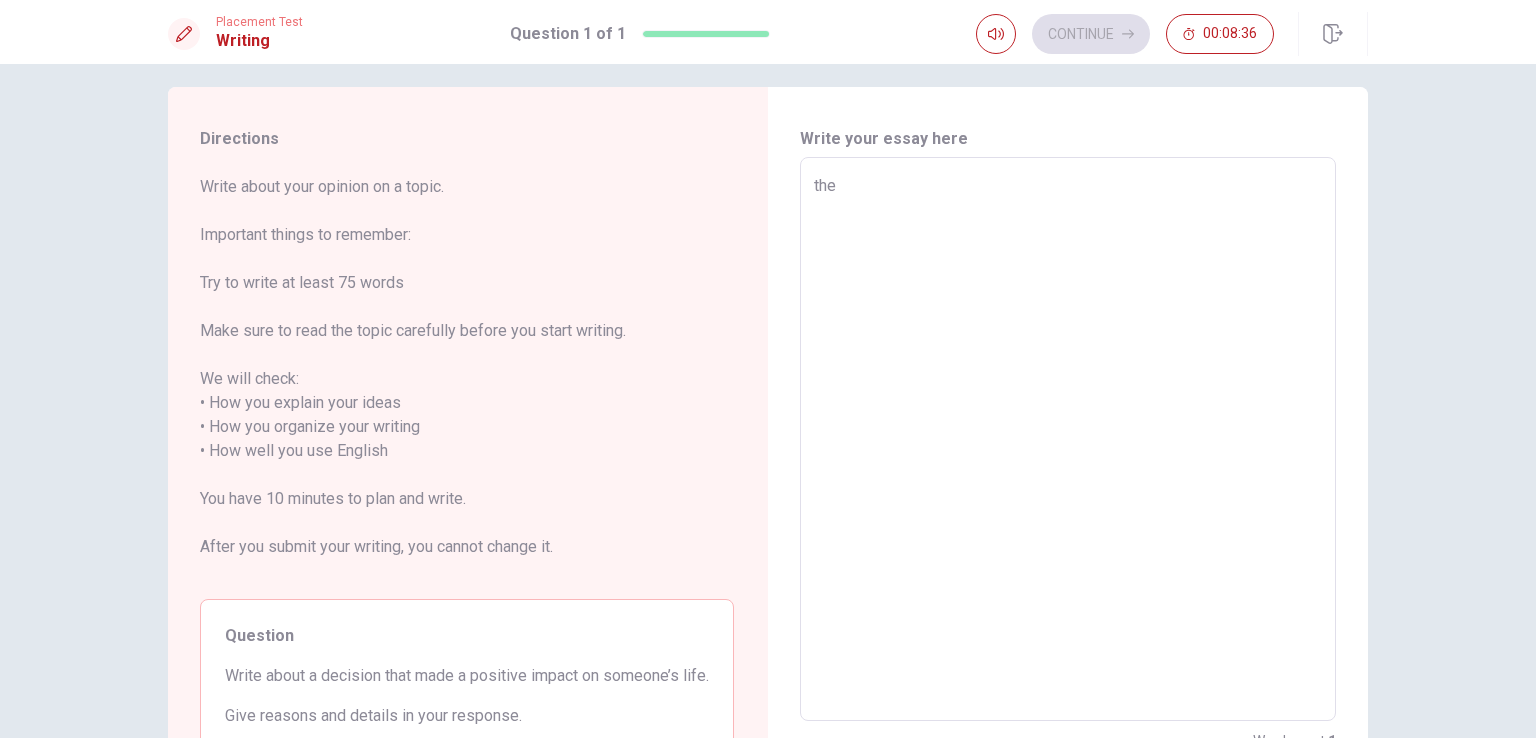 type on "x" 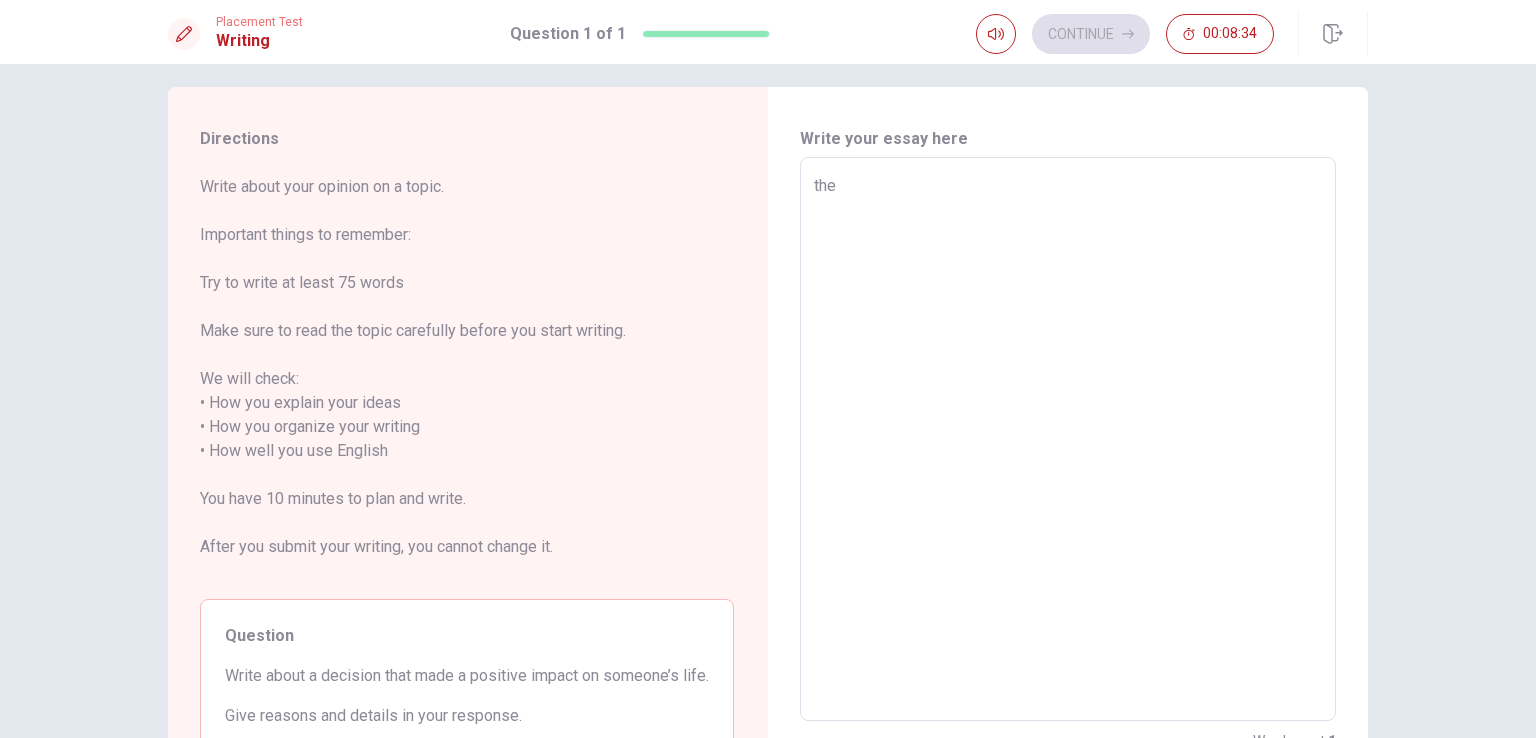 type on "x" 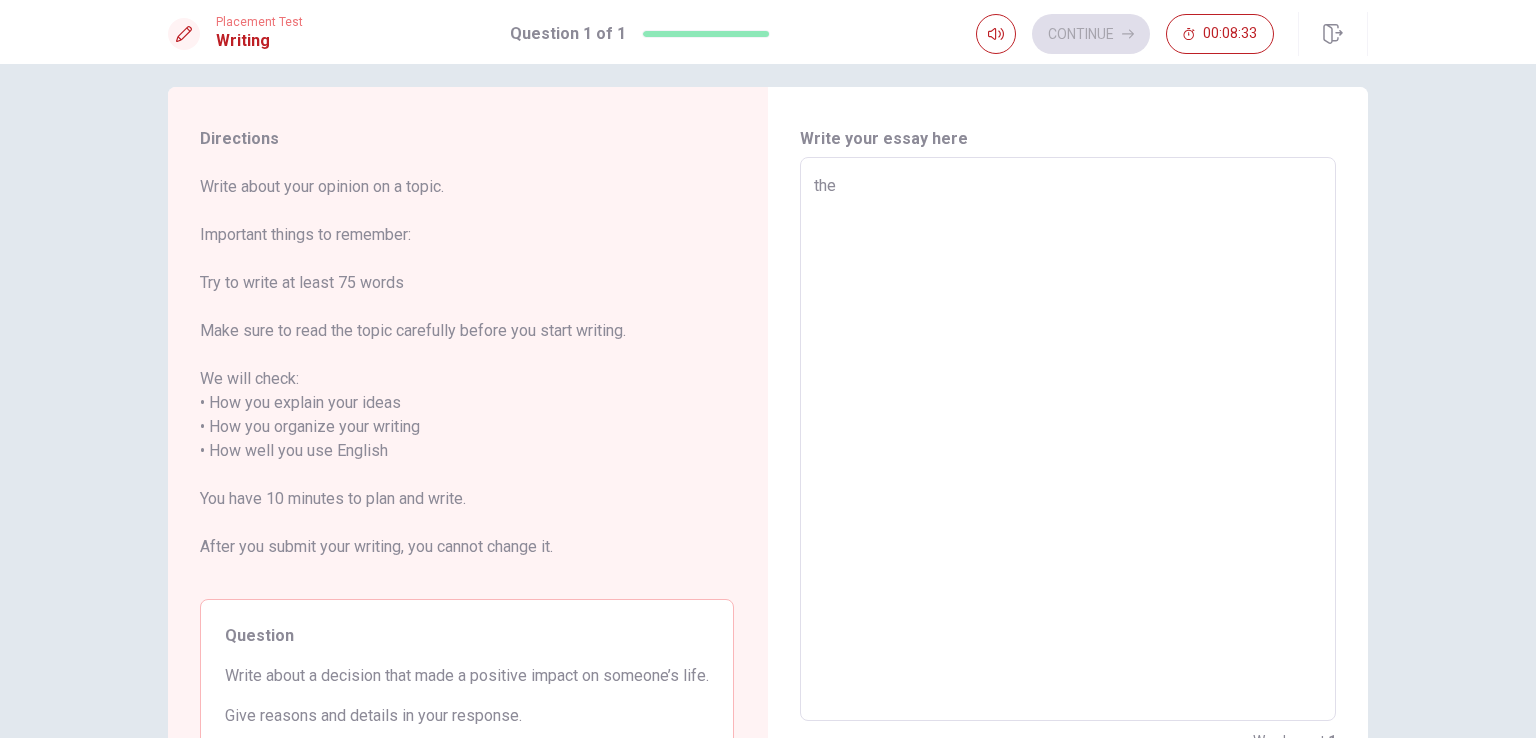 type on "th" 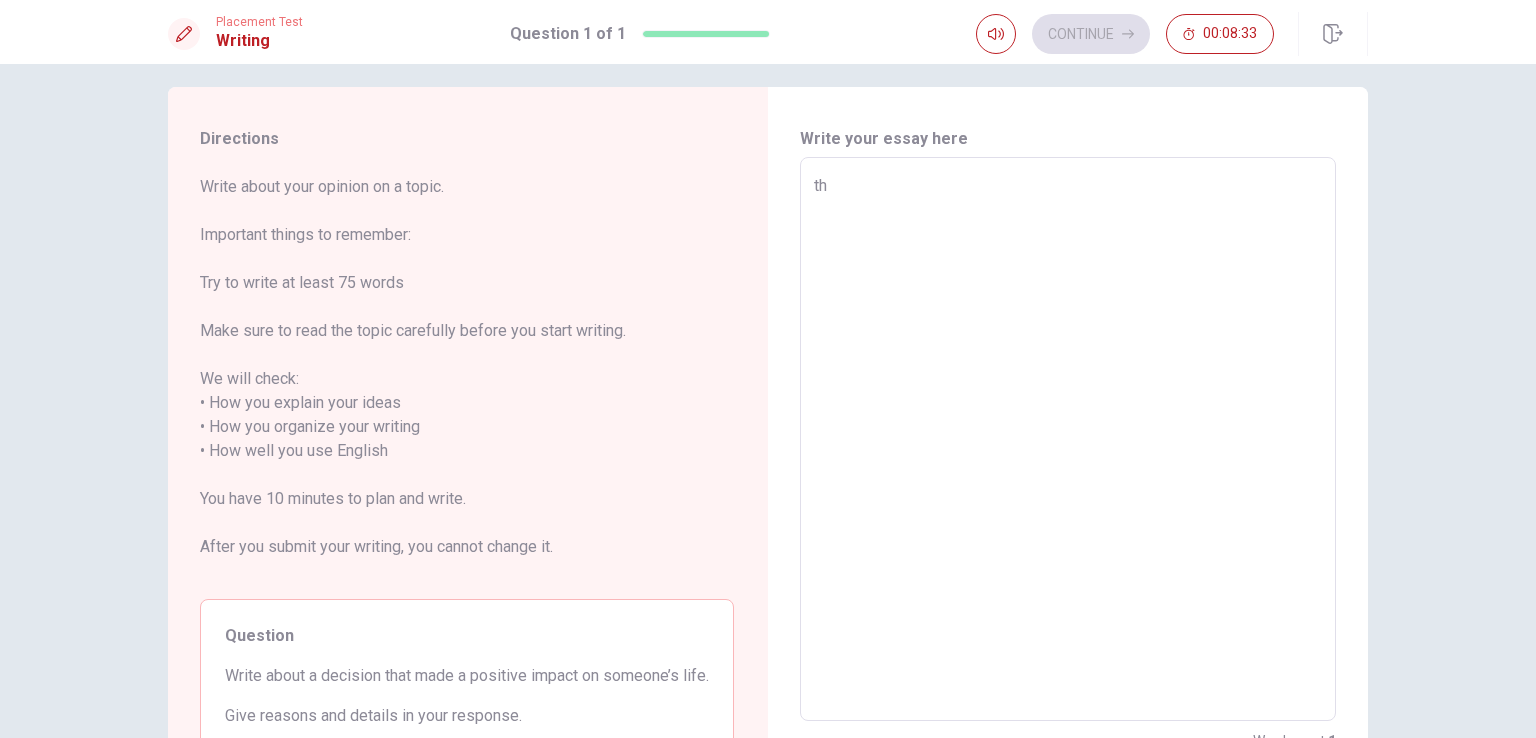 type on "x" 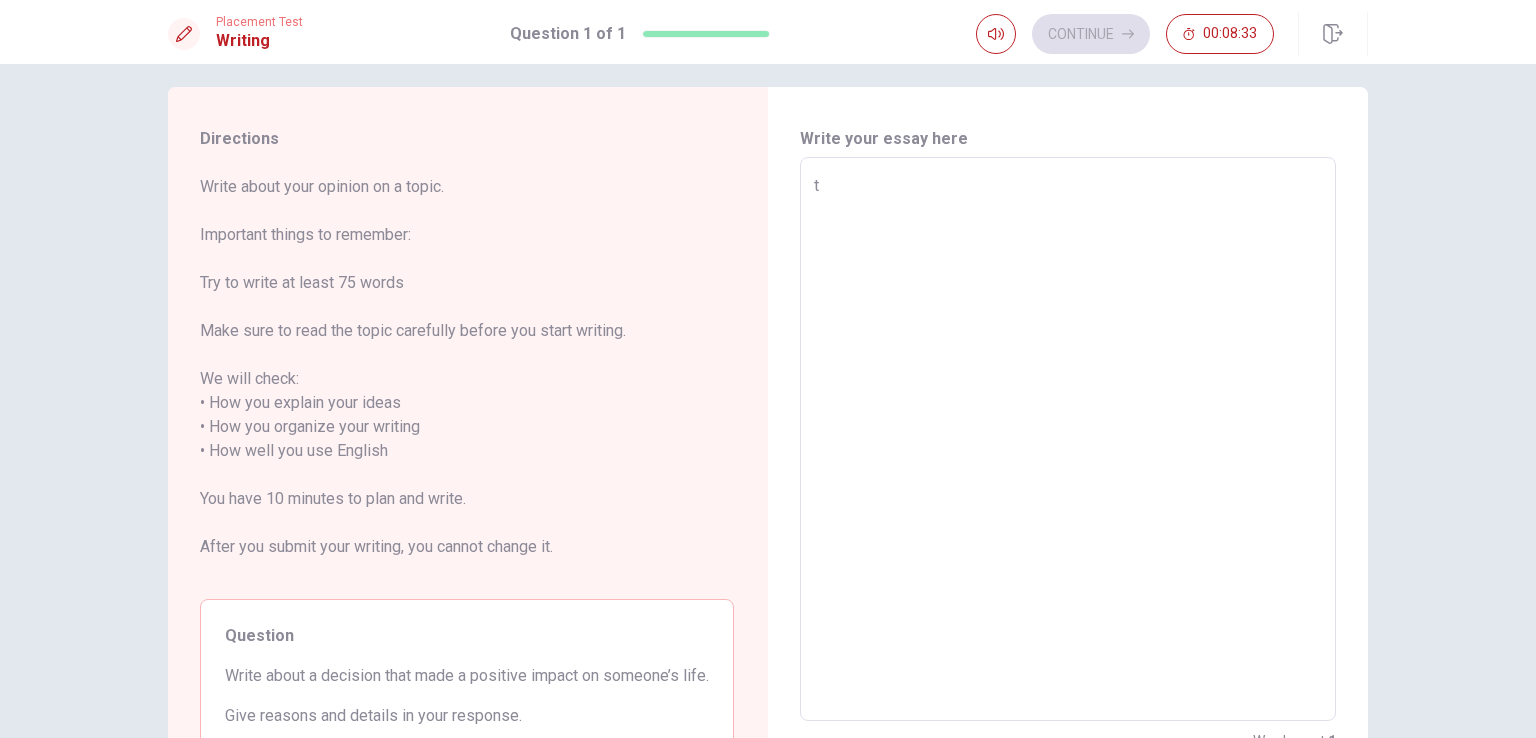 type on "x" 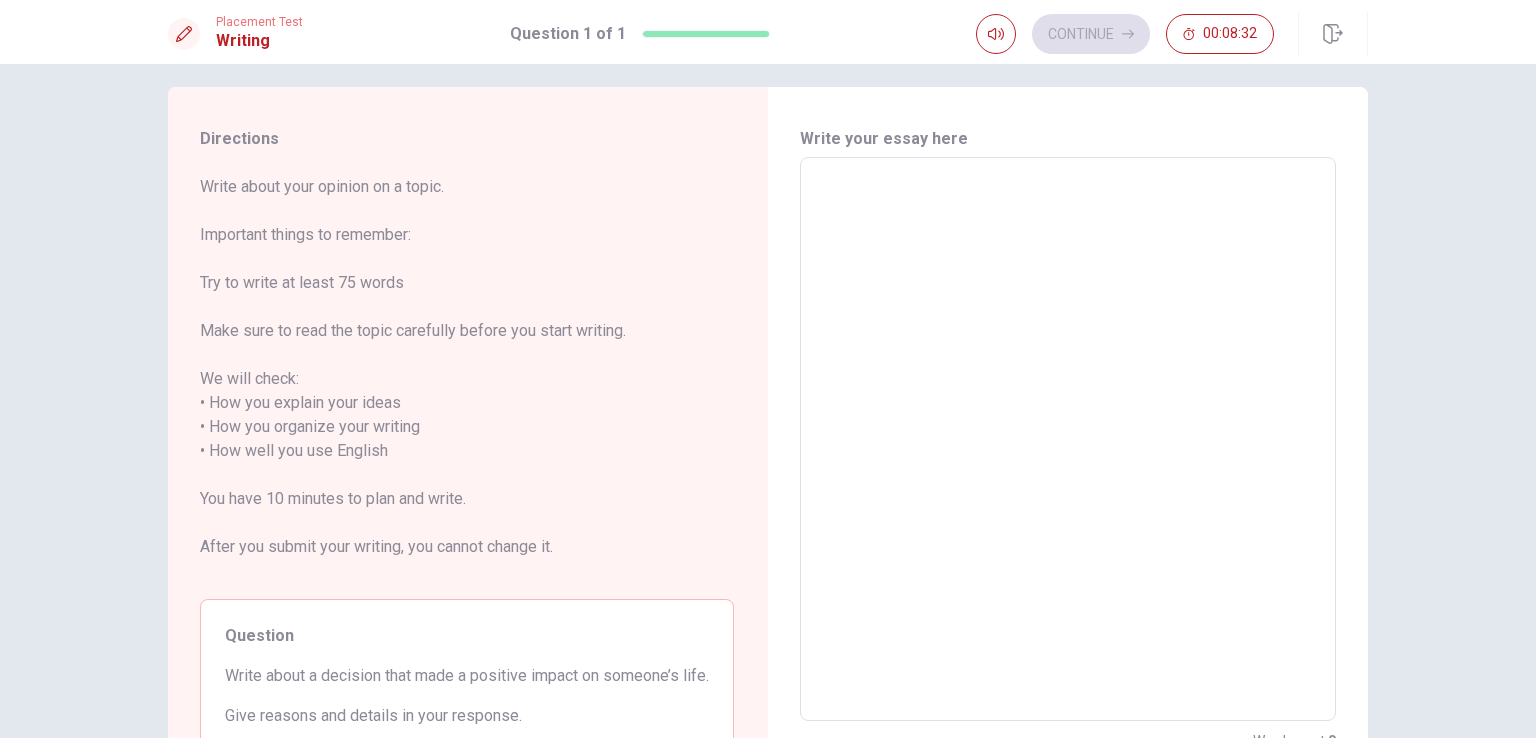 type on "T" 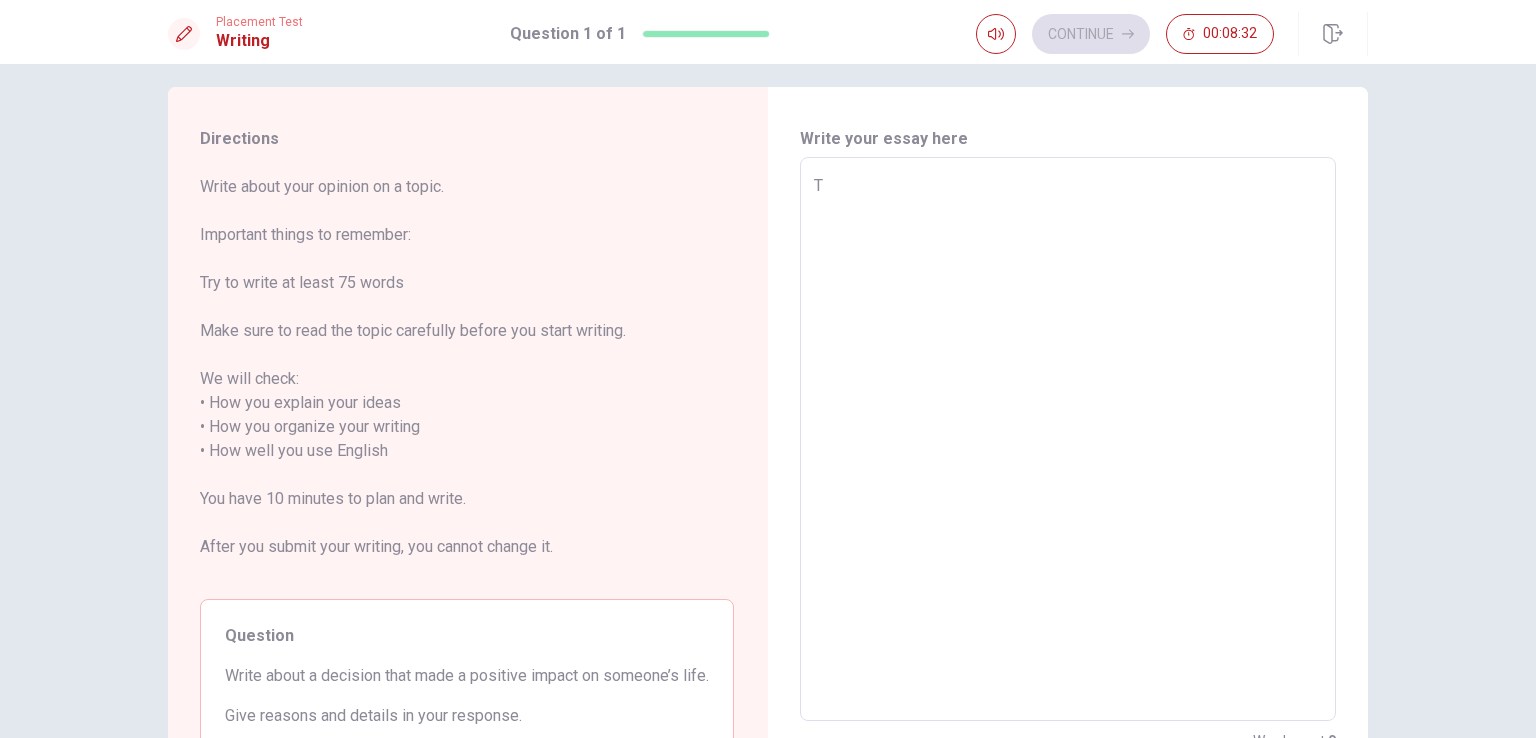 type on "x" 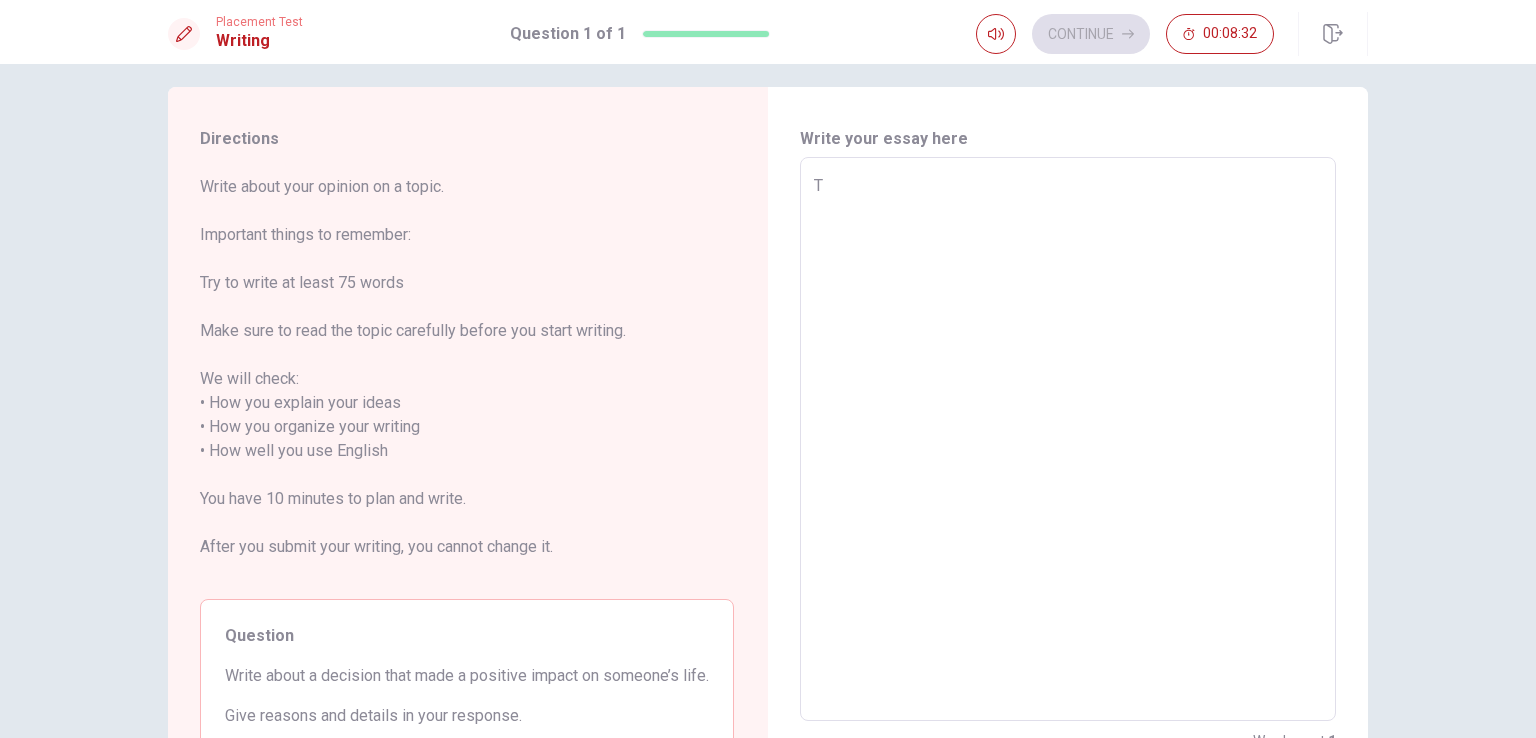 type on "Th" 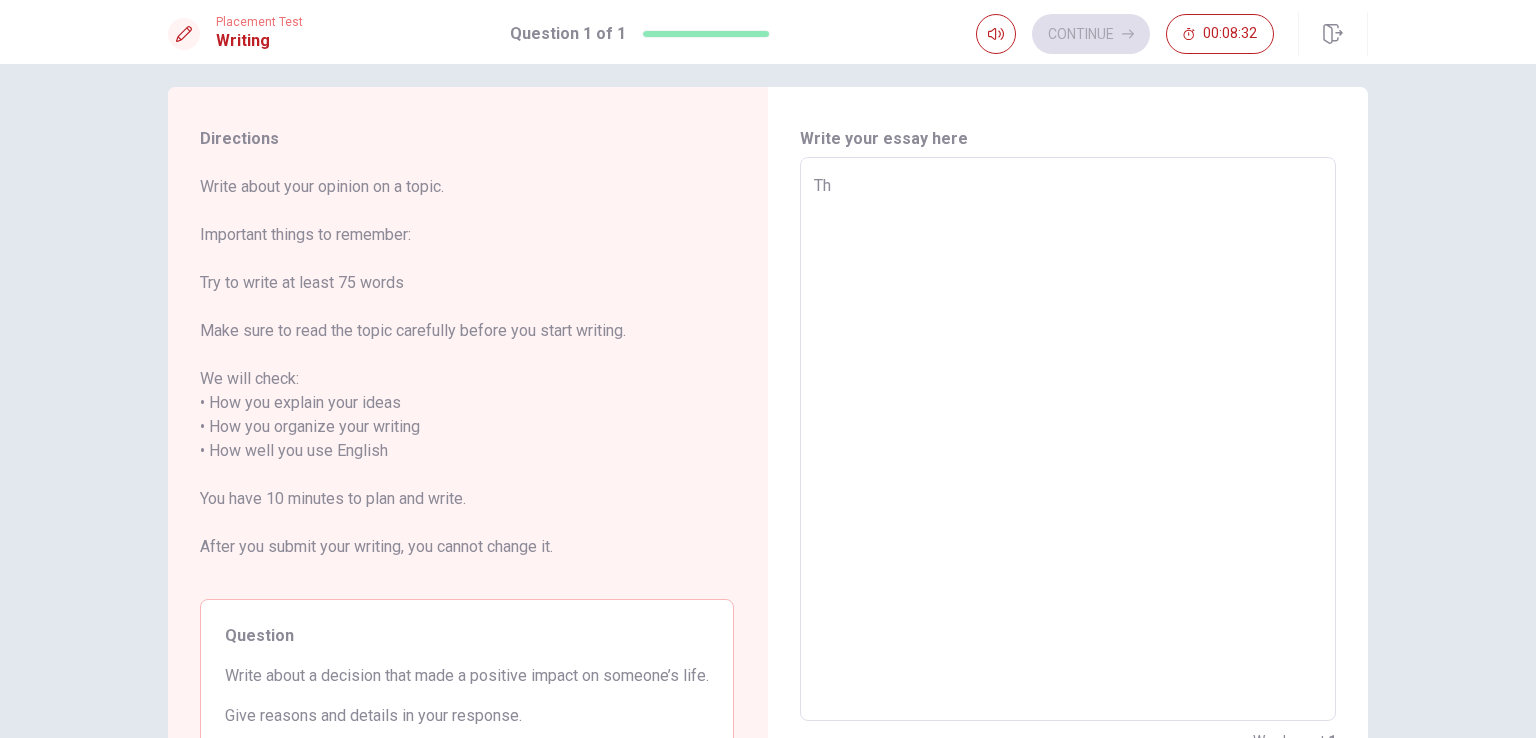 type on "x" 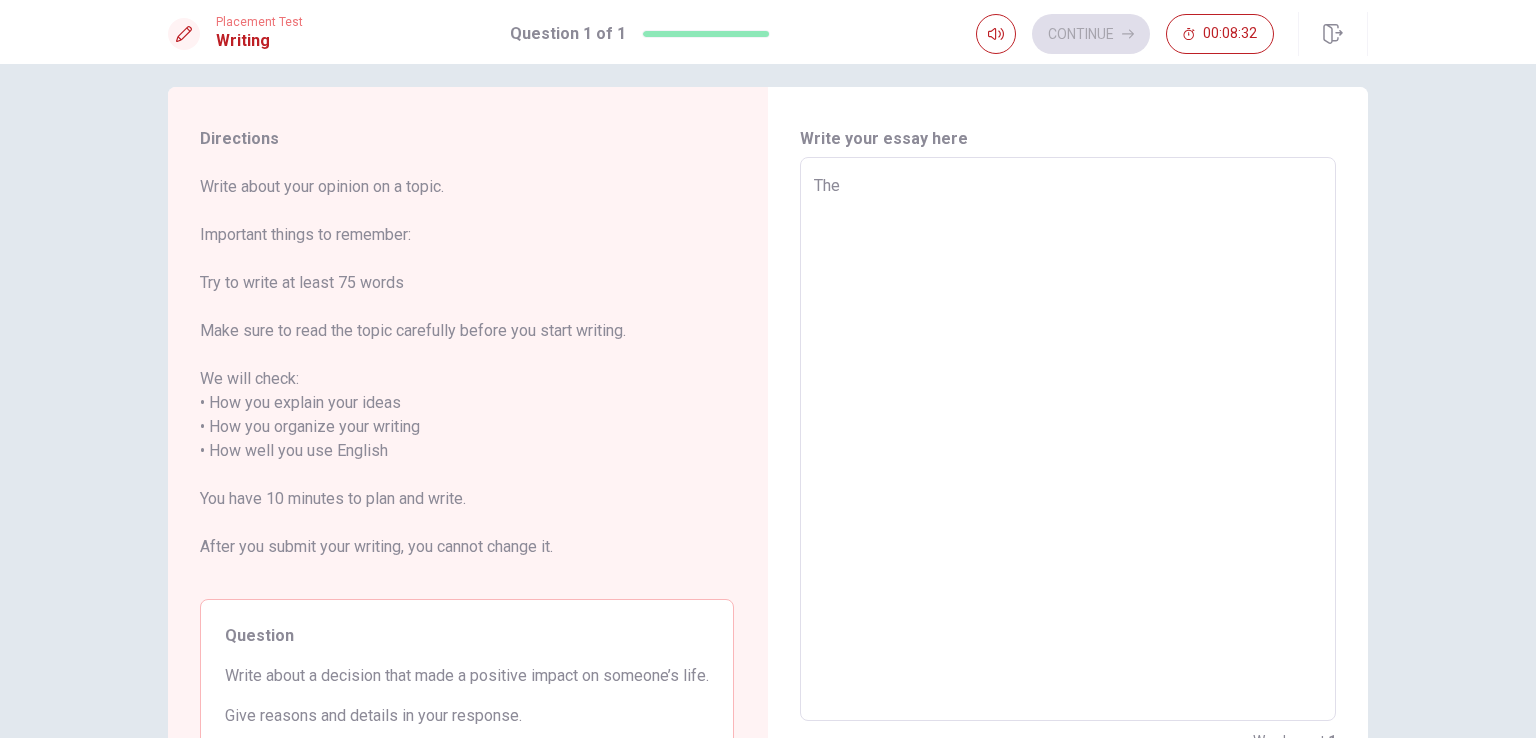 type on "x" 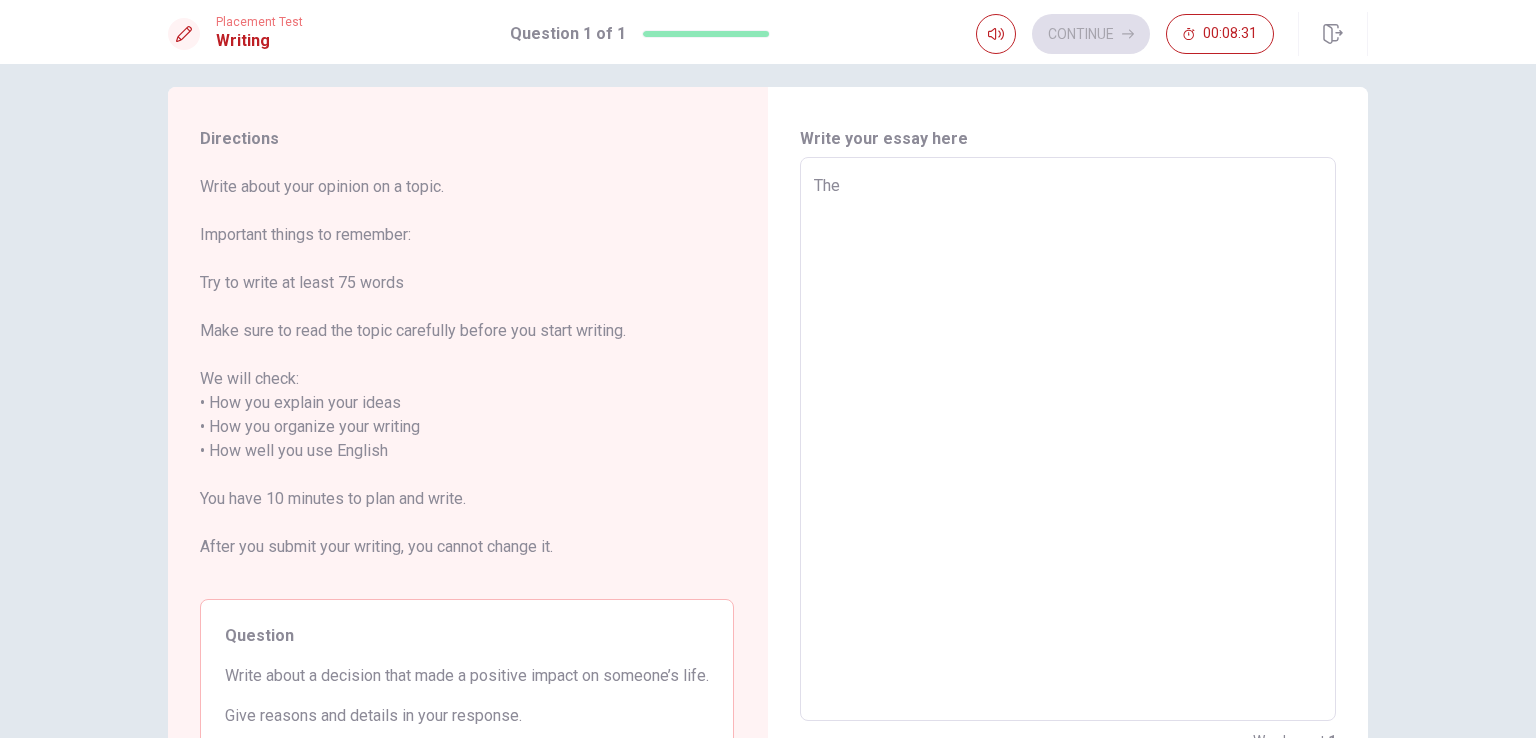 type on "The d" 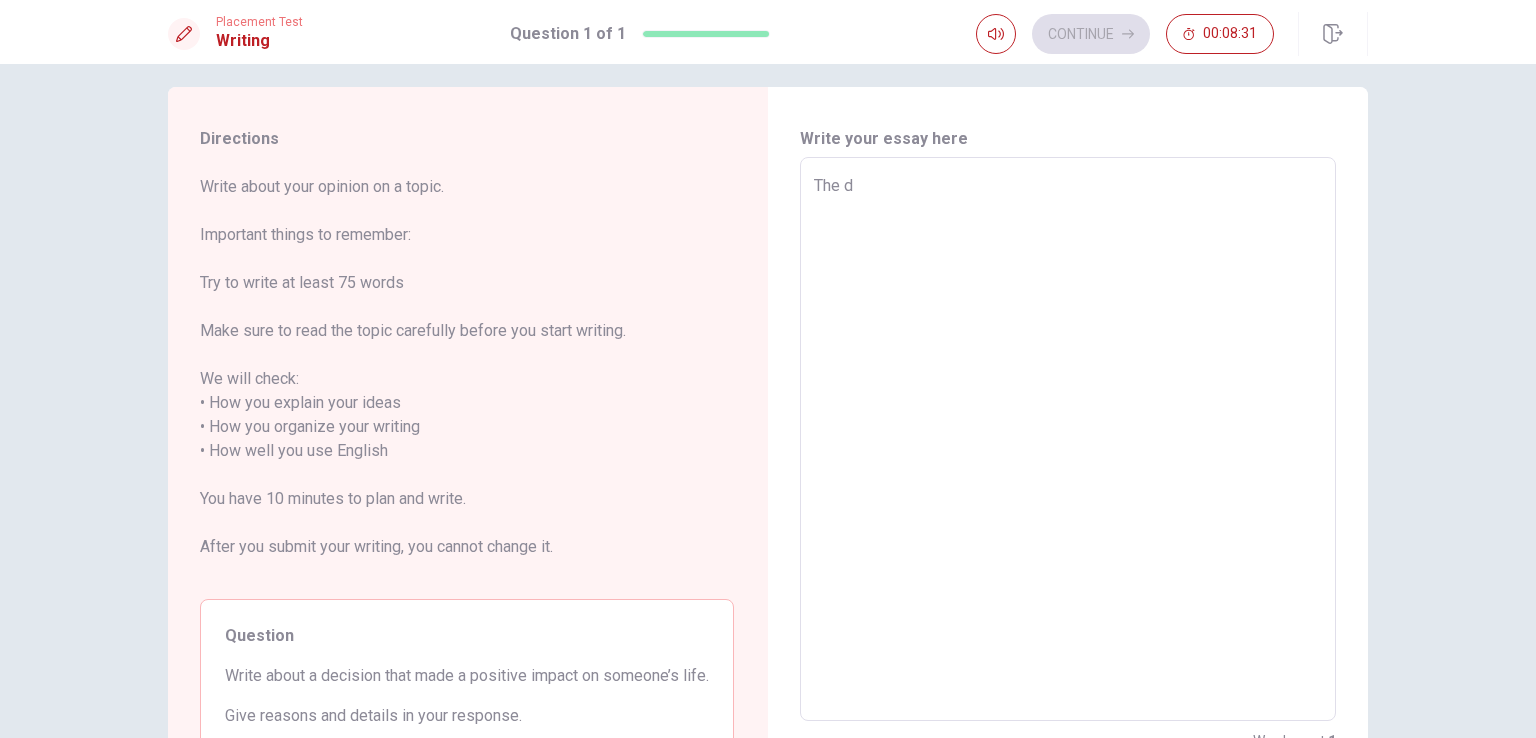 type on "x" 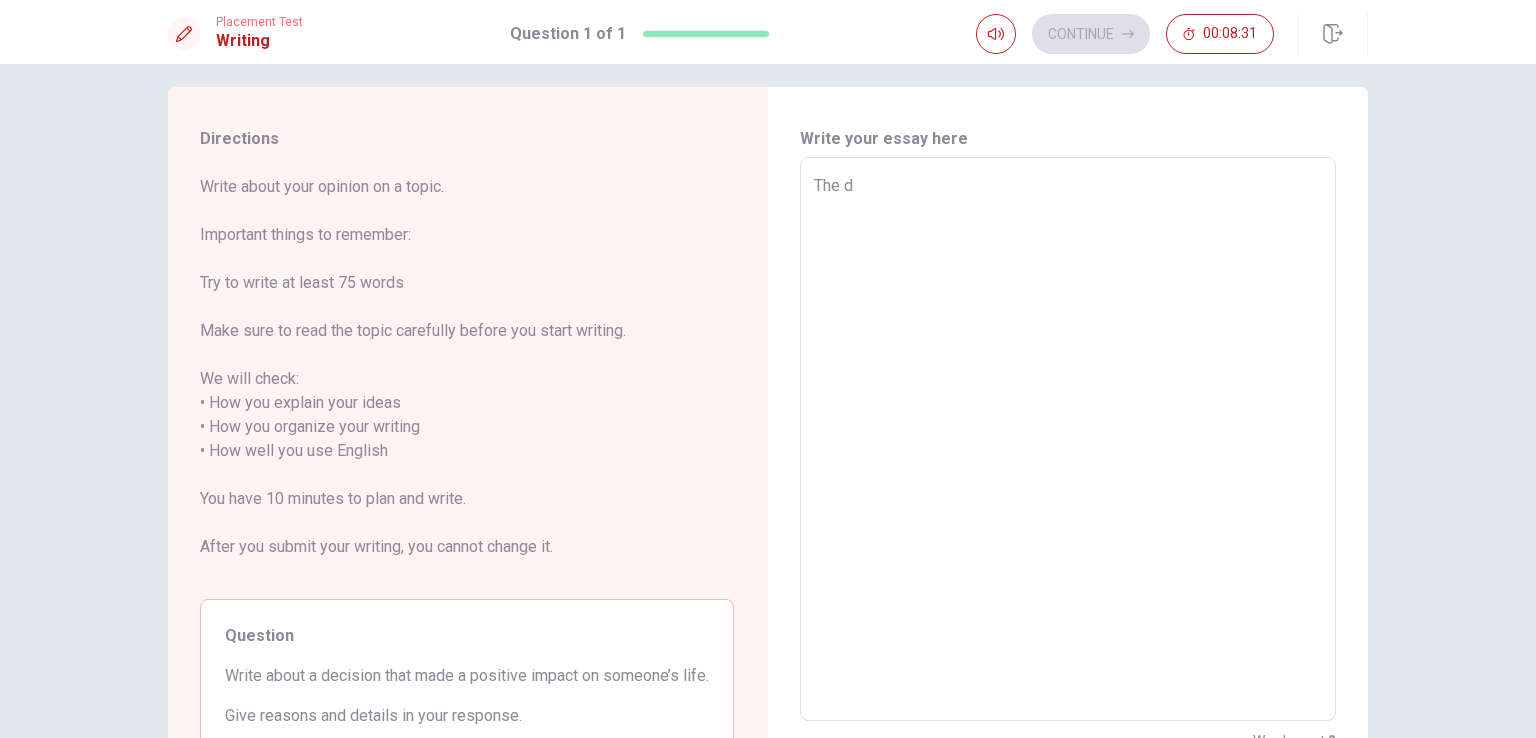 type on "The de" 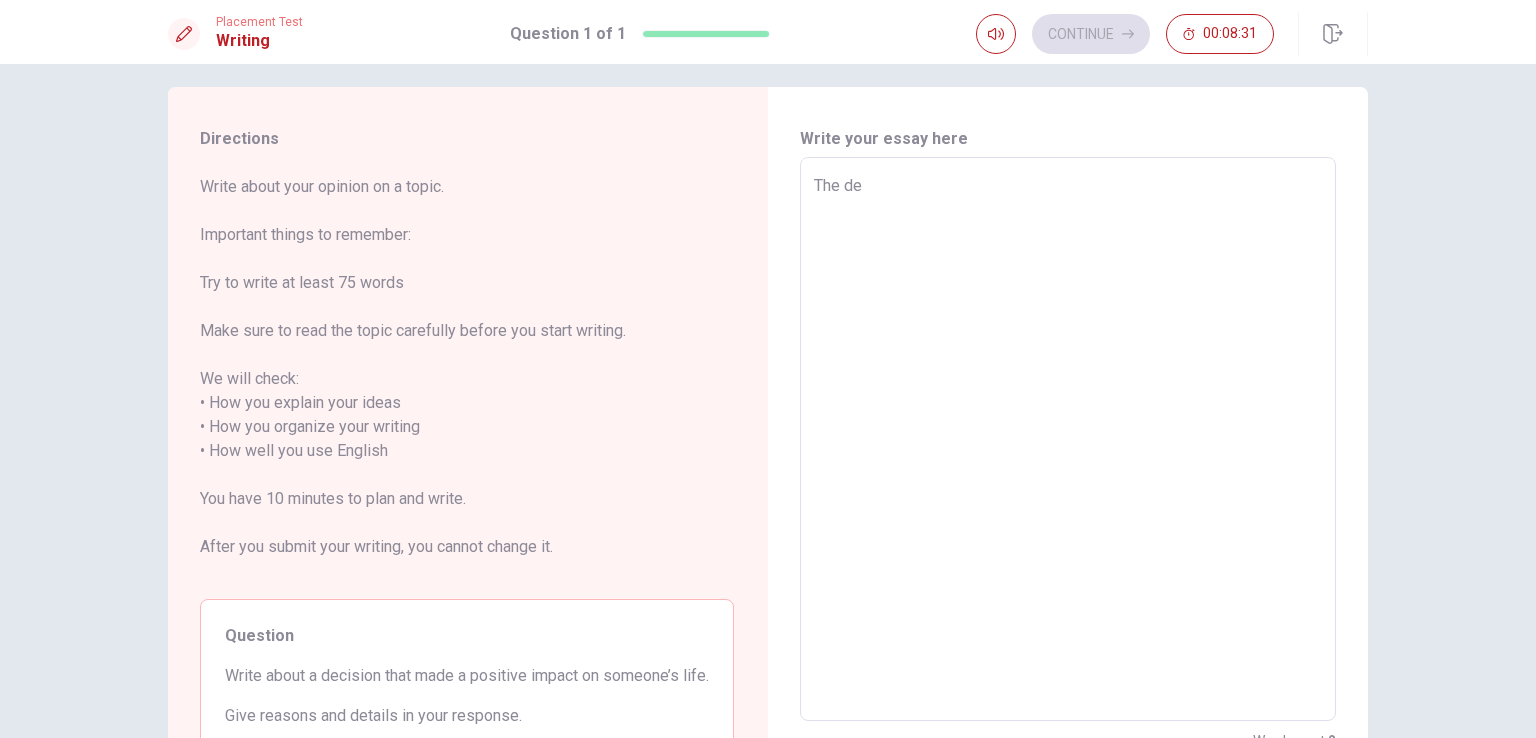 type on "x" 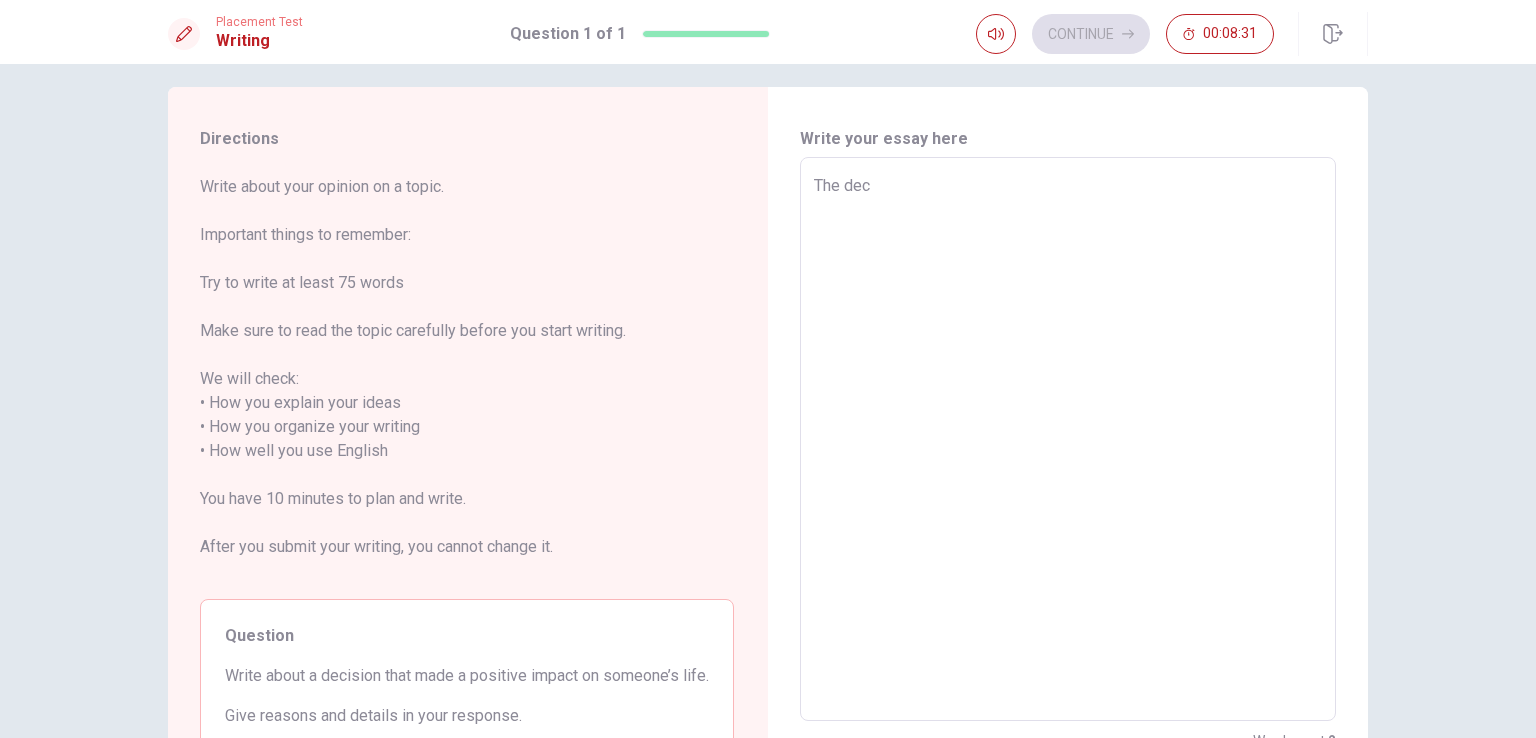 type on "x" 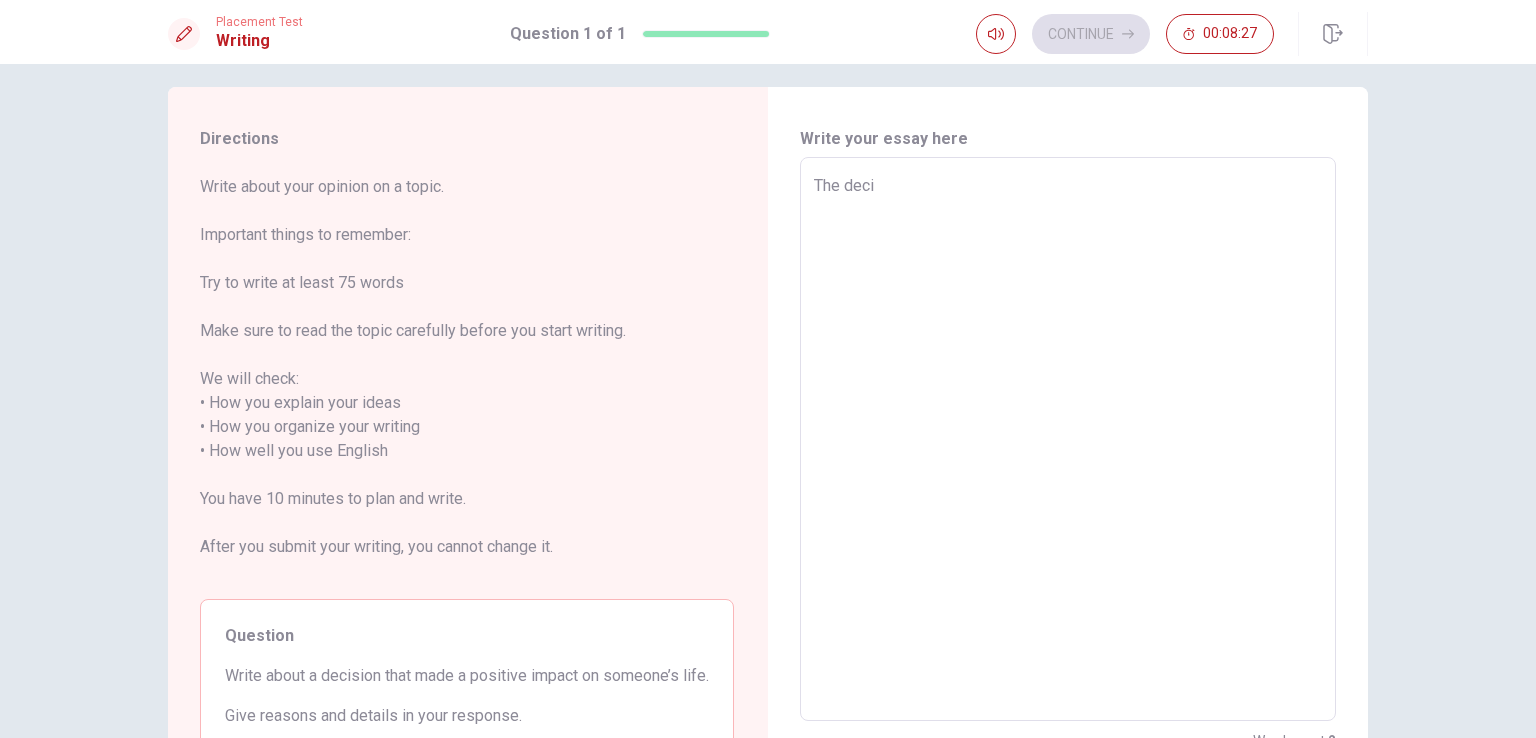 type on "x" 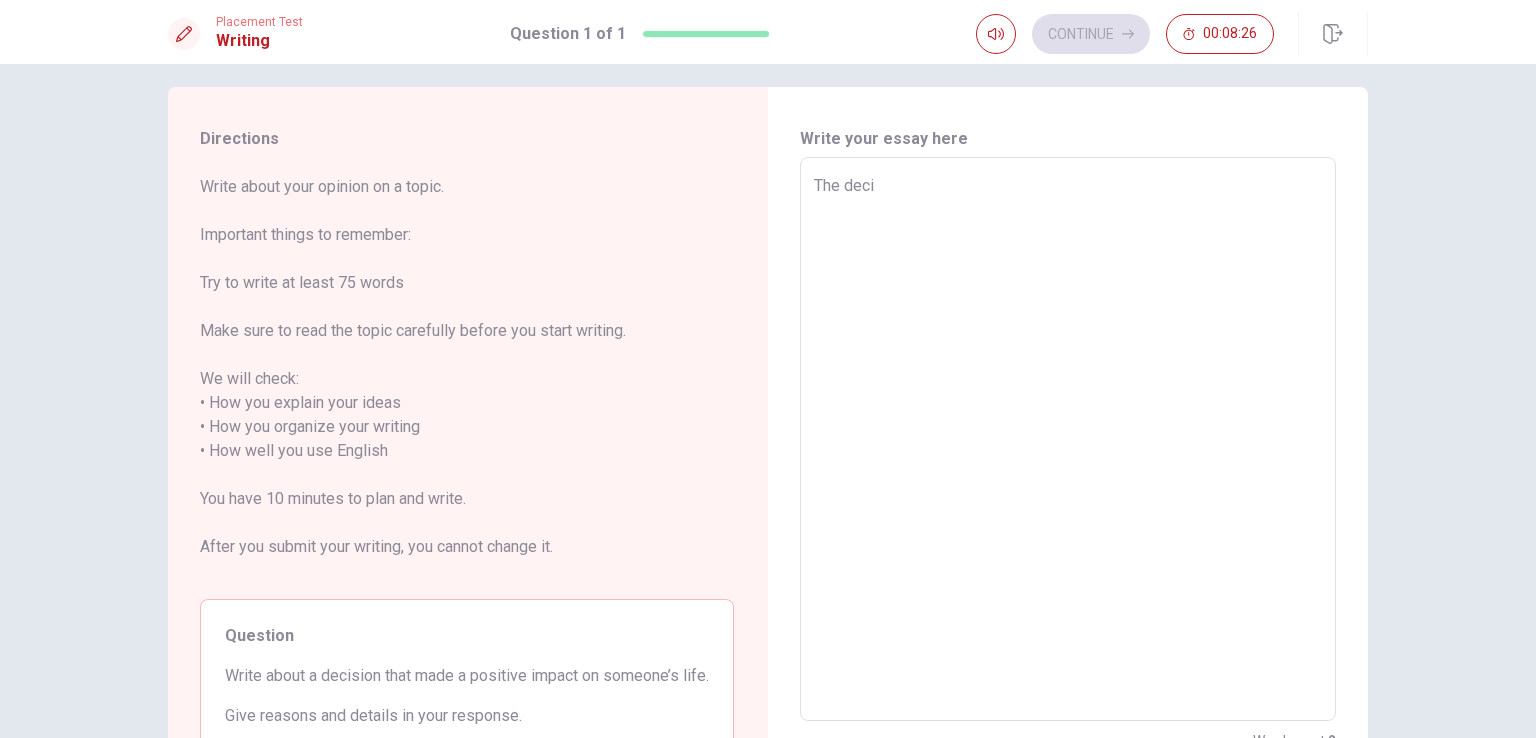 type on "The decis" 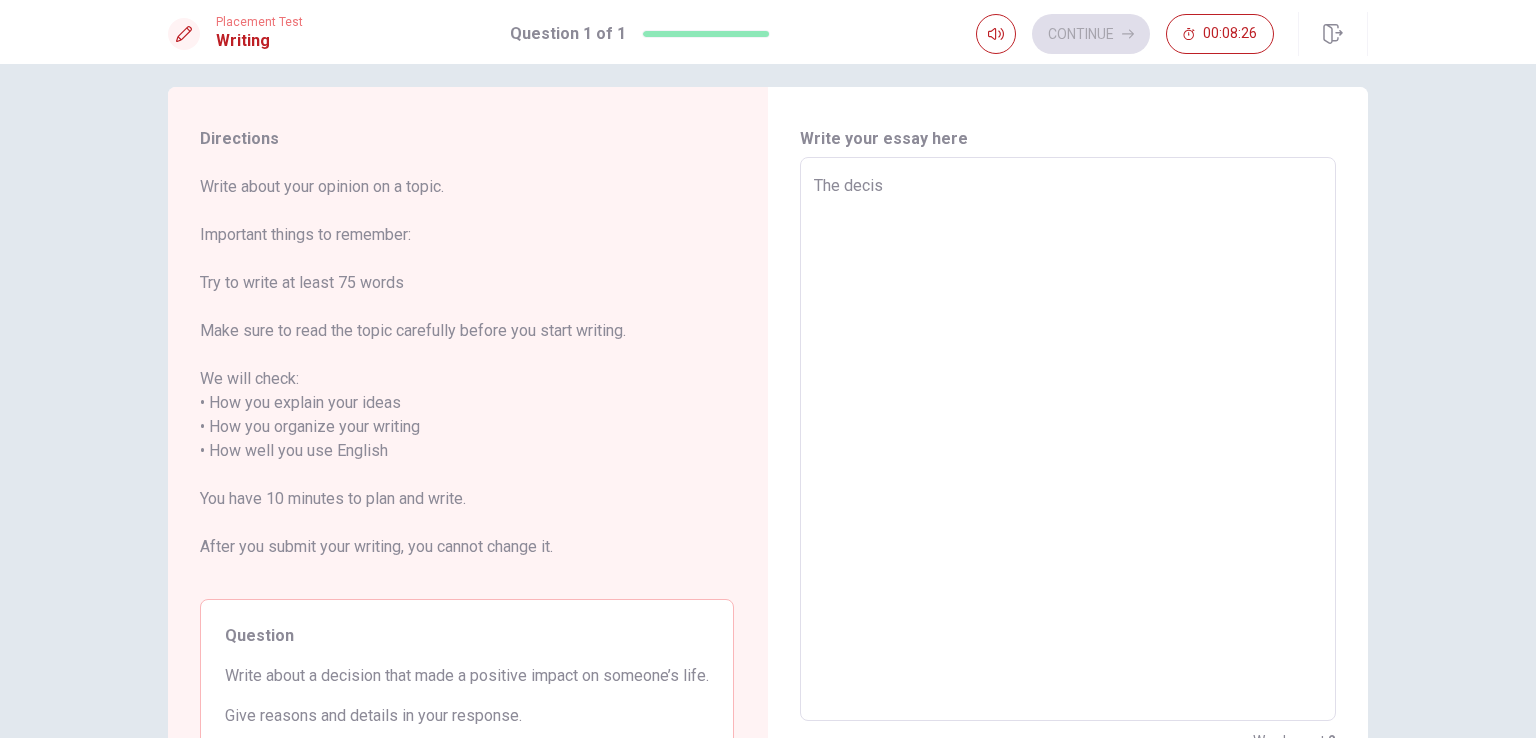 type on "x" 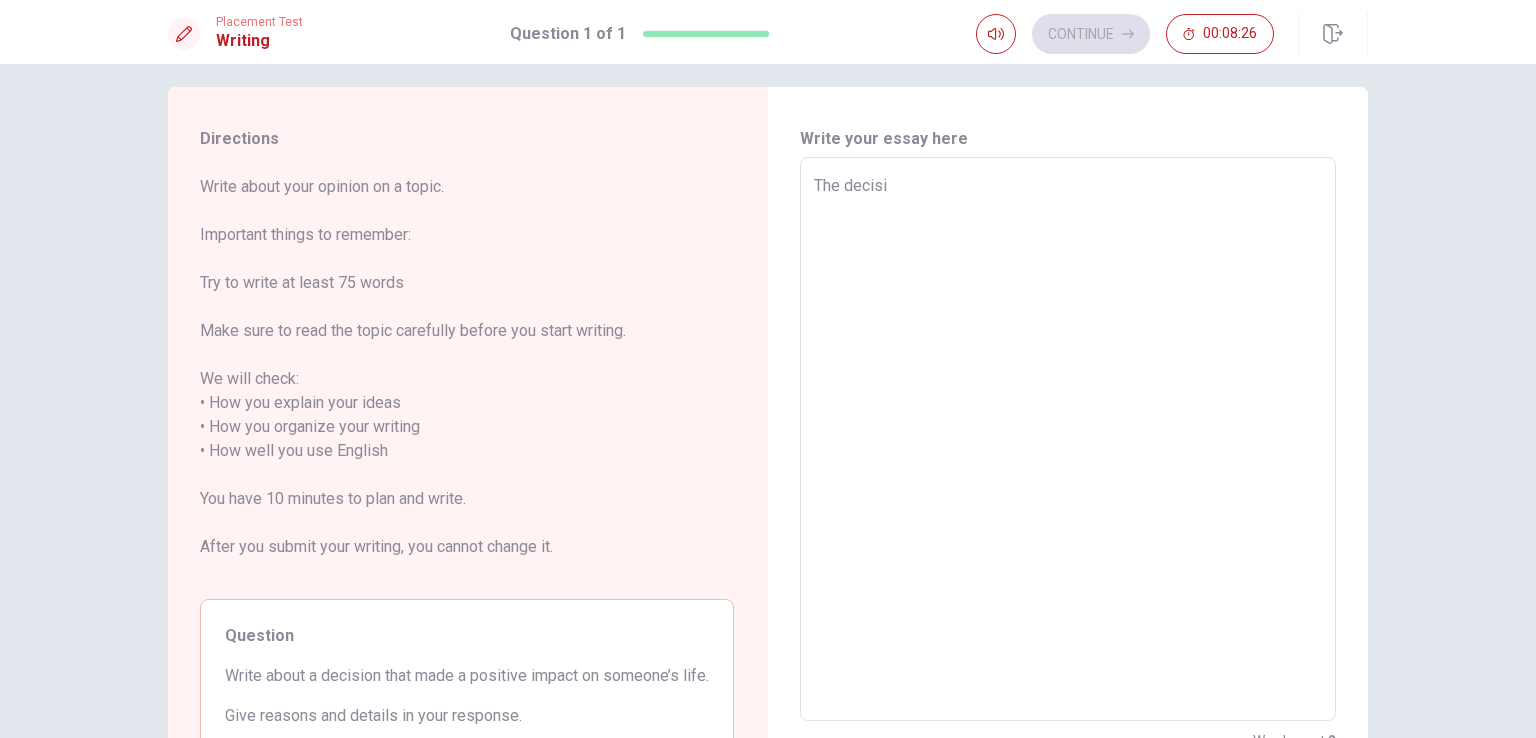 type on "x" 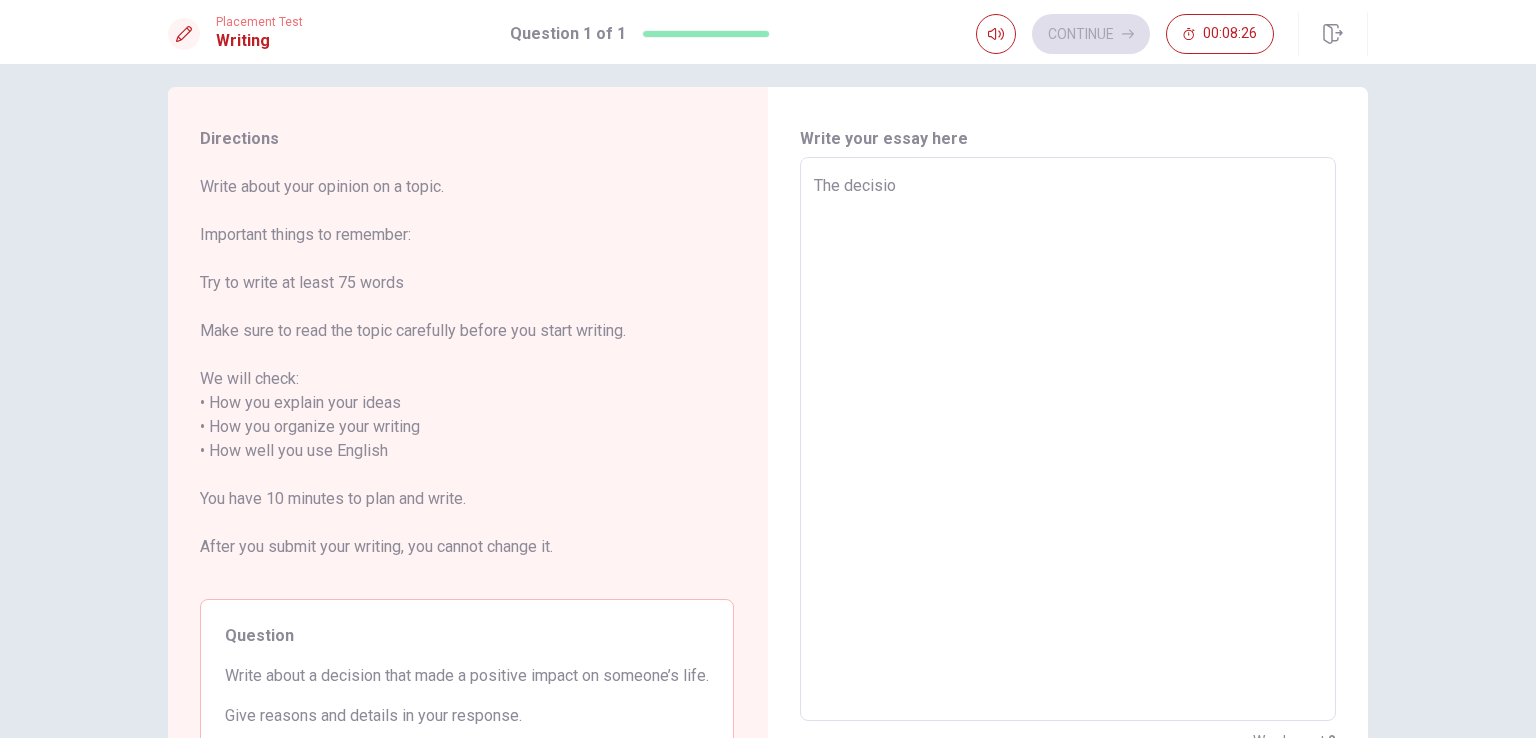 type on "x" 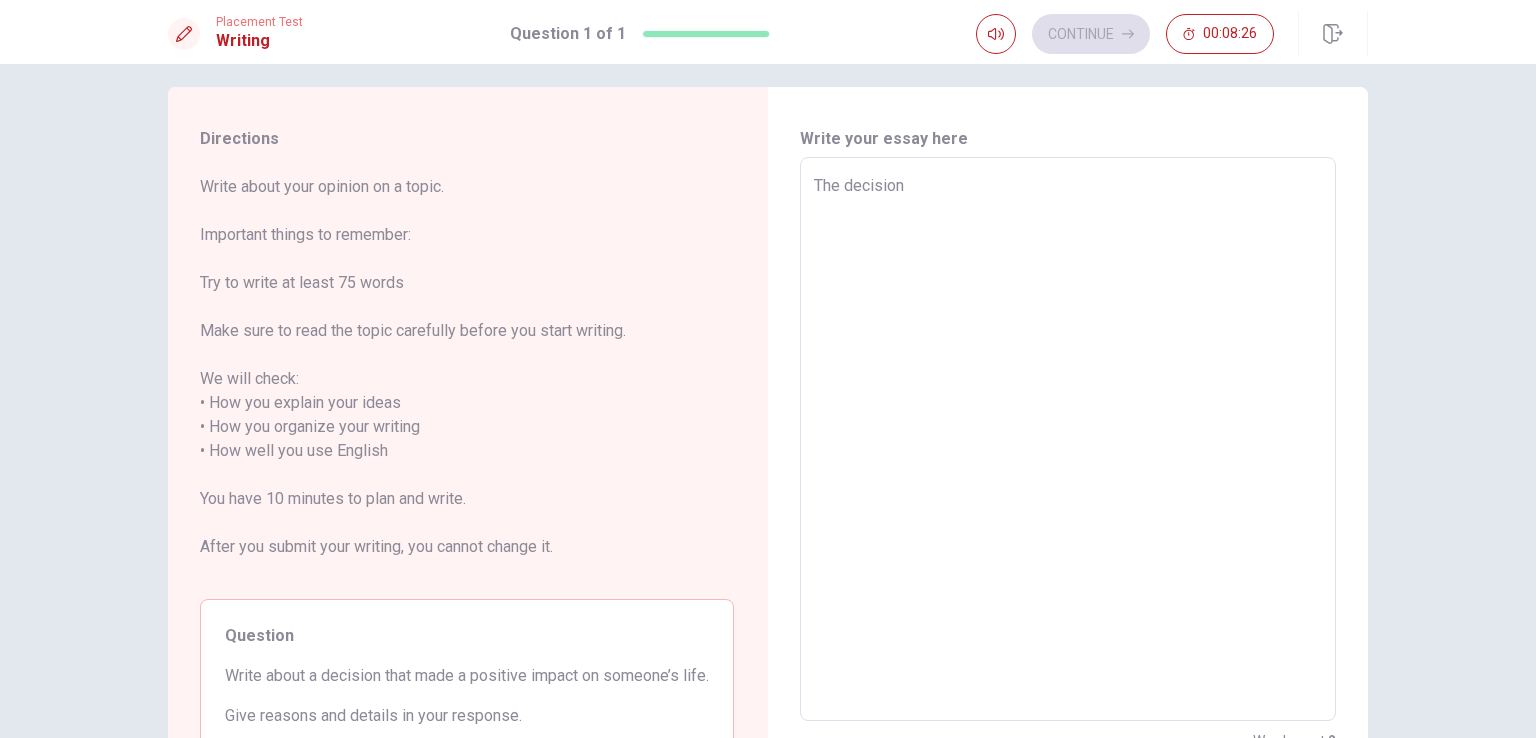 type on "x" 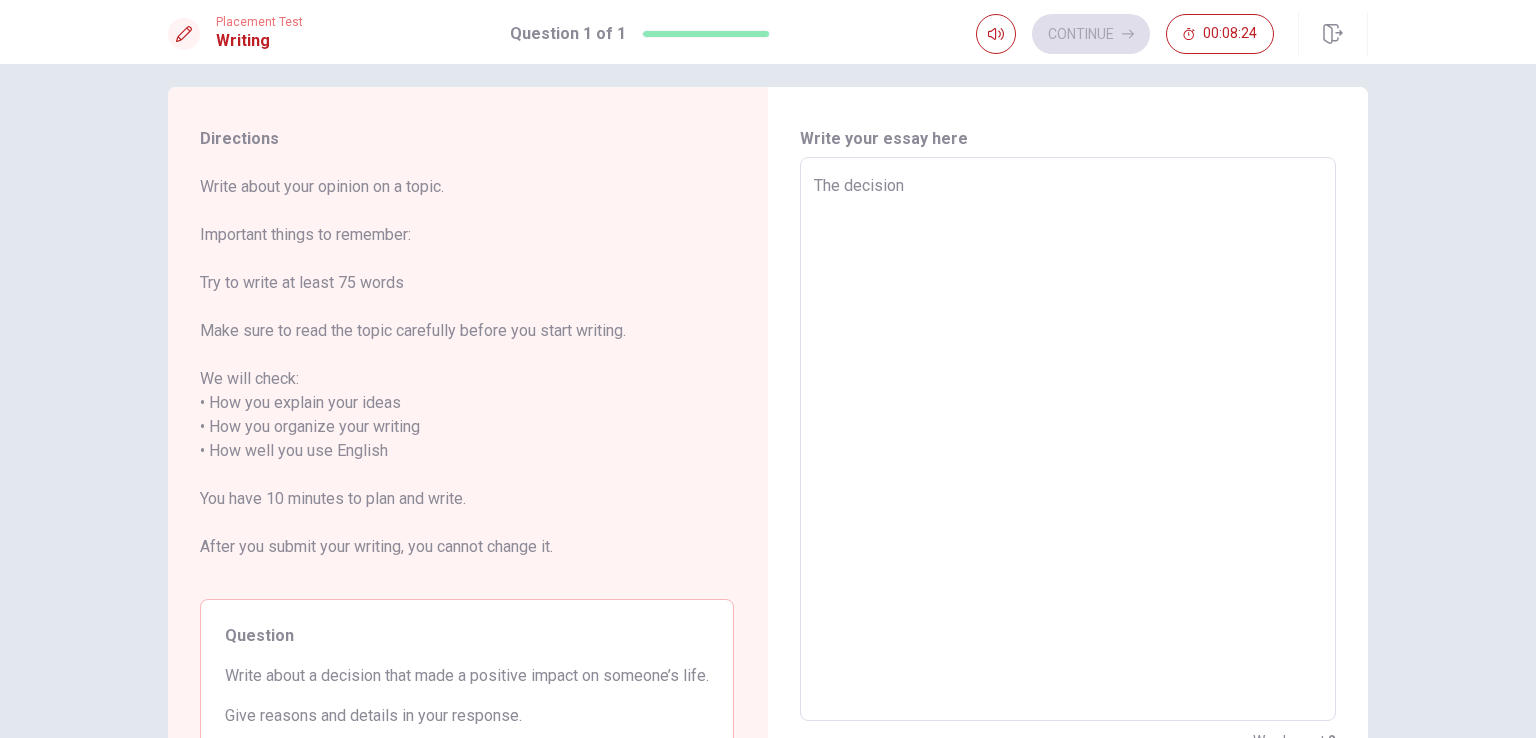 type on "x" 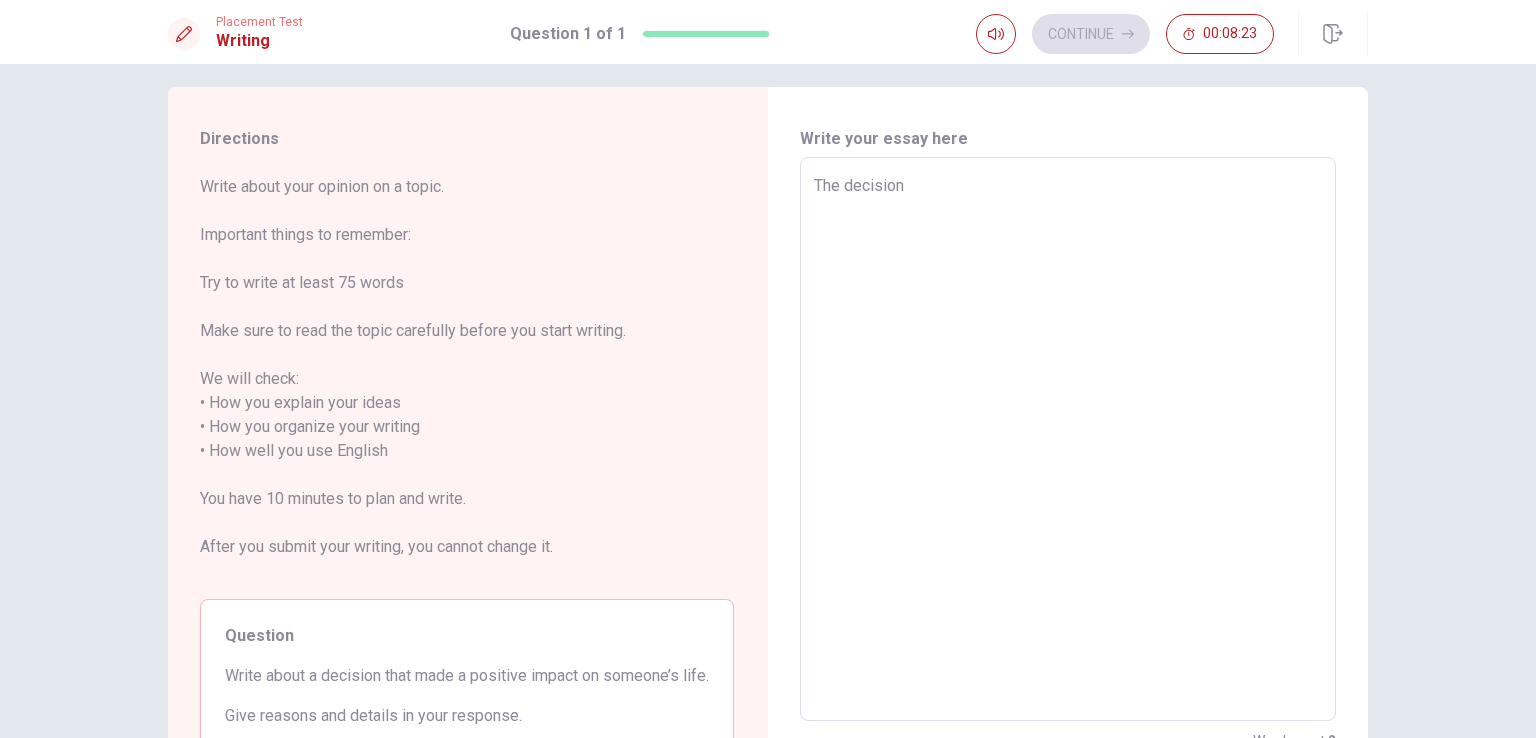 type on "The decision t" 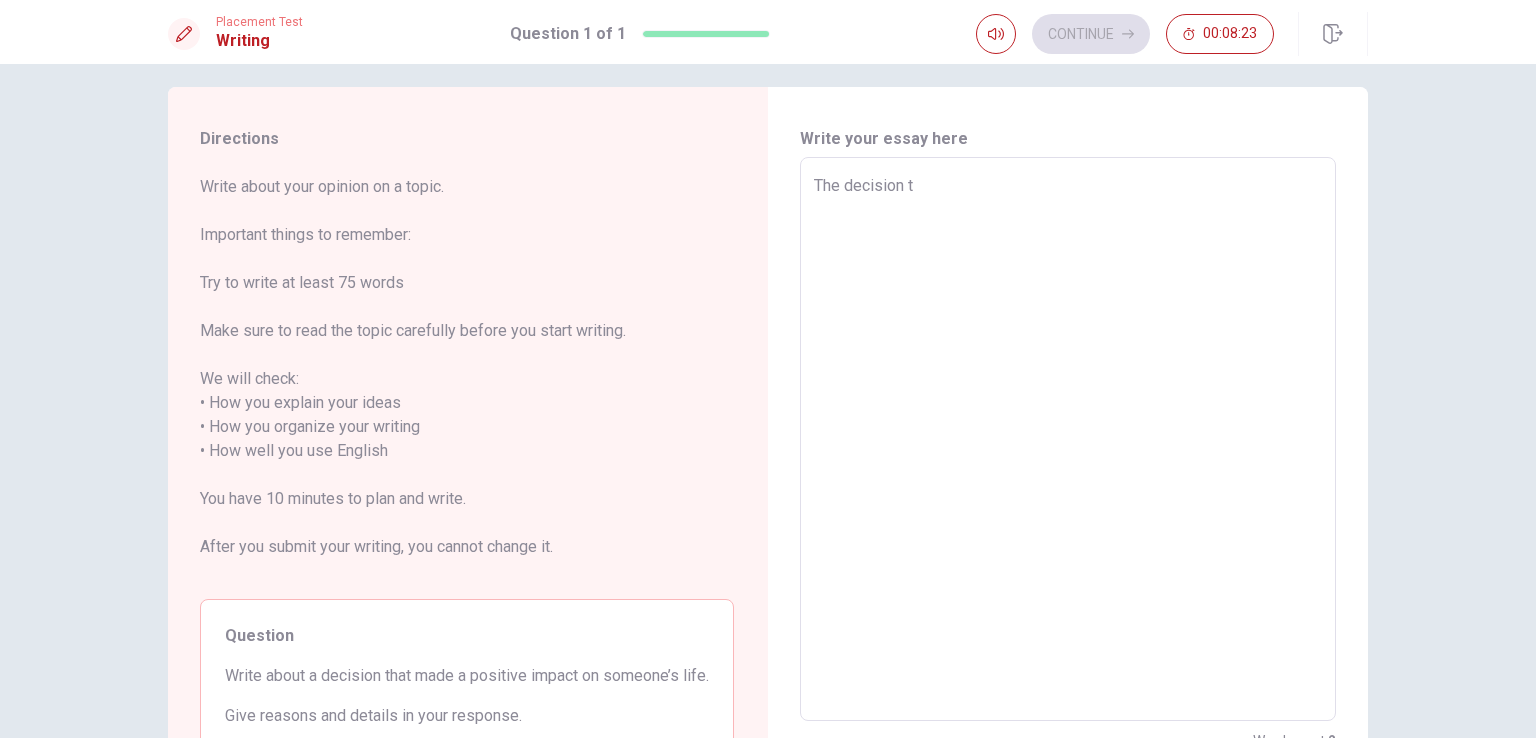 type on "x" 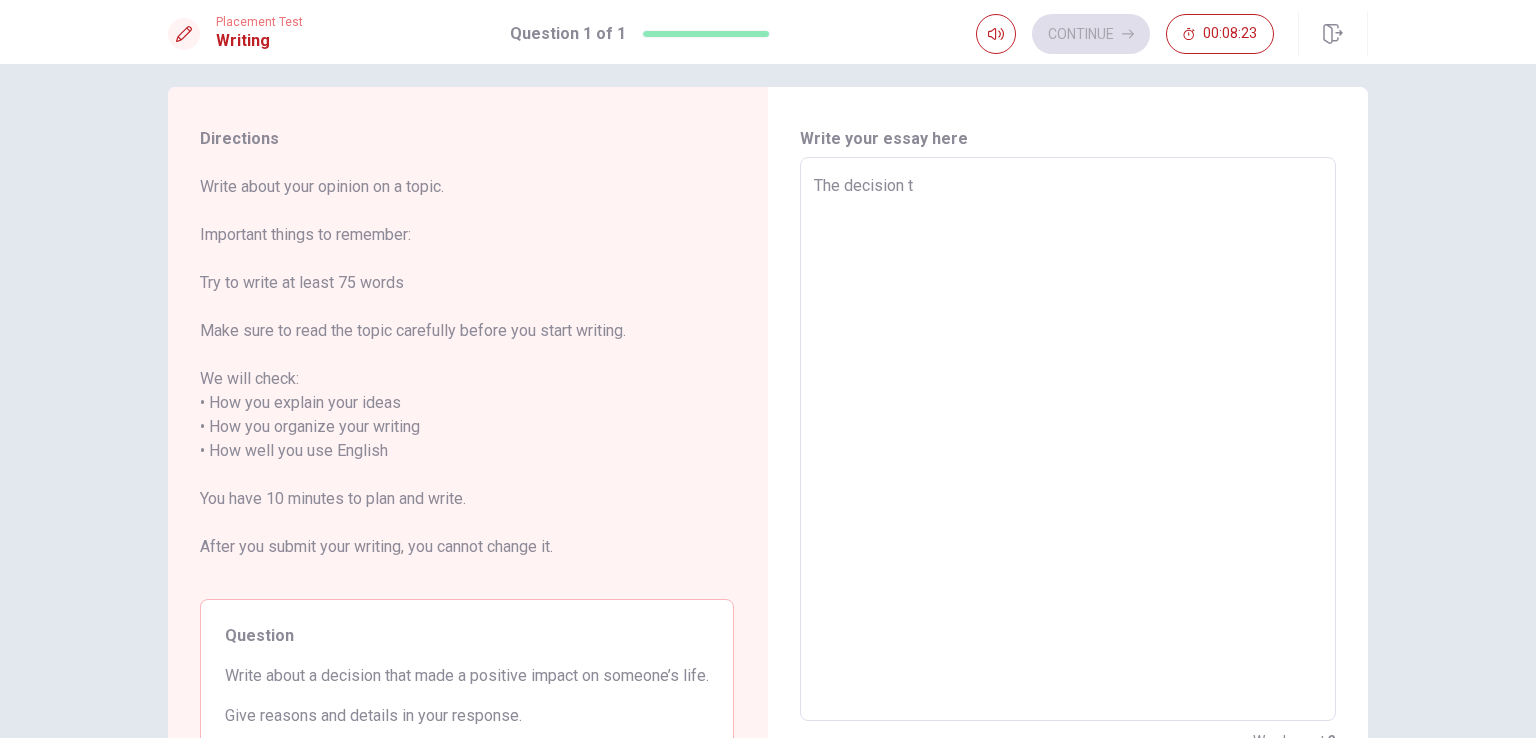 type on "The decision th" 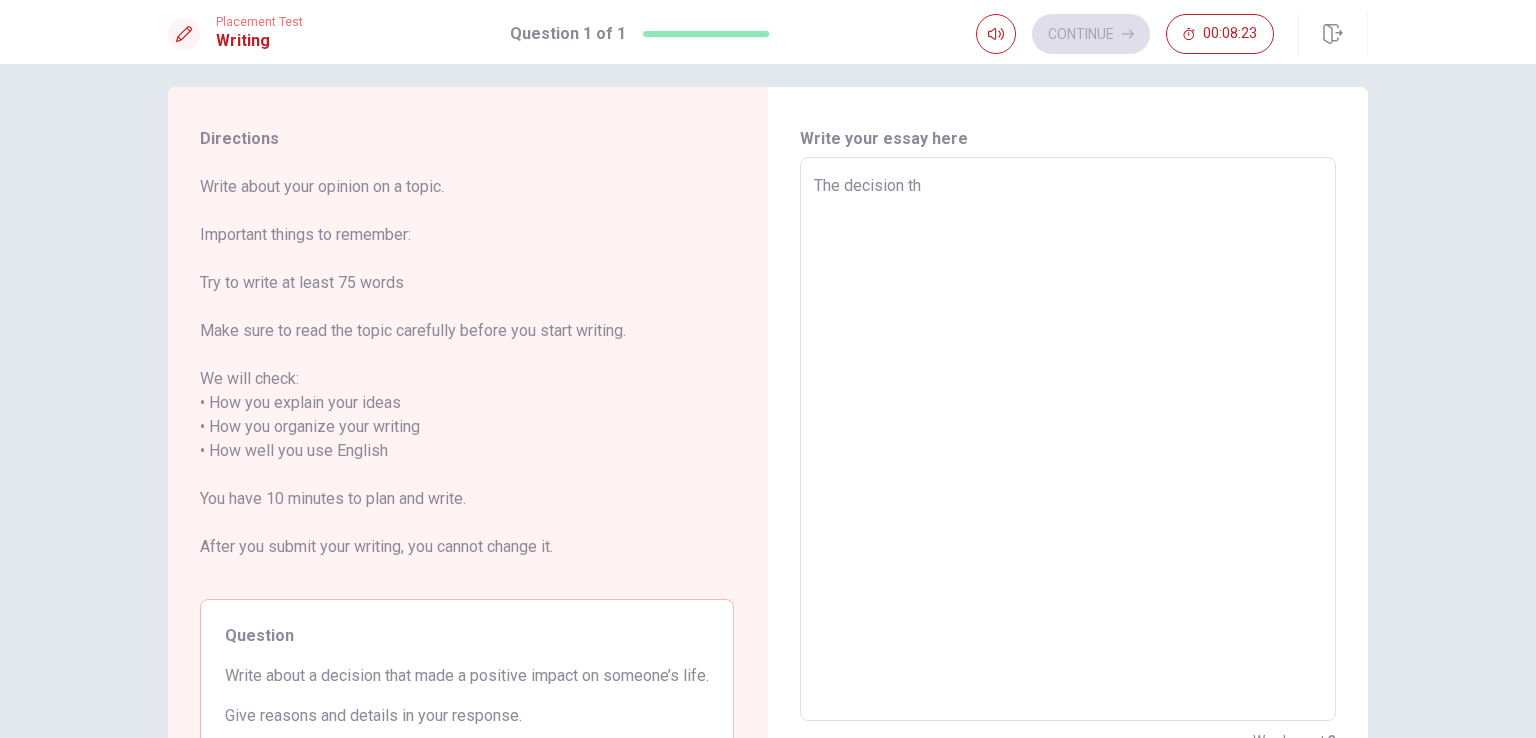 type on "x" 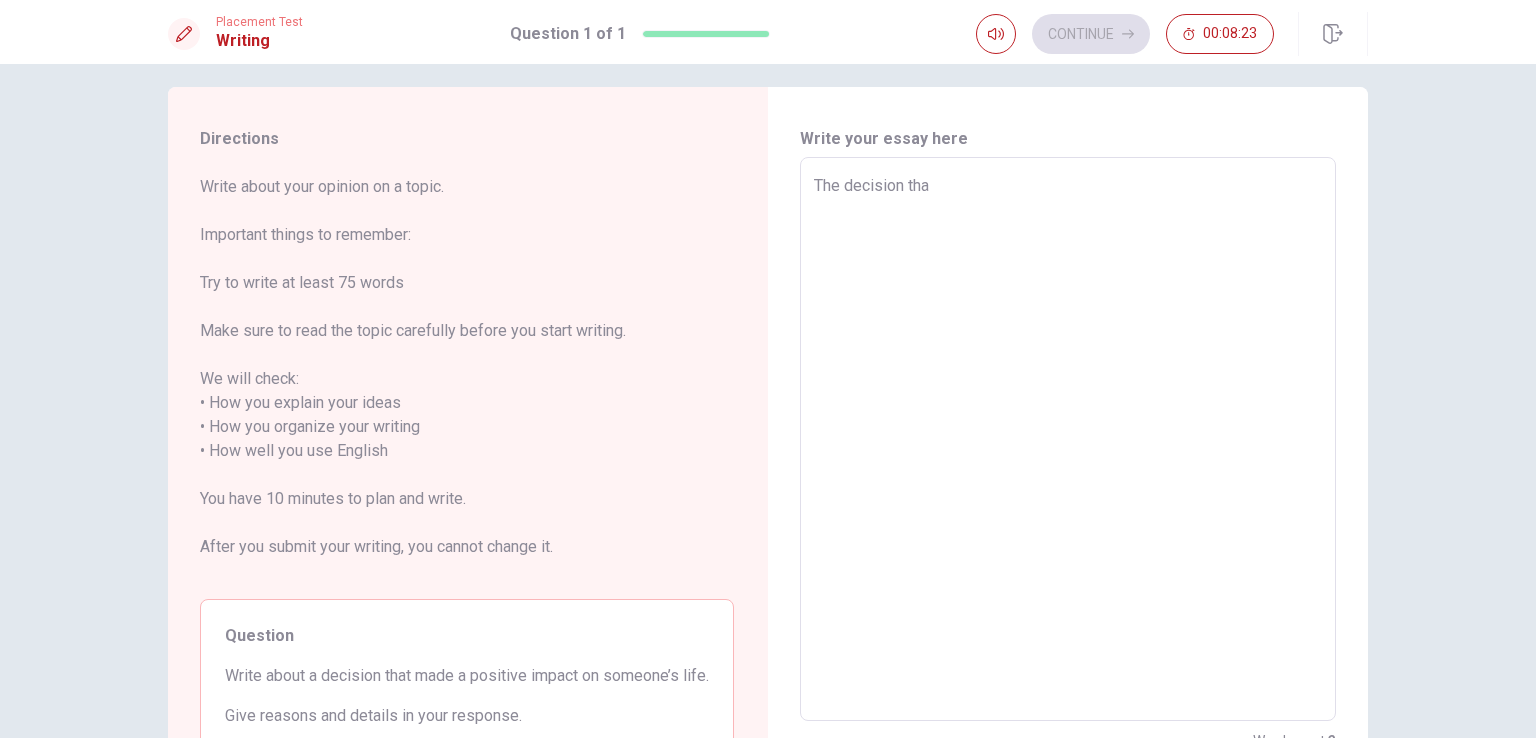 type on "The decision that" 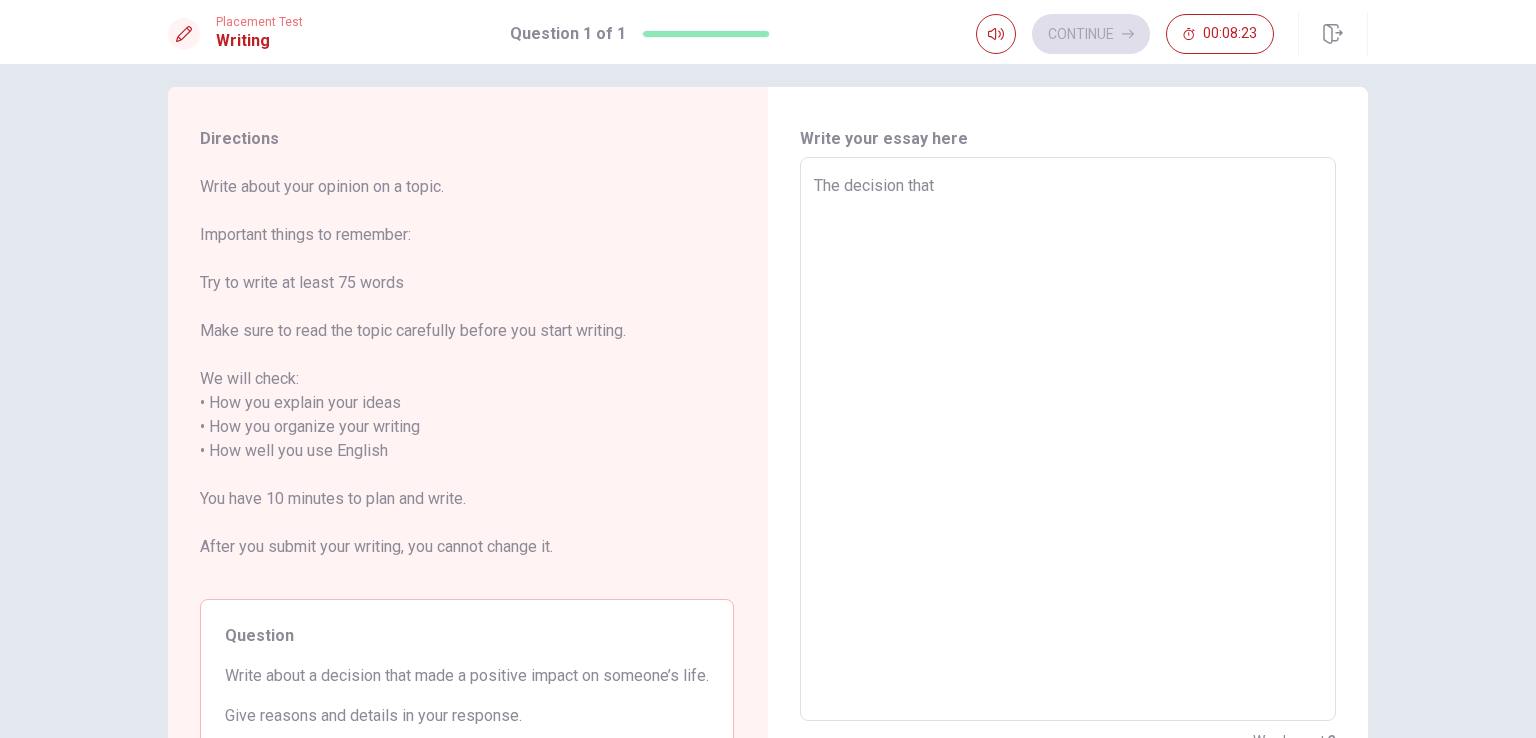 type on "x" 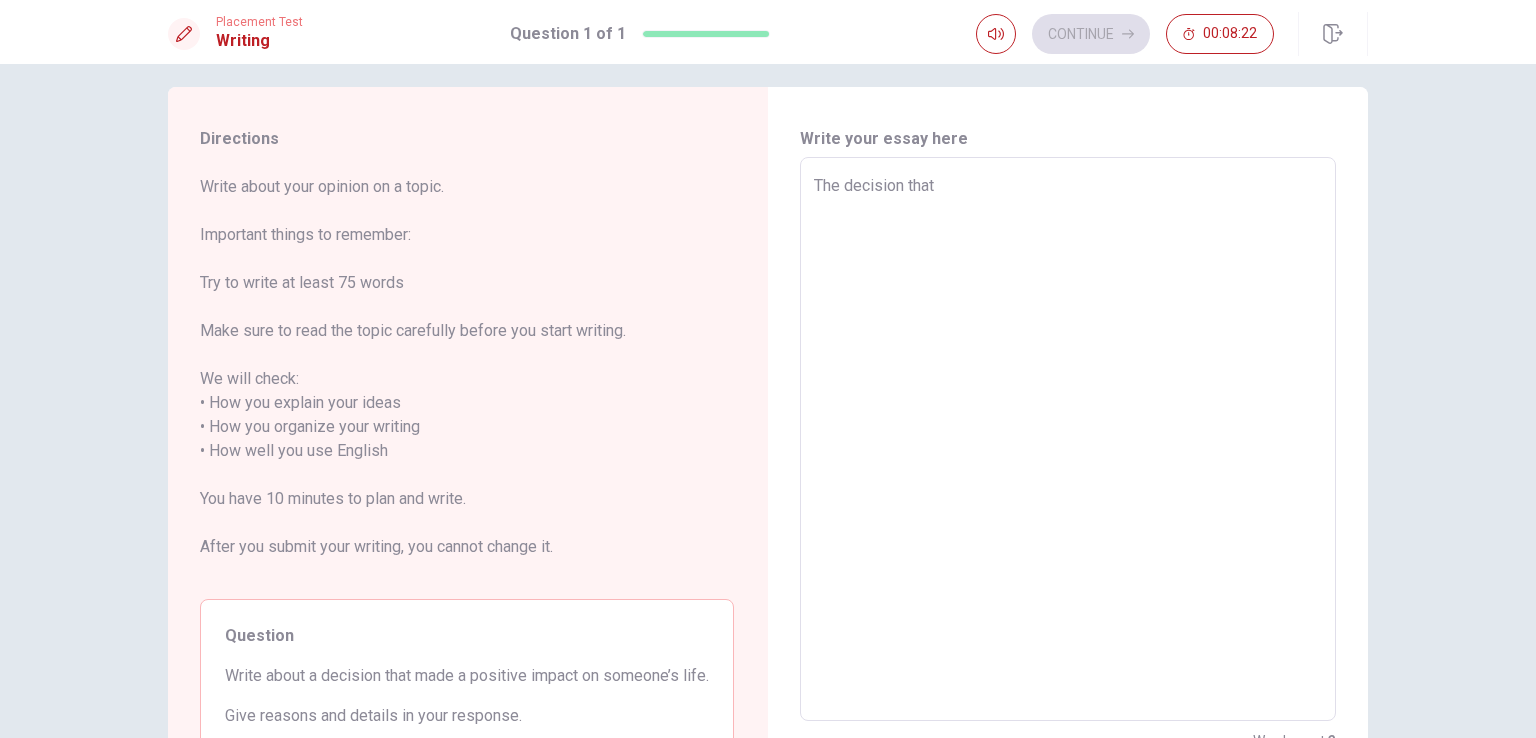 type on "The decision that m" 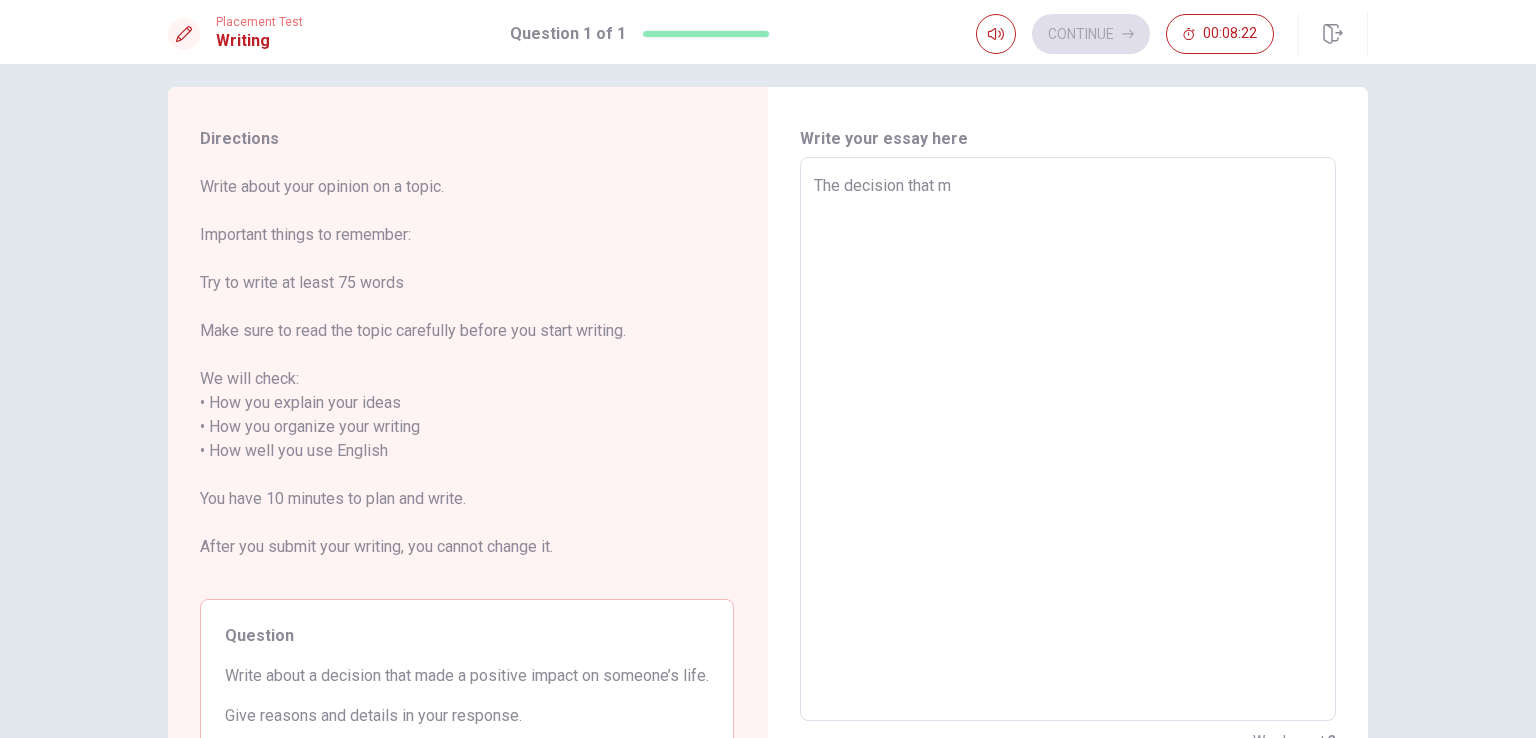 type on "x" 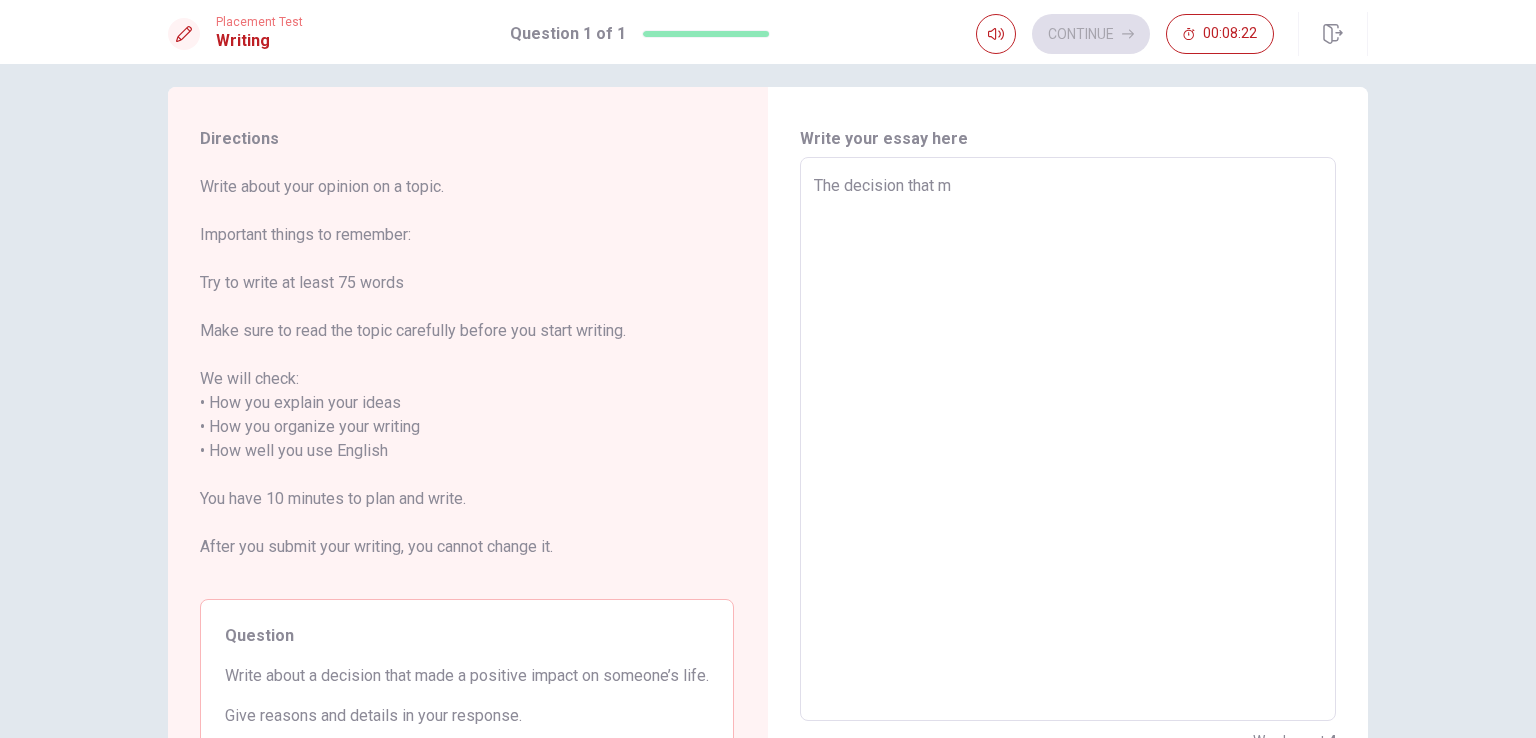 type on "The decision that ma" 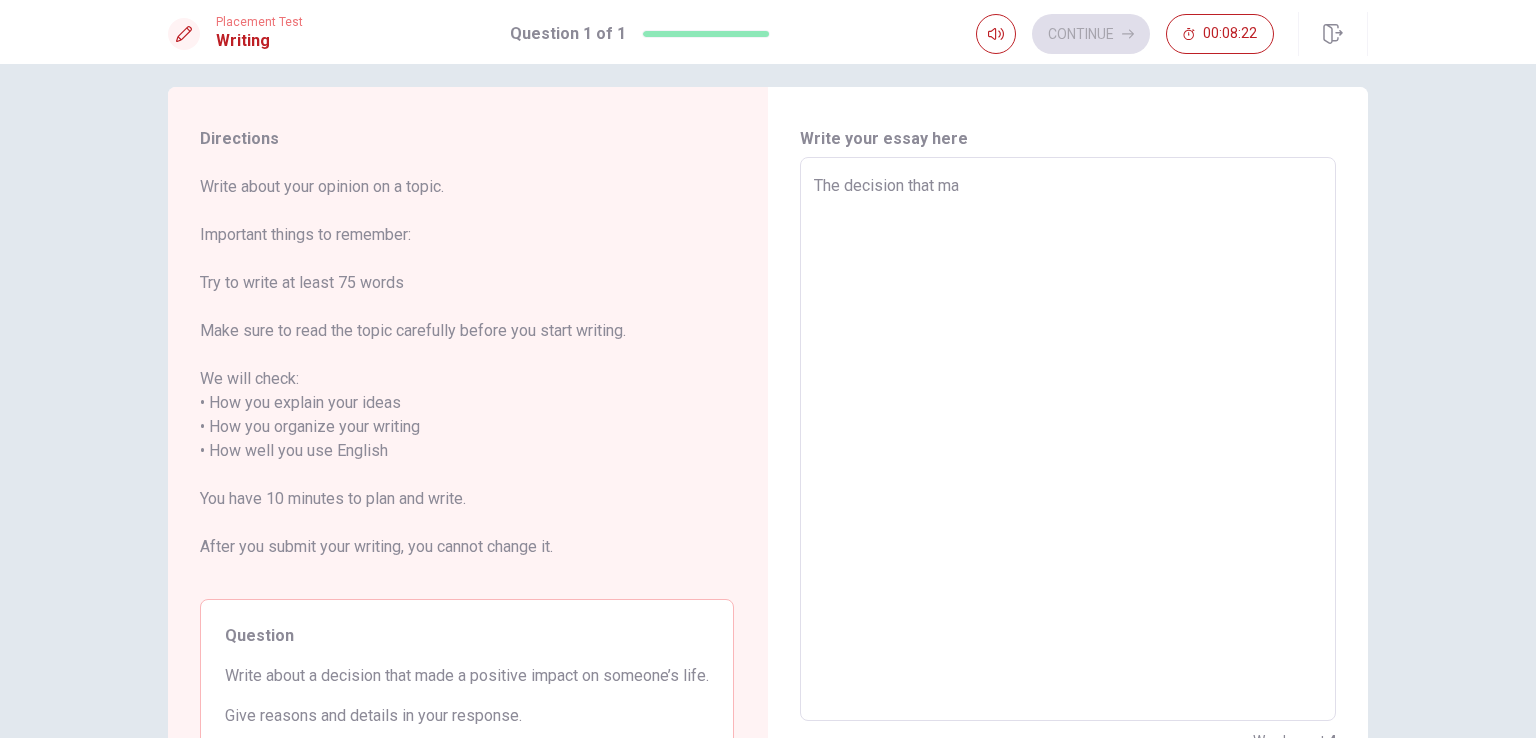 type on "x" 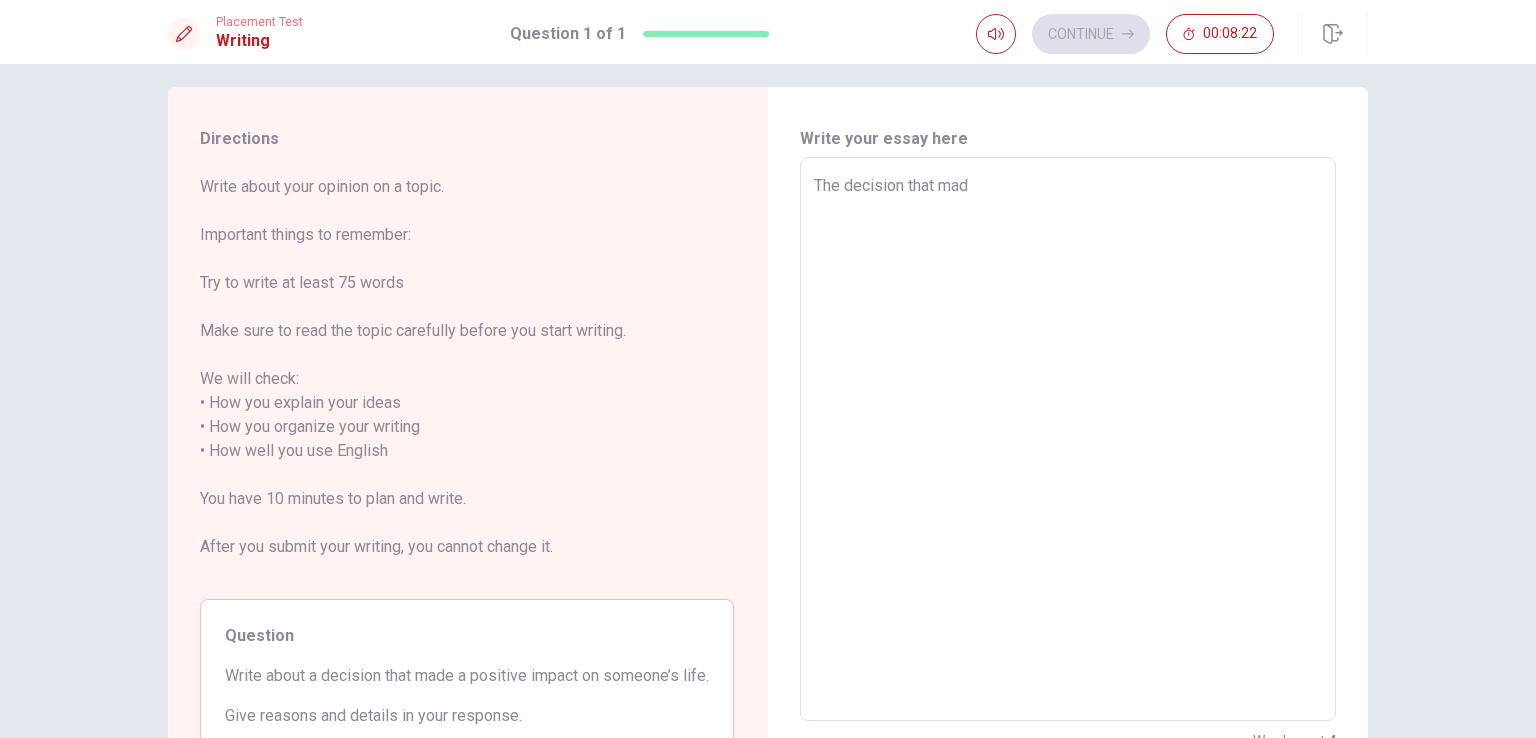 type on "x" 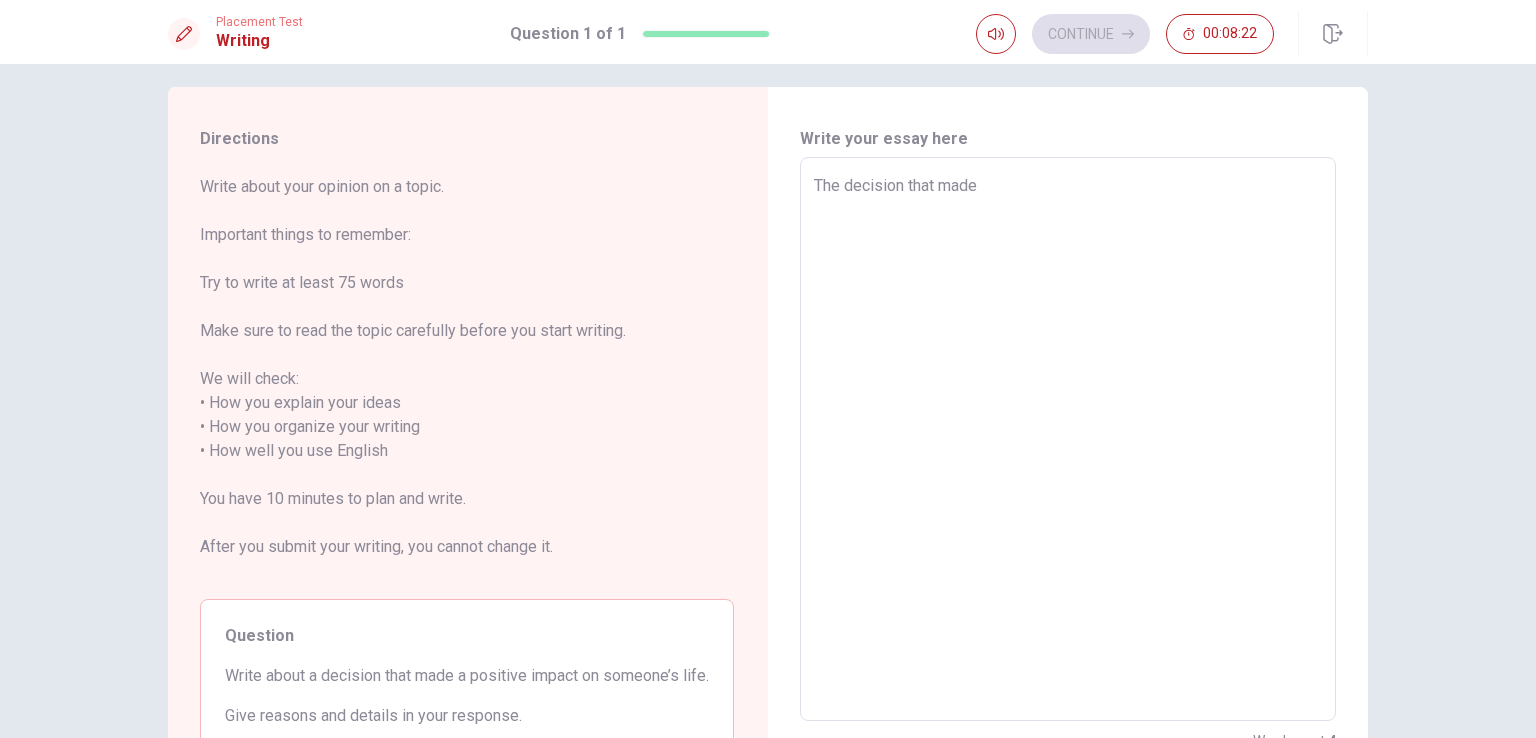 type on "x" 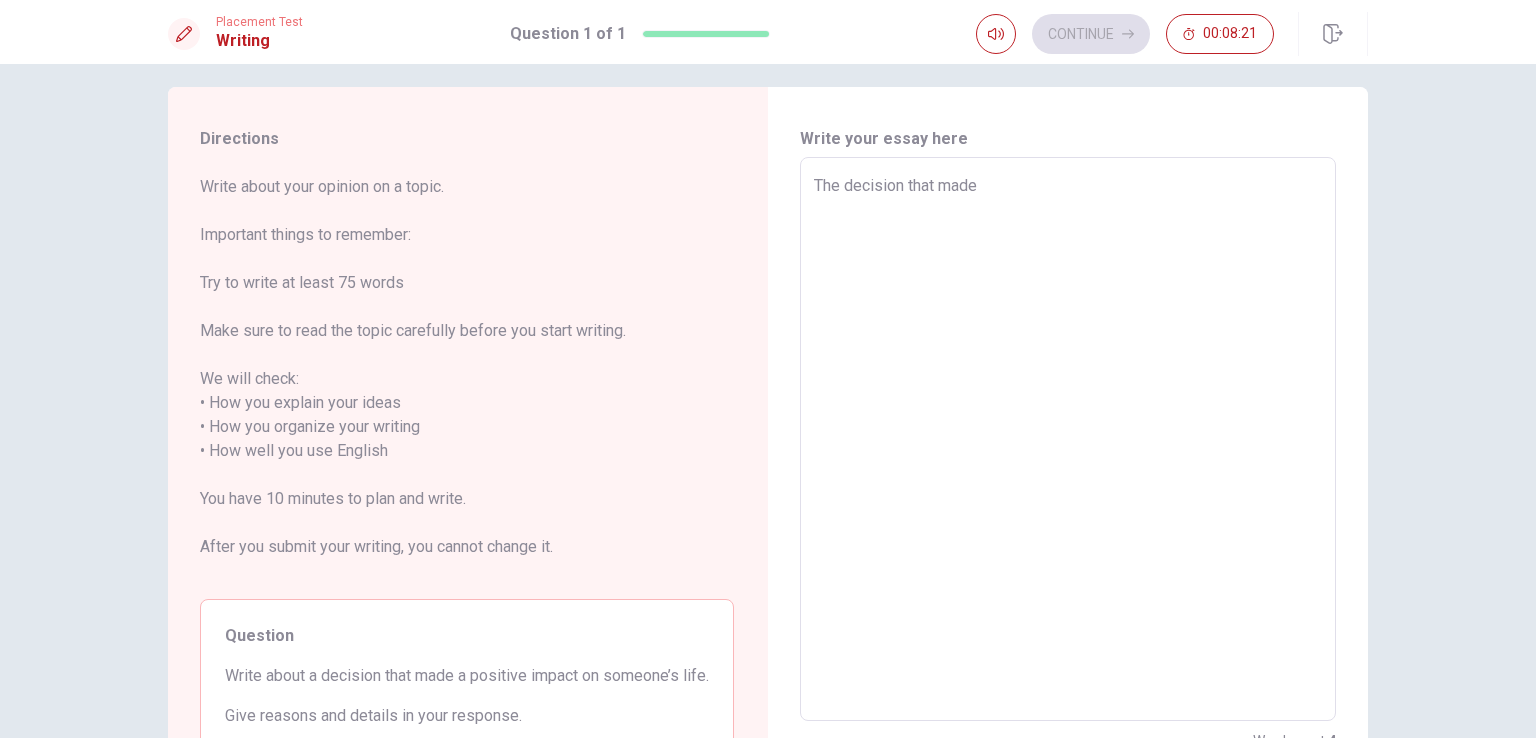 type on "The decision that made a" 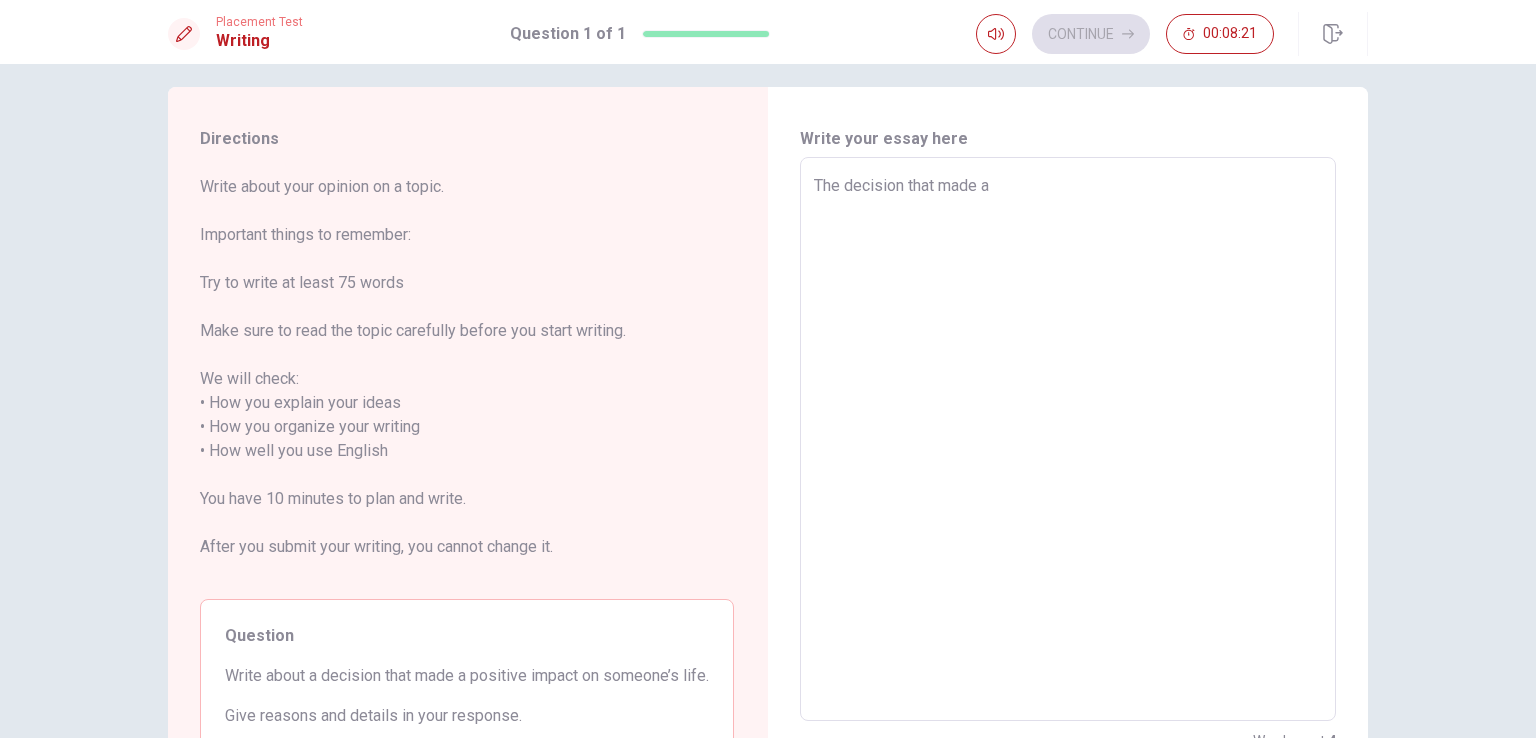 type on "The decision that made a" 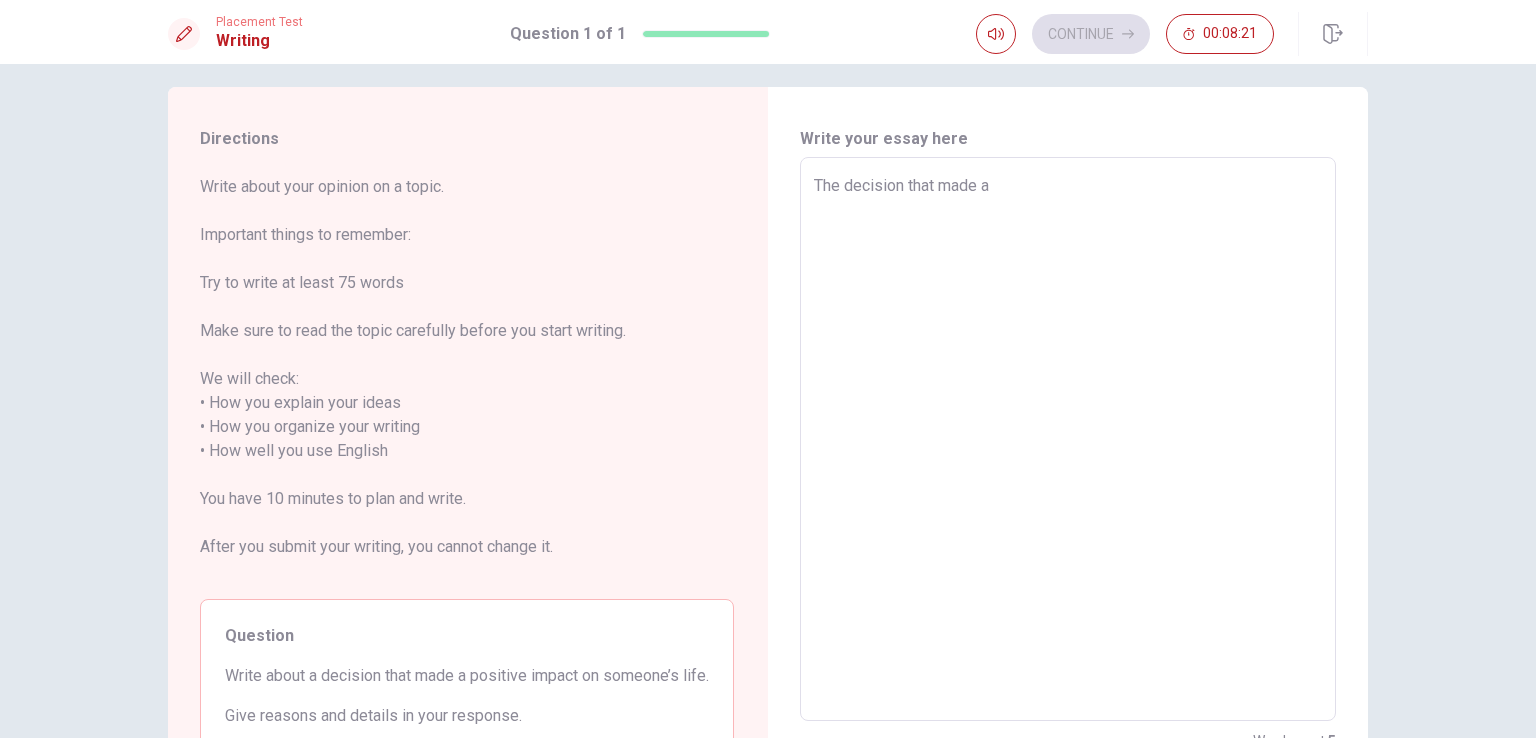 type on "The decision that made a r" 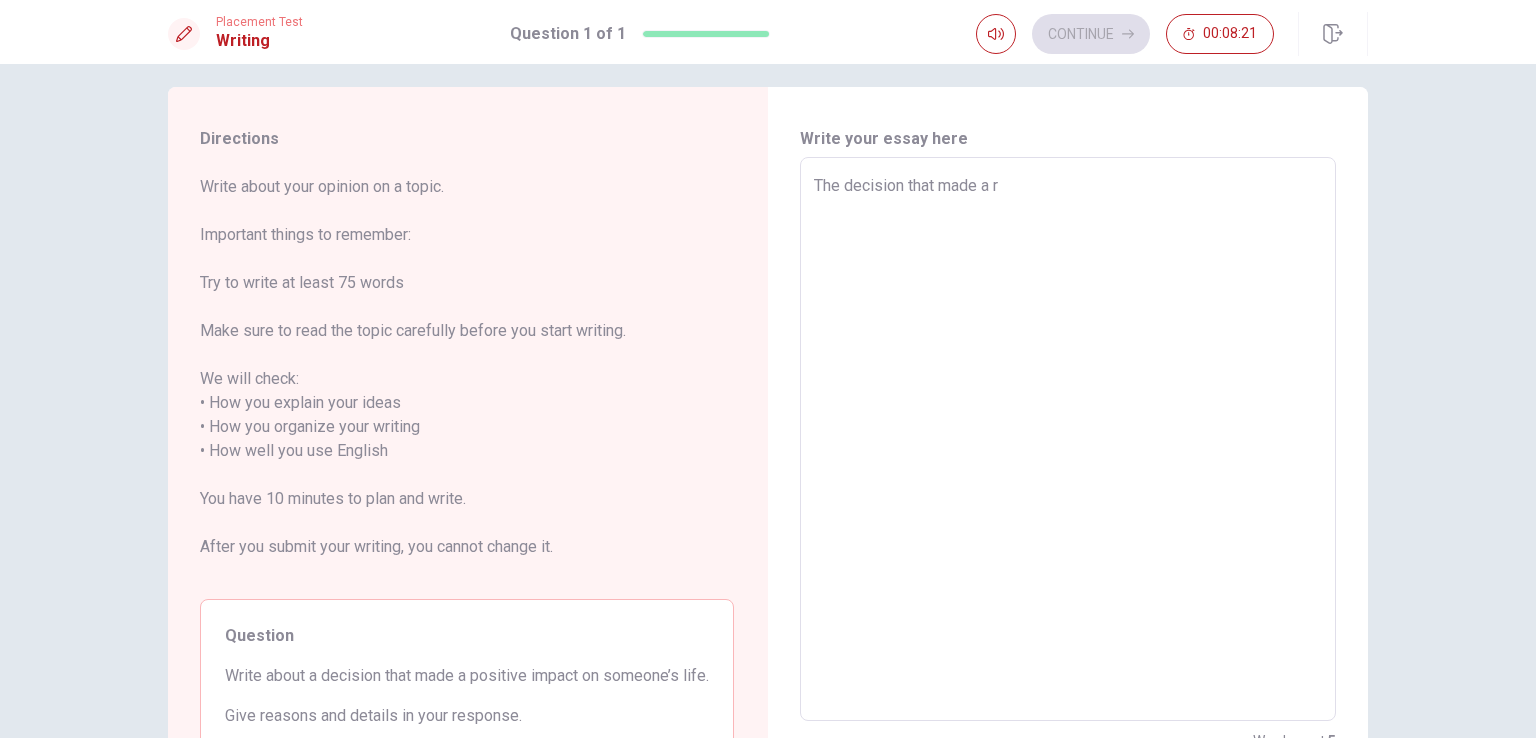 type on "x" 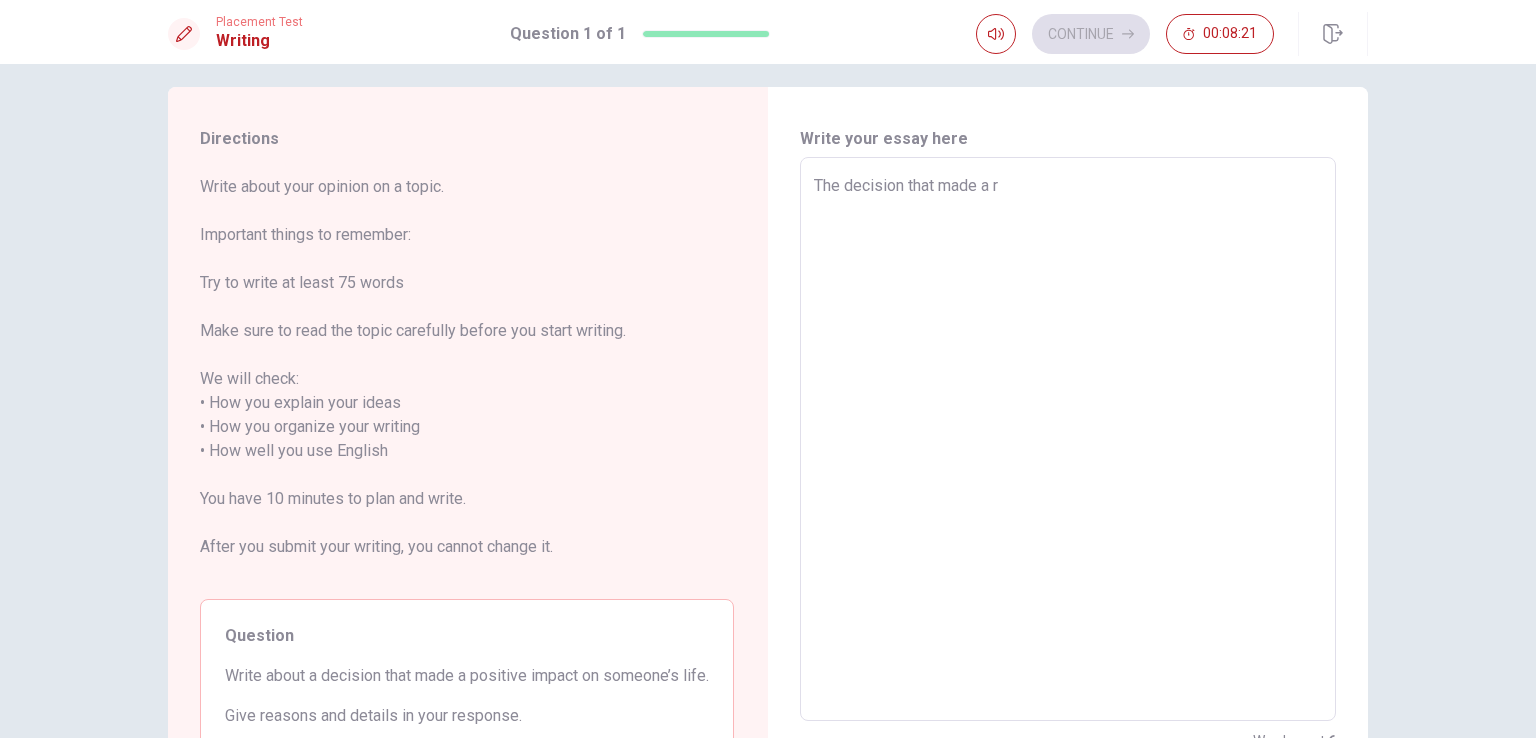 type on "The decision that made a re" 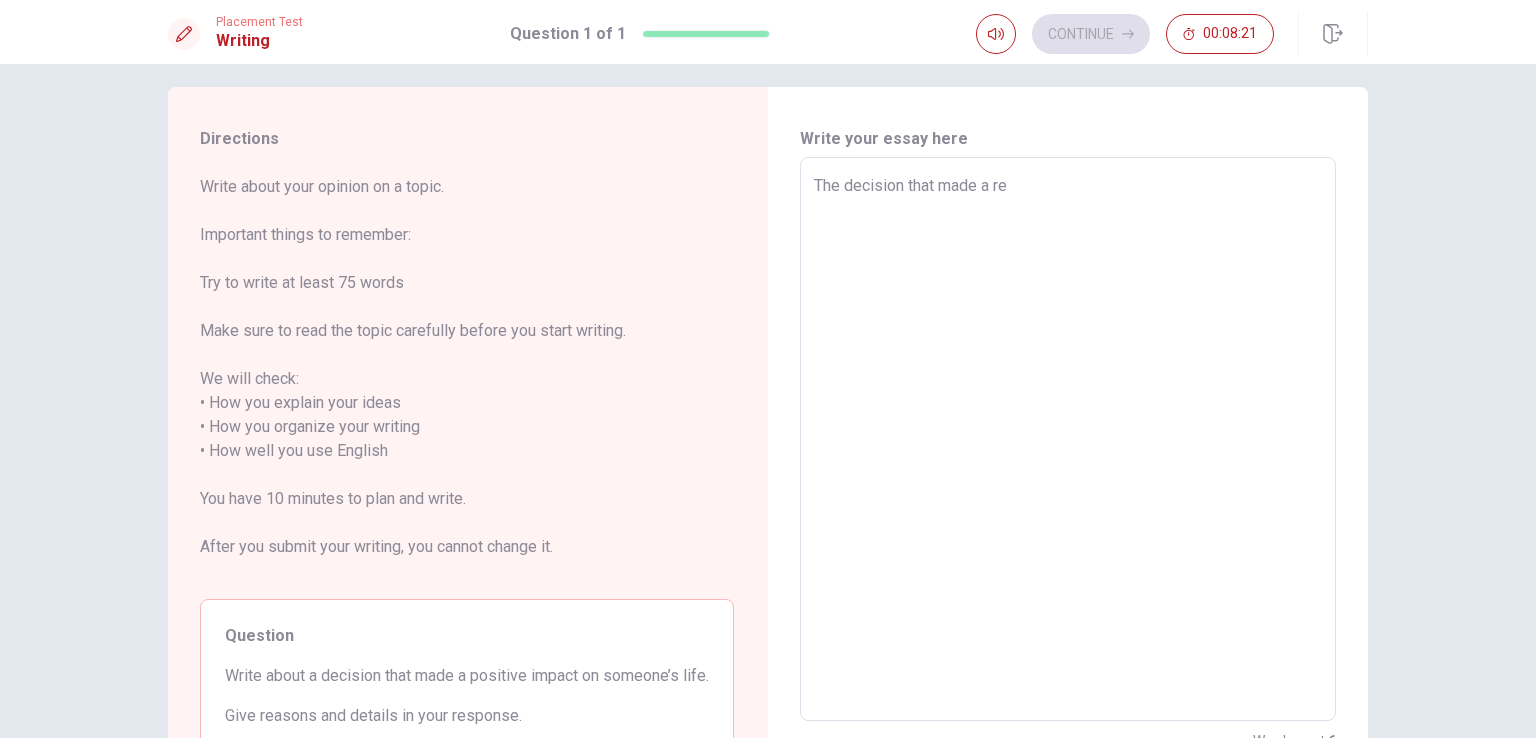 type on "x" 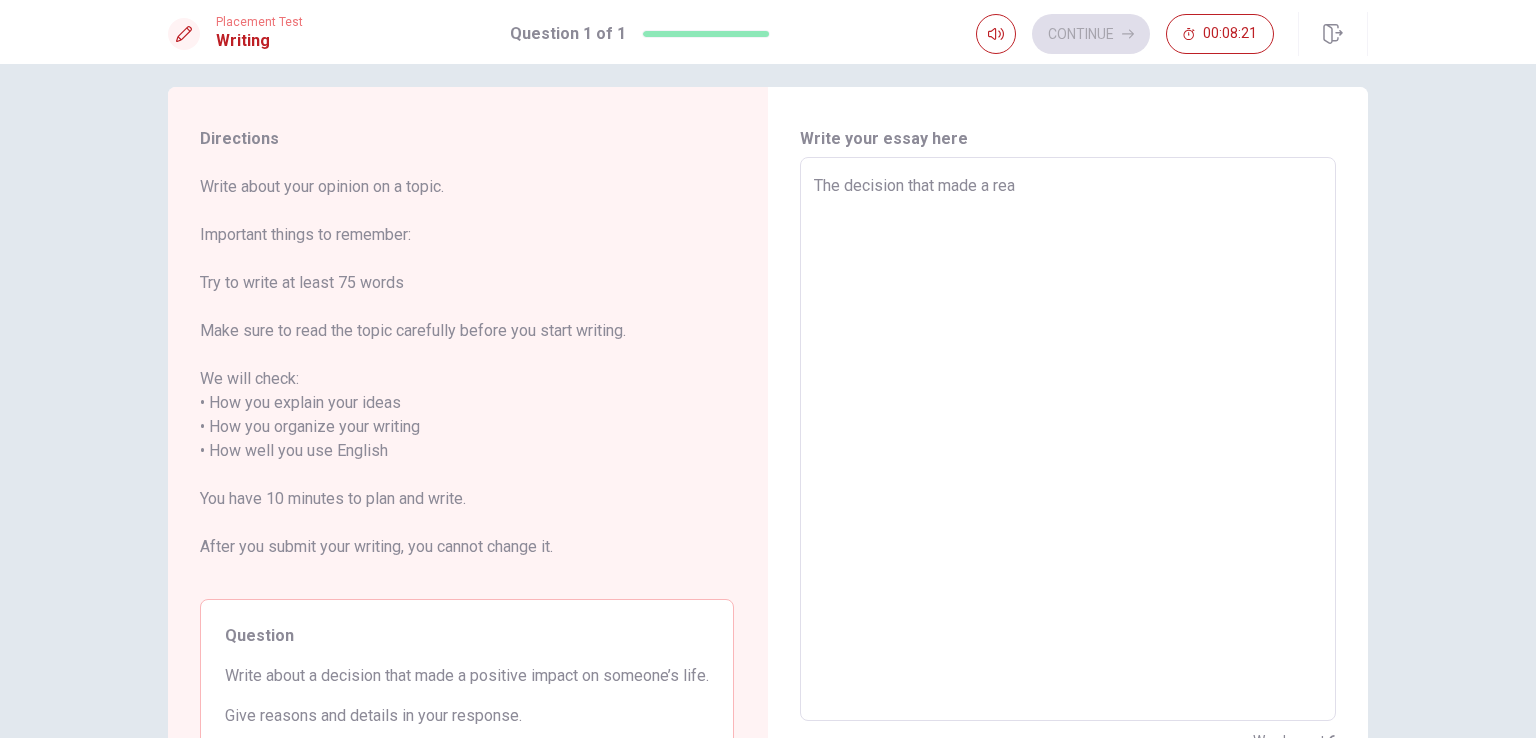 type on "x" 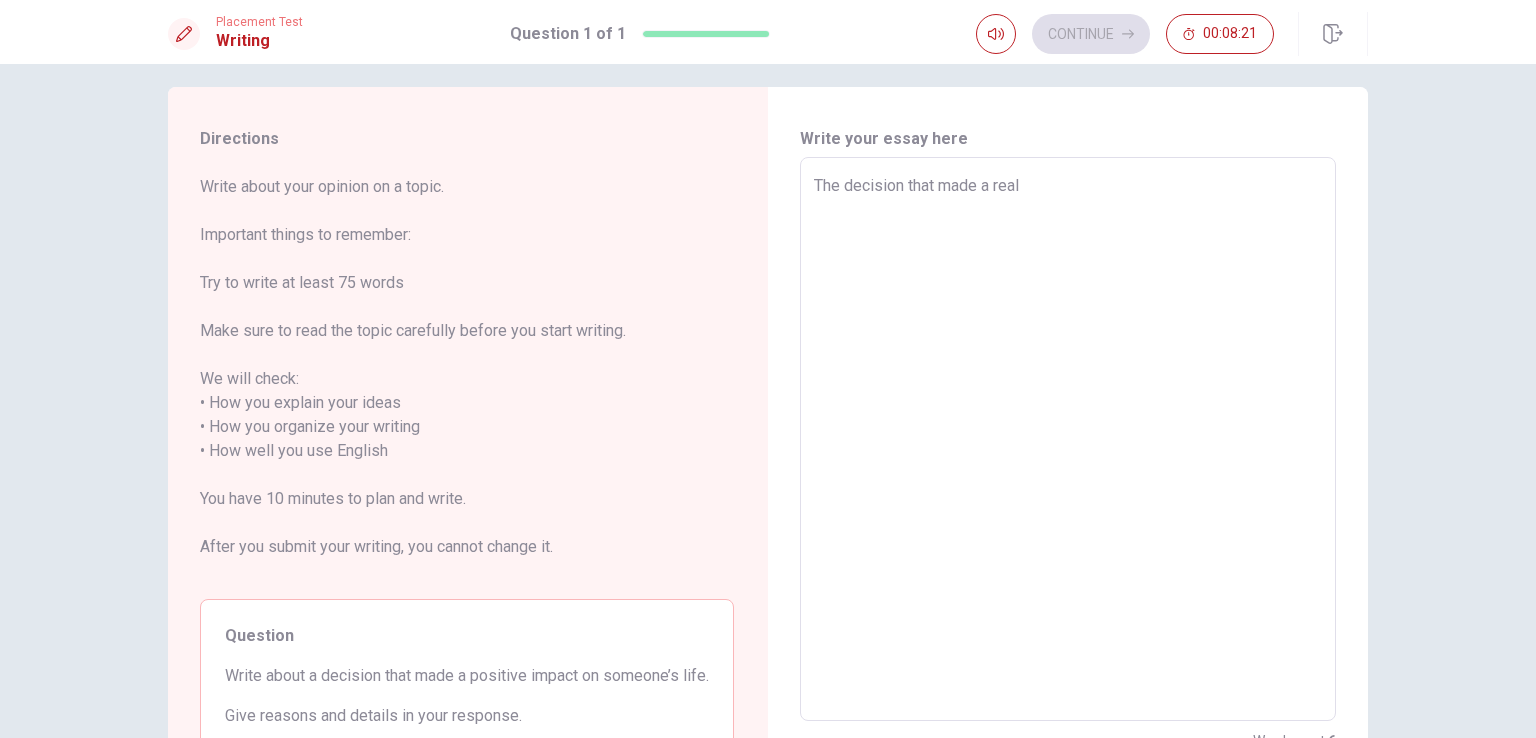 type on "x" 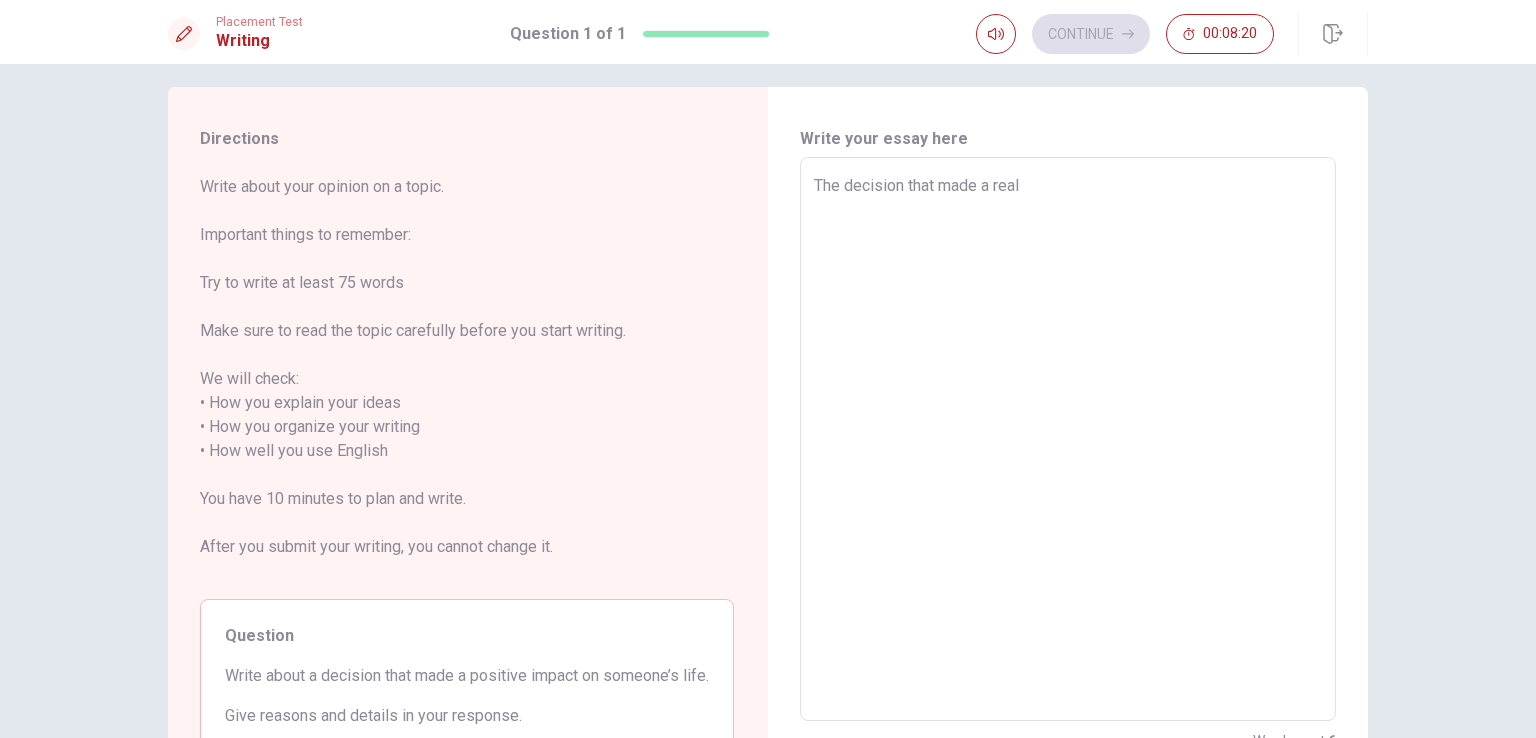 type on "The decision that made a realy" 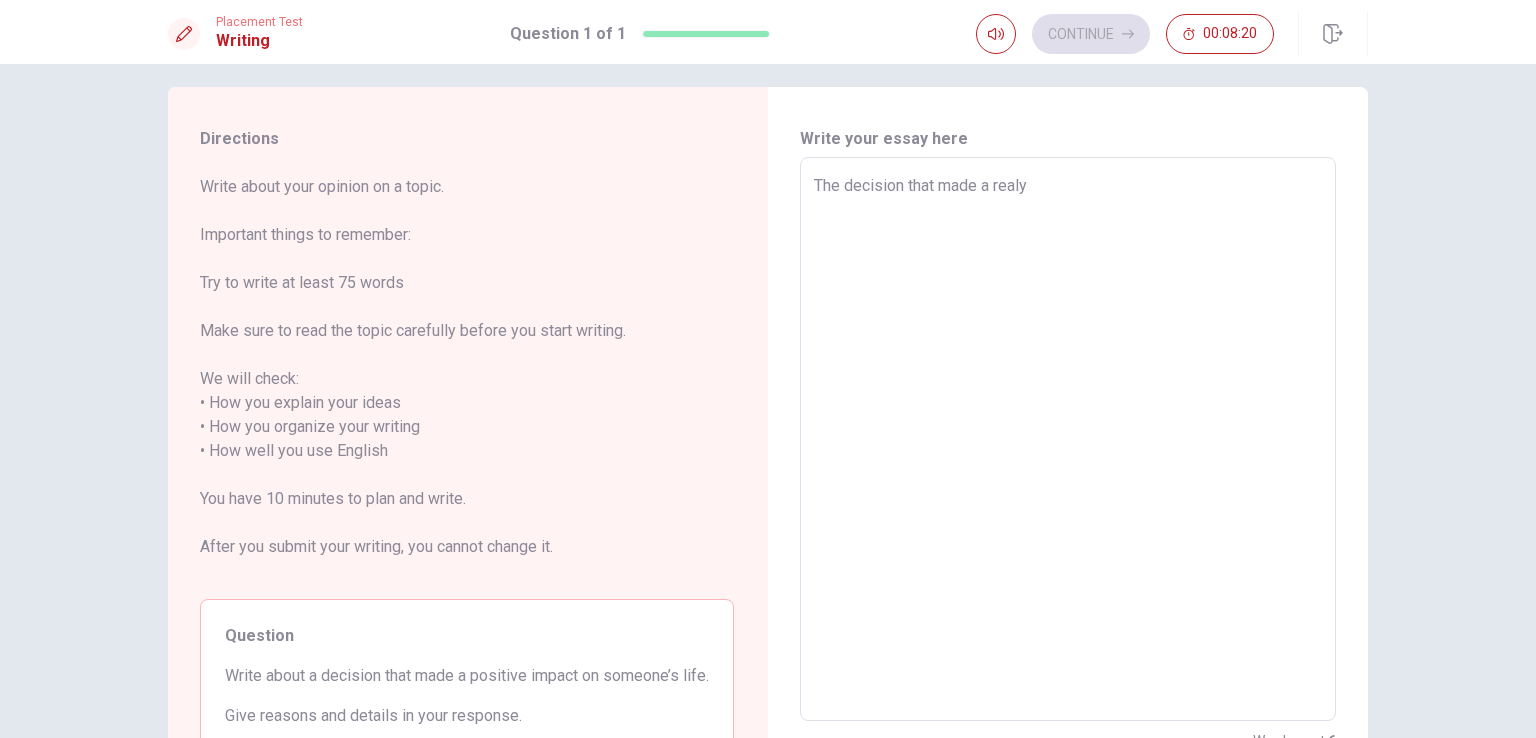 type on "x" 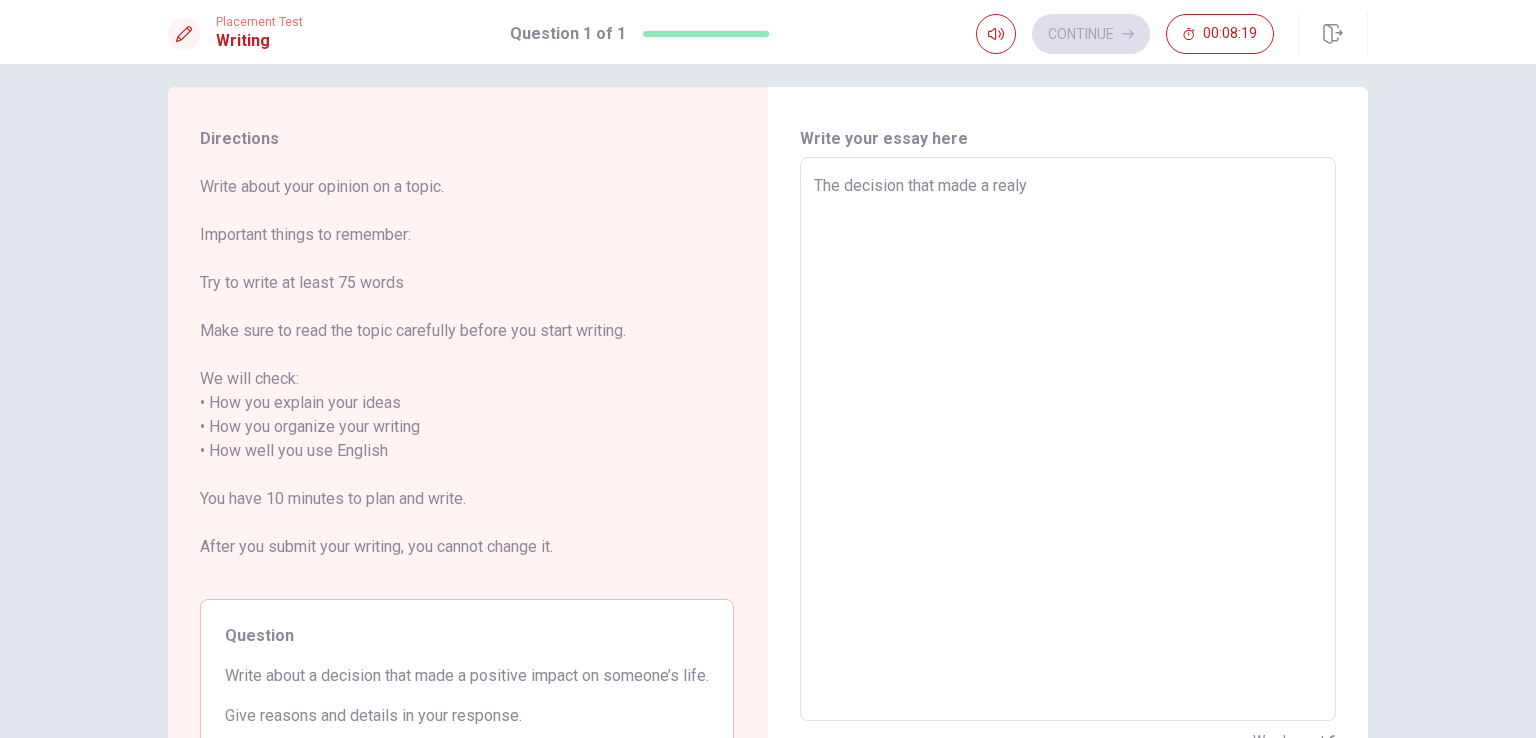 type on "The decision that made a realy" 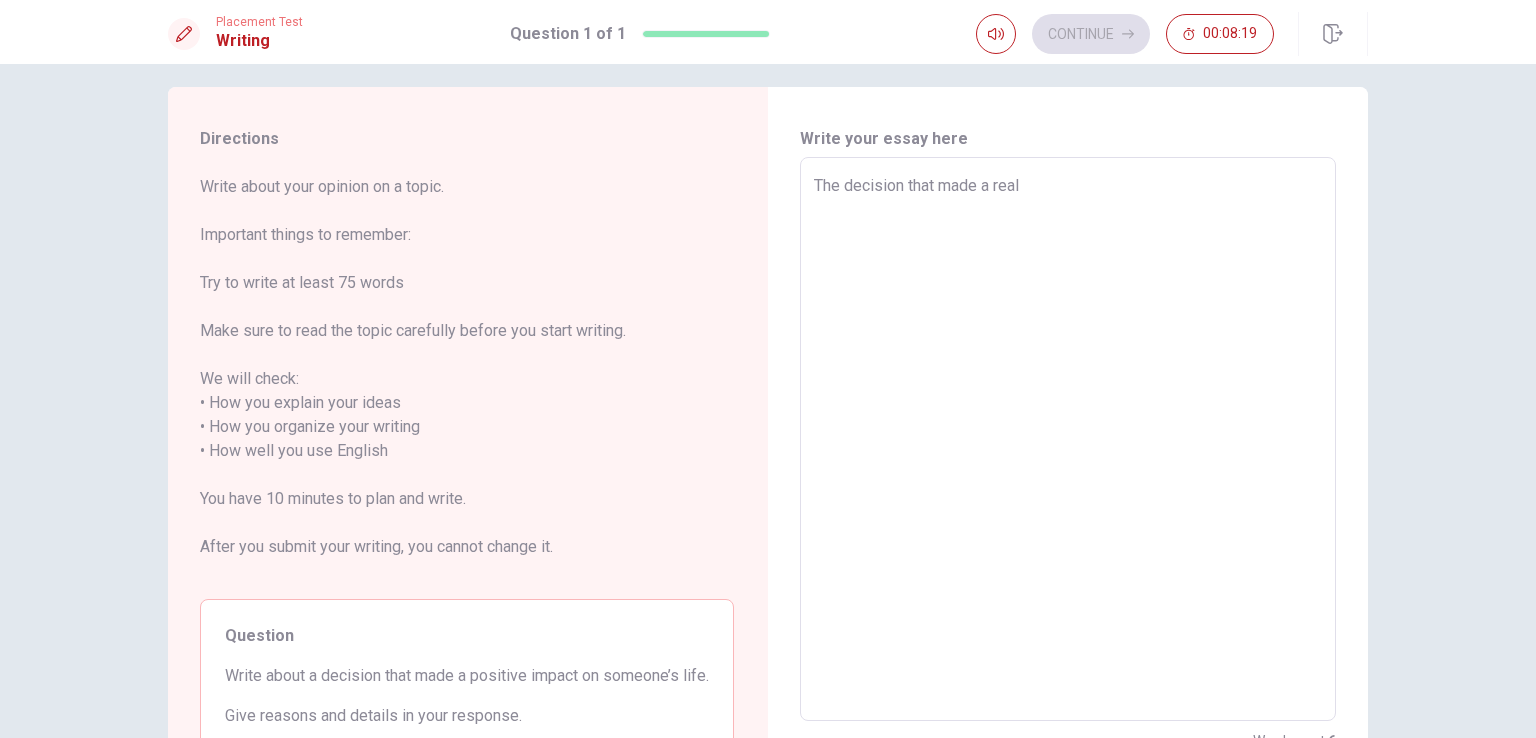 type on "x" 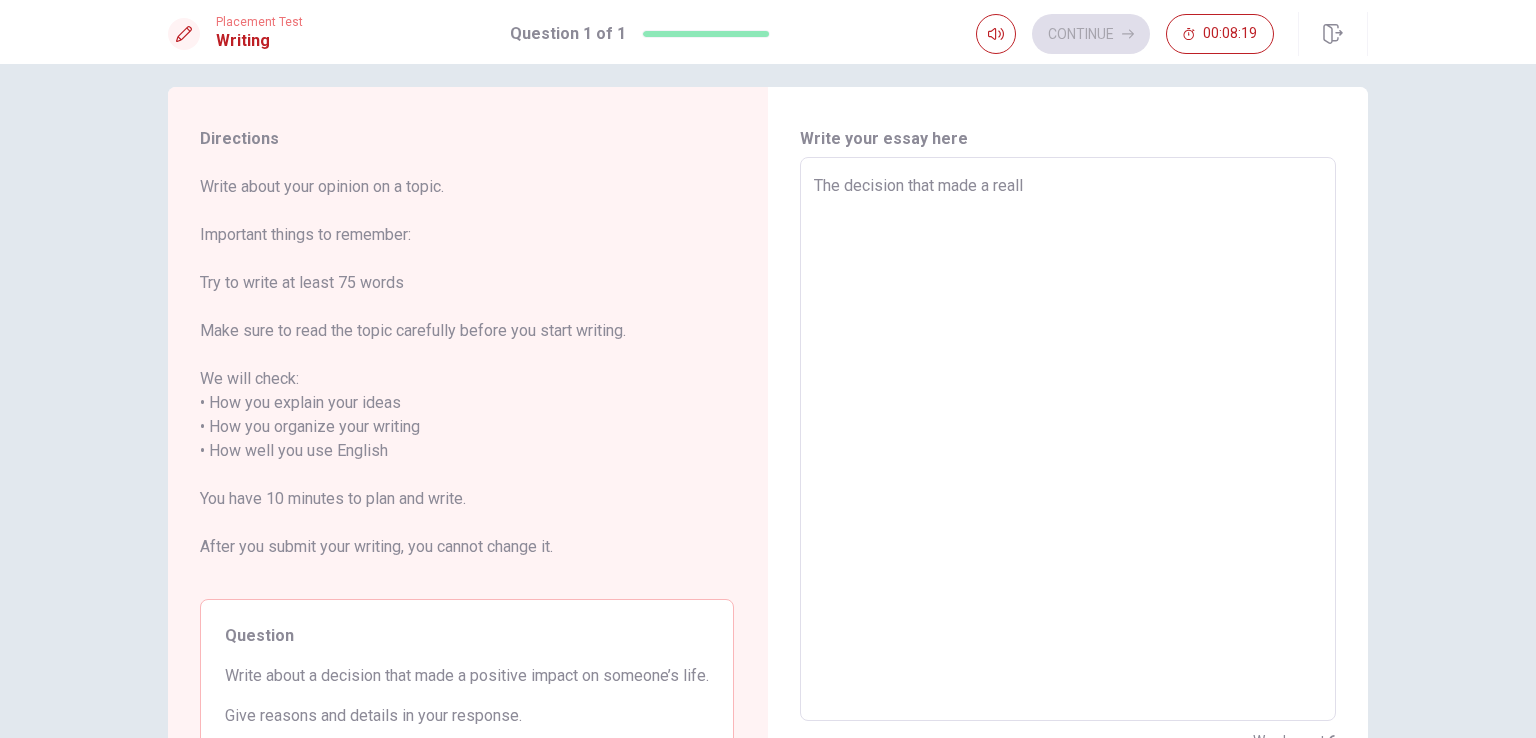 type on "x" 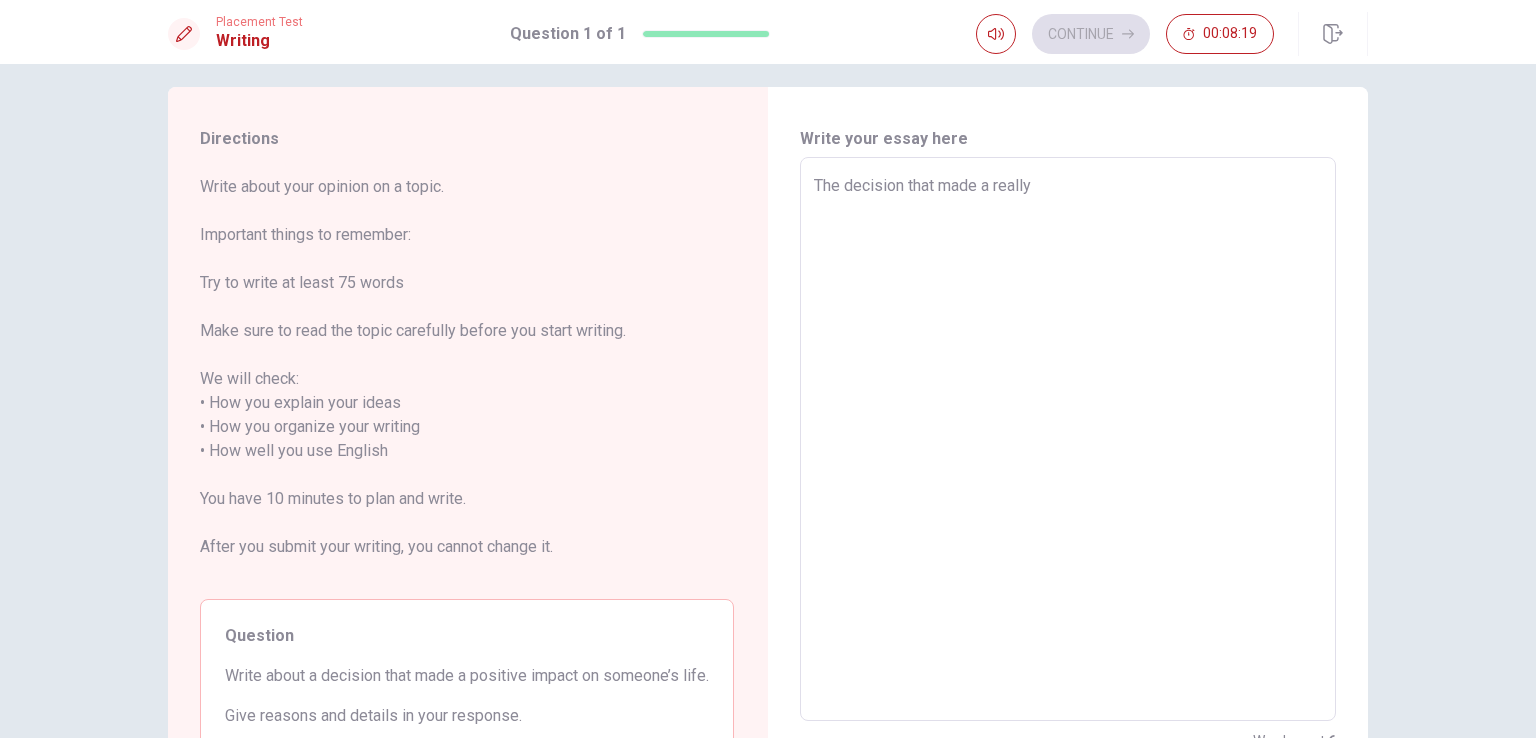 type on "x" 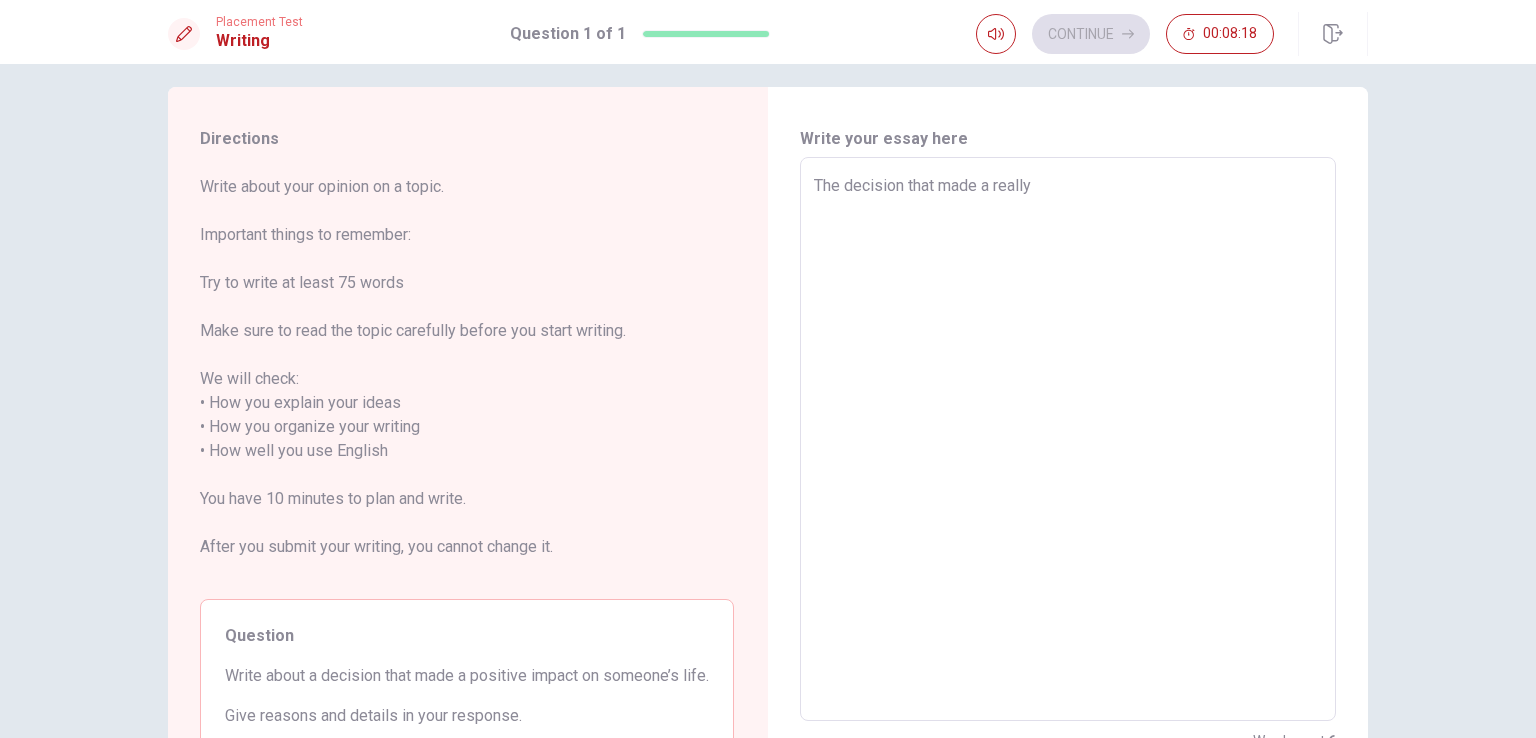 type on "The decision that made a really p" 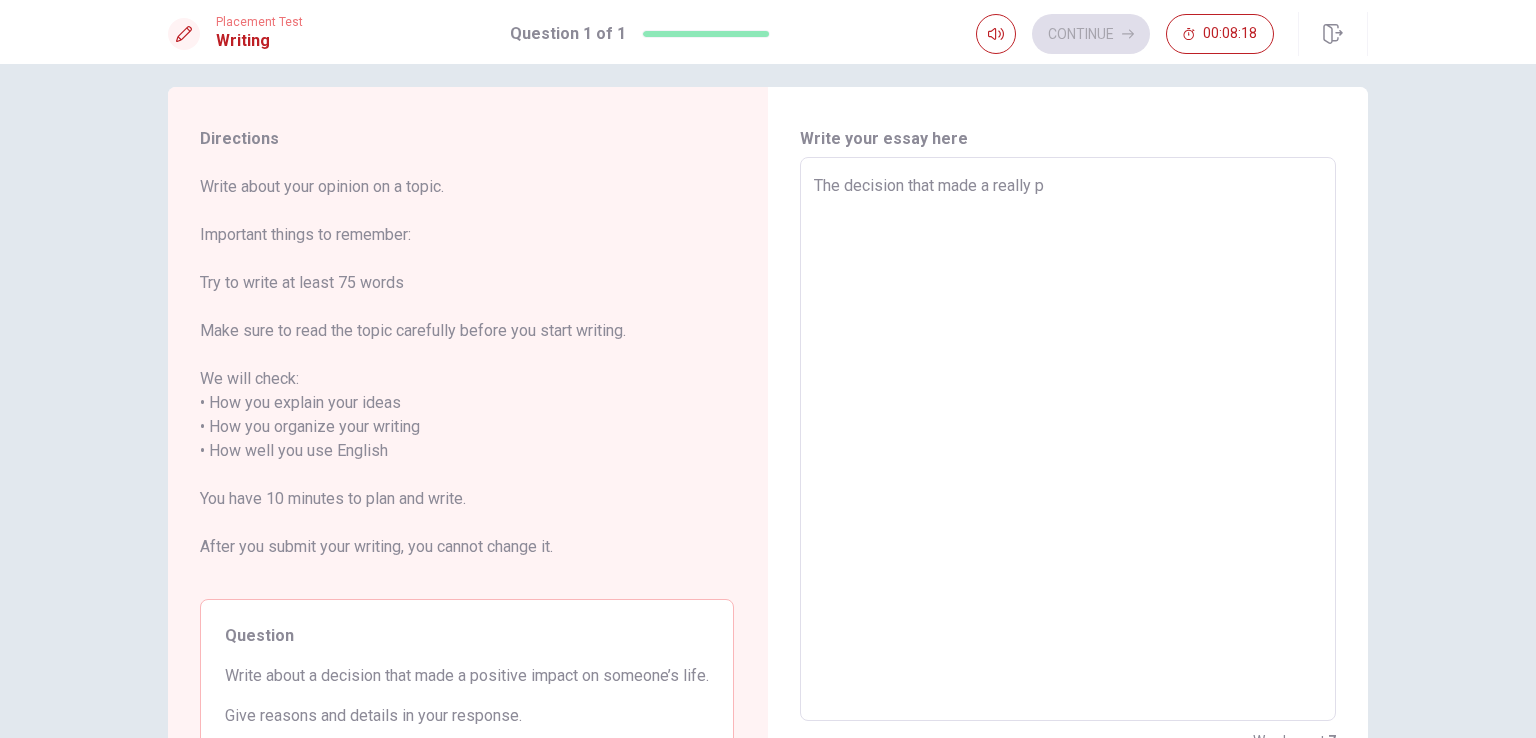 type on "x" 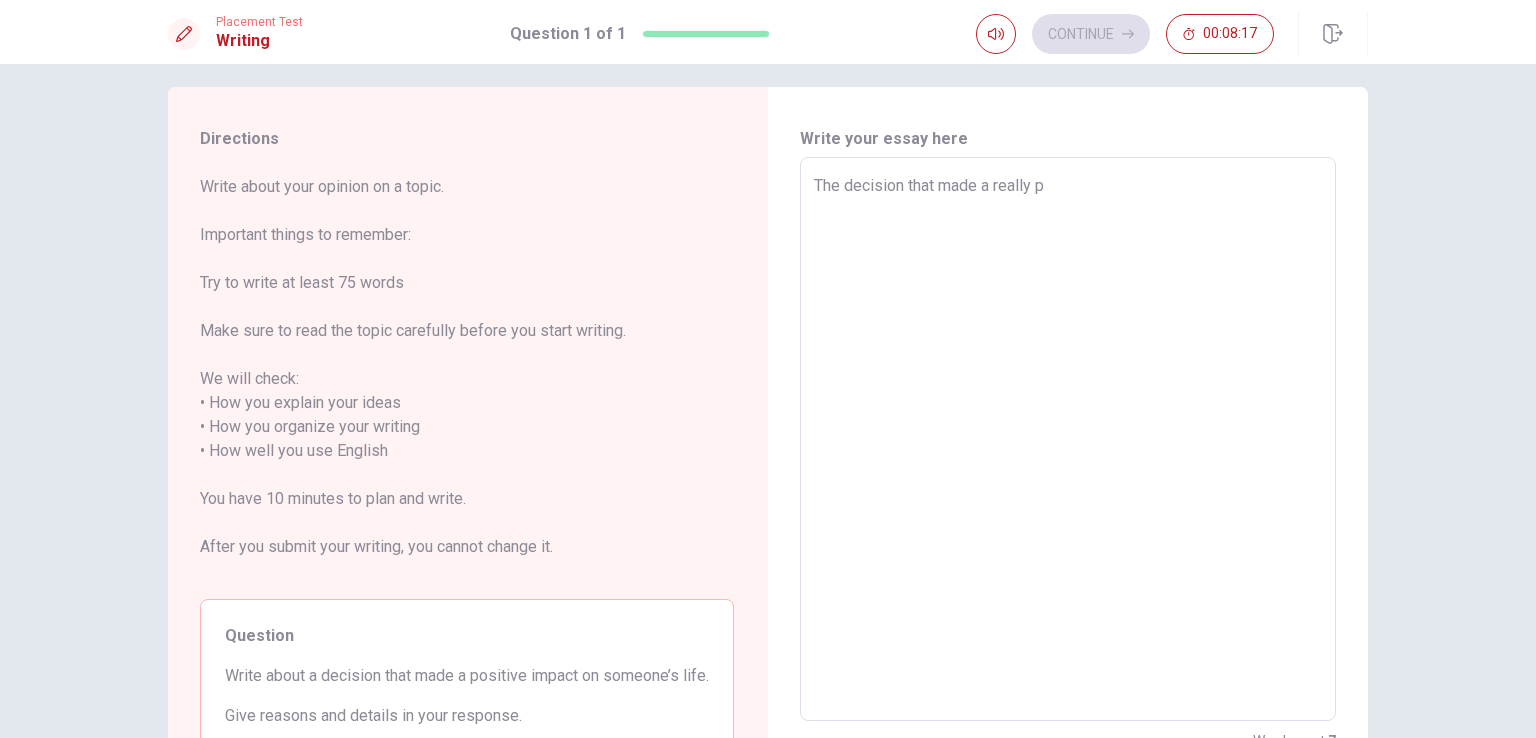 type on "The decision that made a really po" 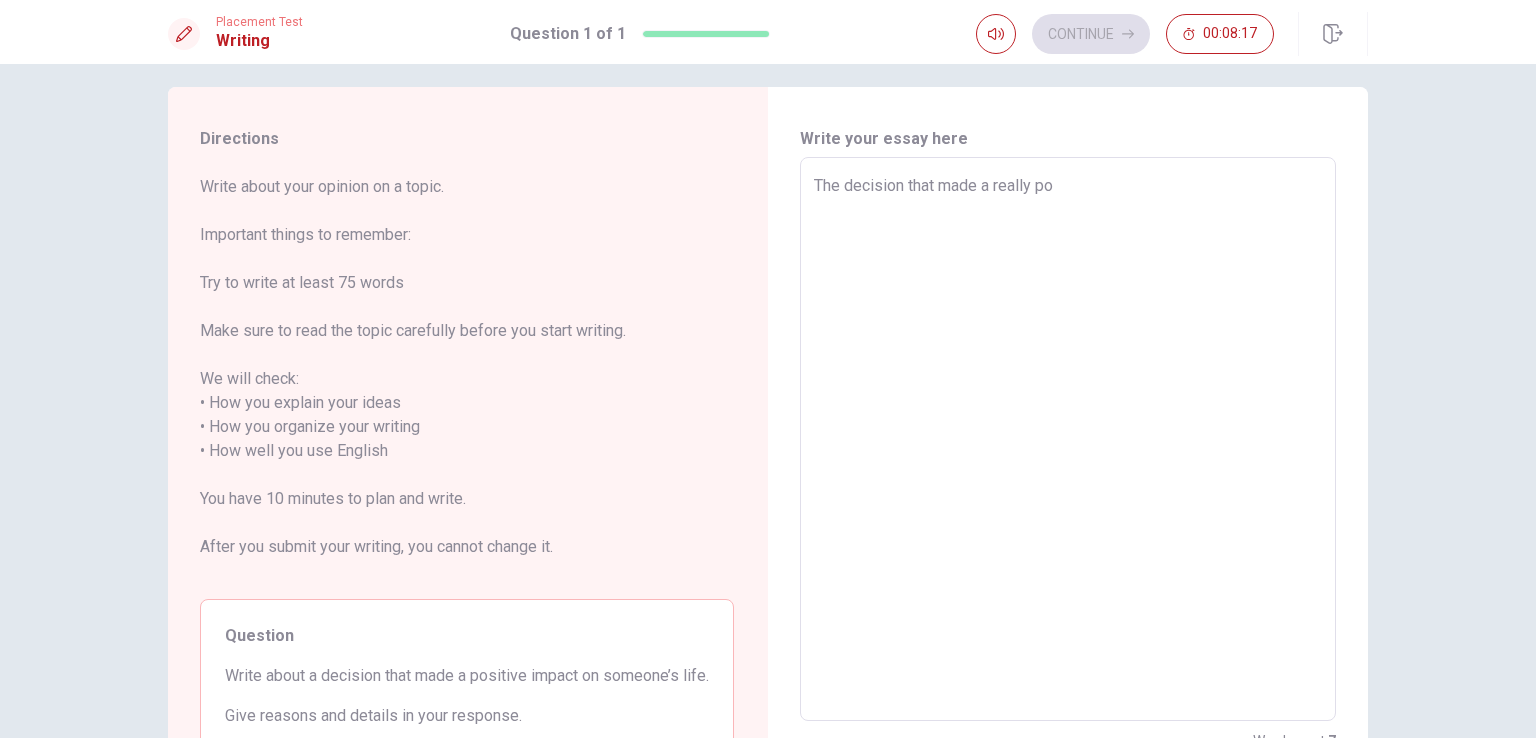 type on "x" 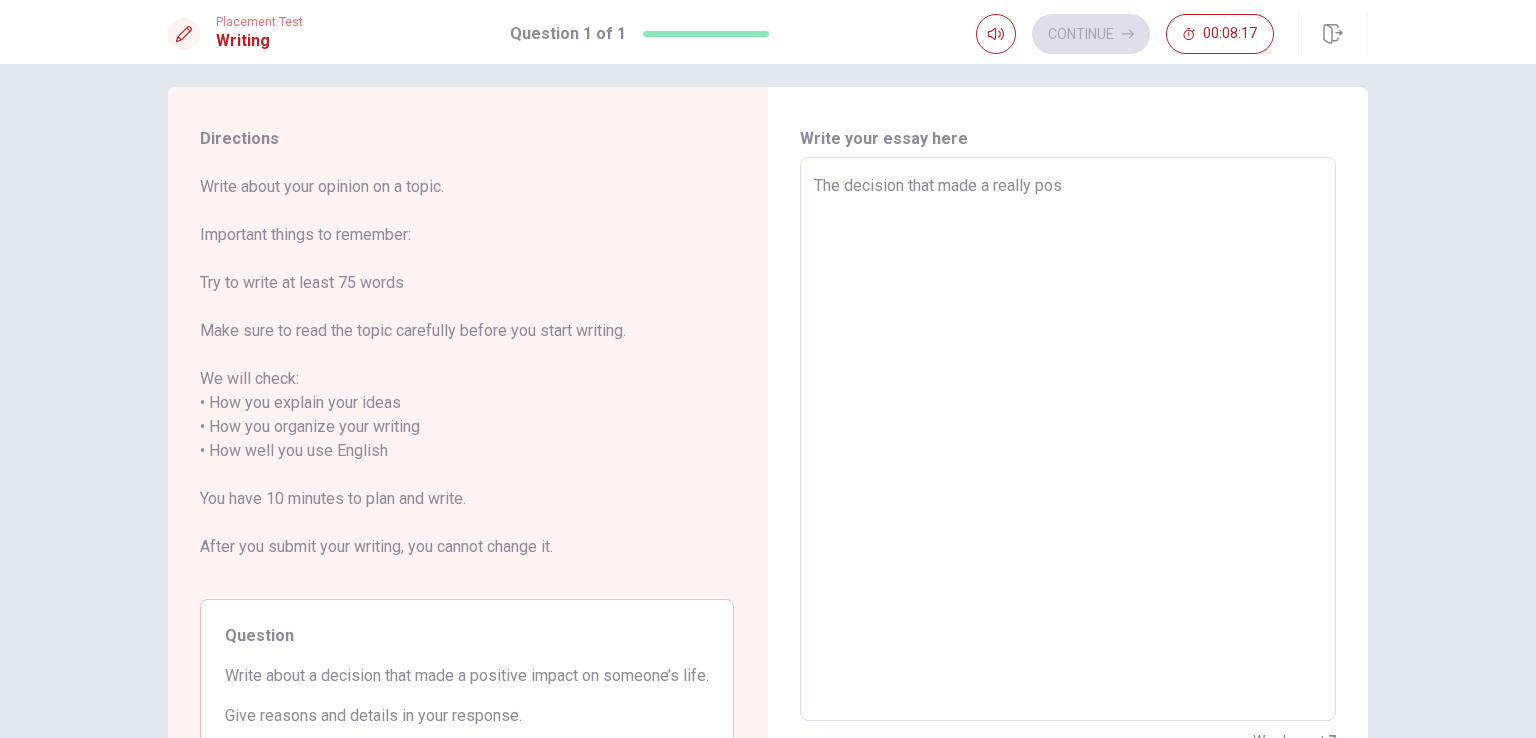 type on "x" 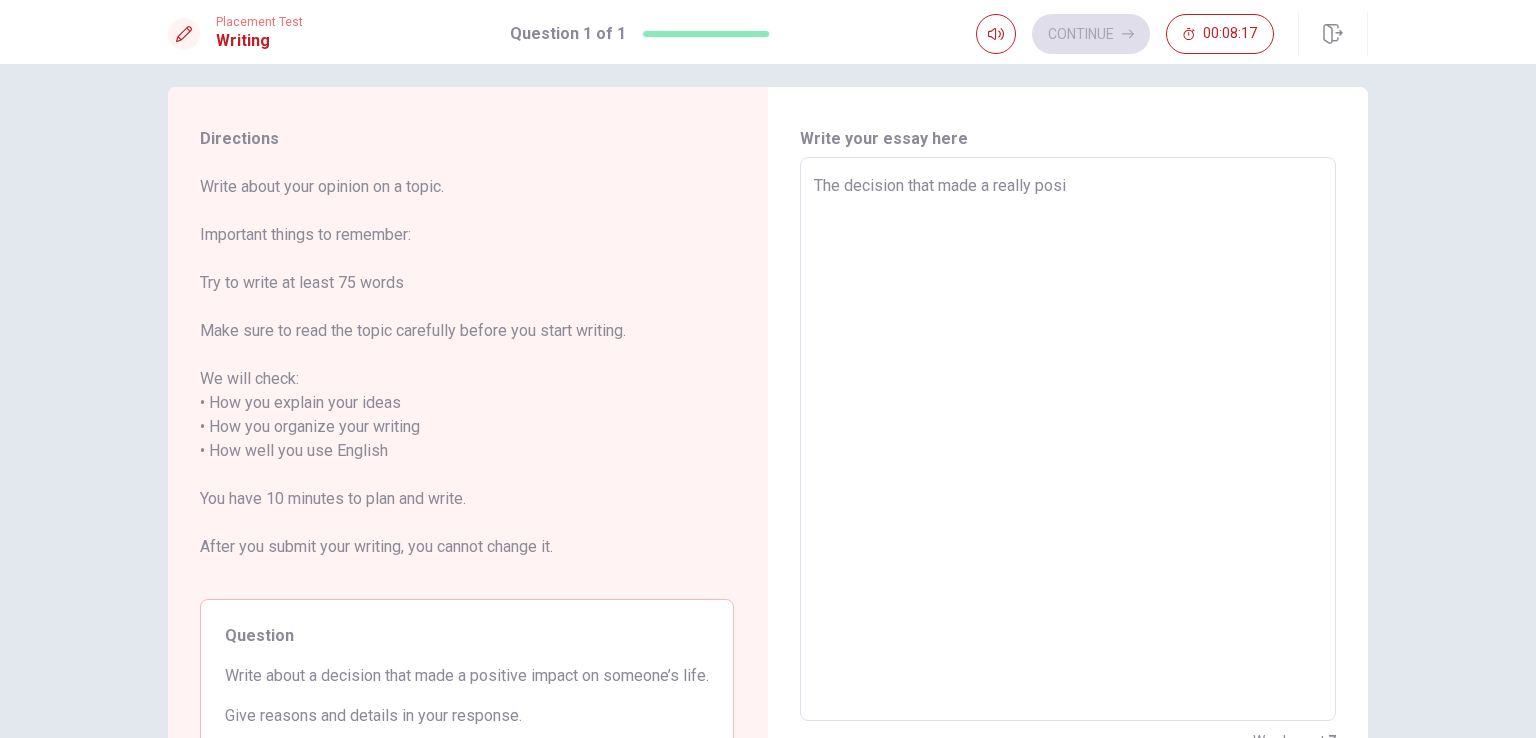 type on "x" 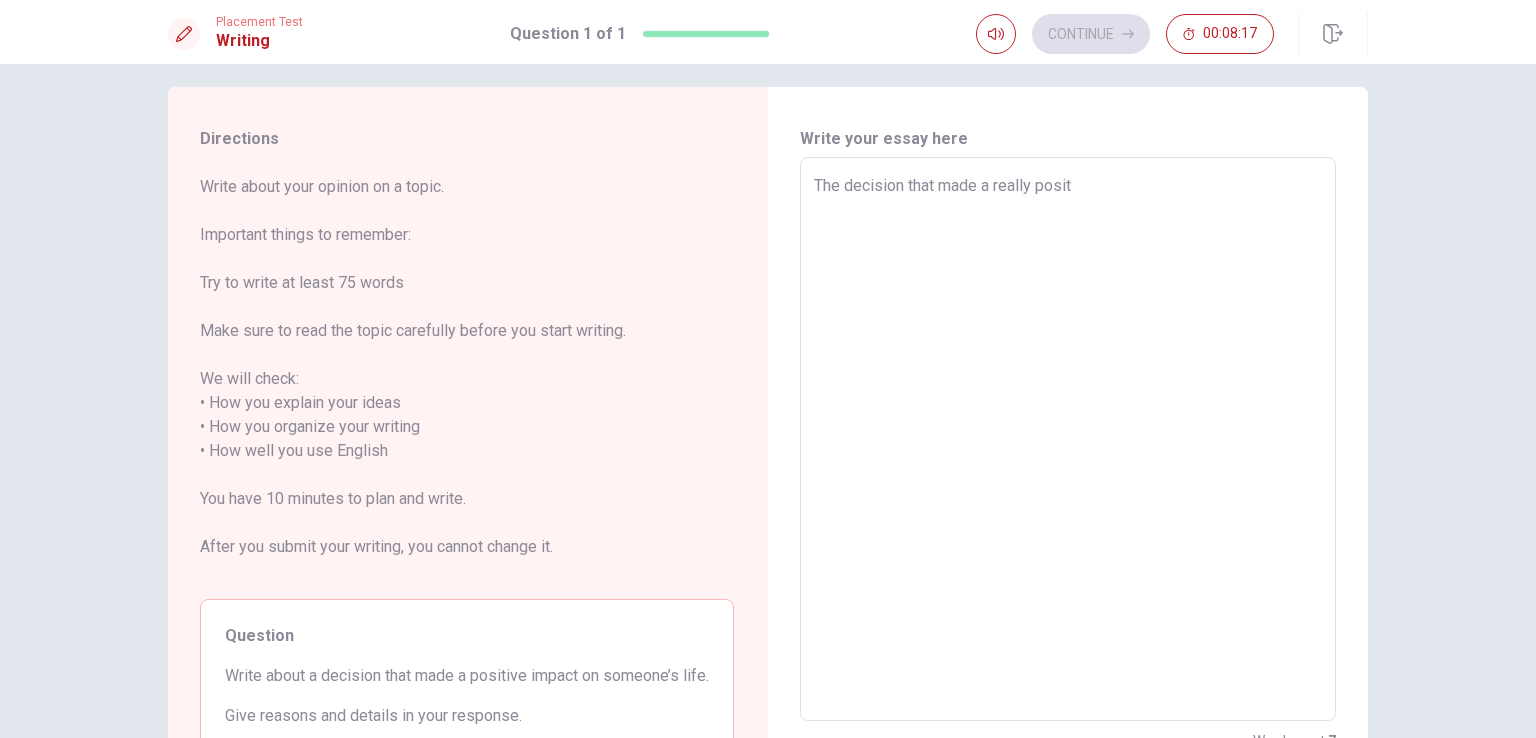 type on "x" 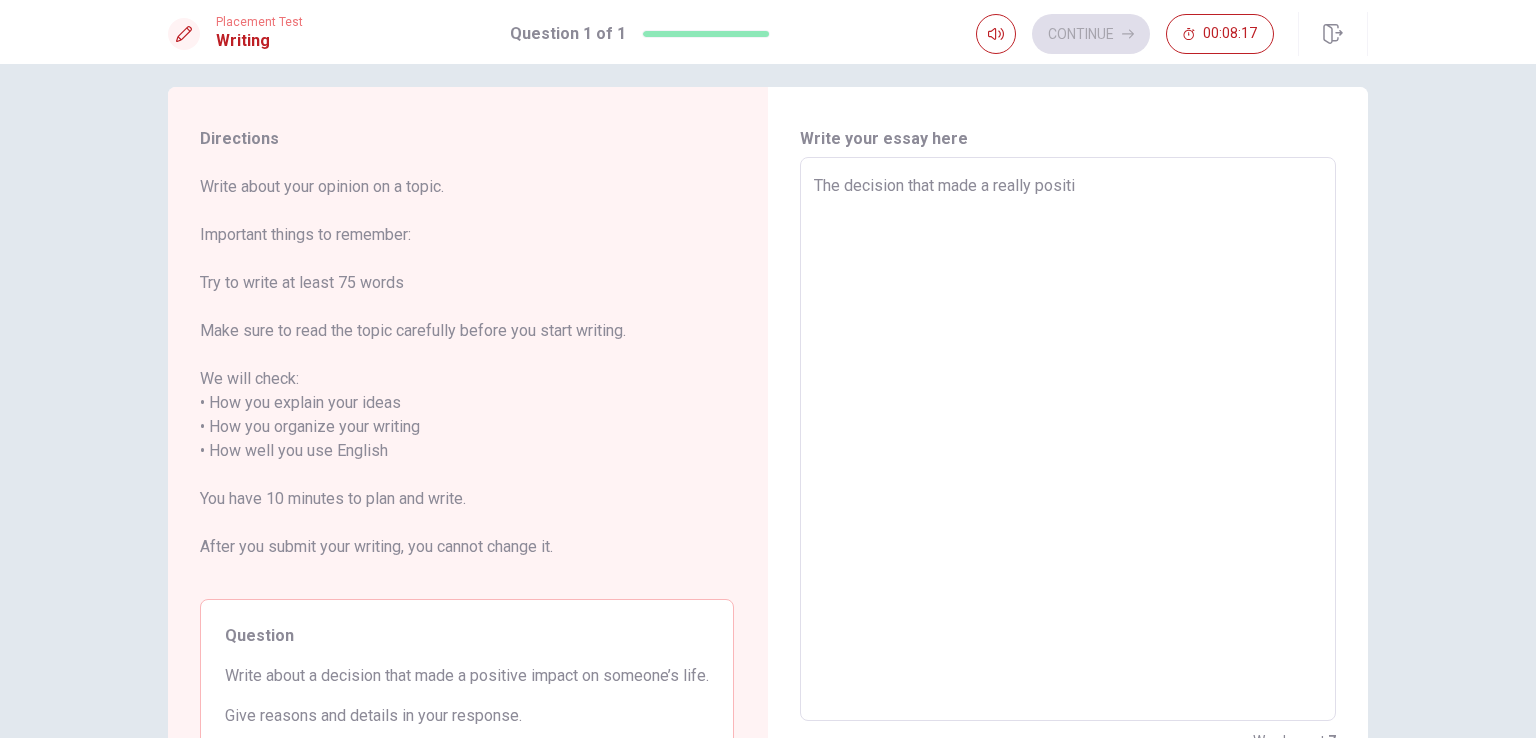 type on "x" 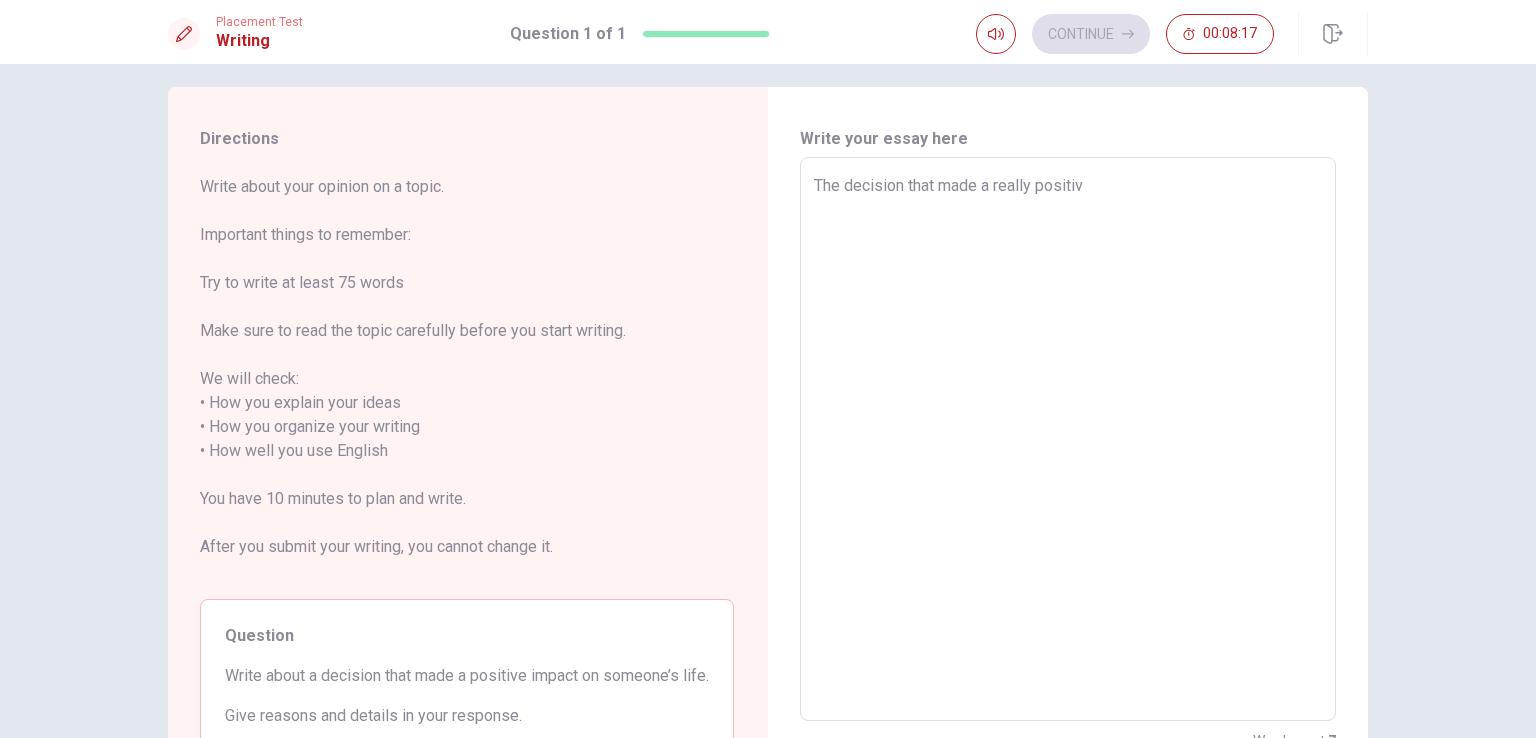 type on "x" 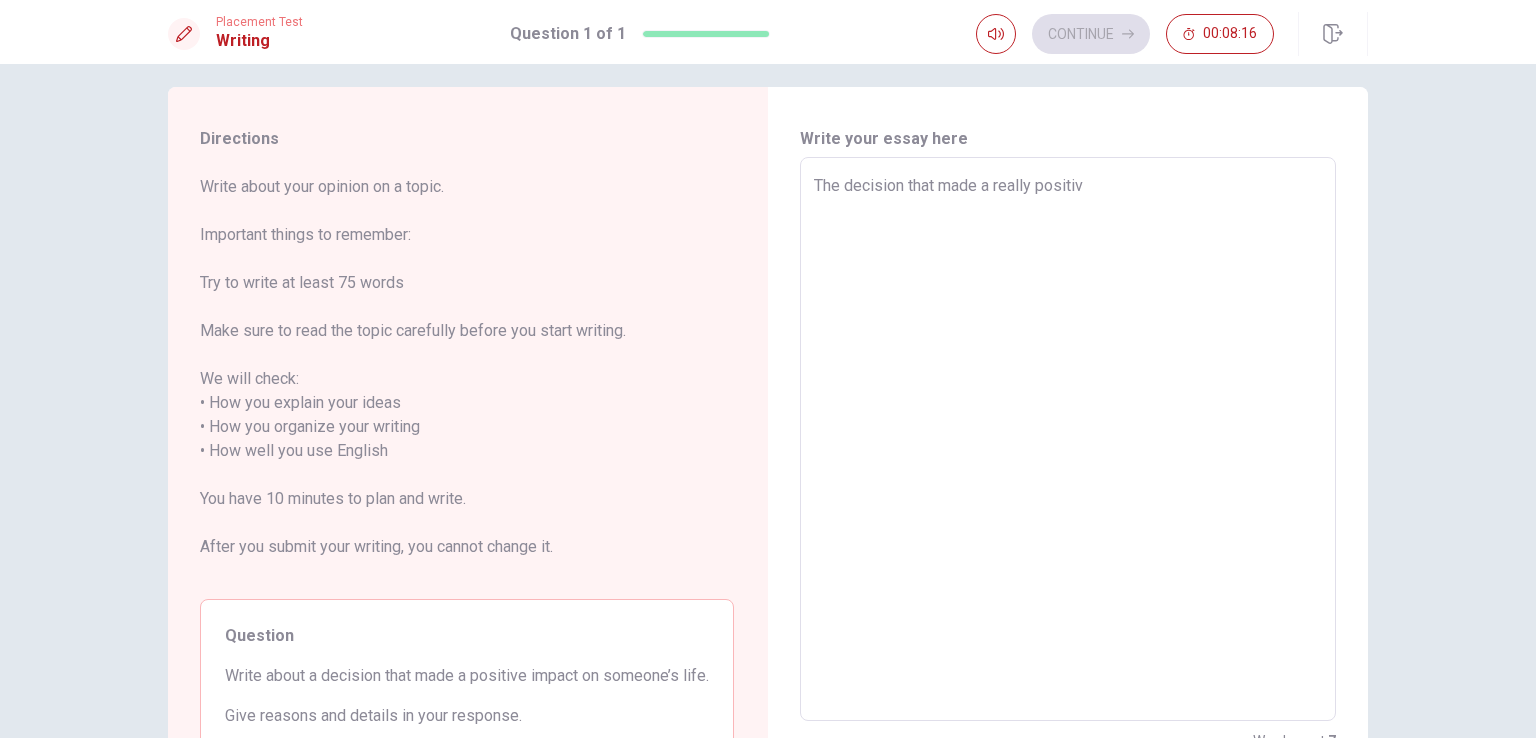 type on "The decision that made a really positive" 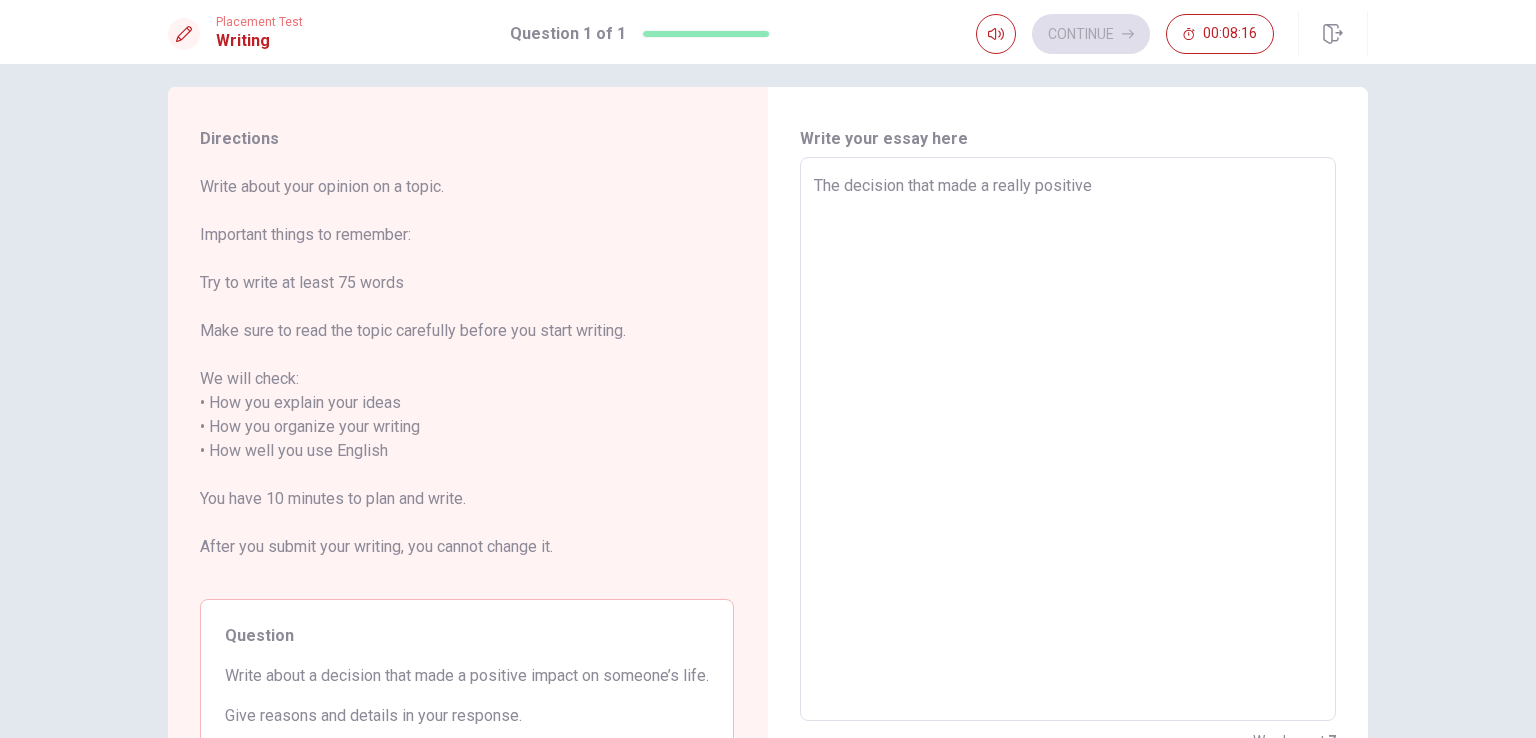 type on "x" 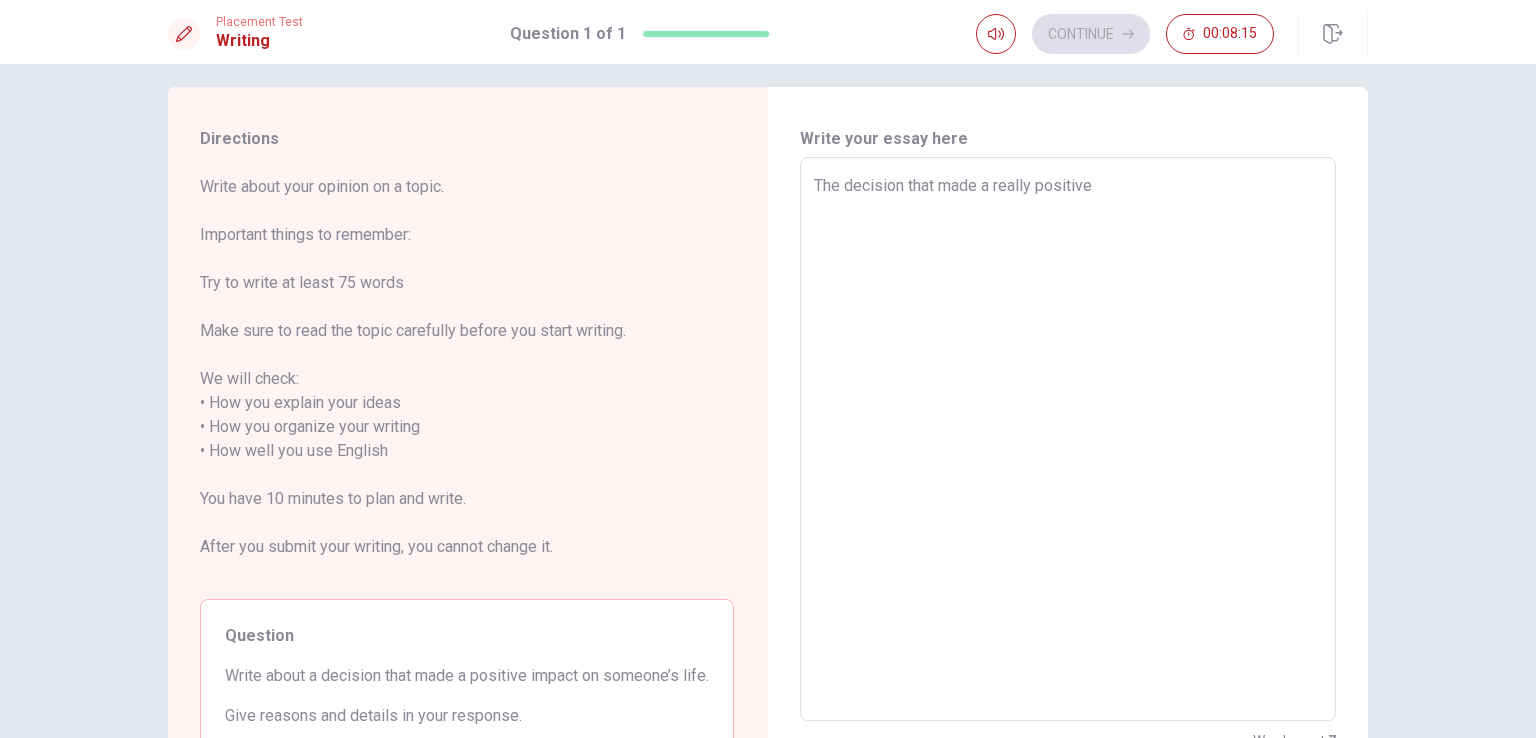 type on "The decision that made a really positive o" 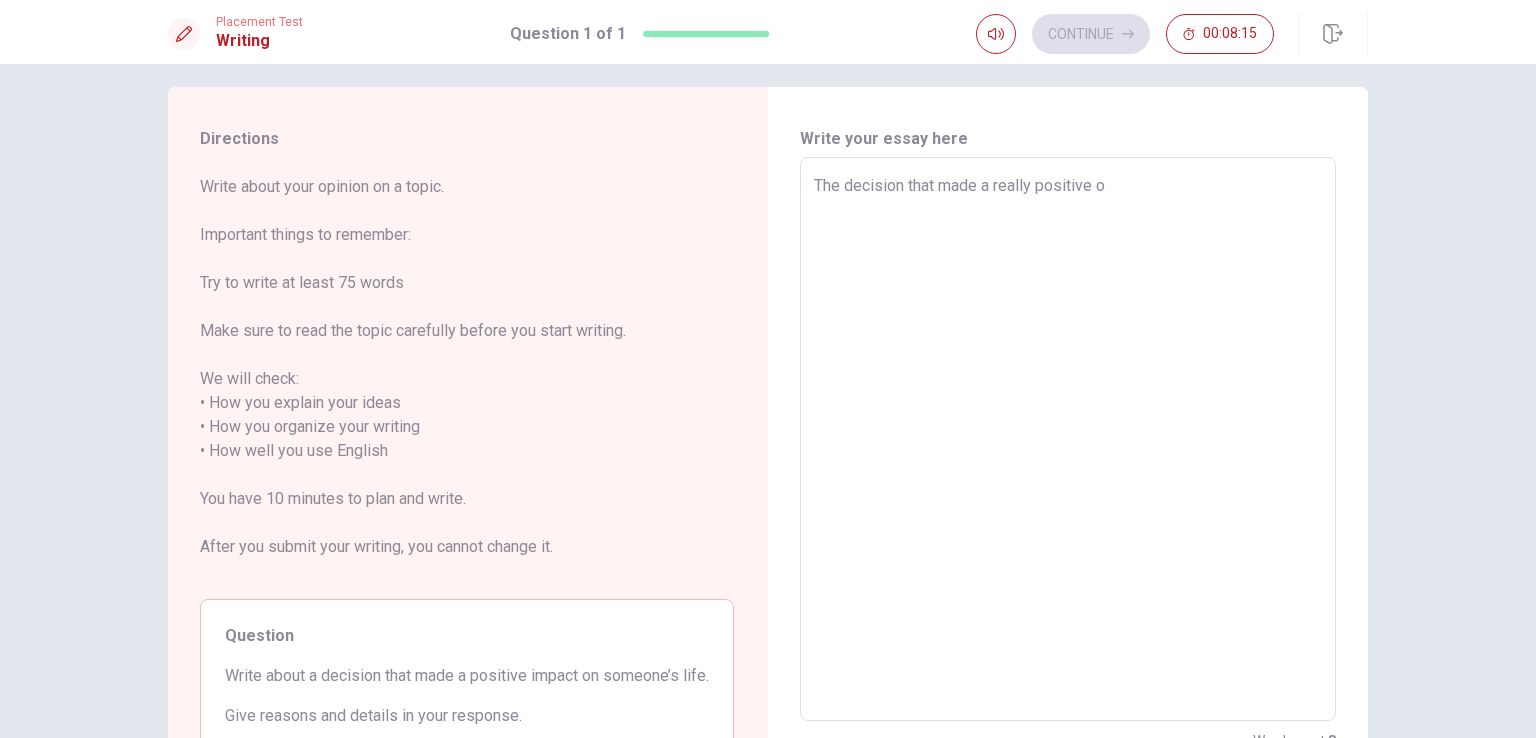 type on "x" 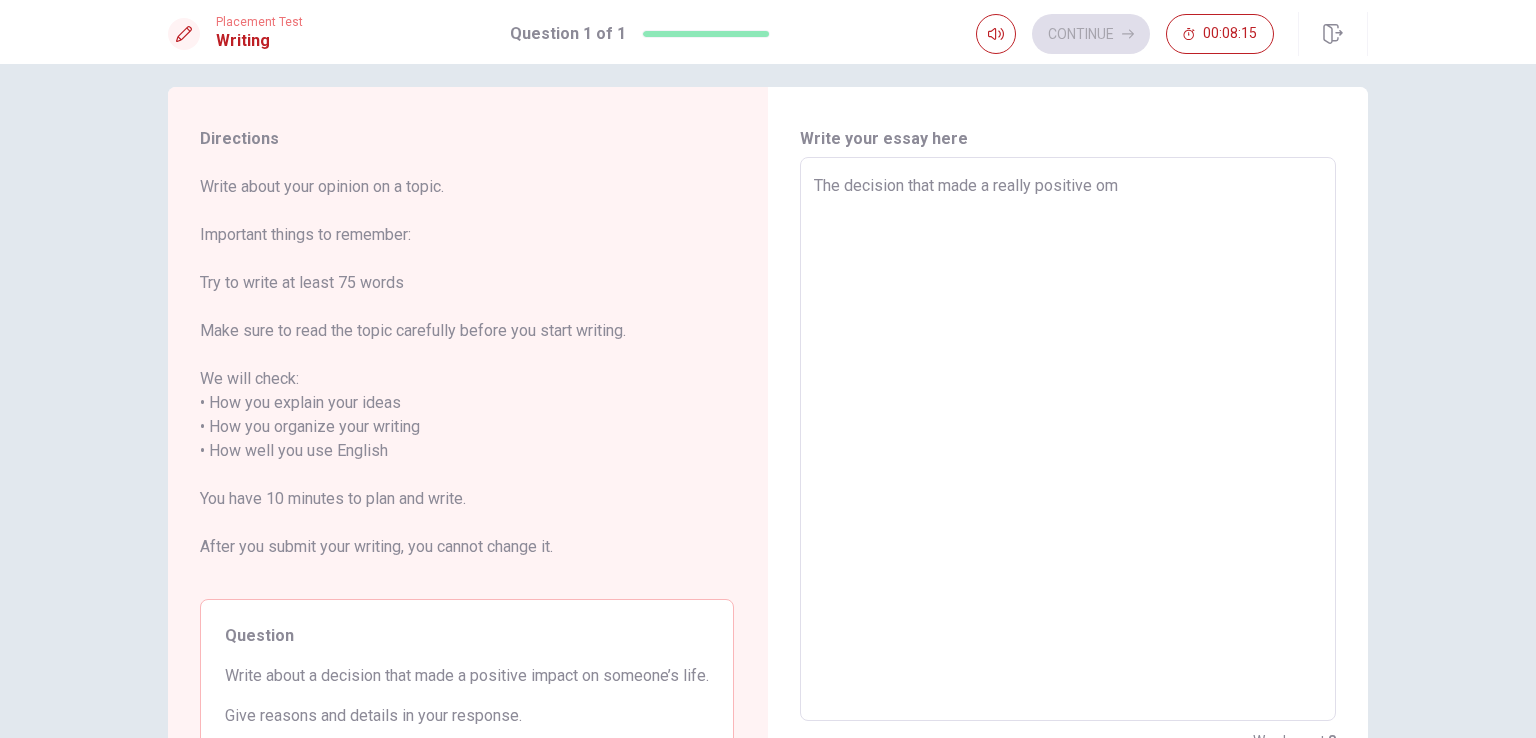 type on "x" 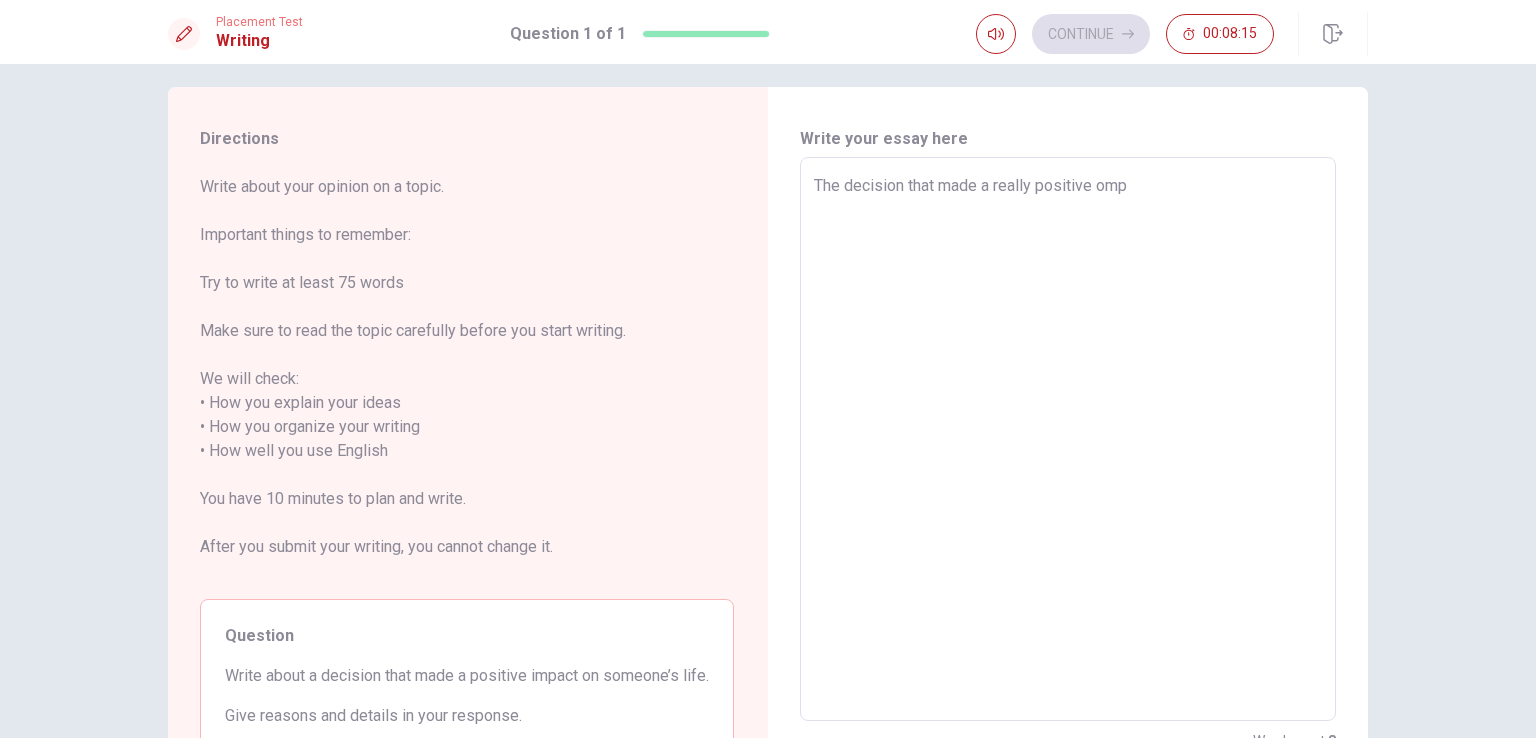 type on "x" 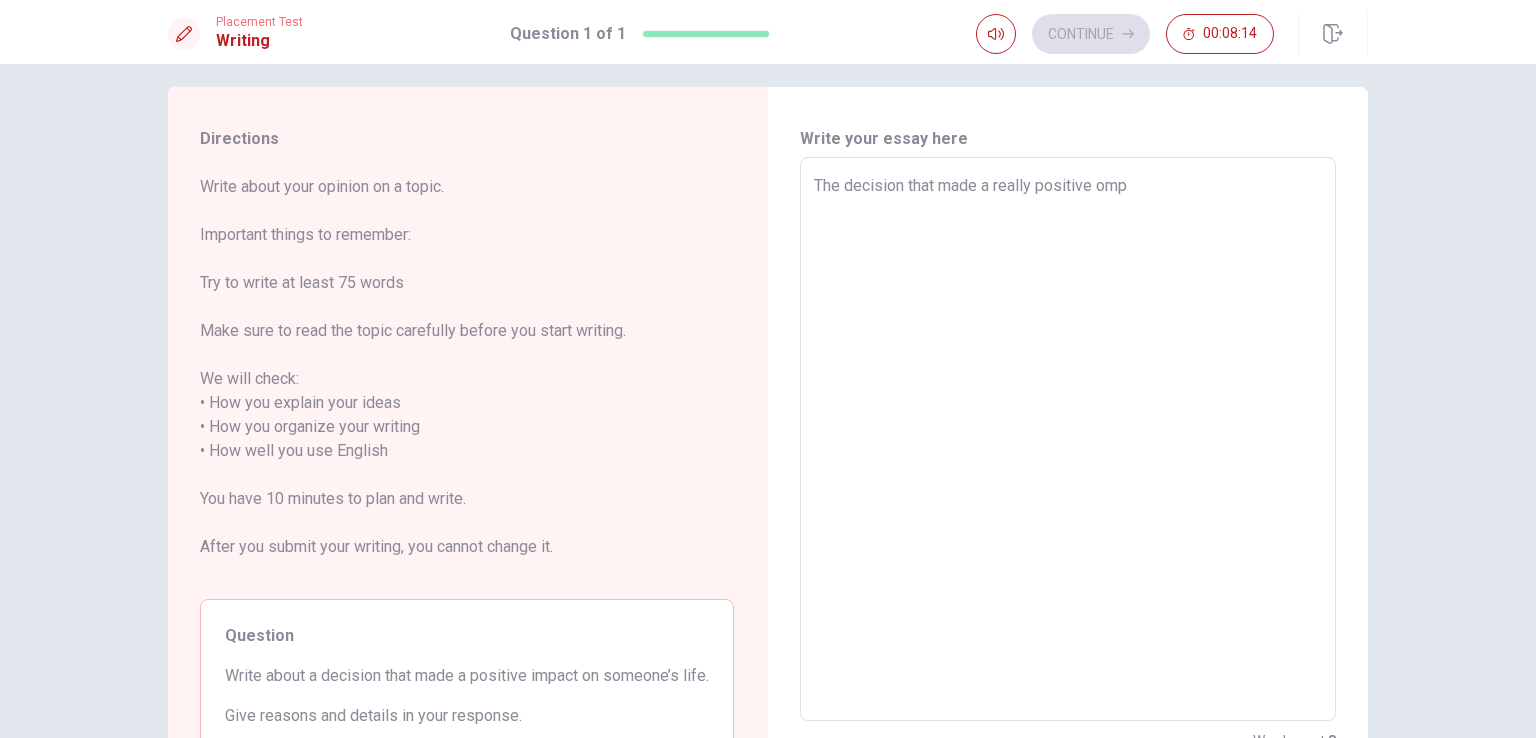 type on "The decision that made a really positive ompa" 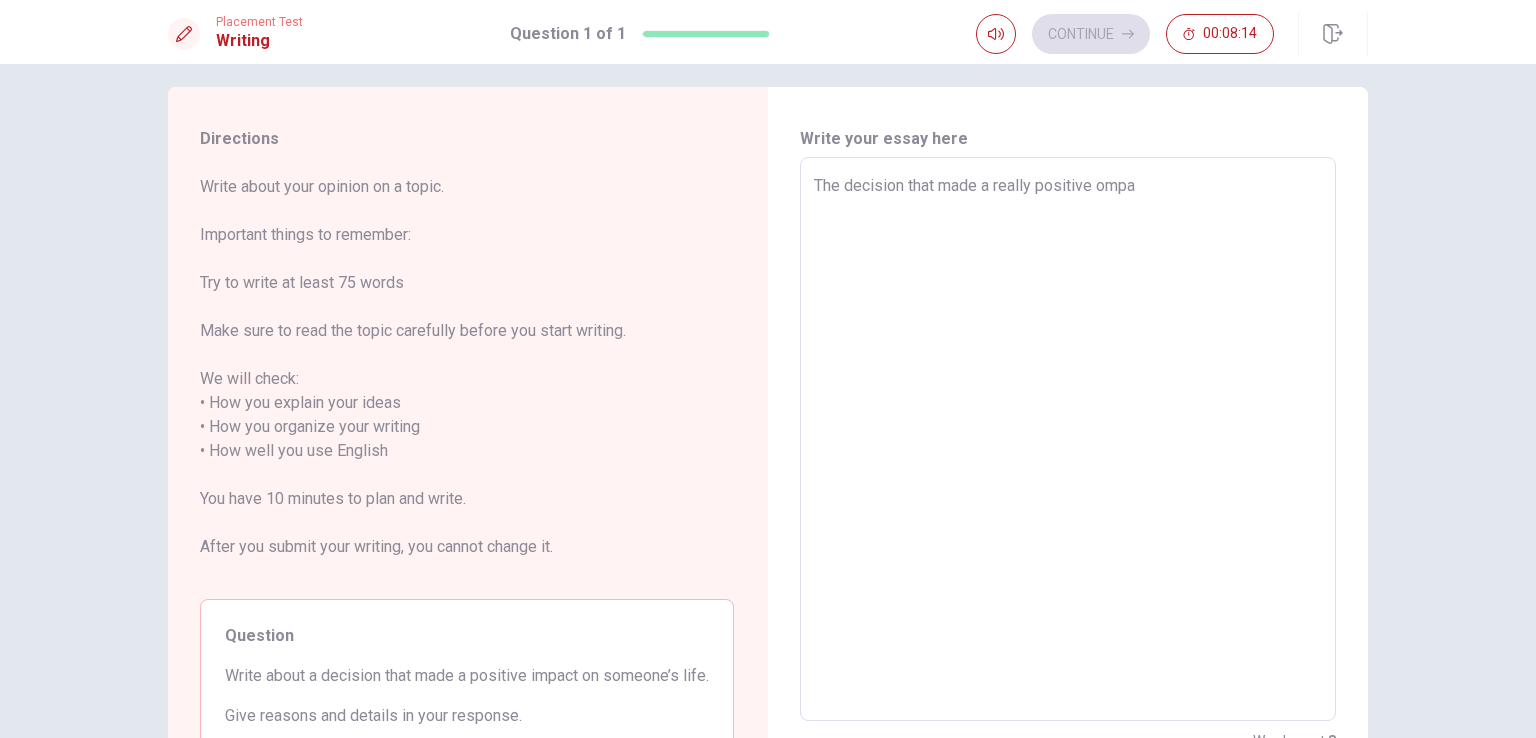 type on "x" 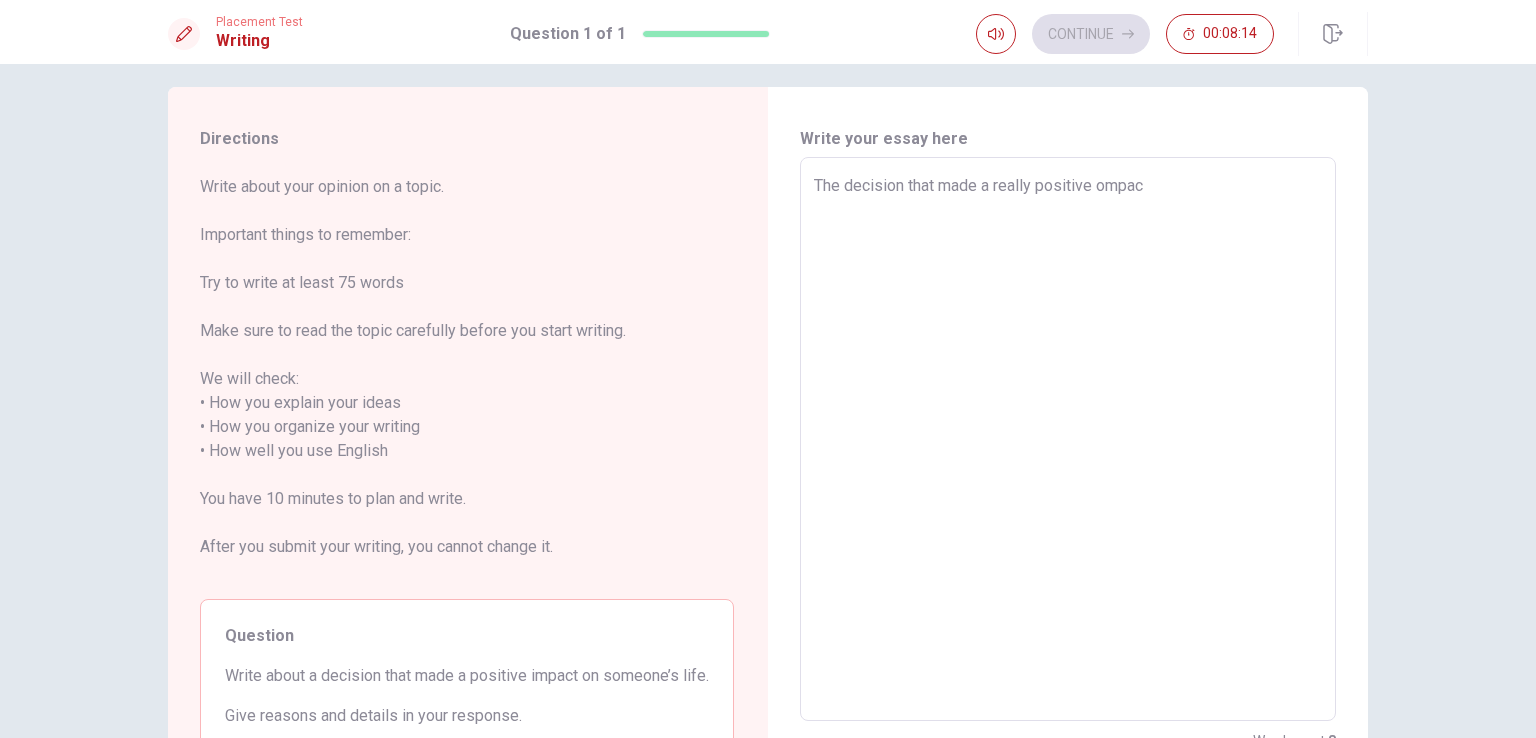 type on "x" 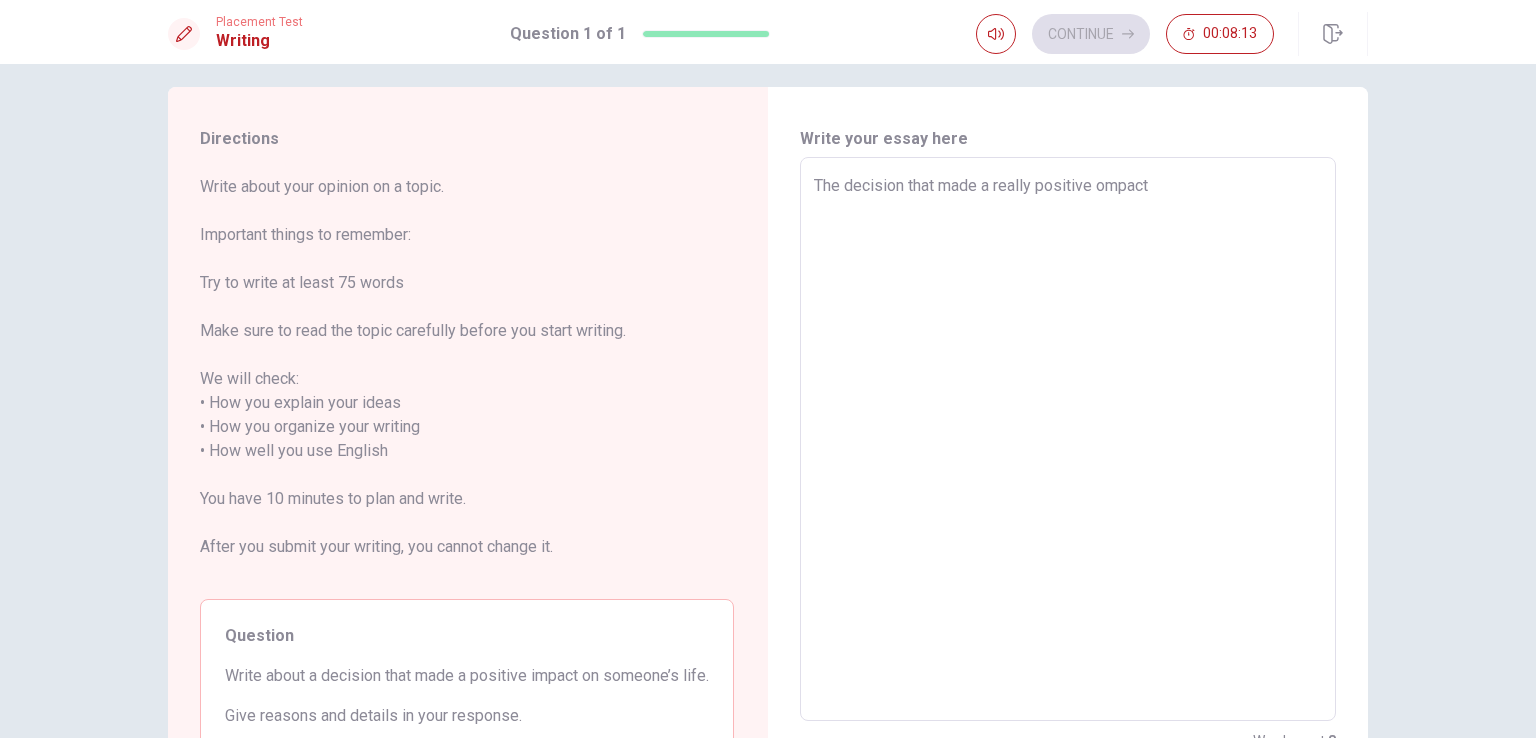 type on "x" 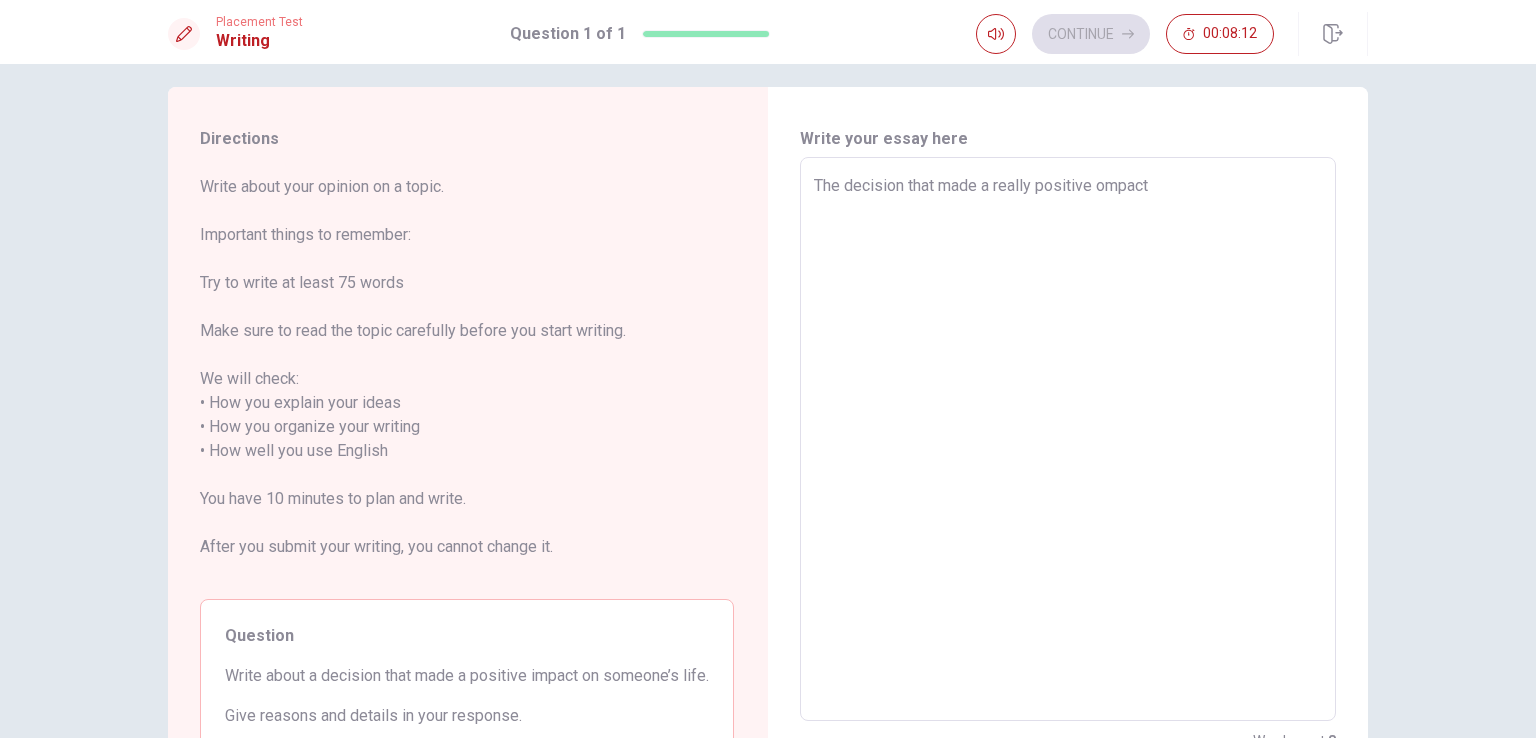 type on "The decision that made a really positive ompac" 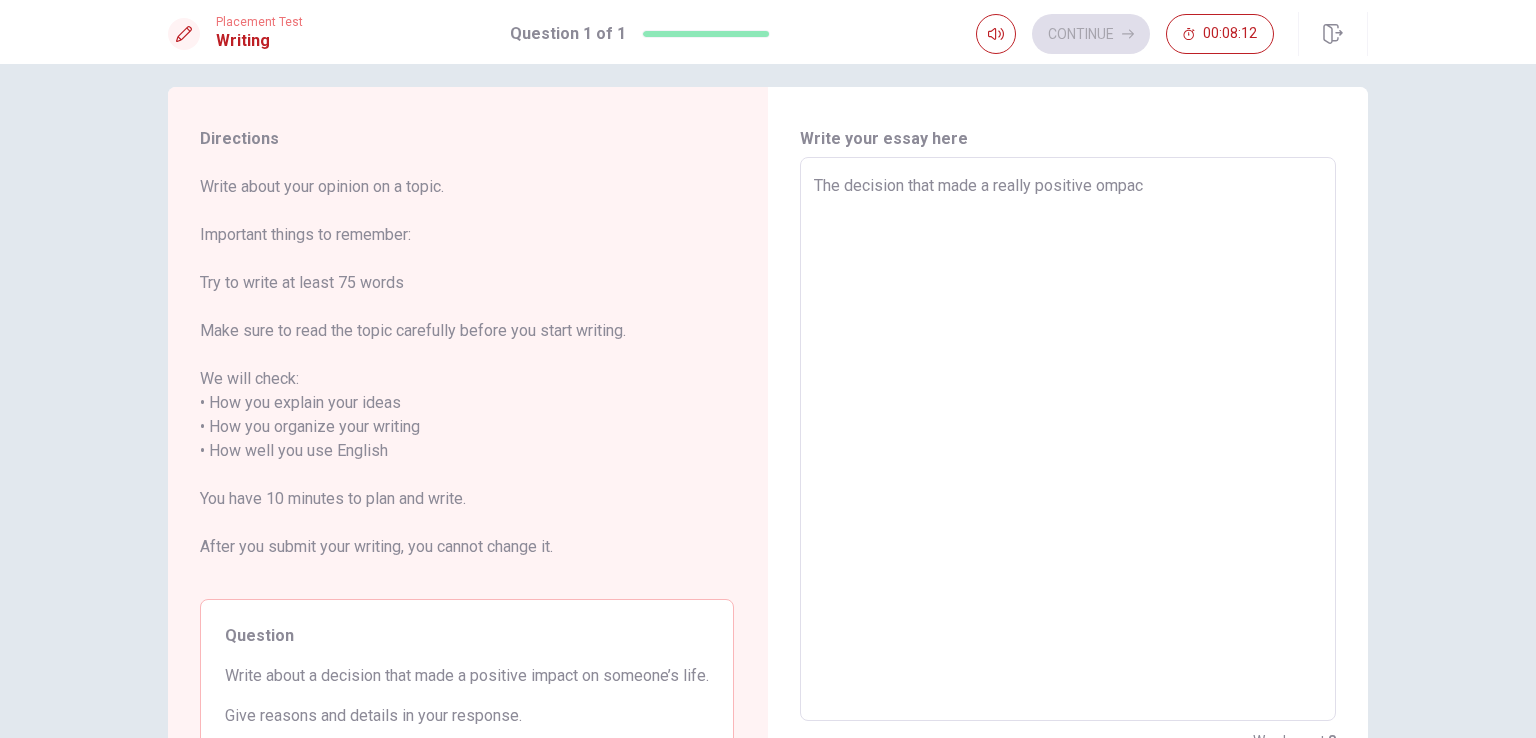 type on "x" 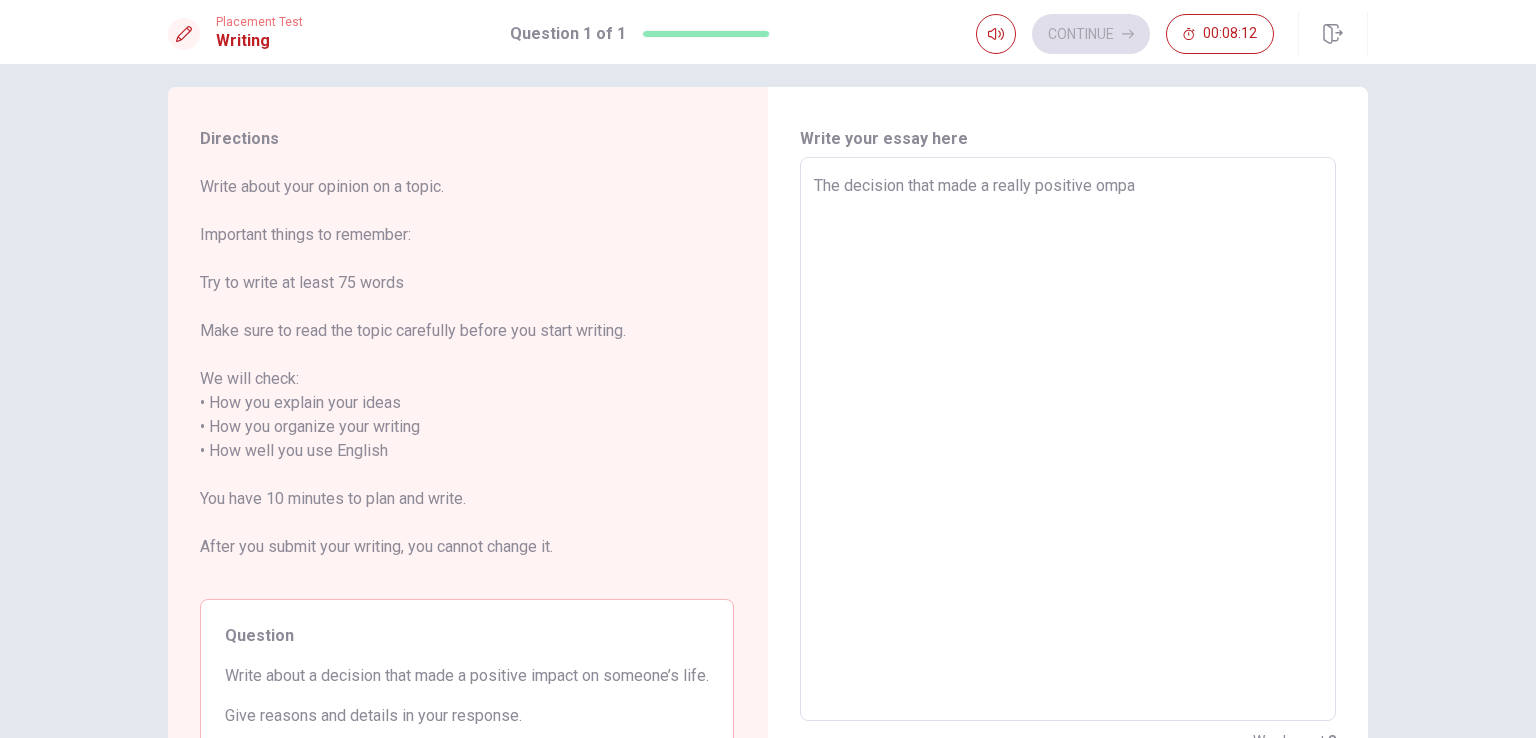 type on "x" 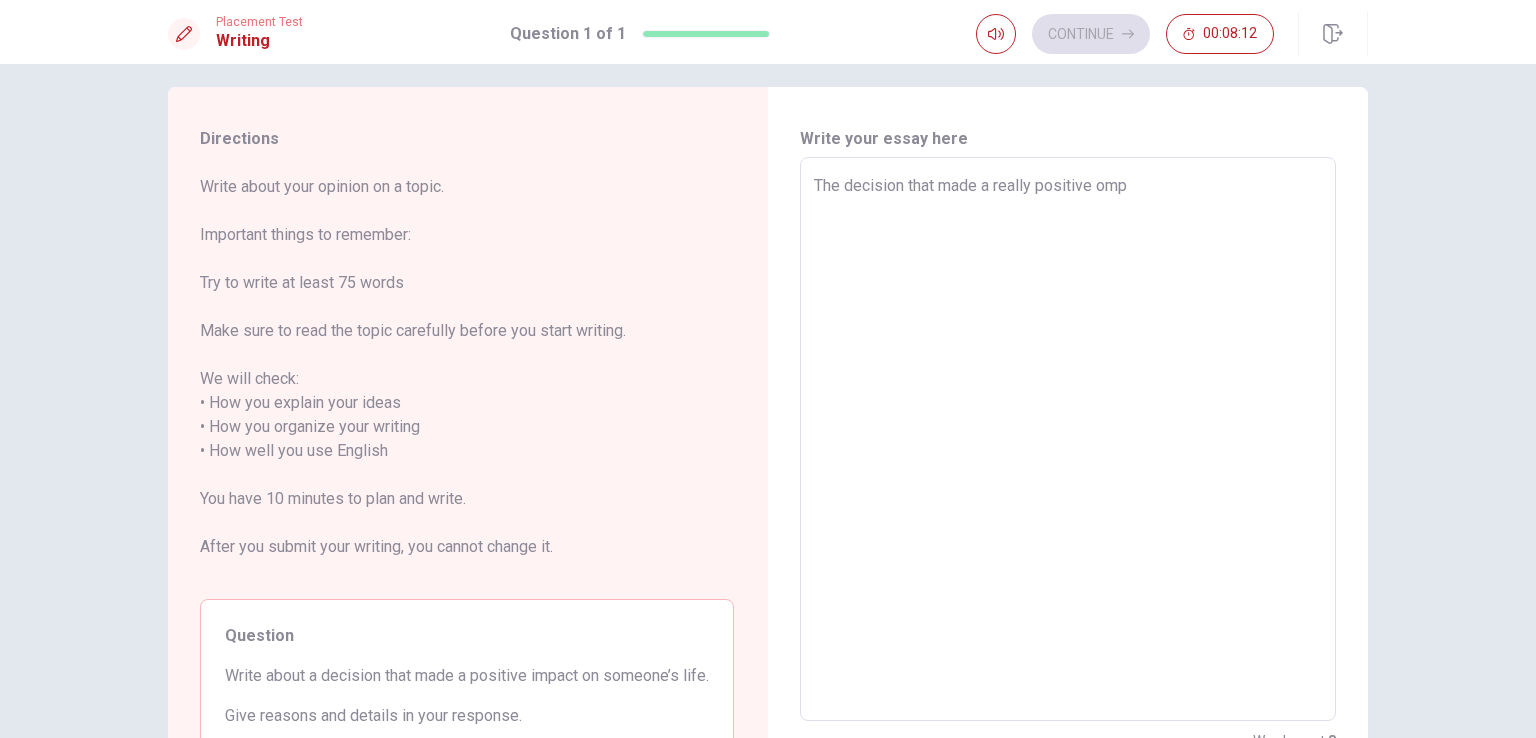type on "x" 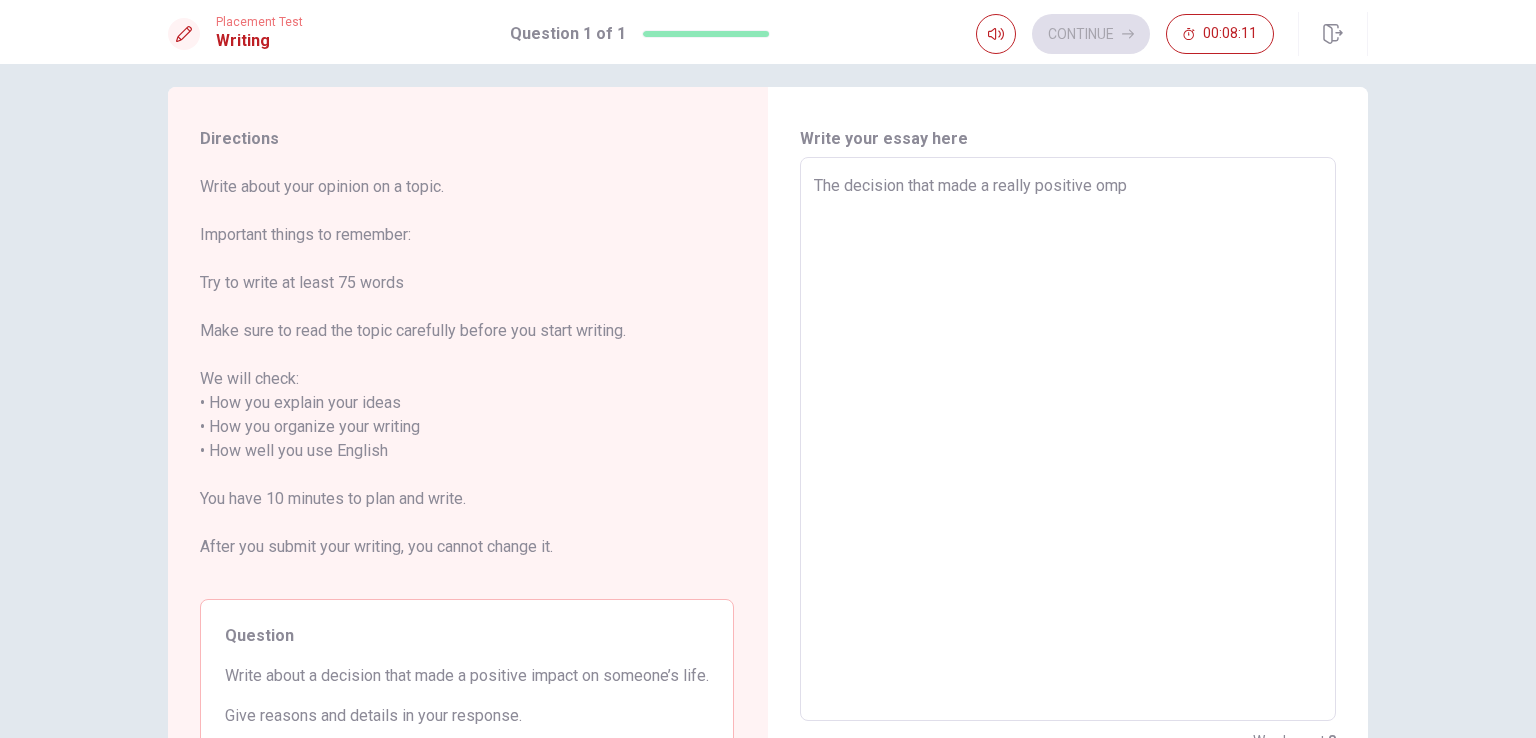 type on "The decision that made a really positive om" 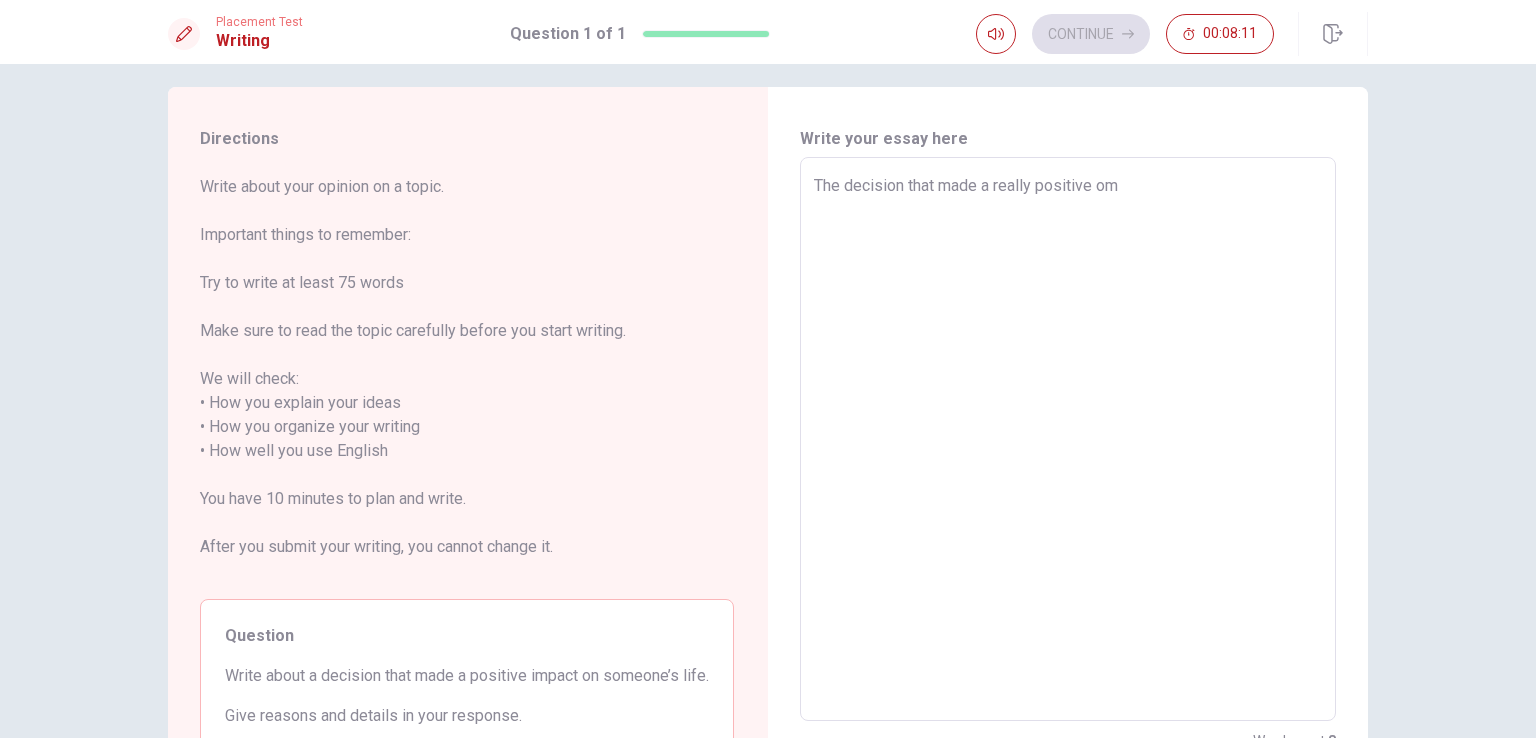 type on "x" 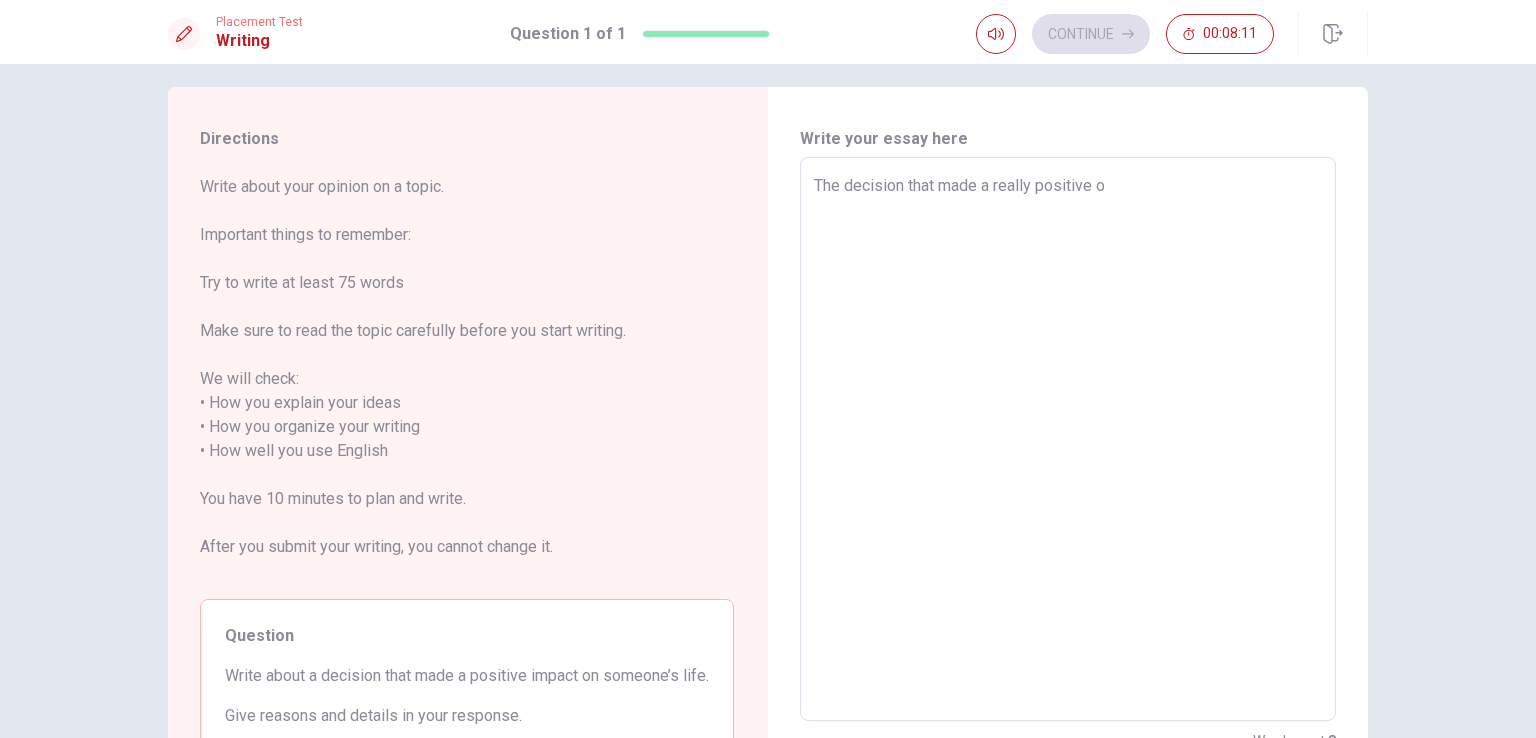 type on "x" 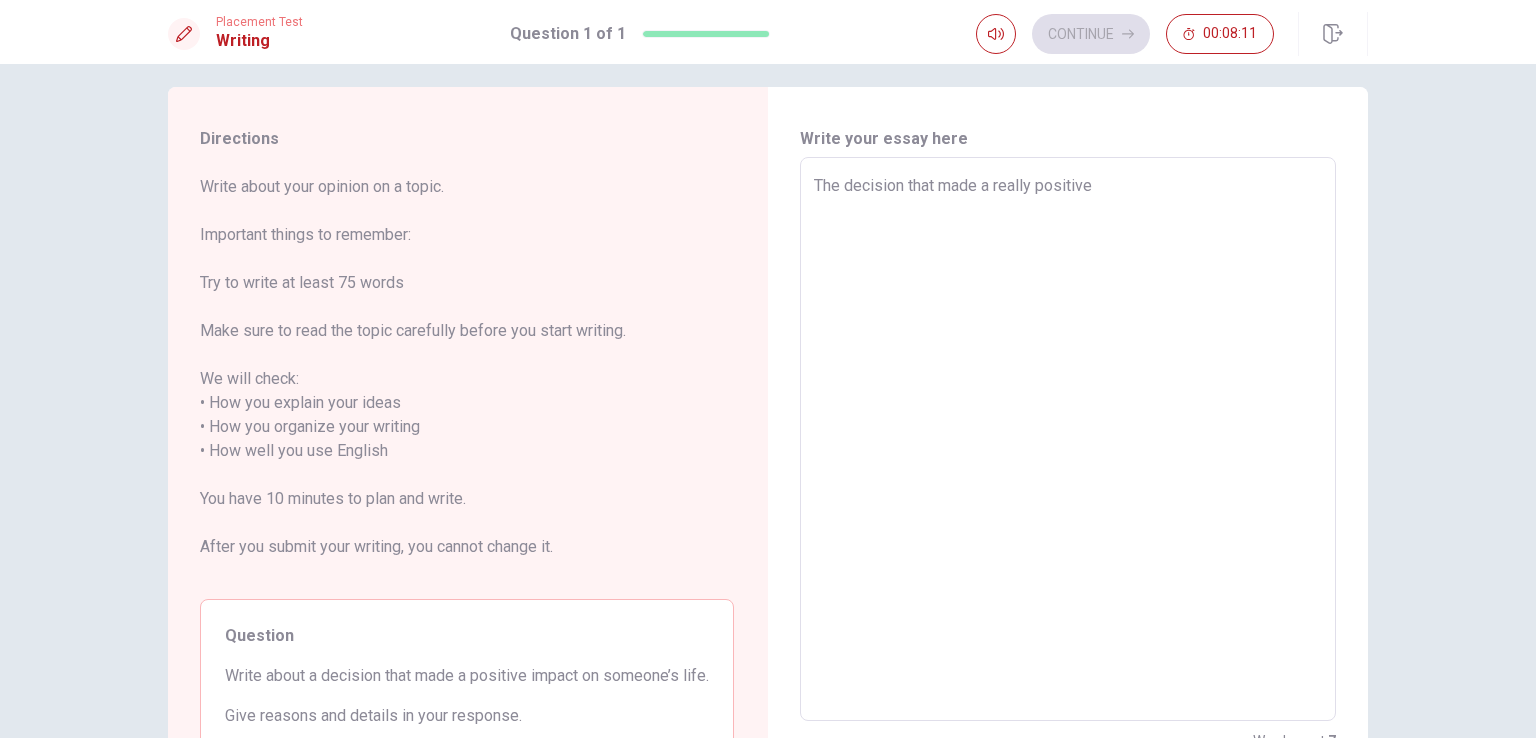 type on "x" 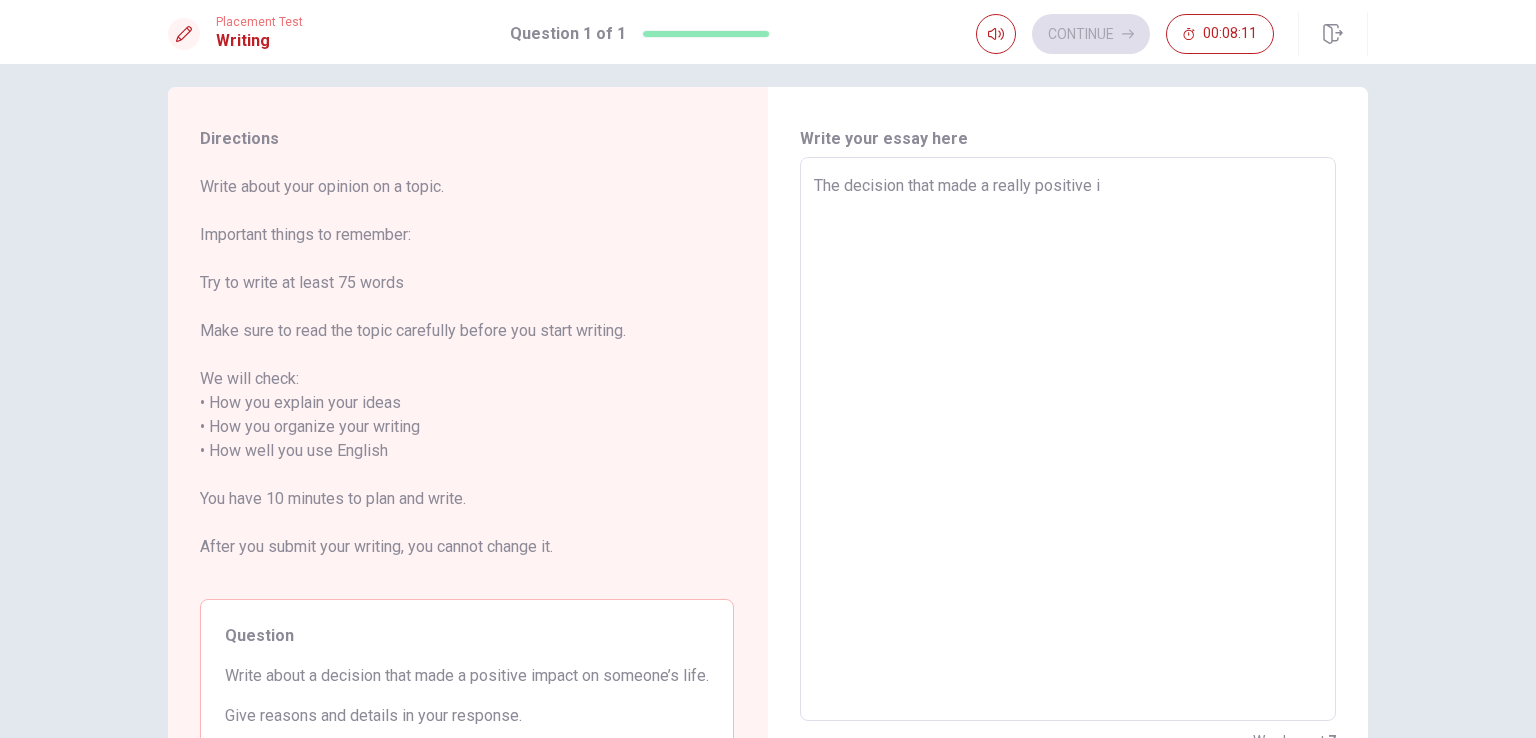 type on "x" 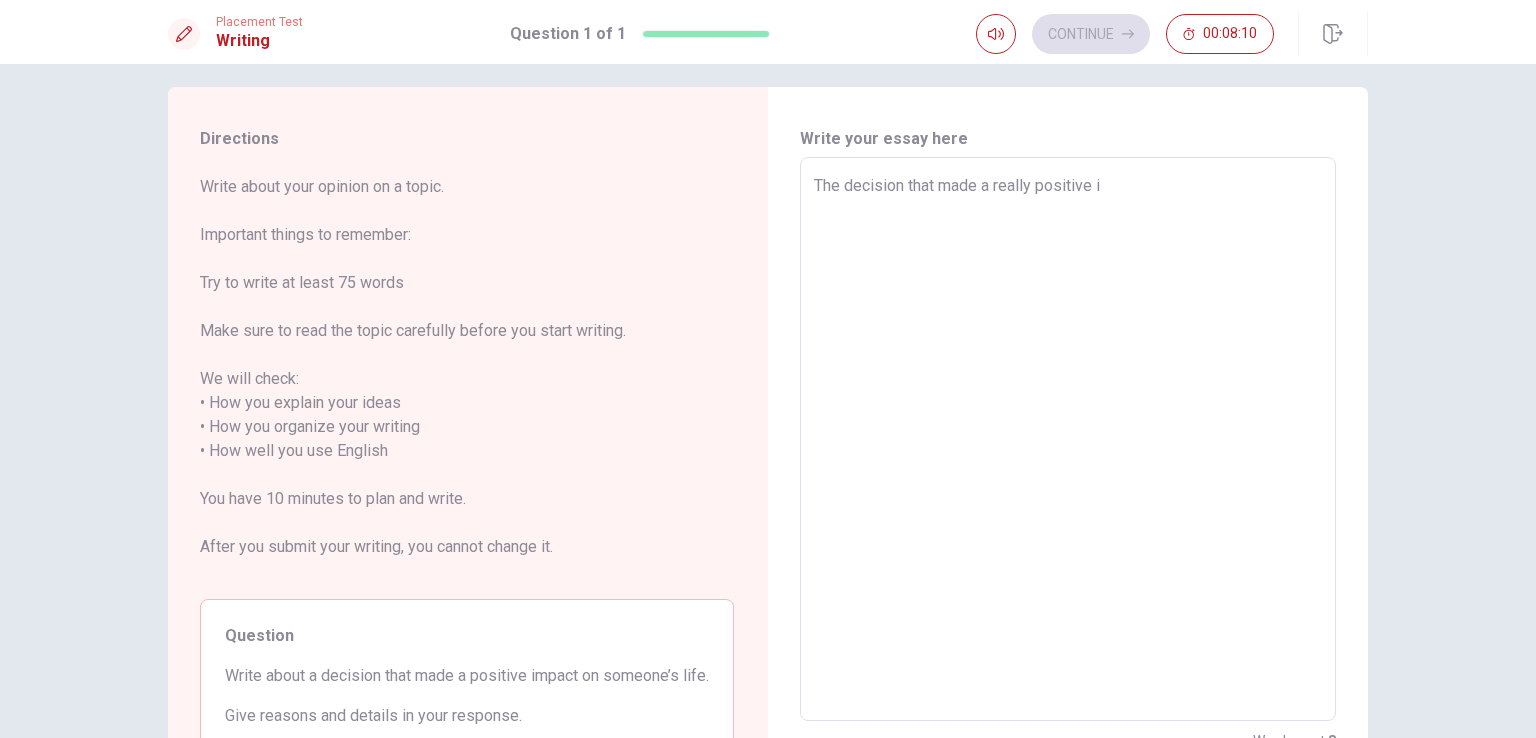 type on "The decision that made a really positive im" 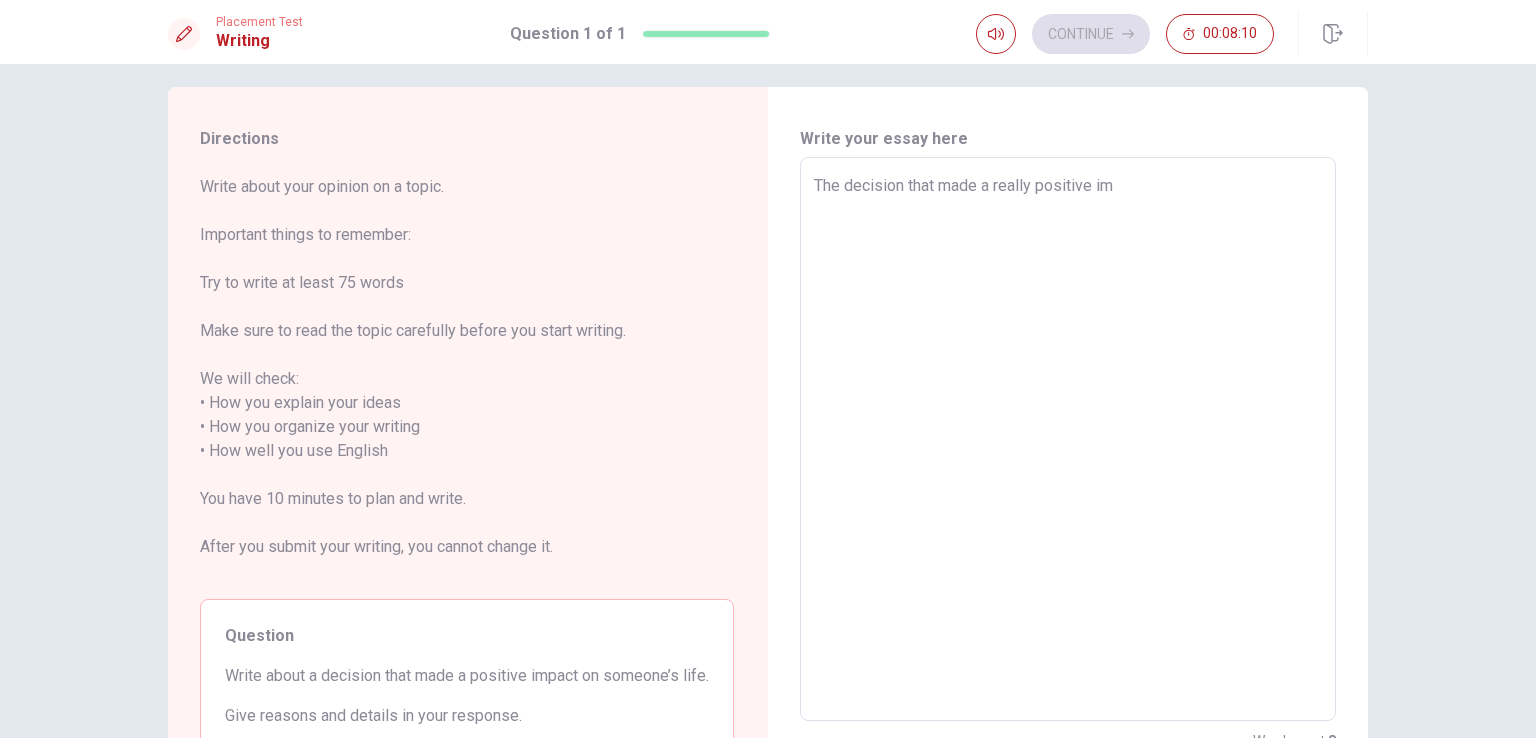 type on "x" 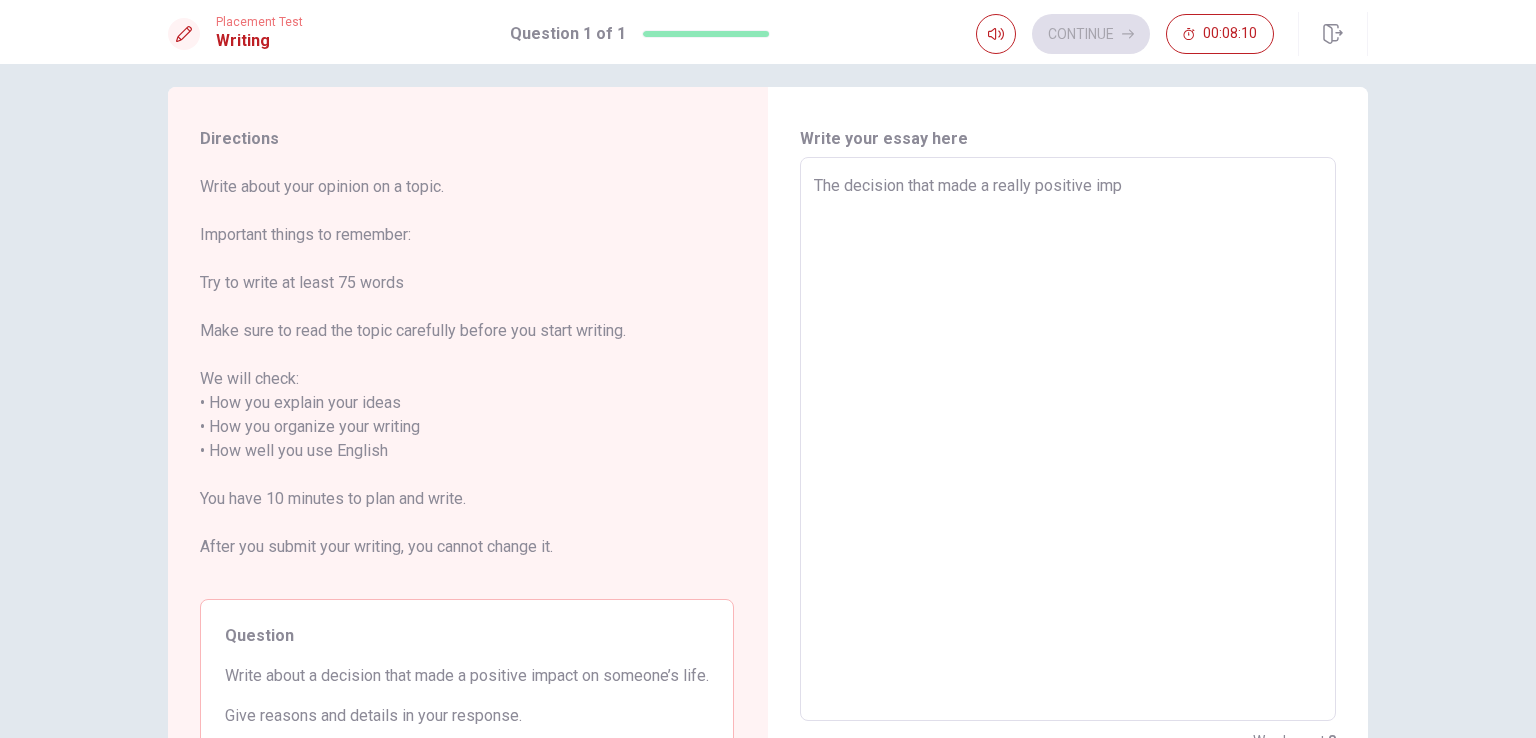 type on "x" 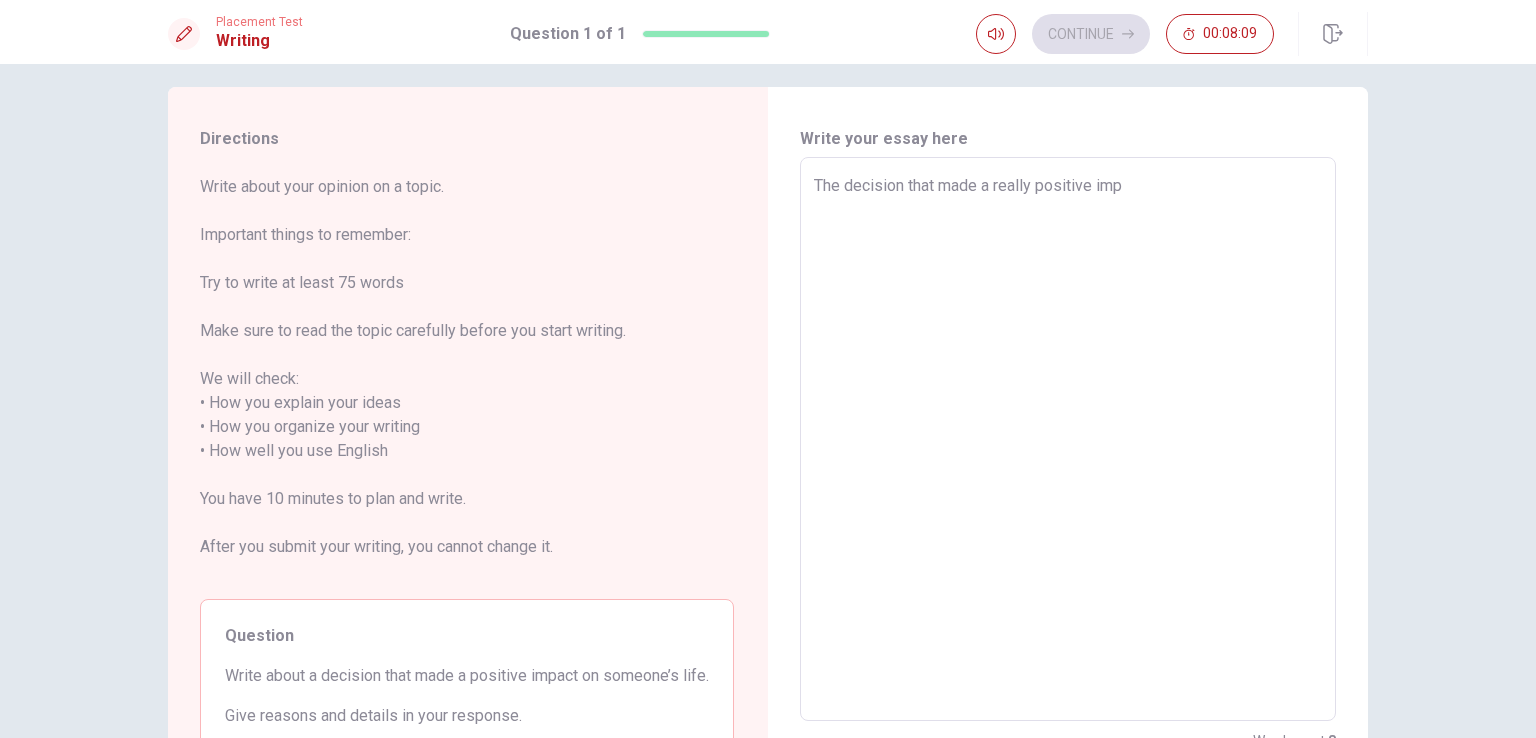 type on "The decision that made a really positive impC" 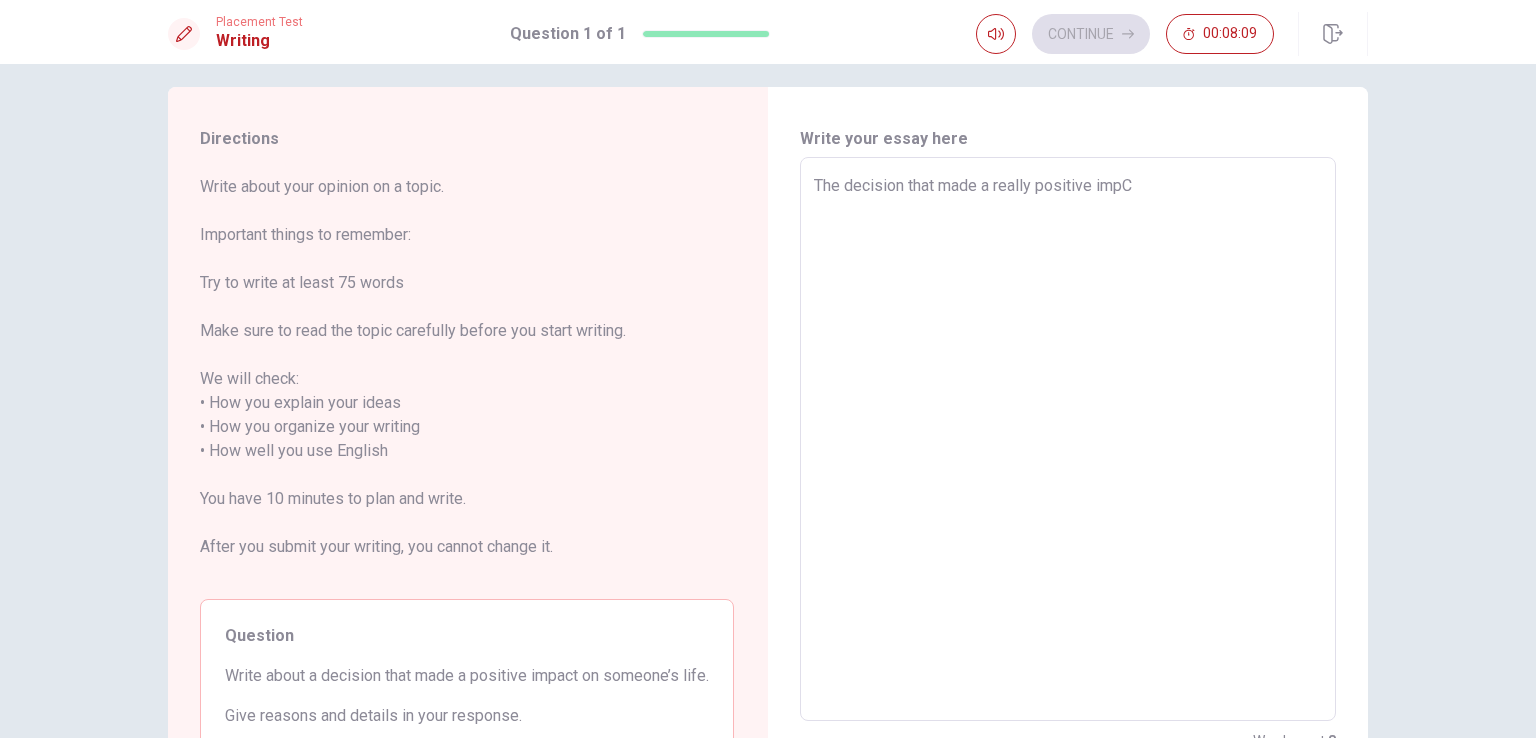type on "x" 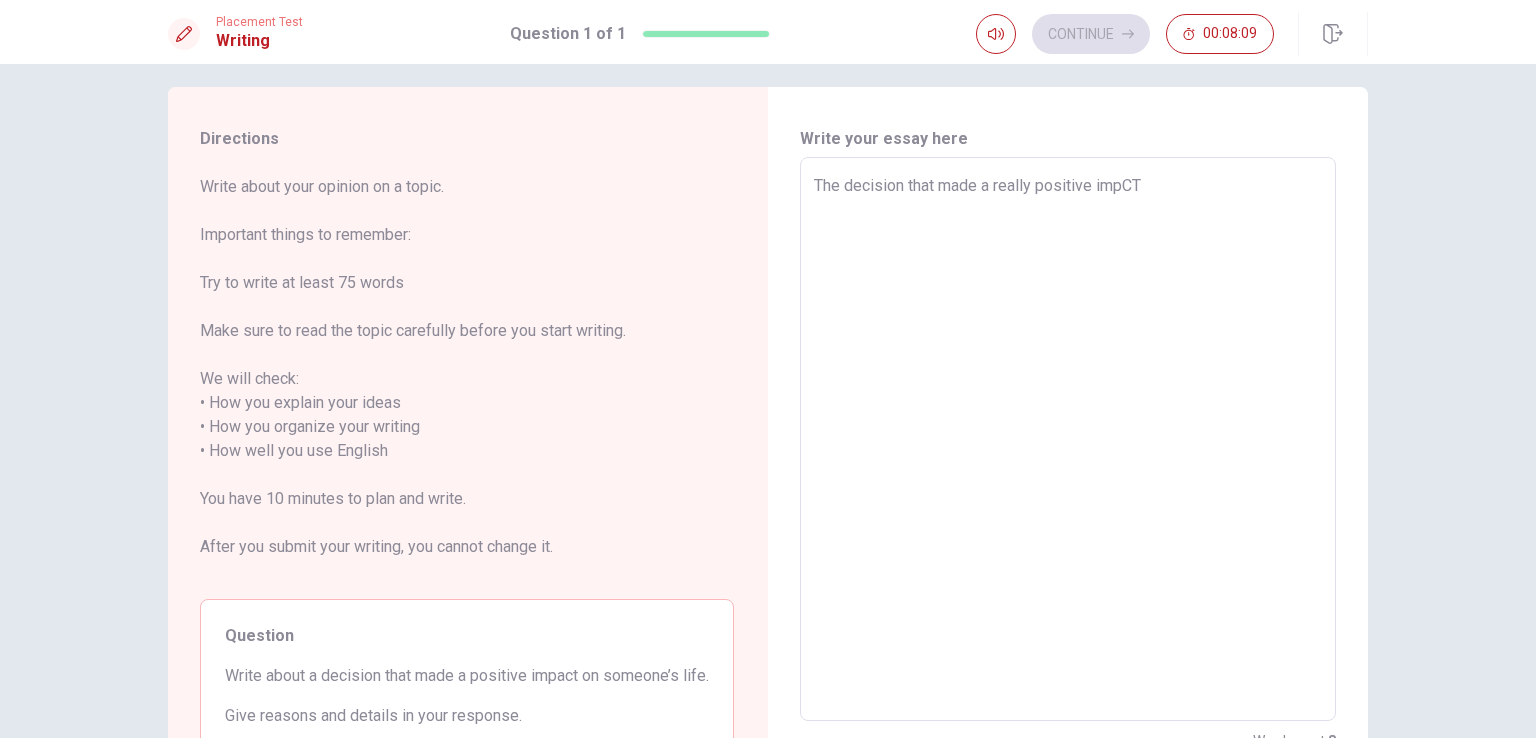 type on "x" 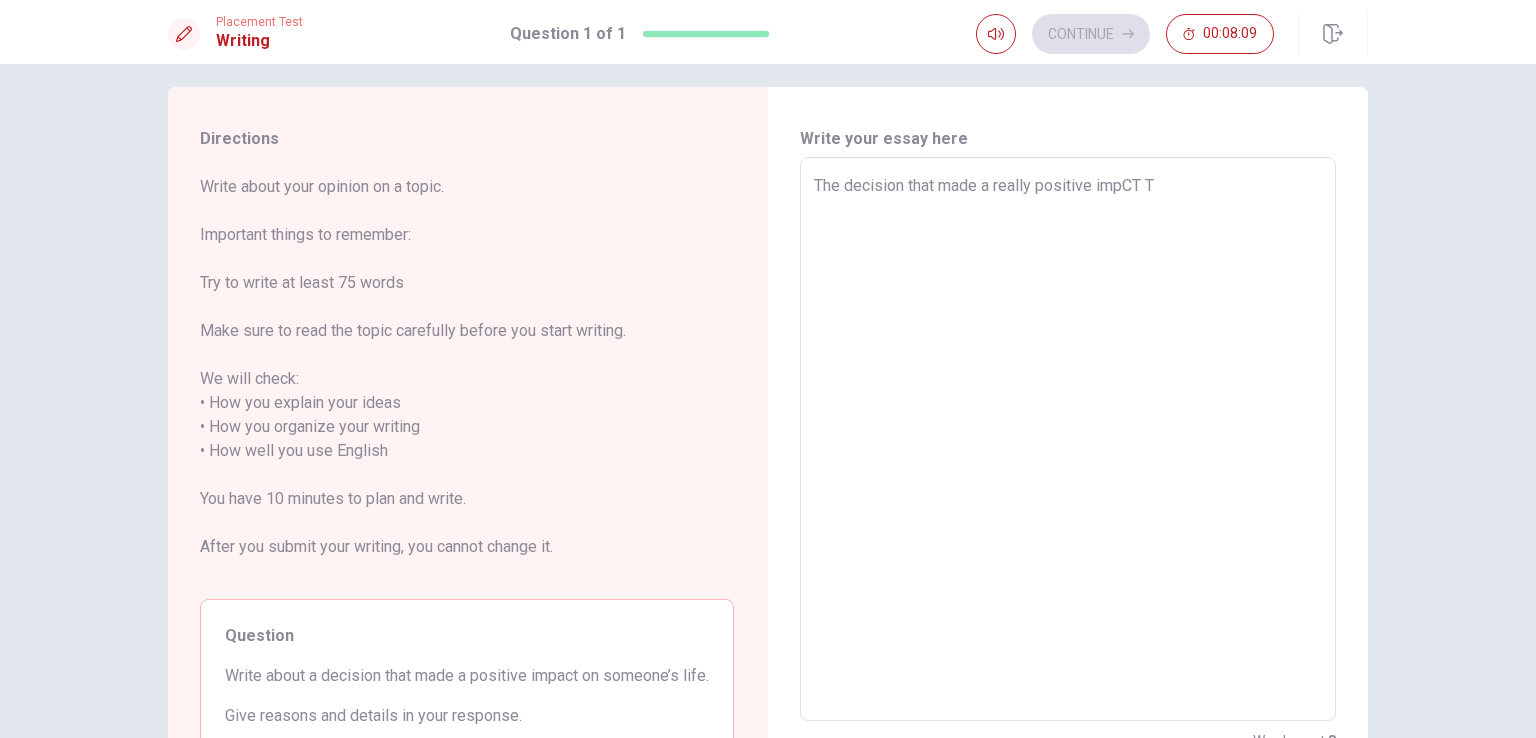 type on "x" 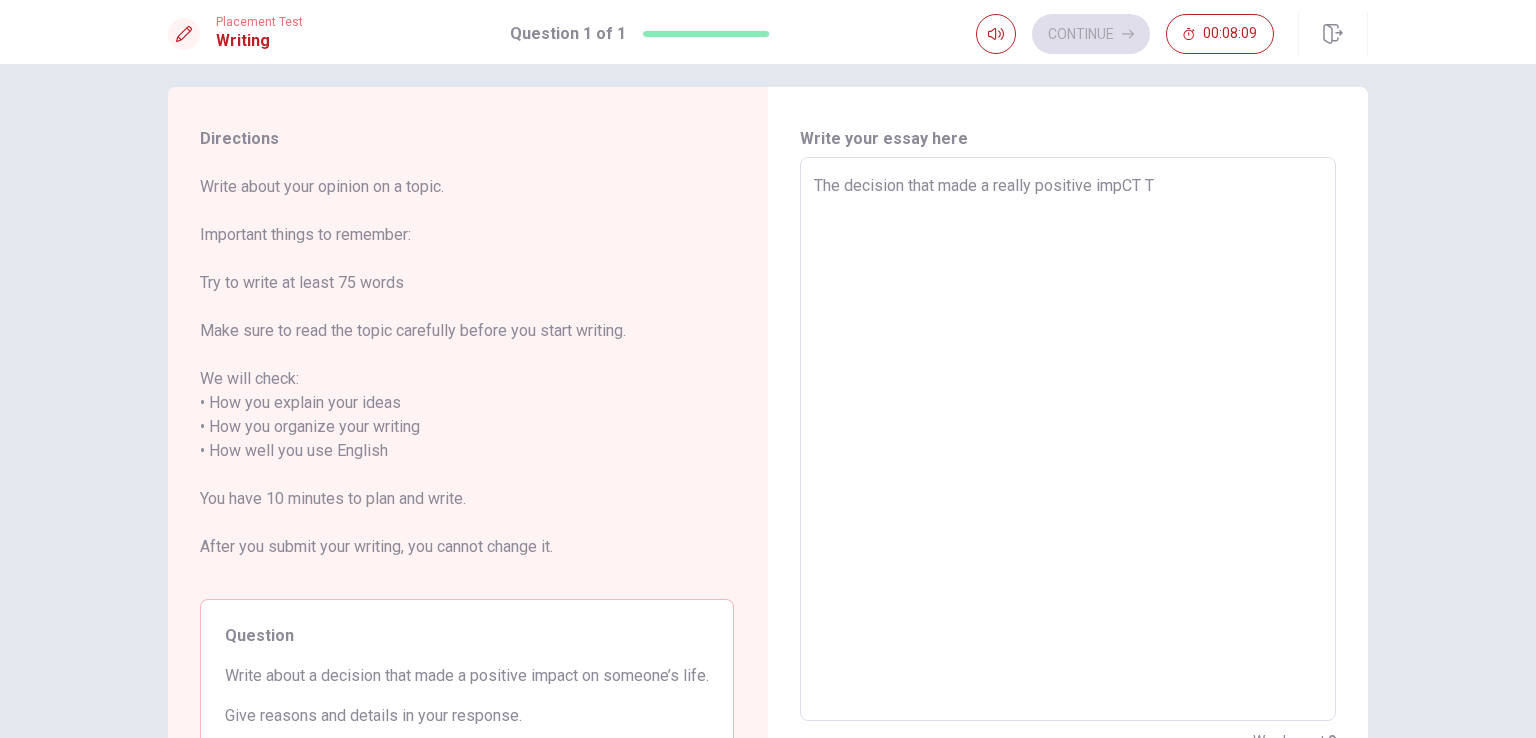 type on "The decision that made a really positive impCT TO" 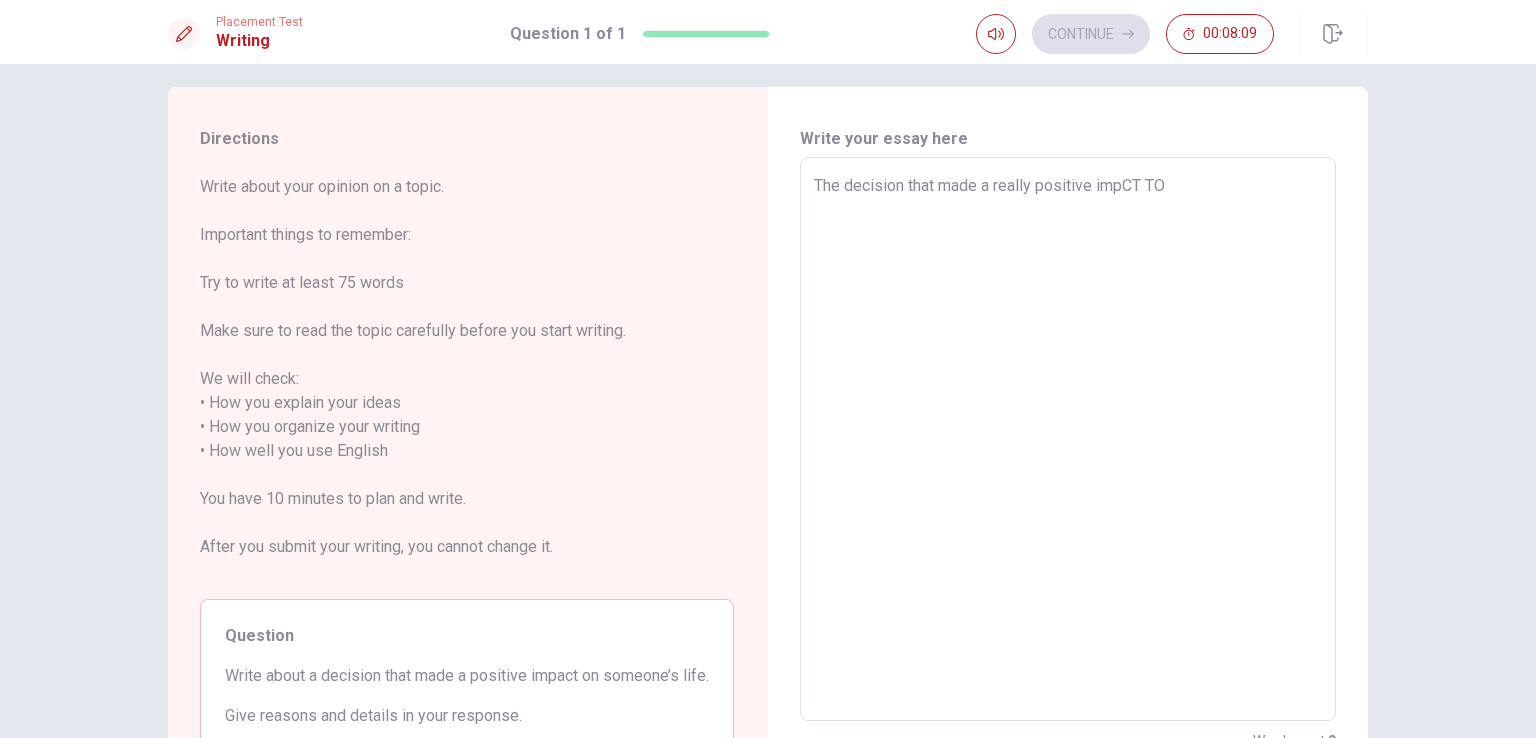 type on "x" 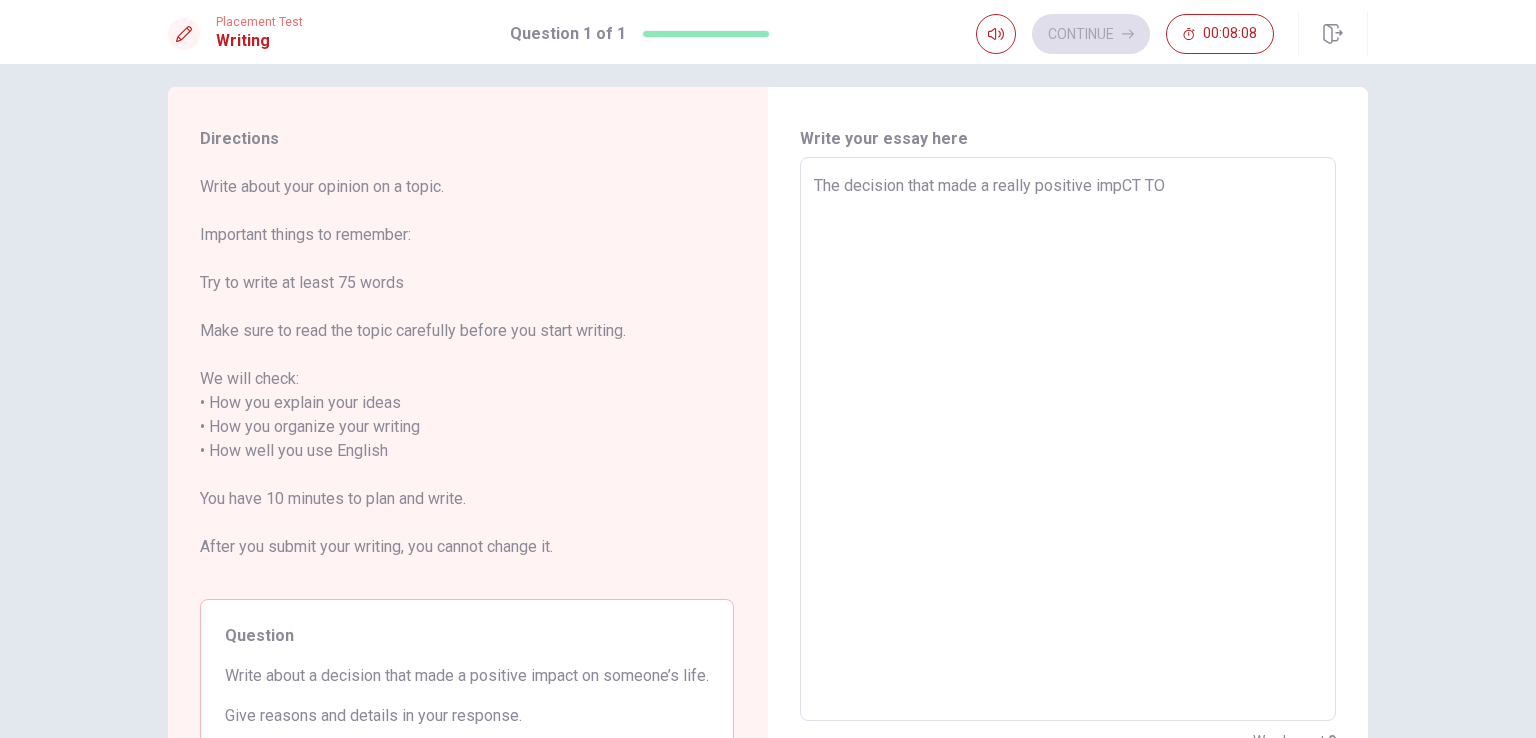 type on "The decision that made a really positive impCT TO" 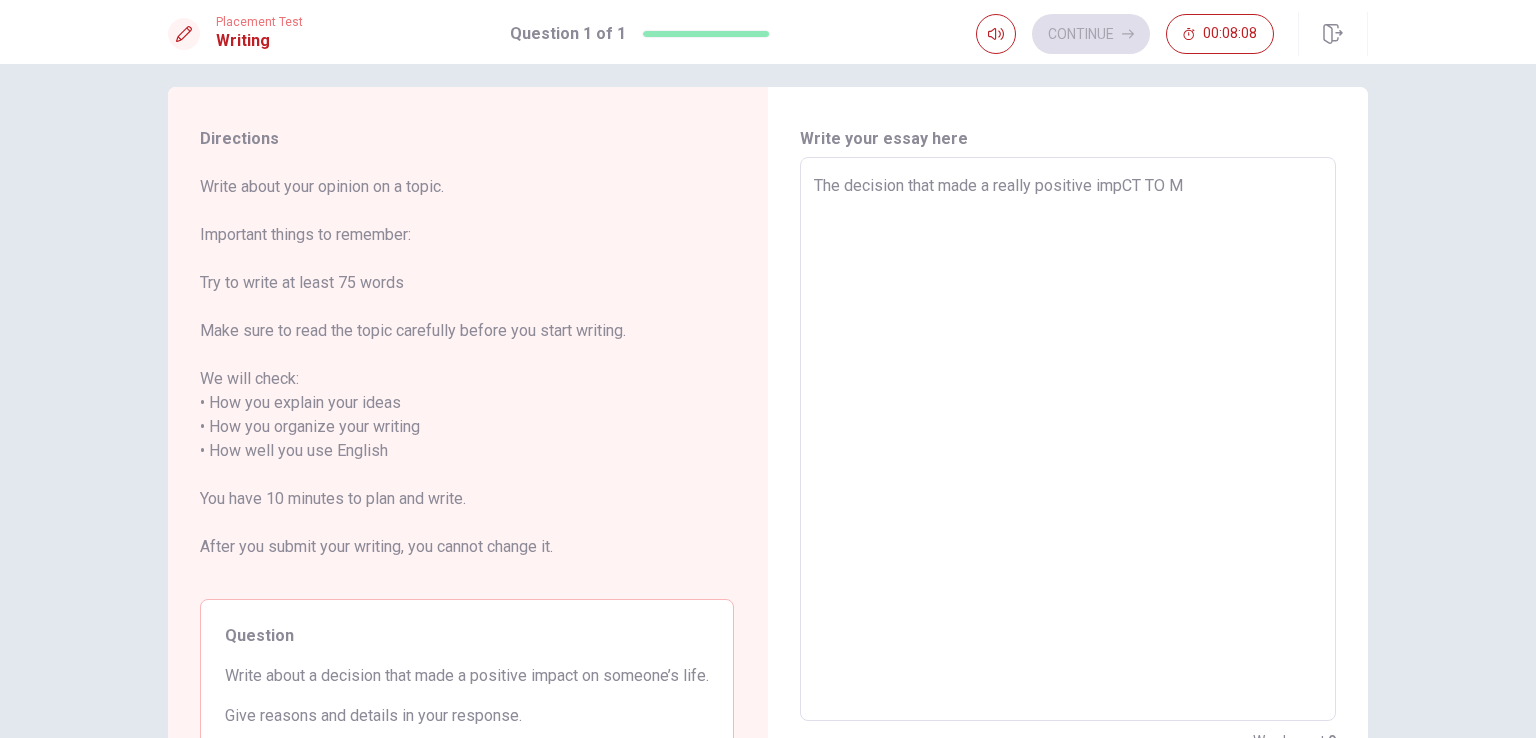 type on "x" 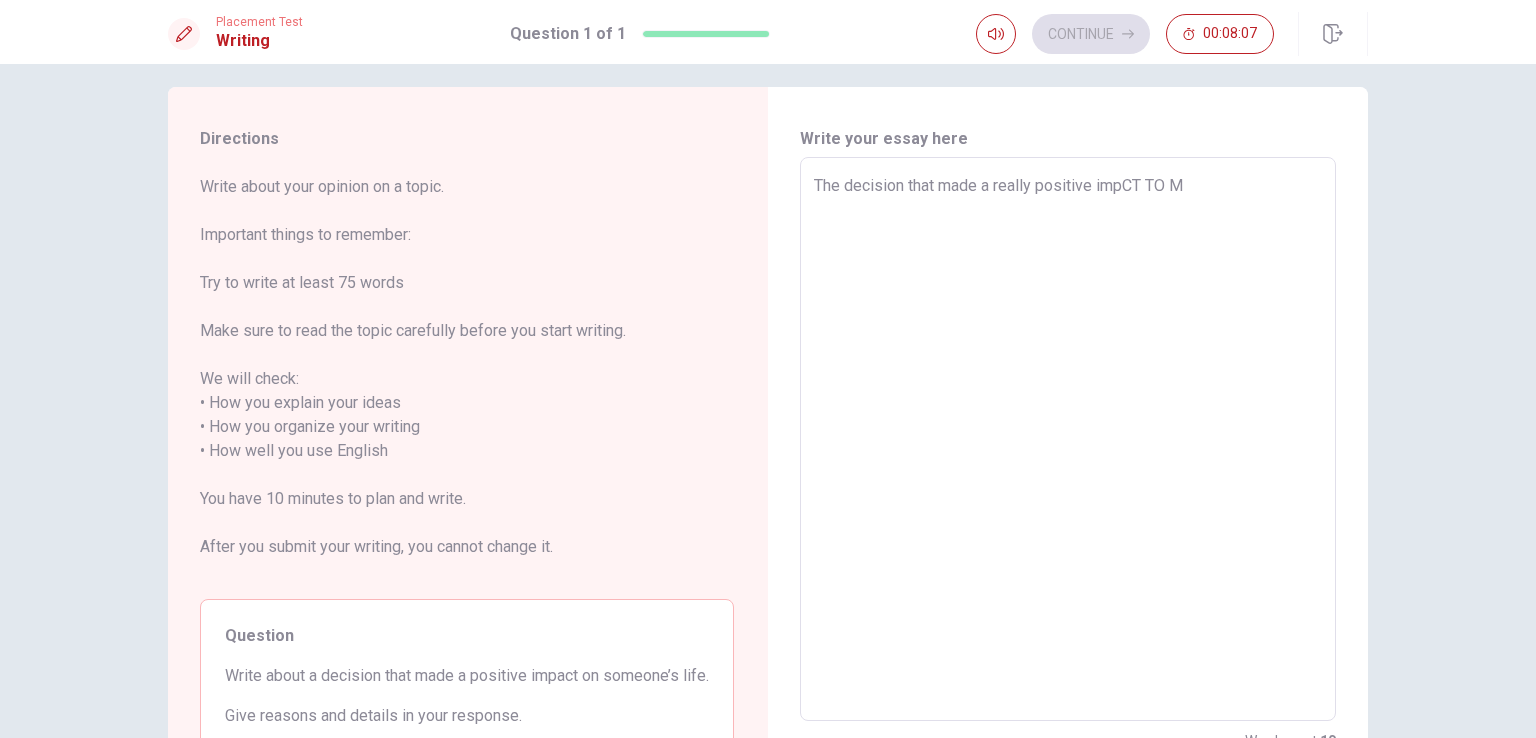 type on "The decision that made a really positive impCT TO MY" 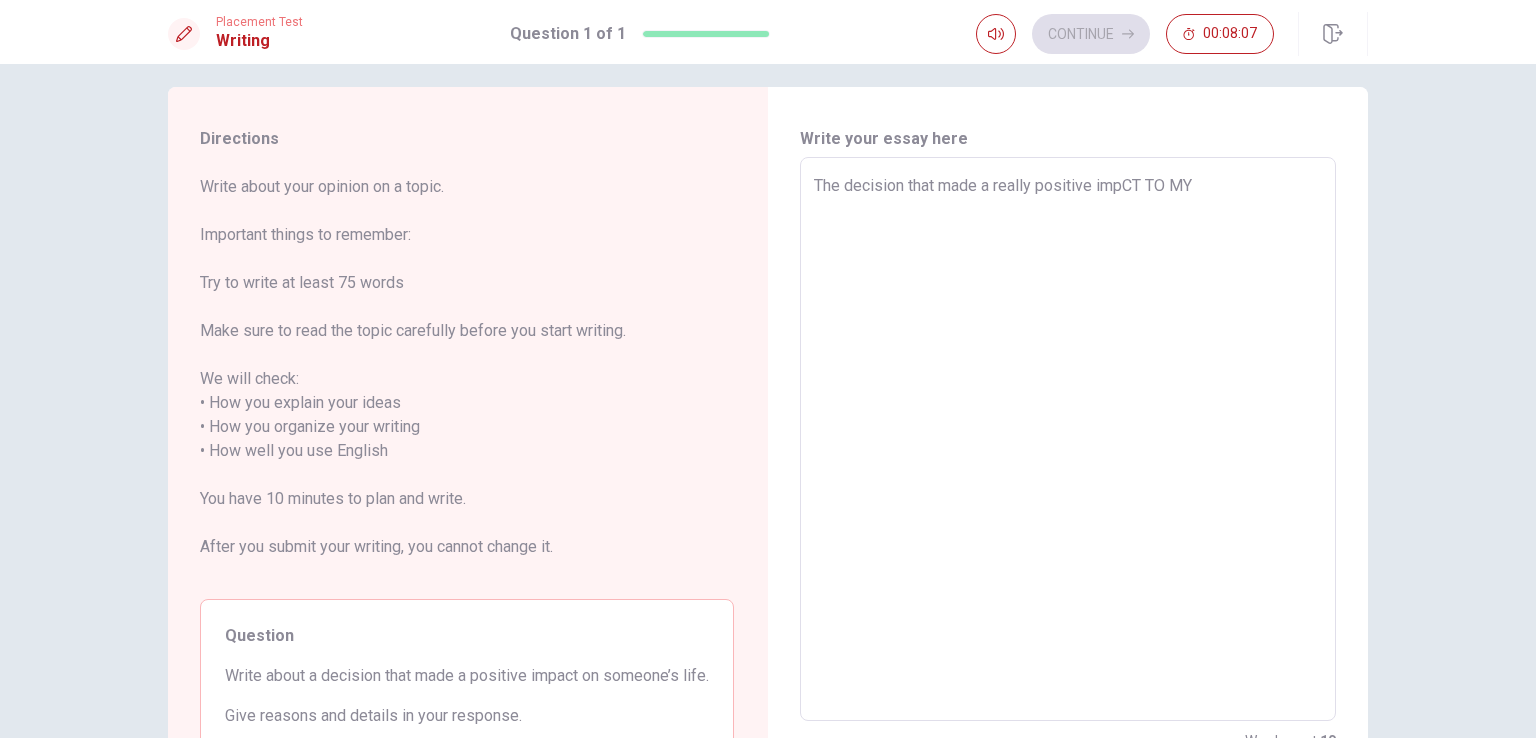 type on "x" 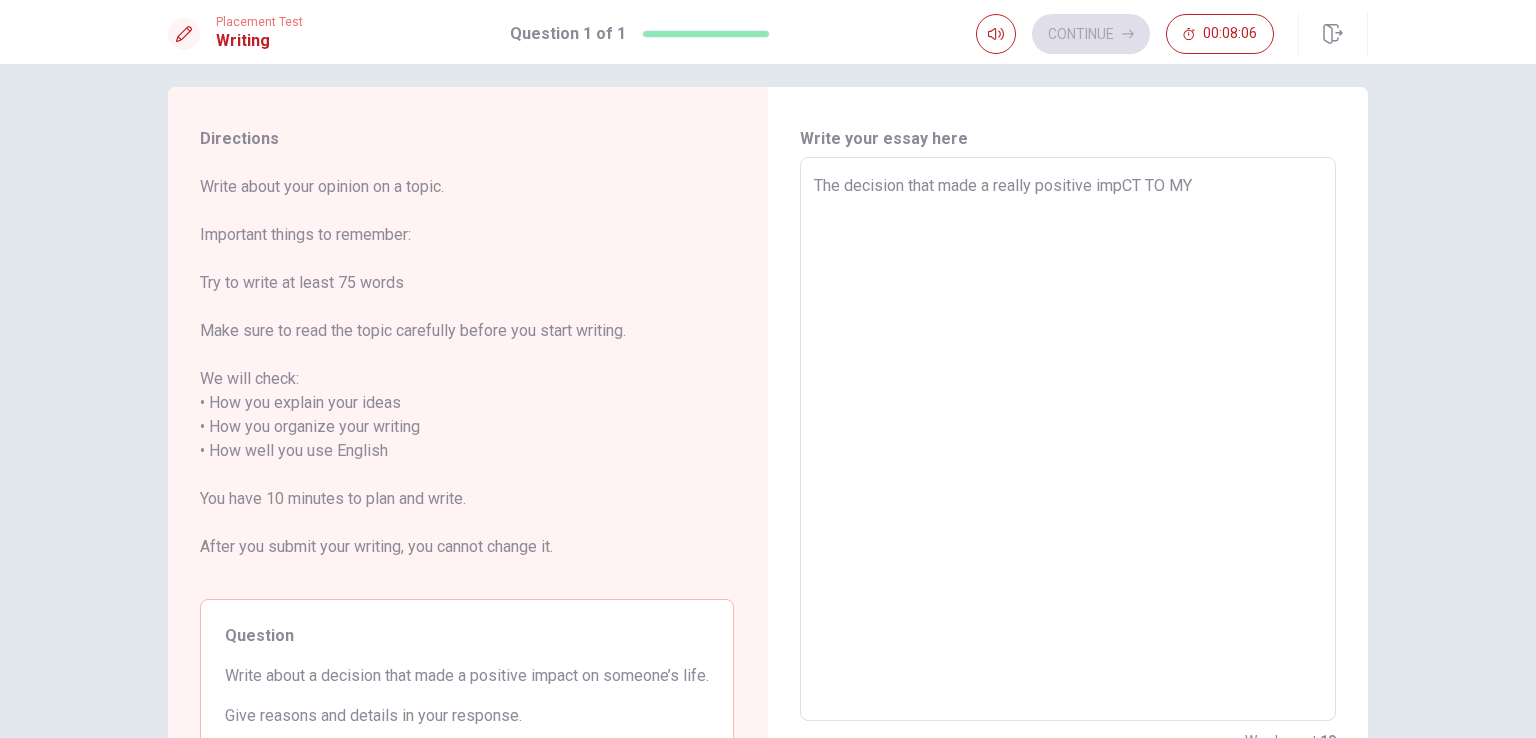 type on "The decision that made a really positive impCT TO MY" 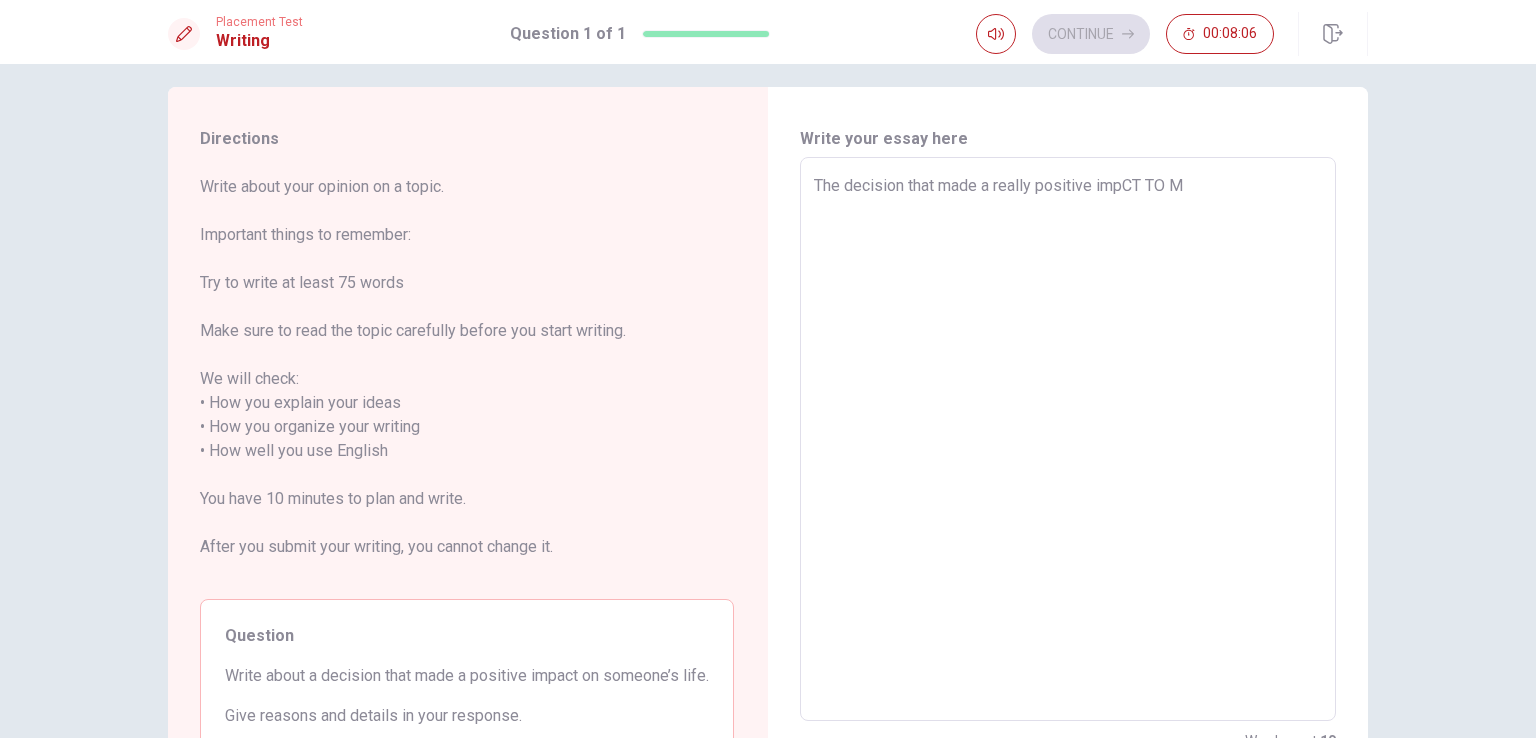 type on "x" 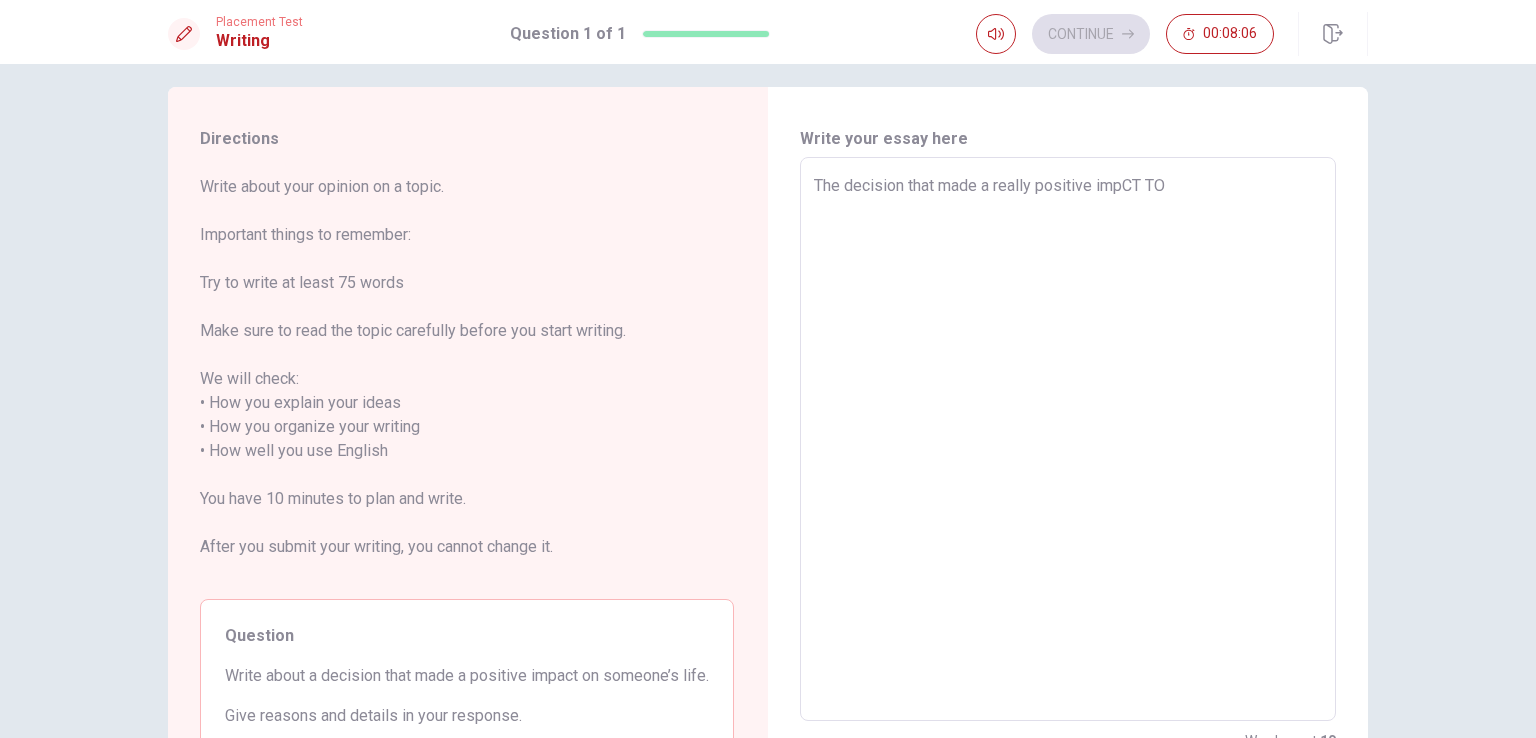 type on "x" 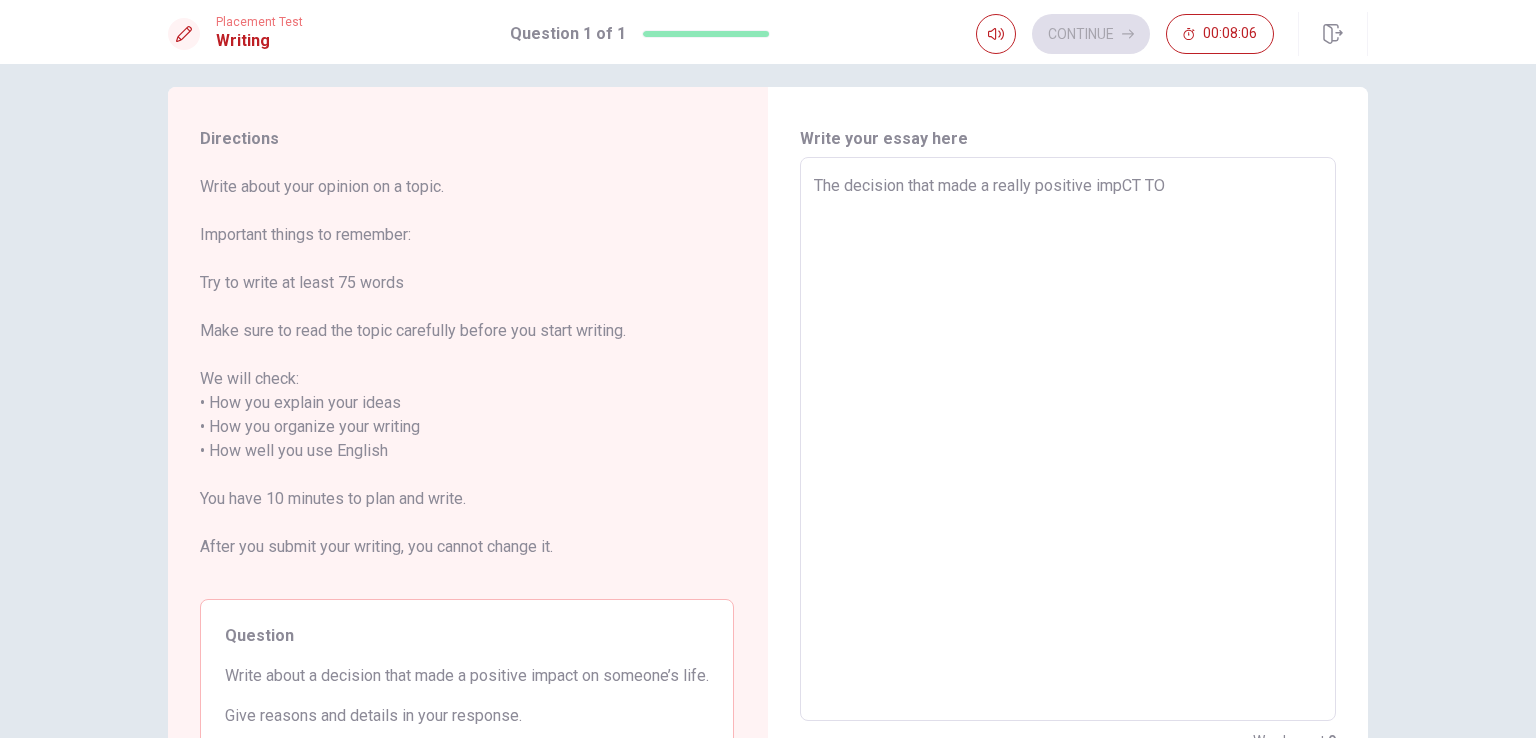 type on "The decision that made a really positive impCT TO" 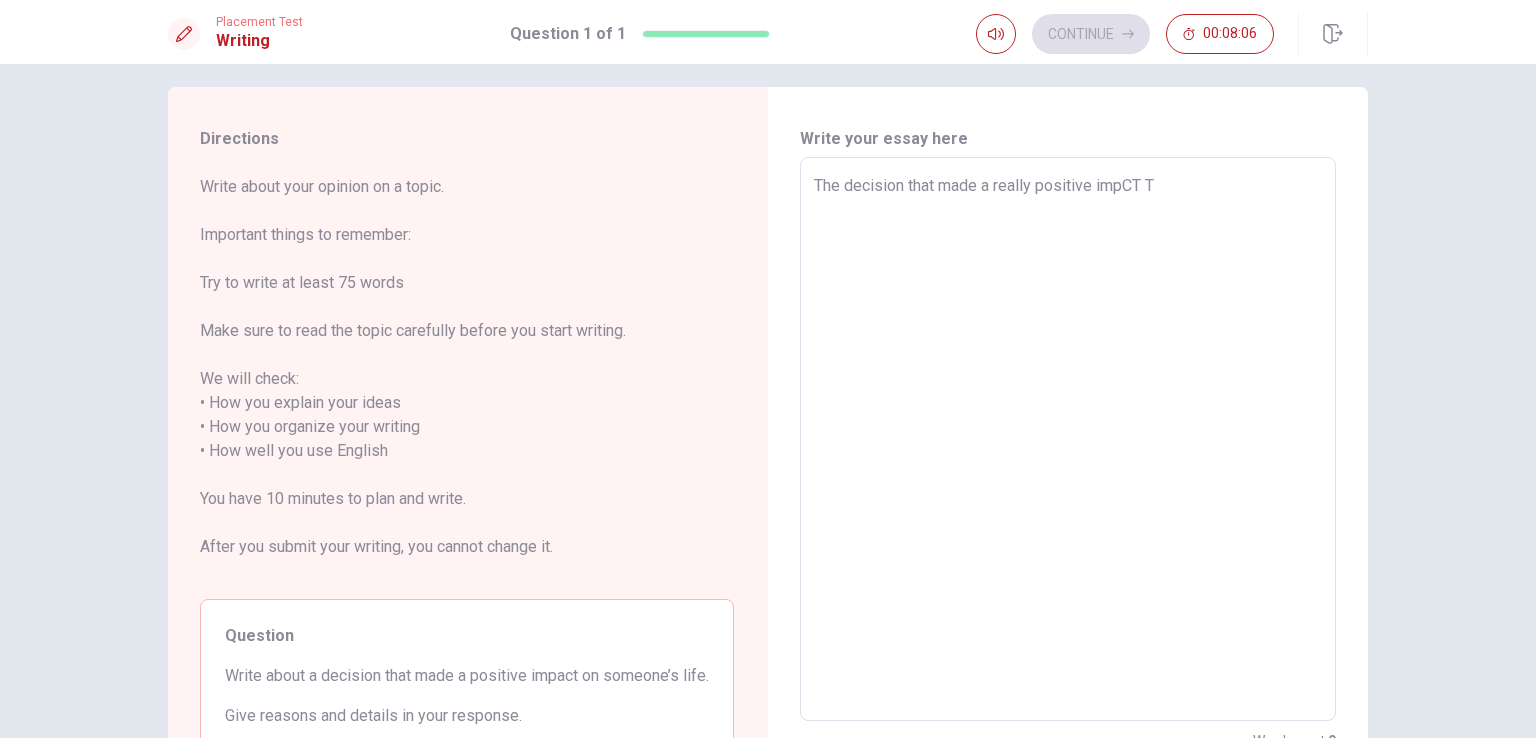 type on "x" 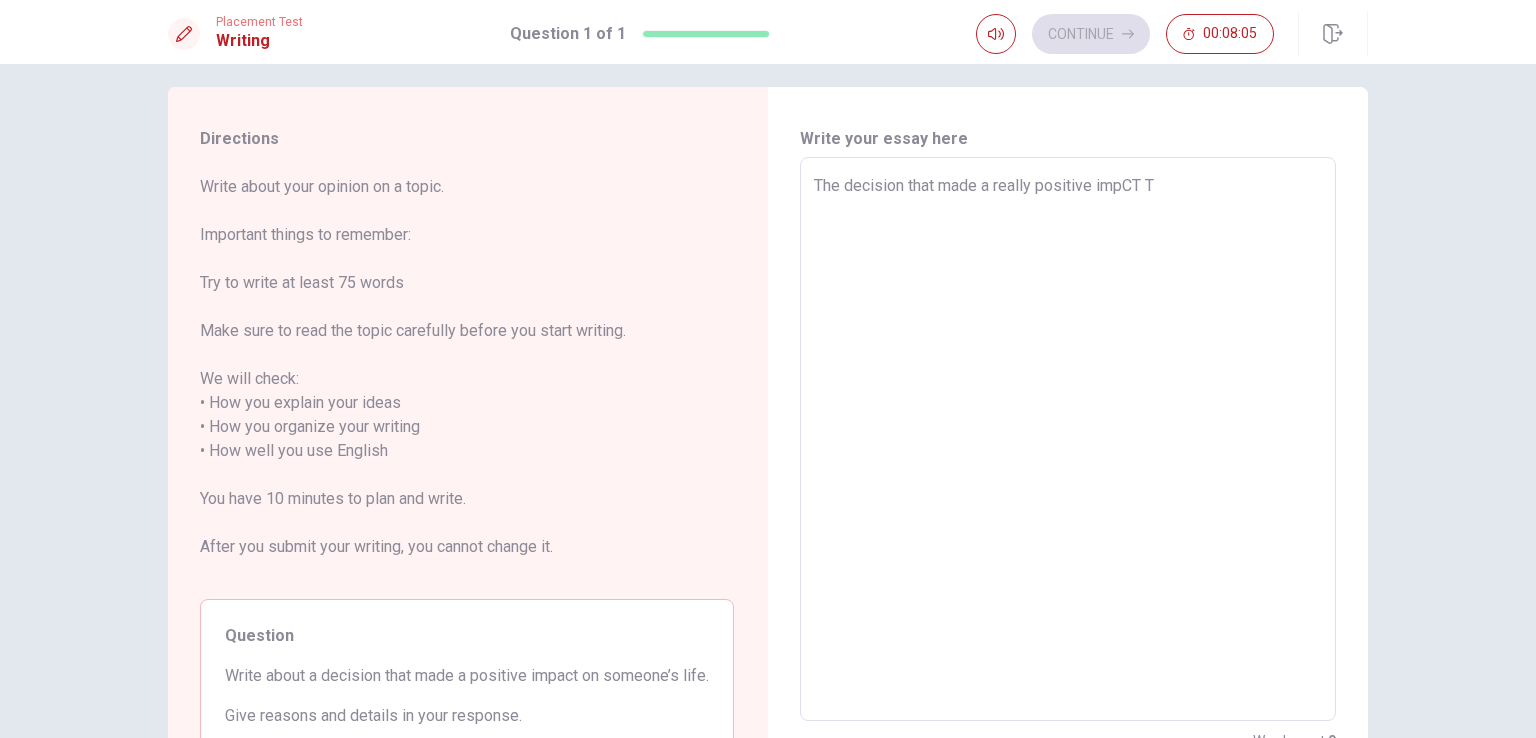 type on "The decision that made a really positive impCT" 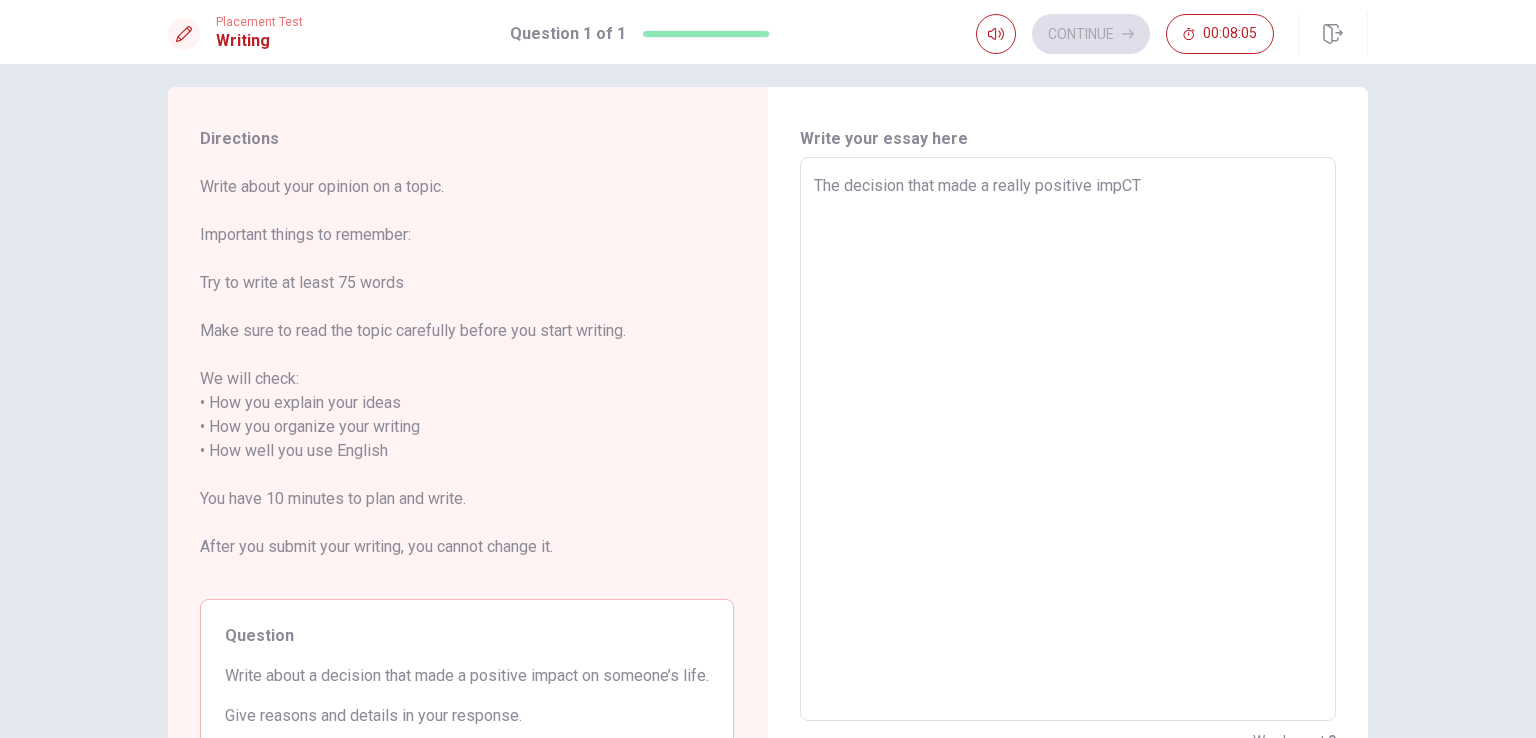 type on "x" 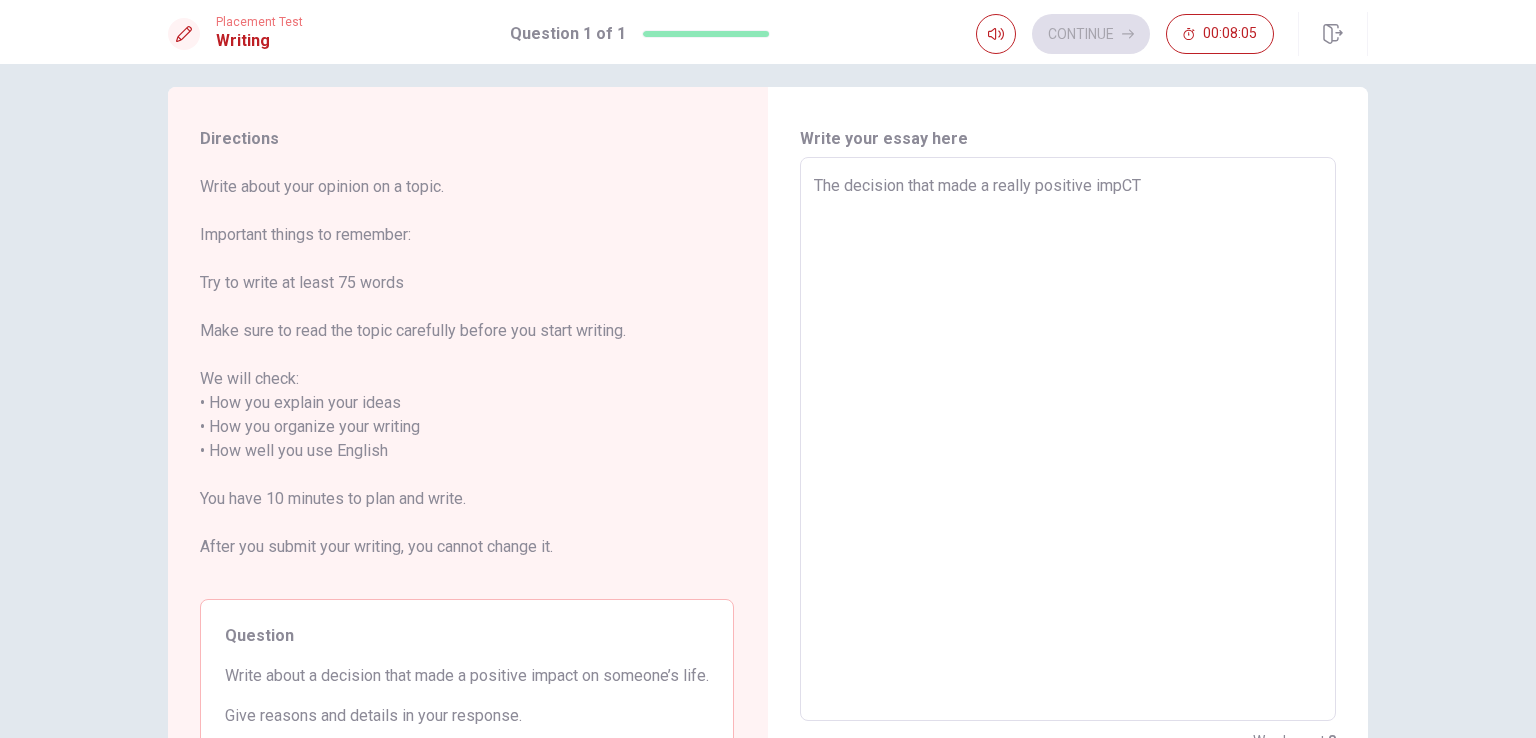 type on "The decision that made a really positive impCT" 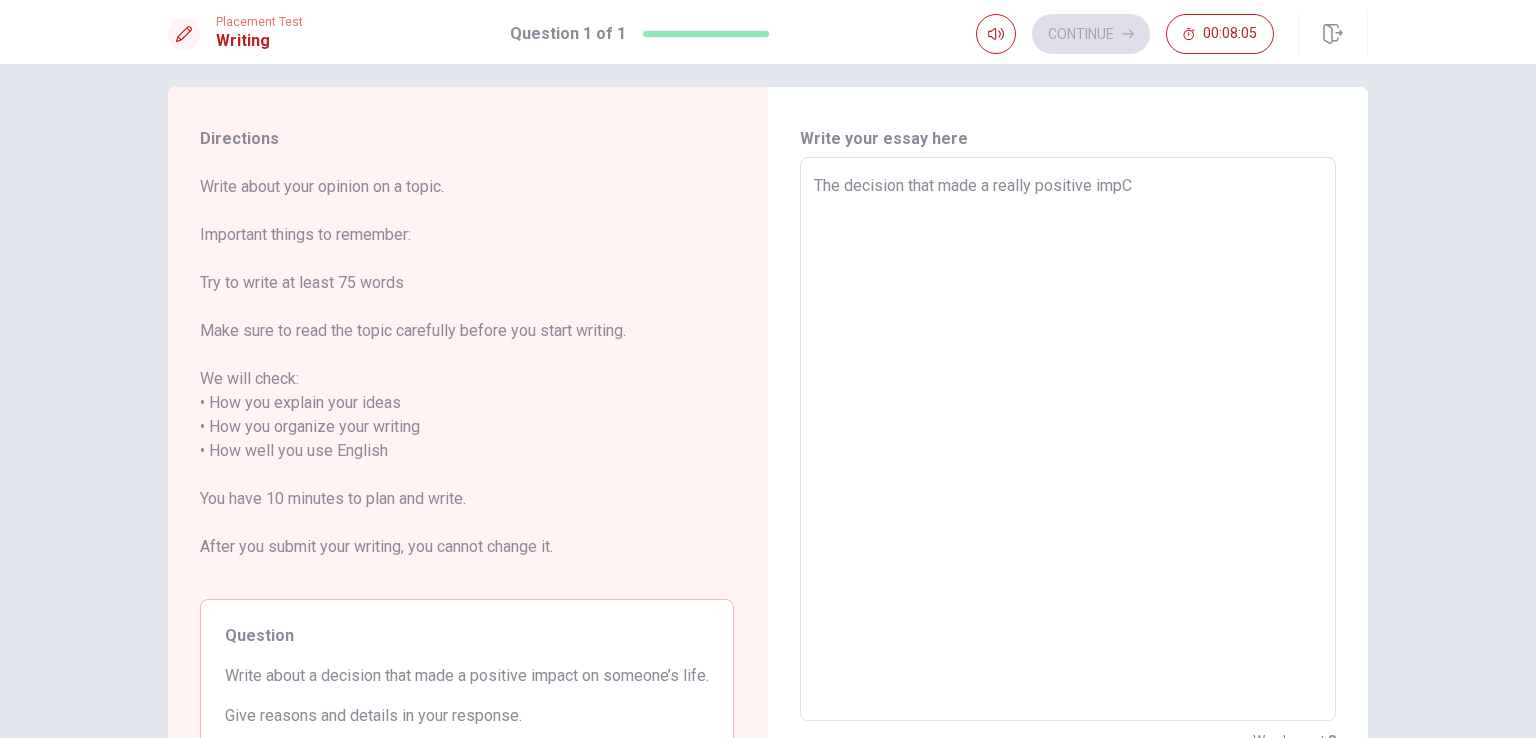 type on "x" 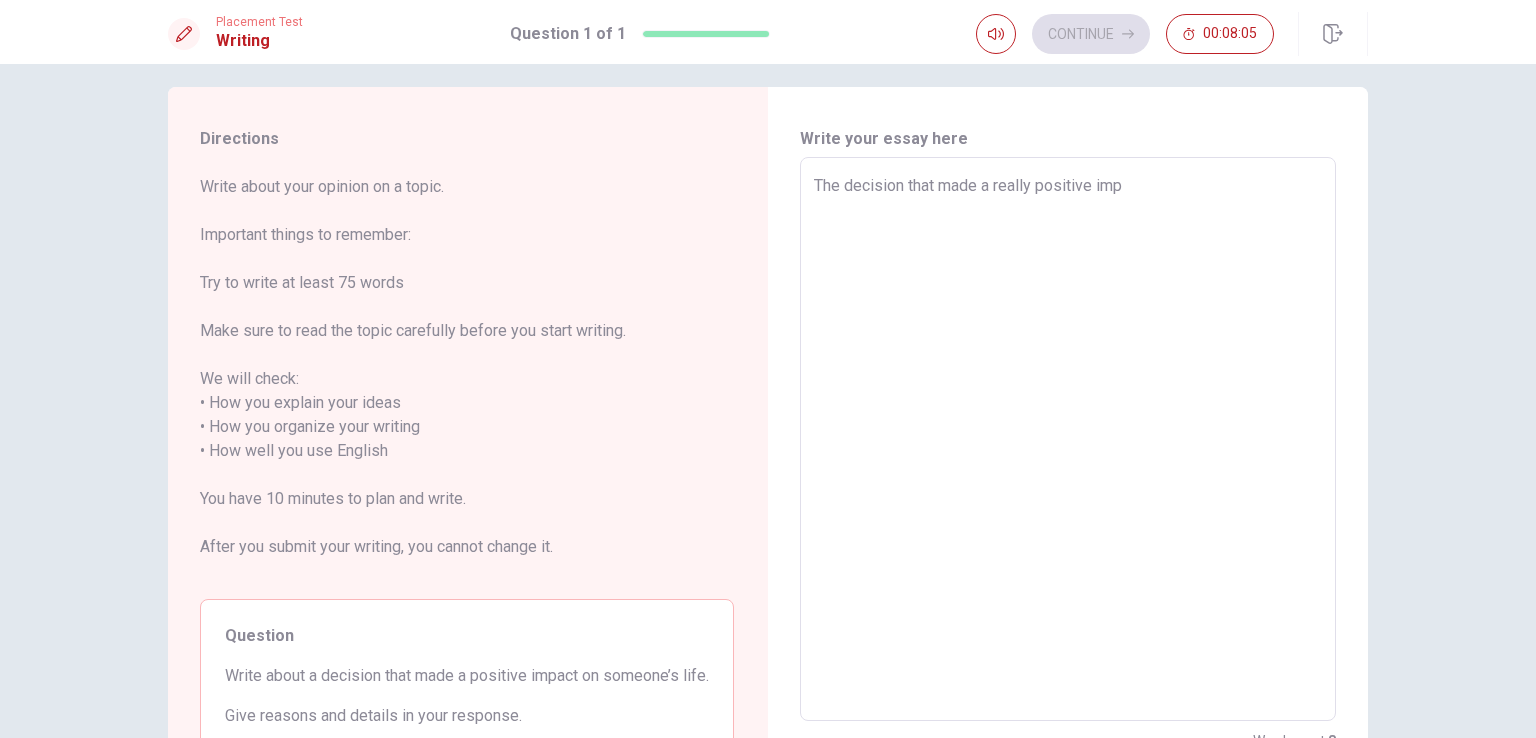 type on "x" 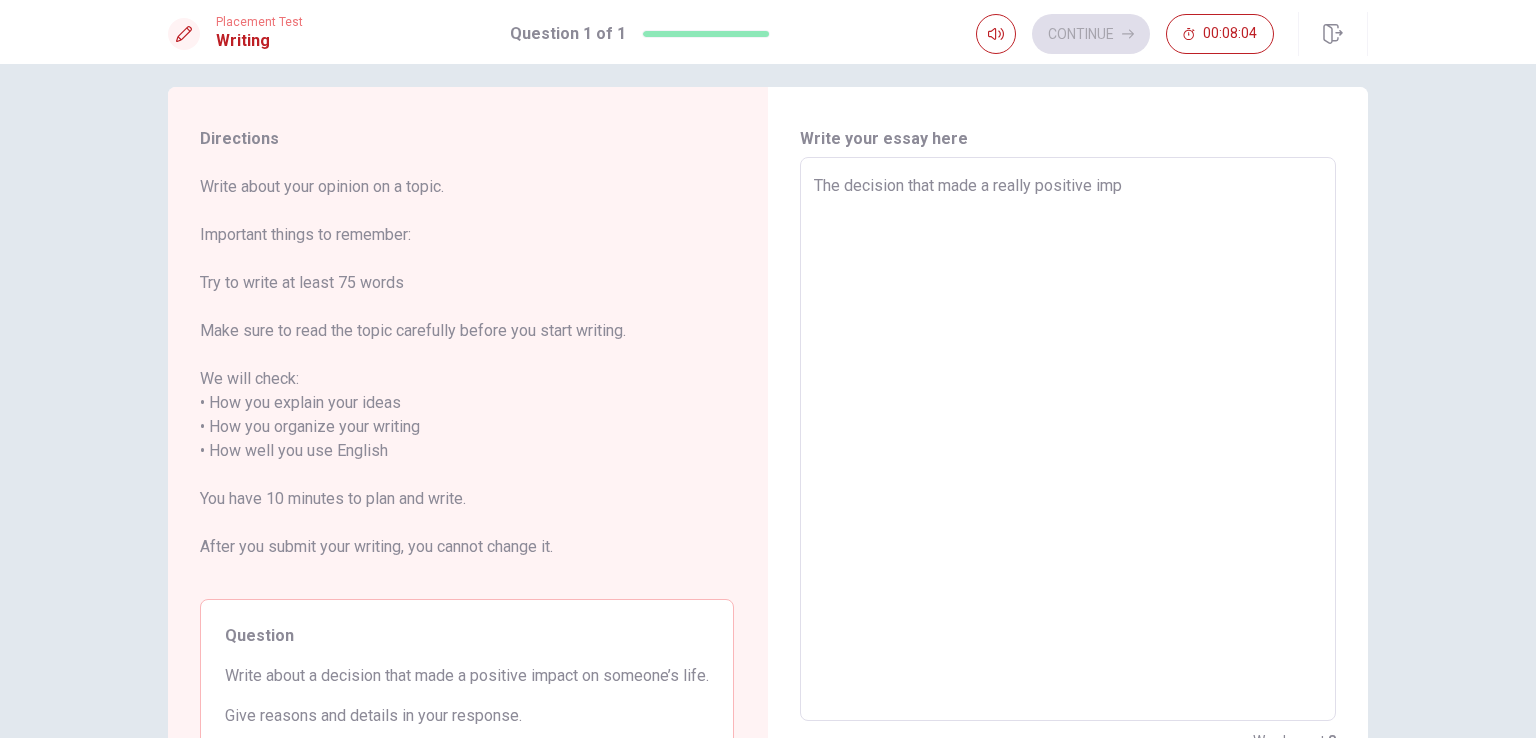 type on "The decision that made a really positive impa" 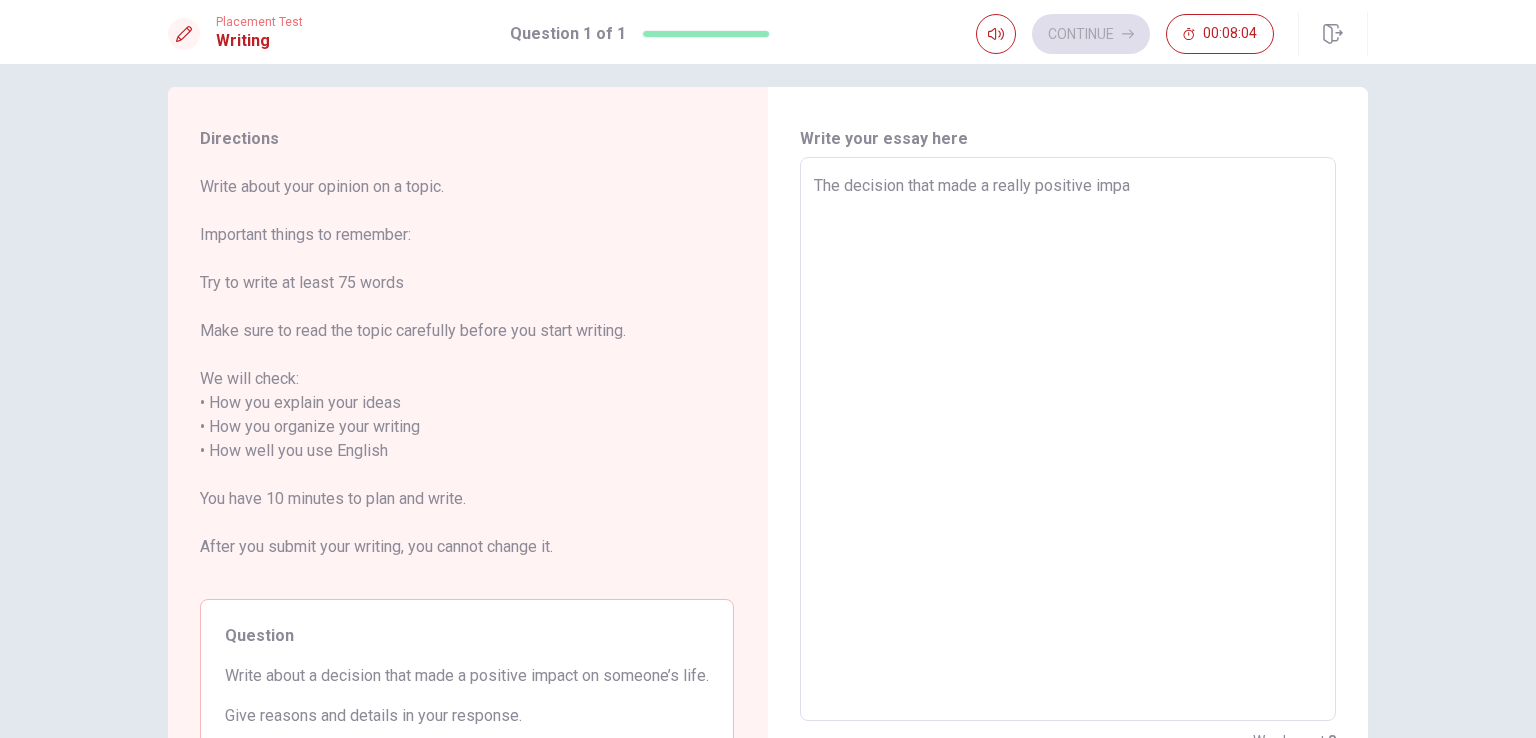 type on "x" 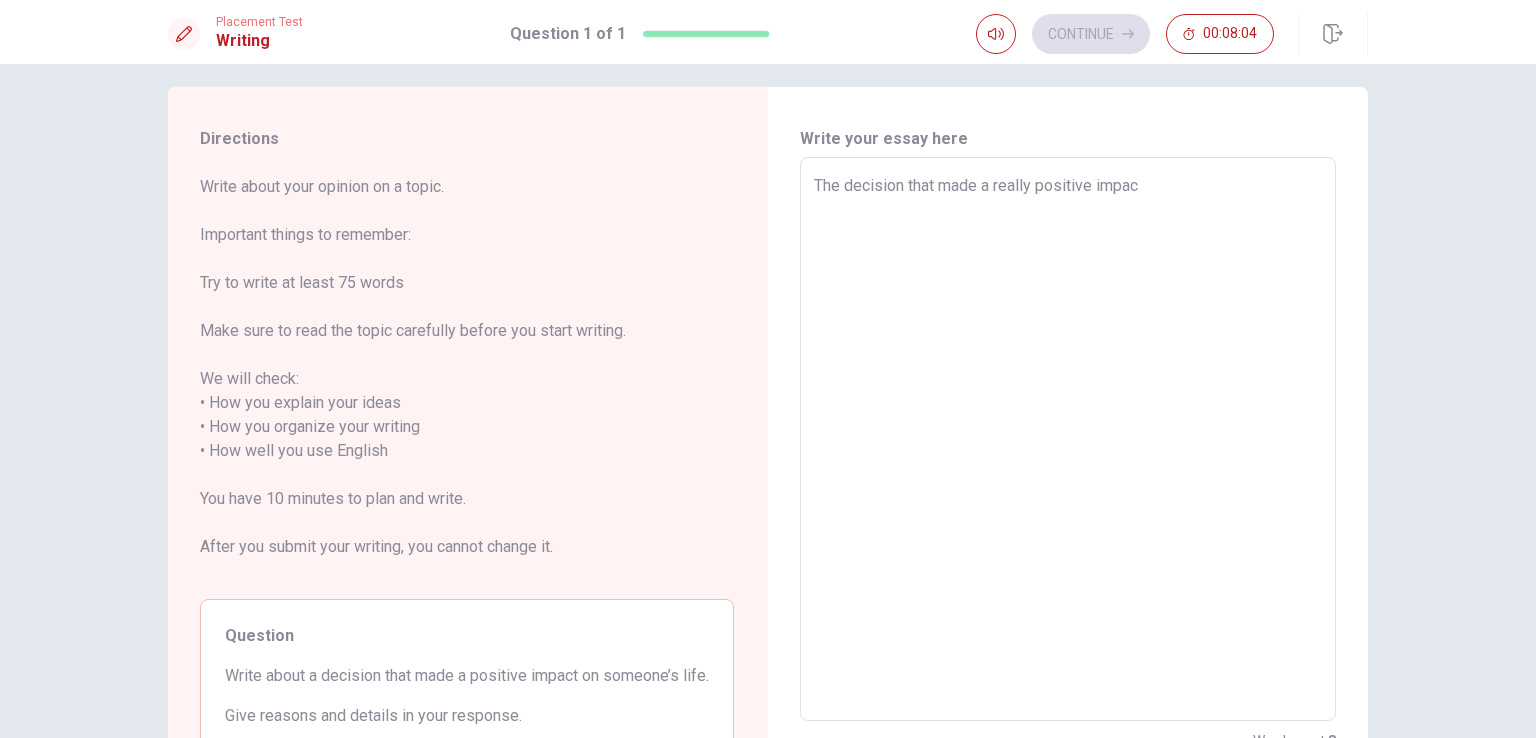 type on "x" 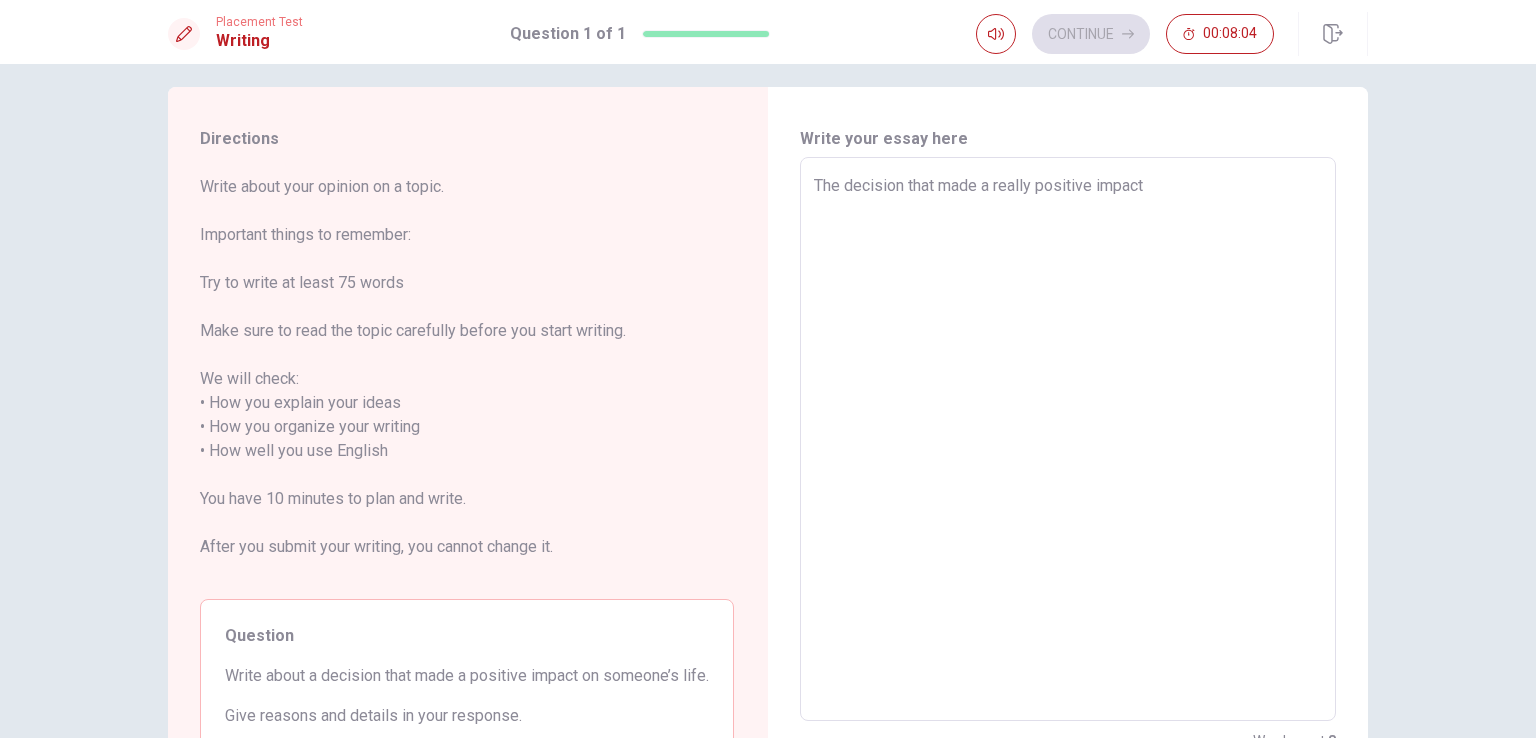 type on "x" 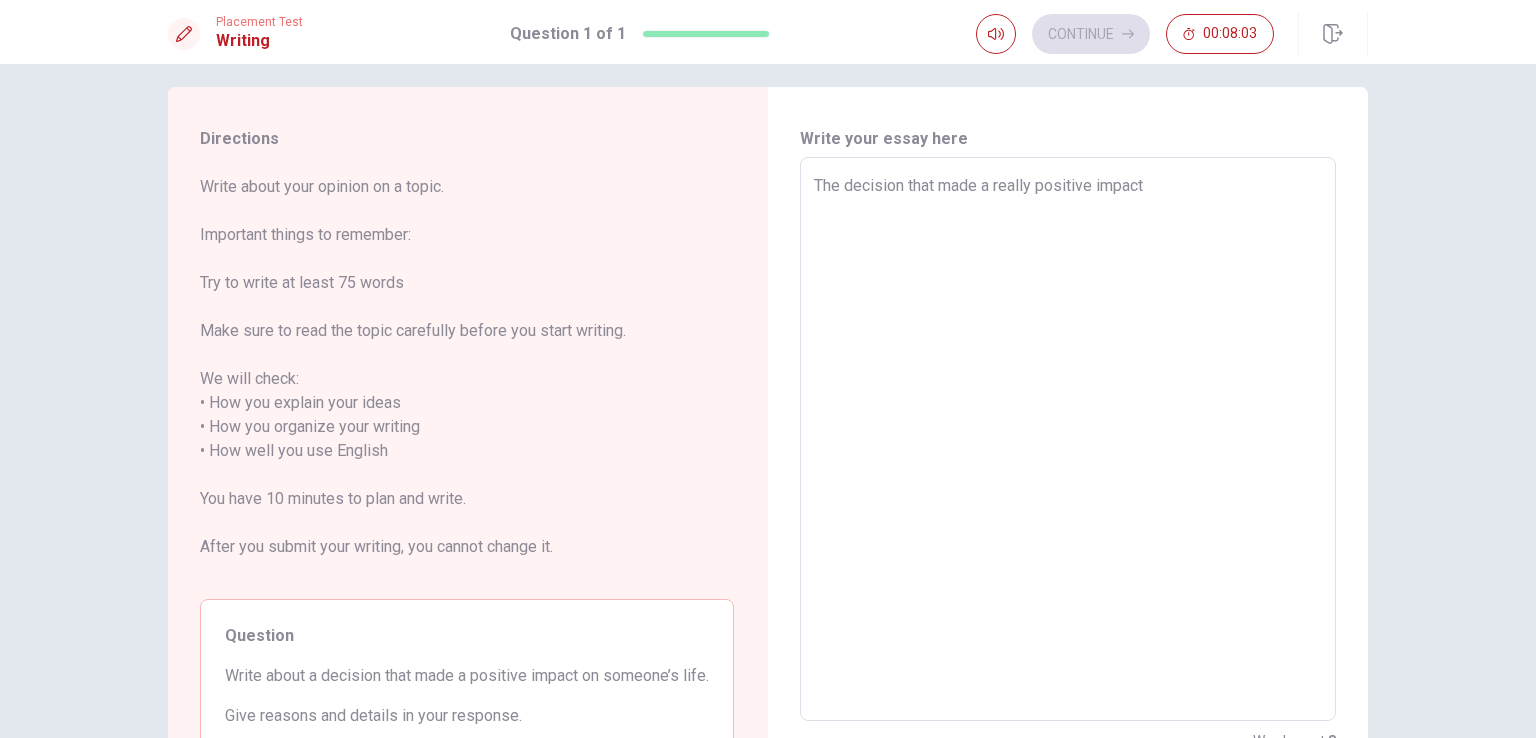 type on "The decision that made a really positive impact" 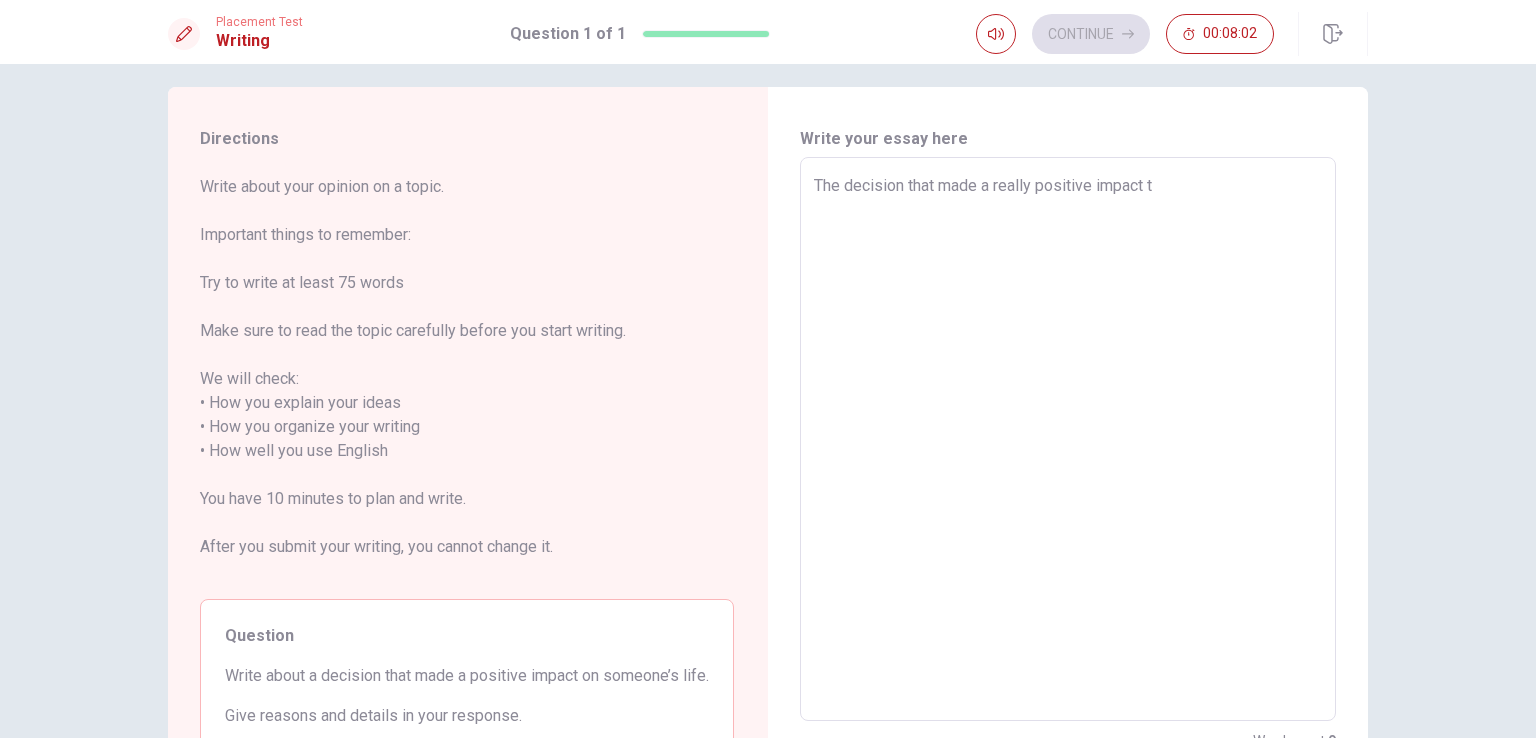 type on "x" 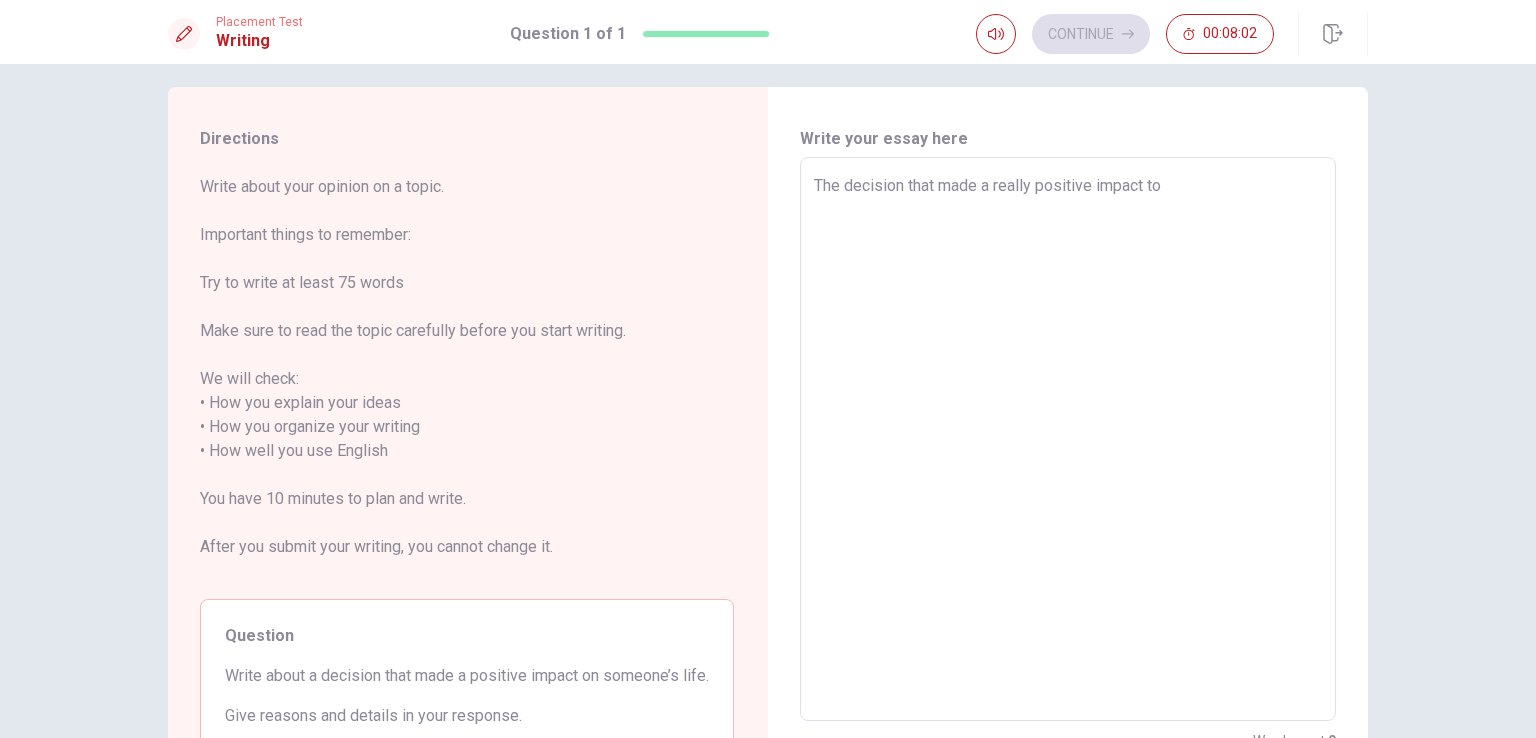 type on "x" 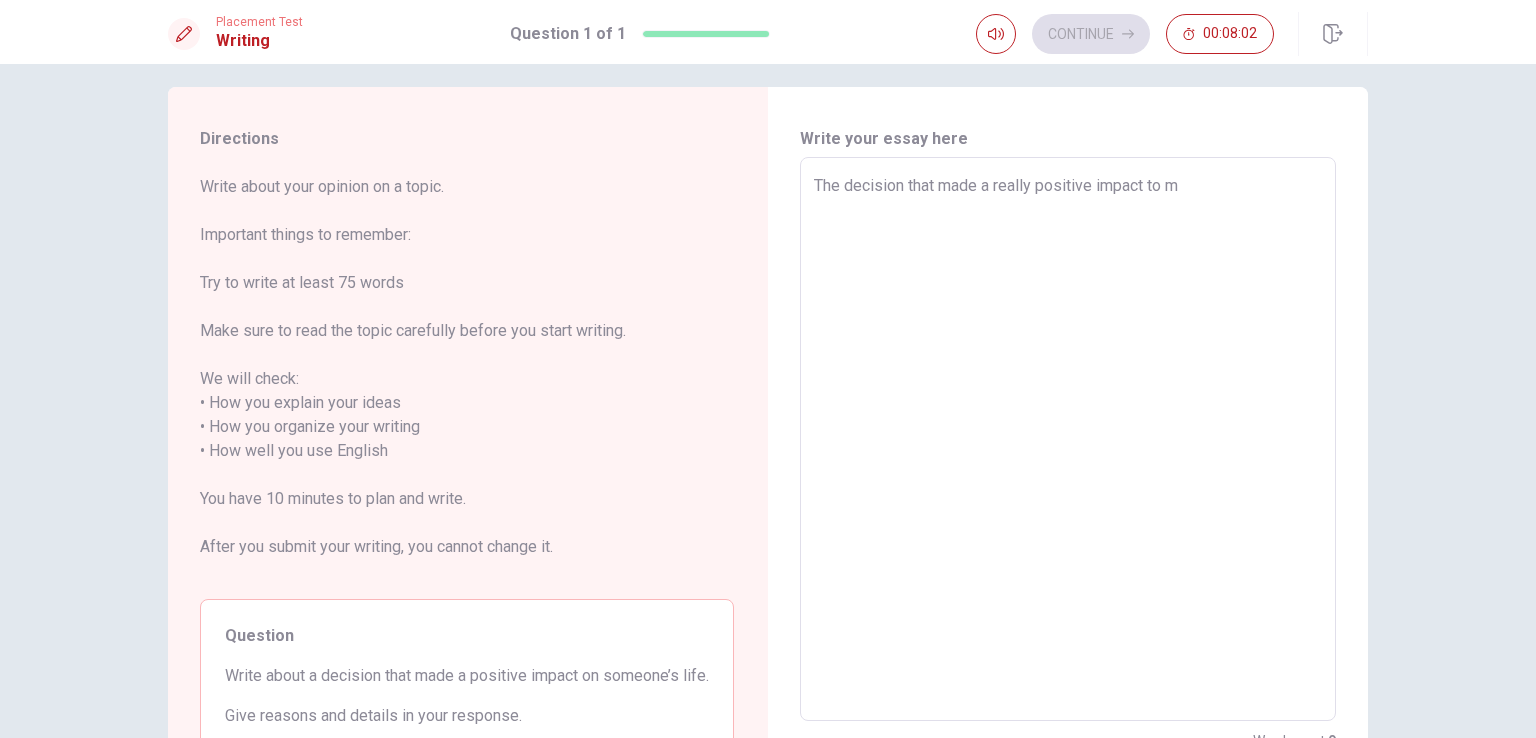 type on "x" 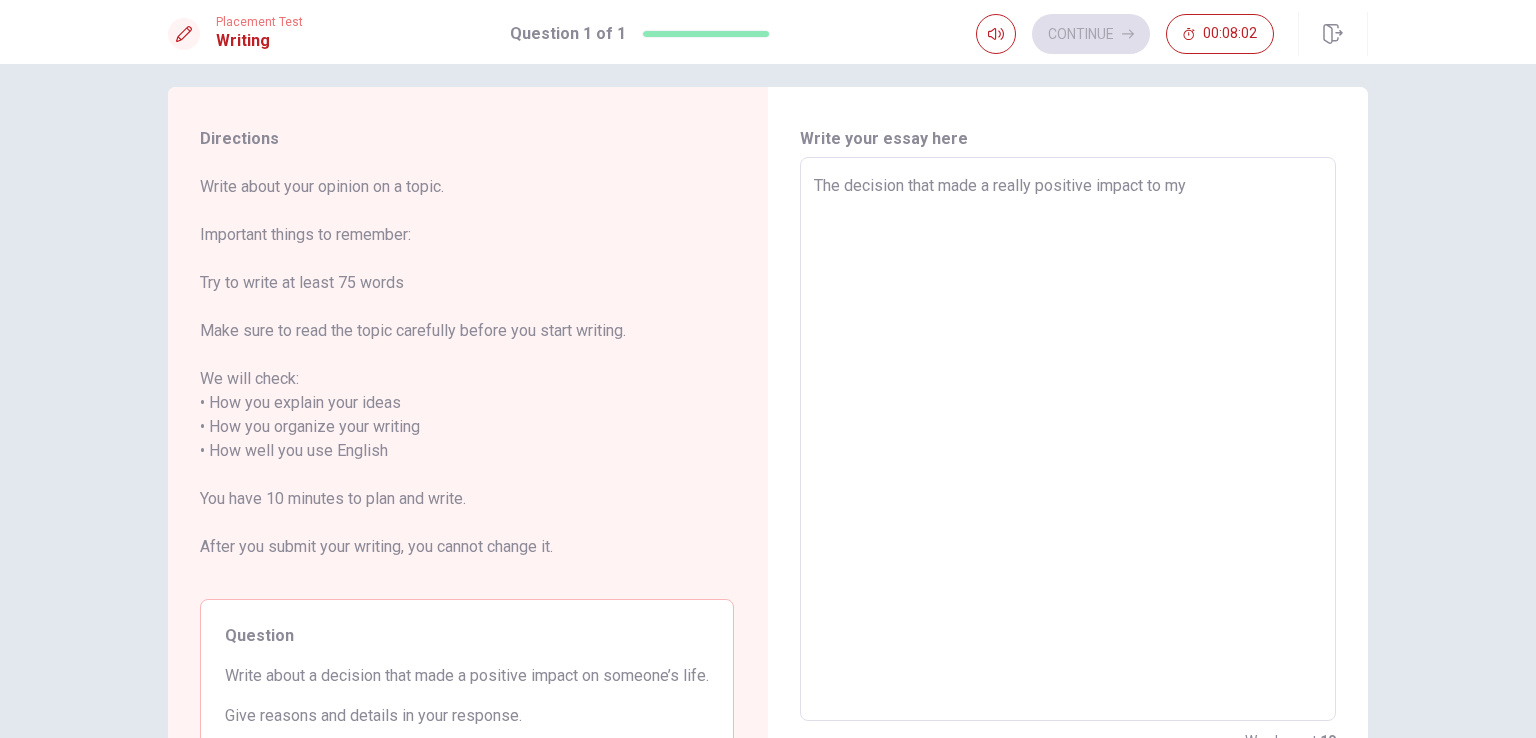 type on "x" 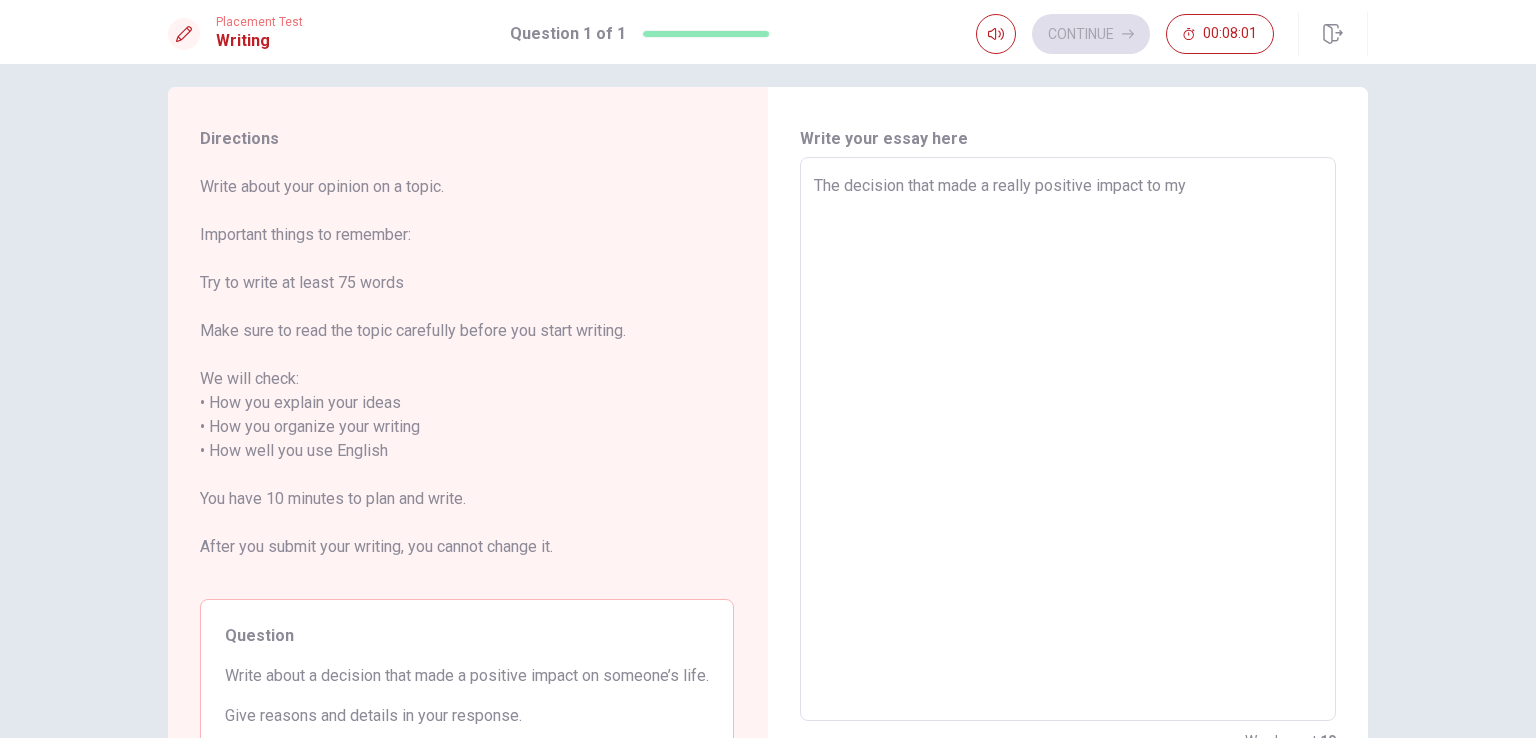 type on "x" 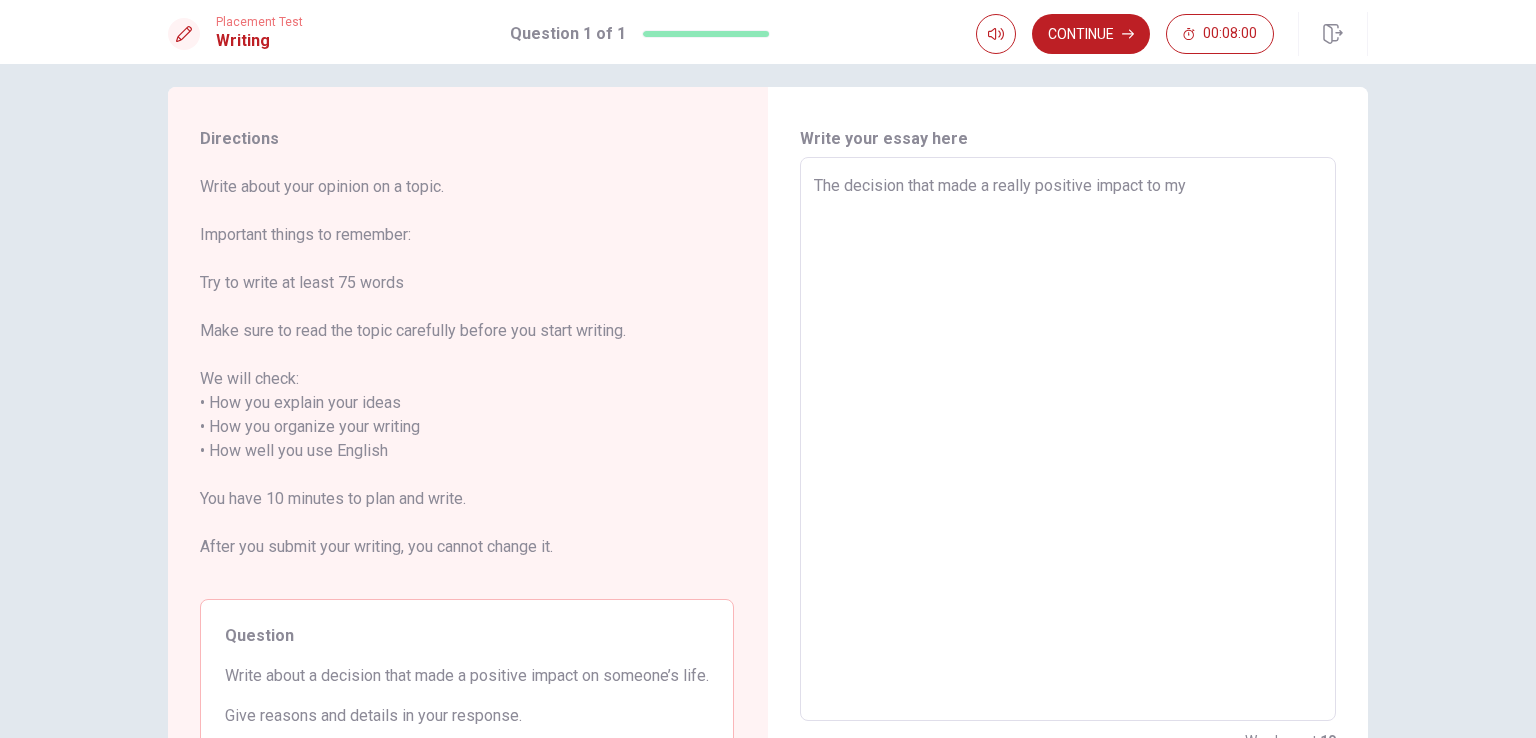 type on "The decision that made a really positive impact to my f" 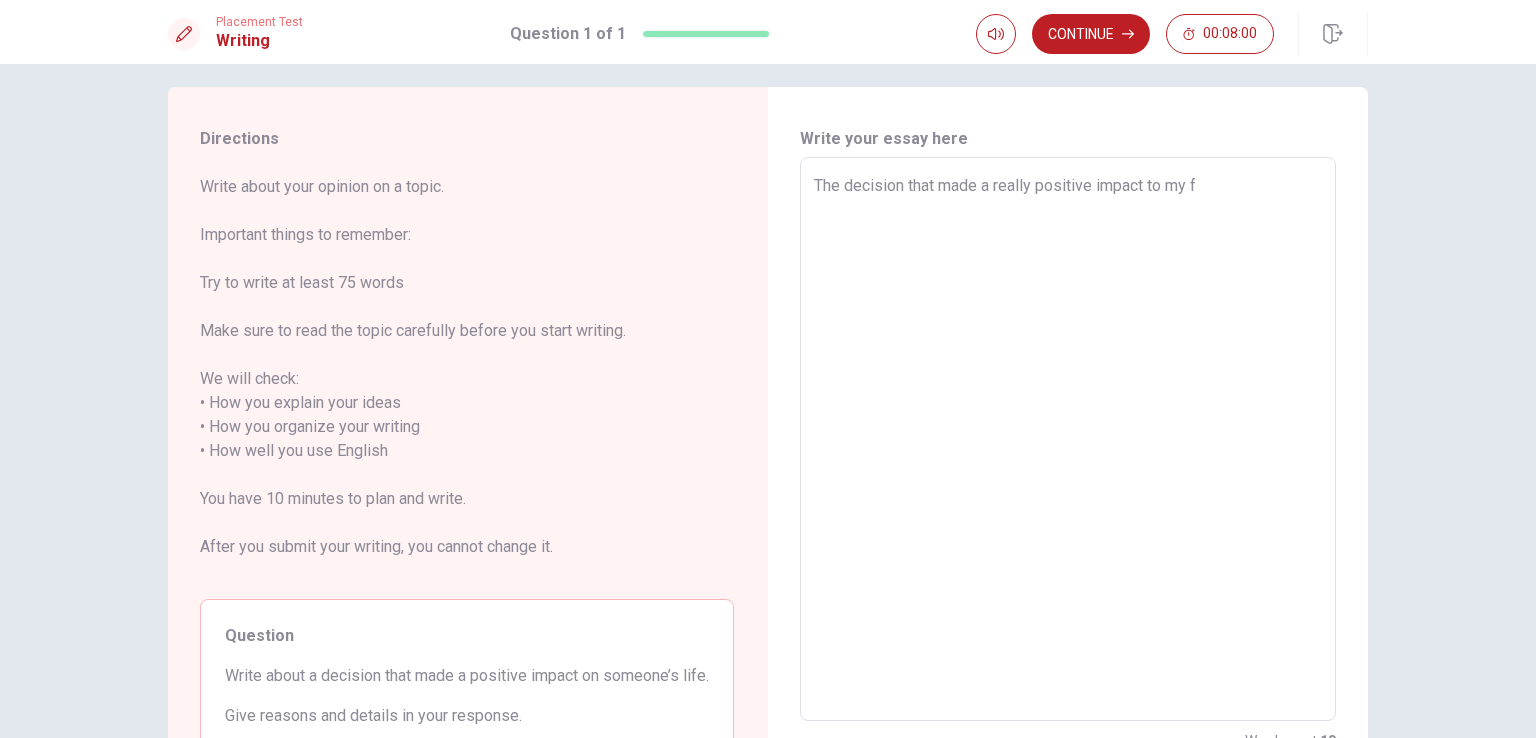 type on "x" 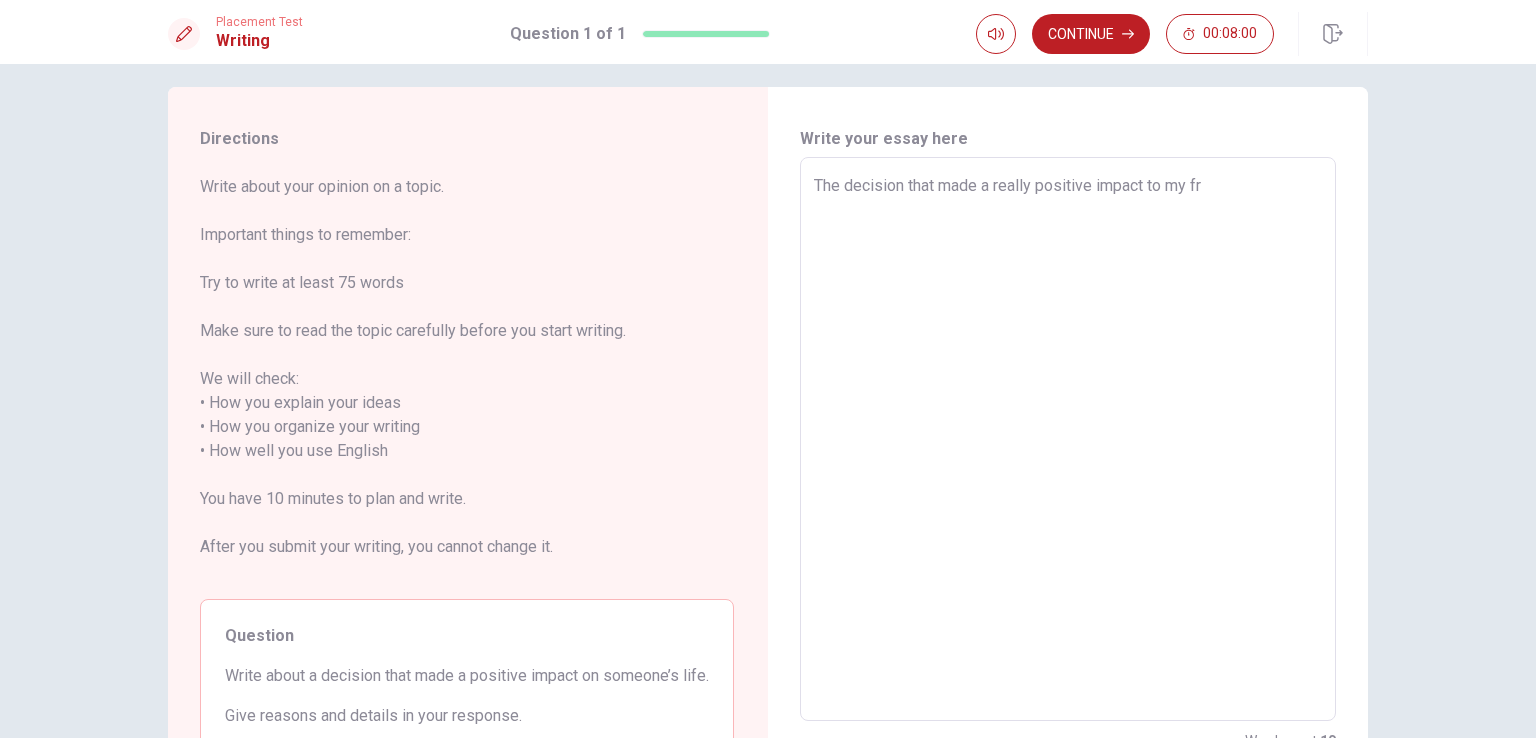 type on "x" 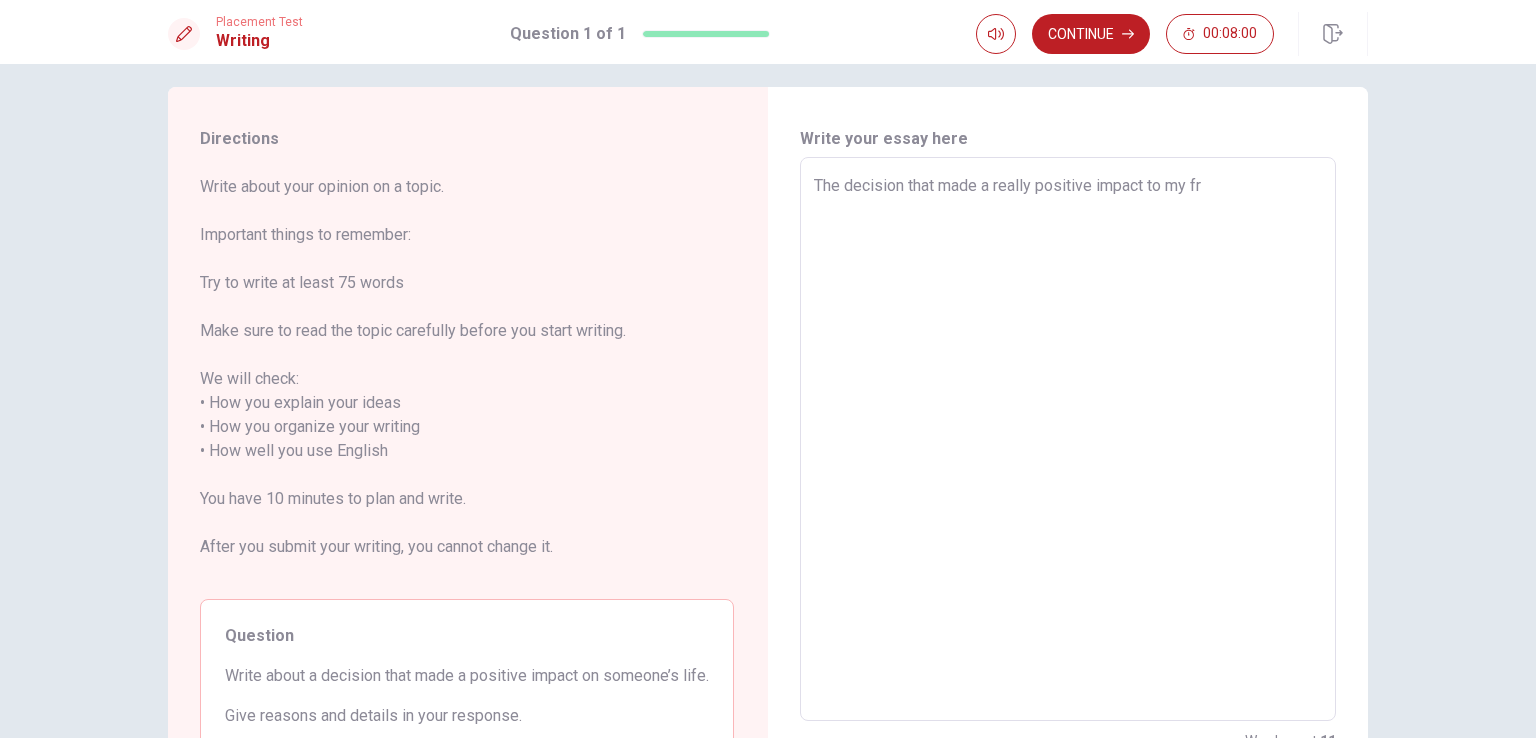 type on "The decision that made a really positive impact to my fri" 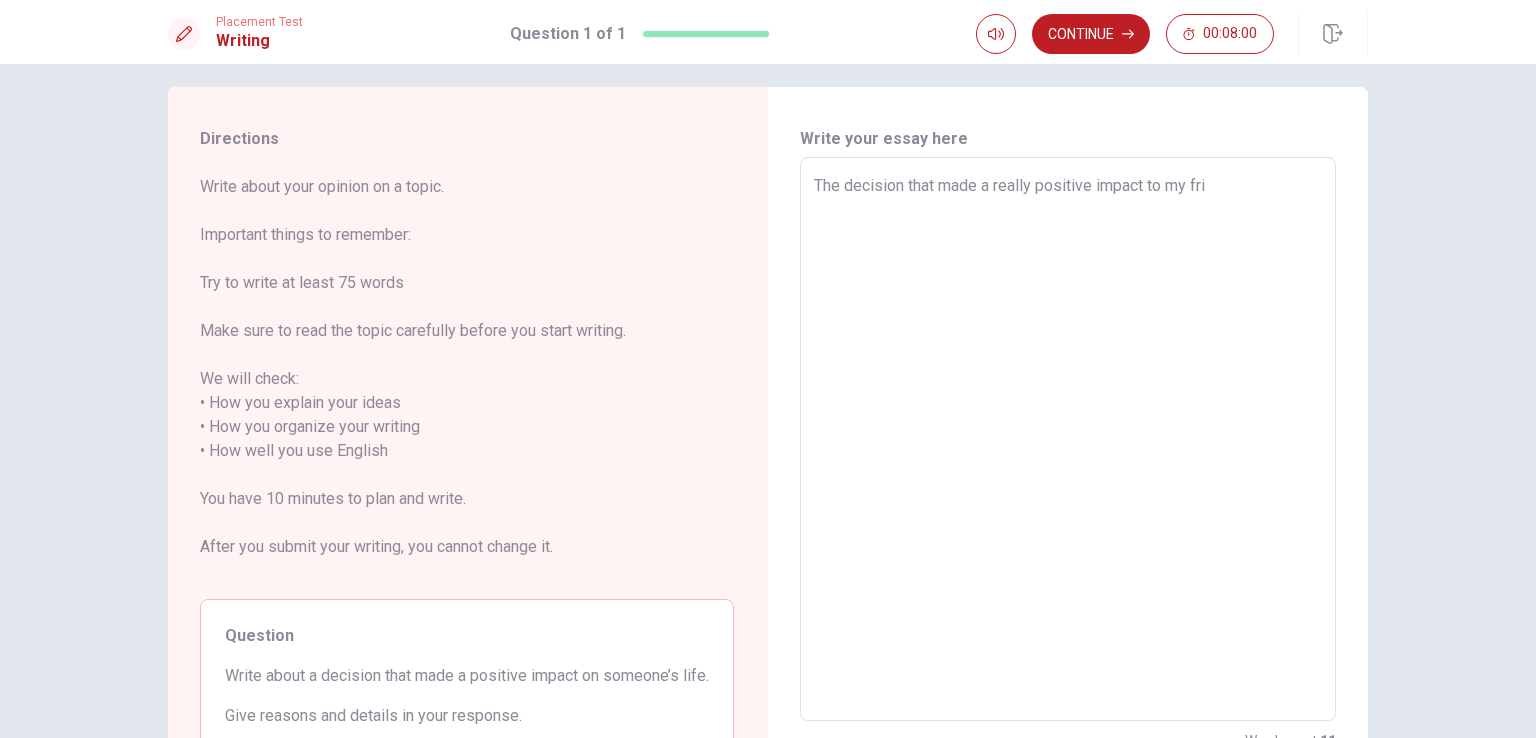 type on "x" 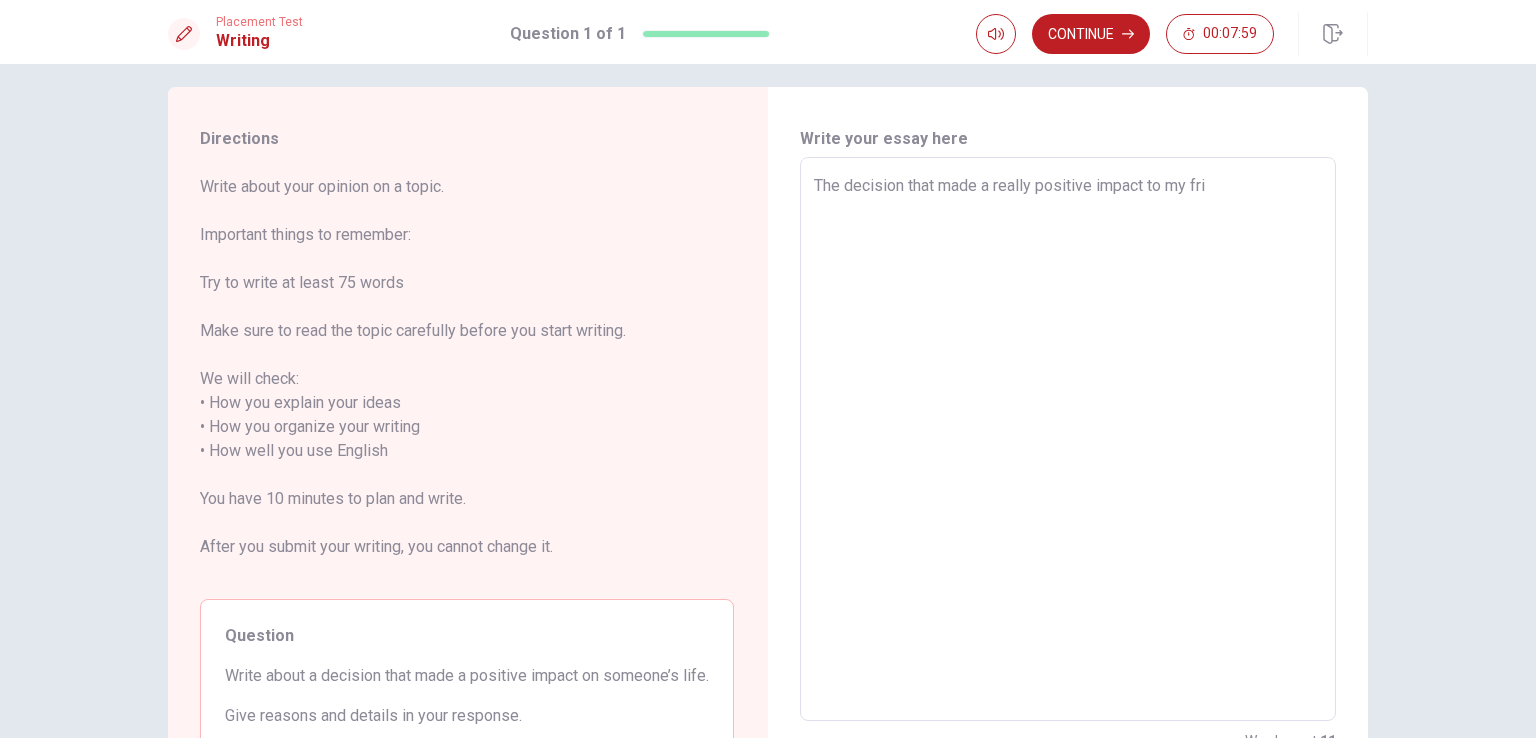 type 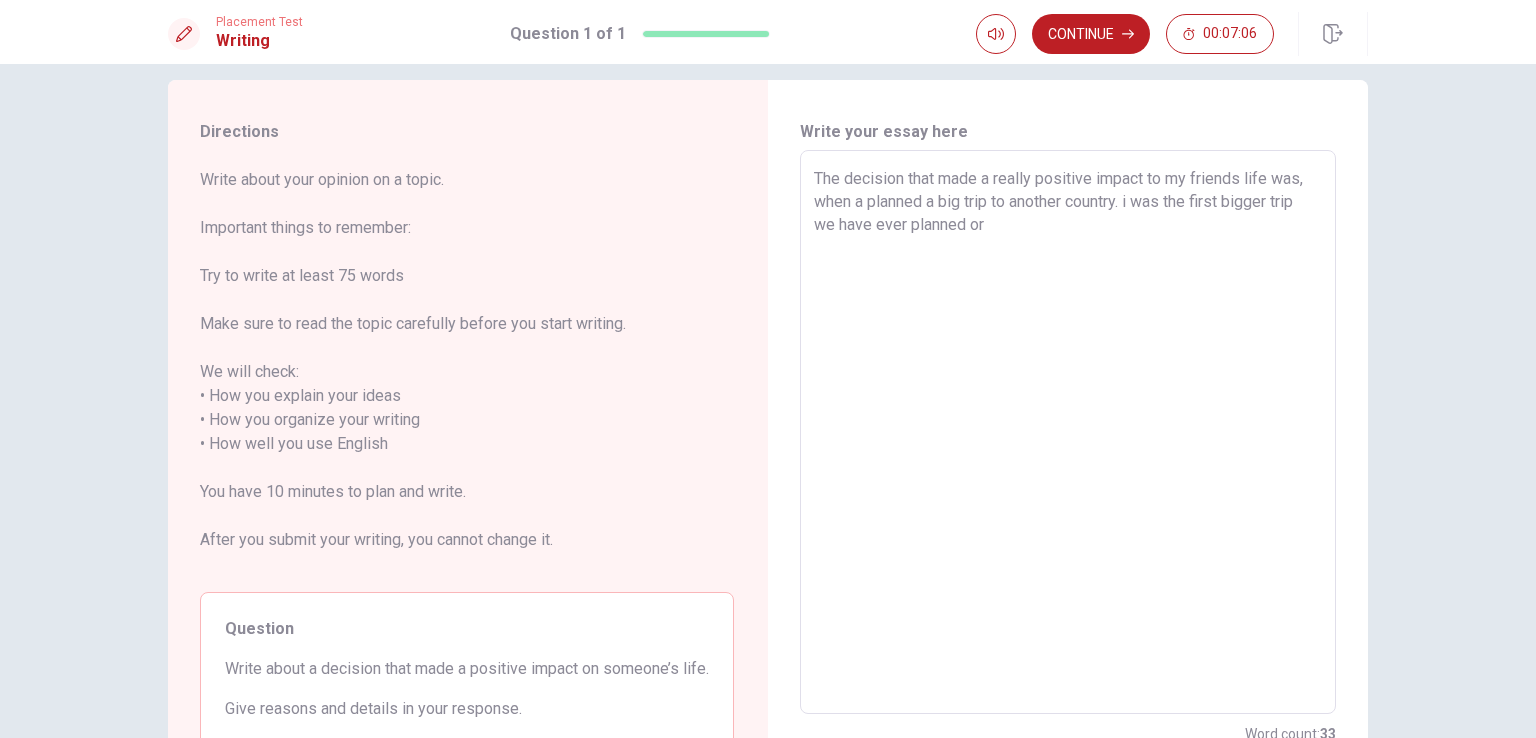 scroll, scrollTop: 28, scrollLeft: 0, axis: vertical 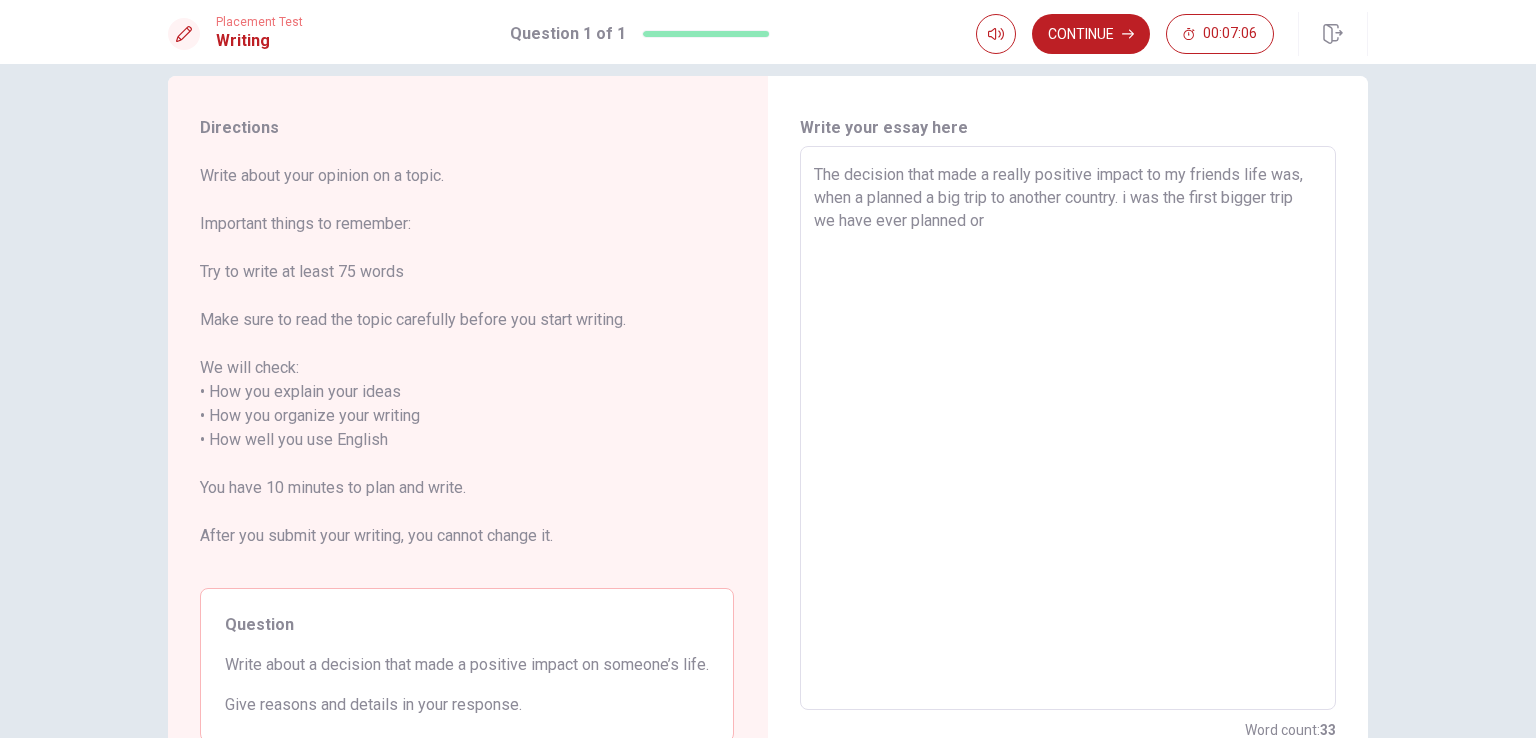 click on "The decision that made a really positive impact to my friends life was, when a planned a big trip to another country. i was the first bigger trip we have ever planned or" at bounding box center [1068, 428] 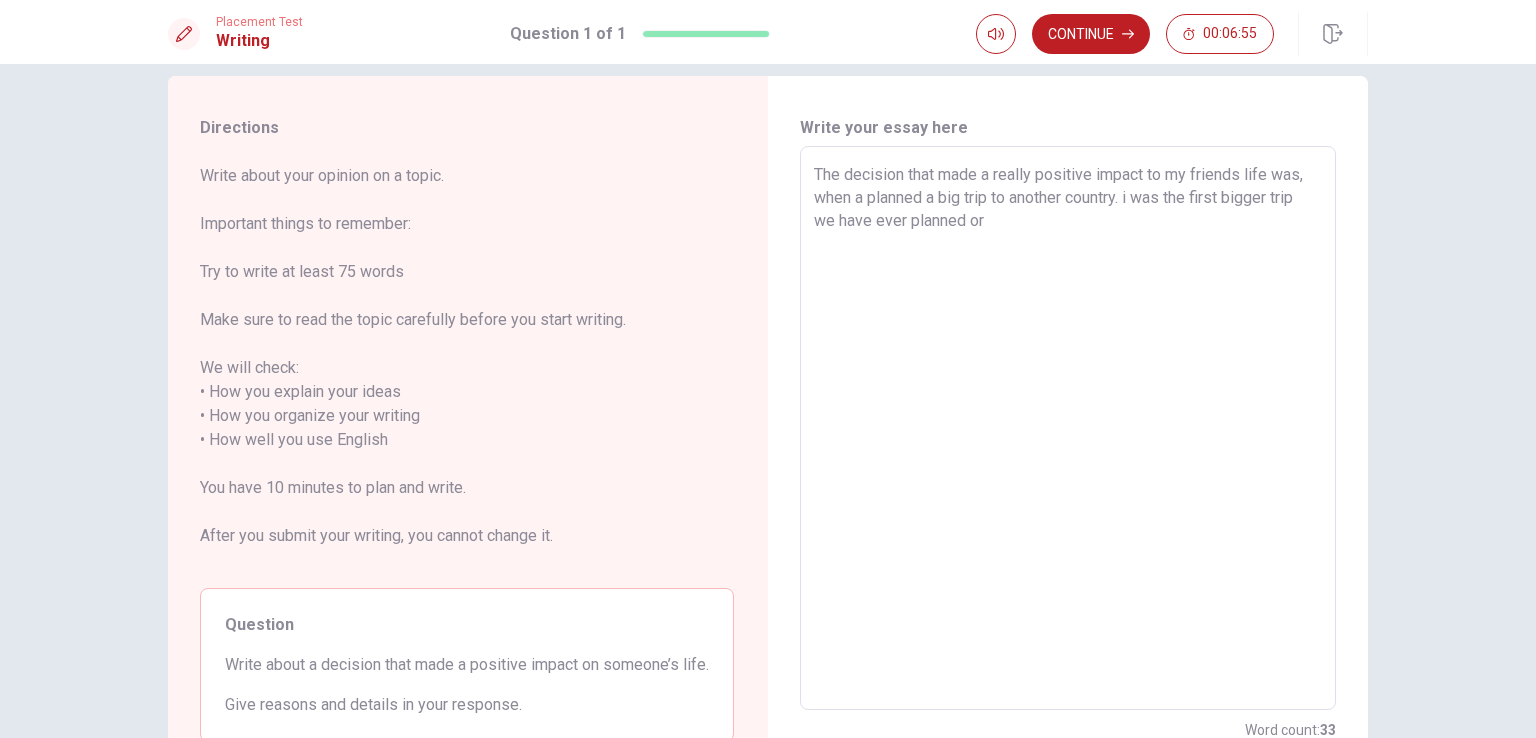 click on "The decision that made a really positive impact to my friends life was, when a planned a big trip to another country. i was the first bigger trip we have ever planned or" at bounding box center [1068, 428] 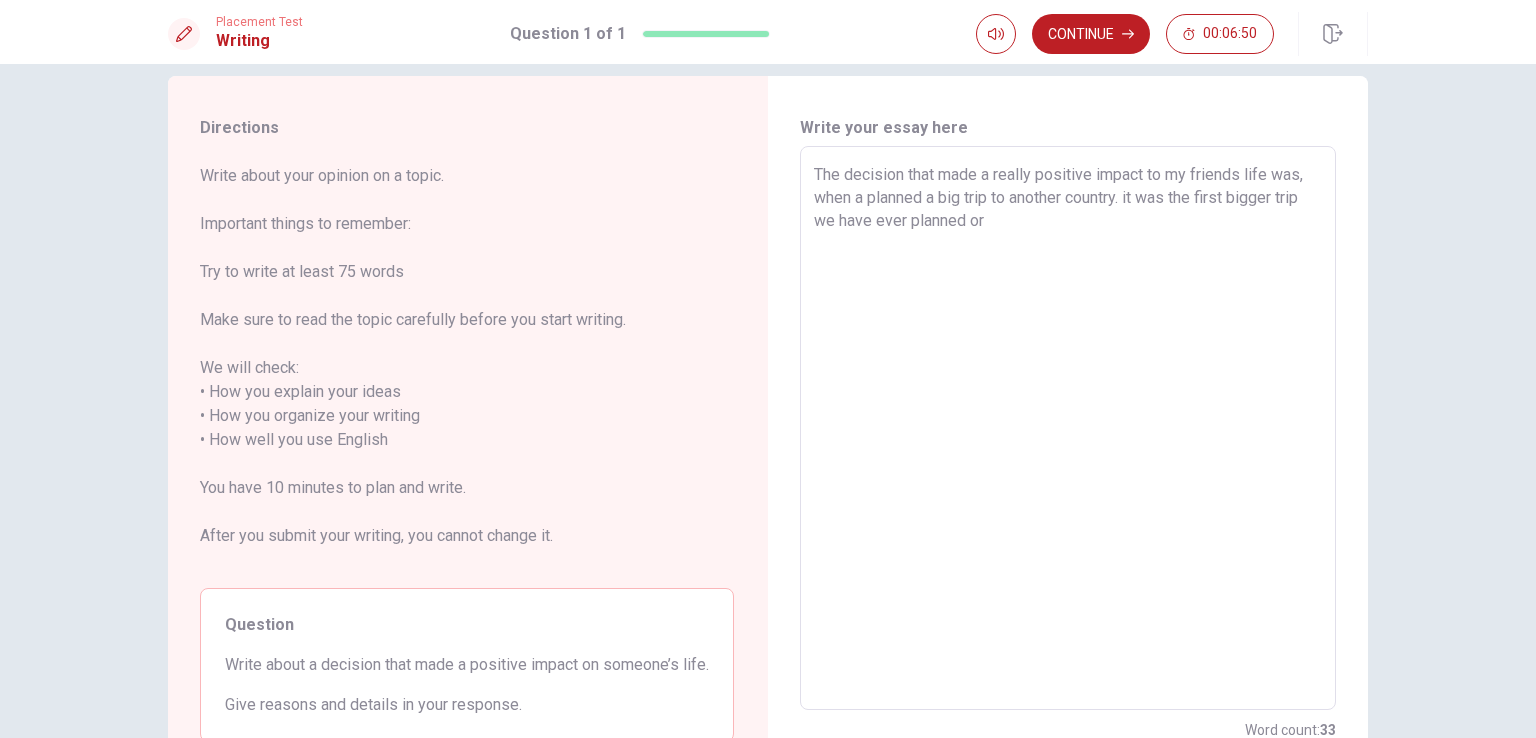 click on "The decision that made a really positive impact to my friends life was, when a planned a big trip to another country. it was the first bigger trip we have ever planned or" at bounding box center (1068, 428) 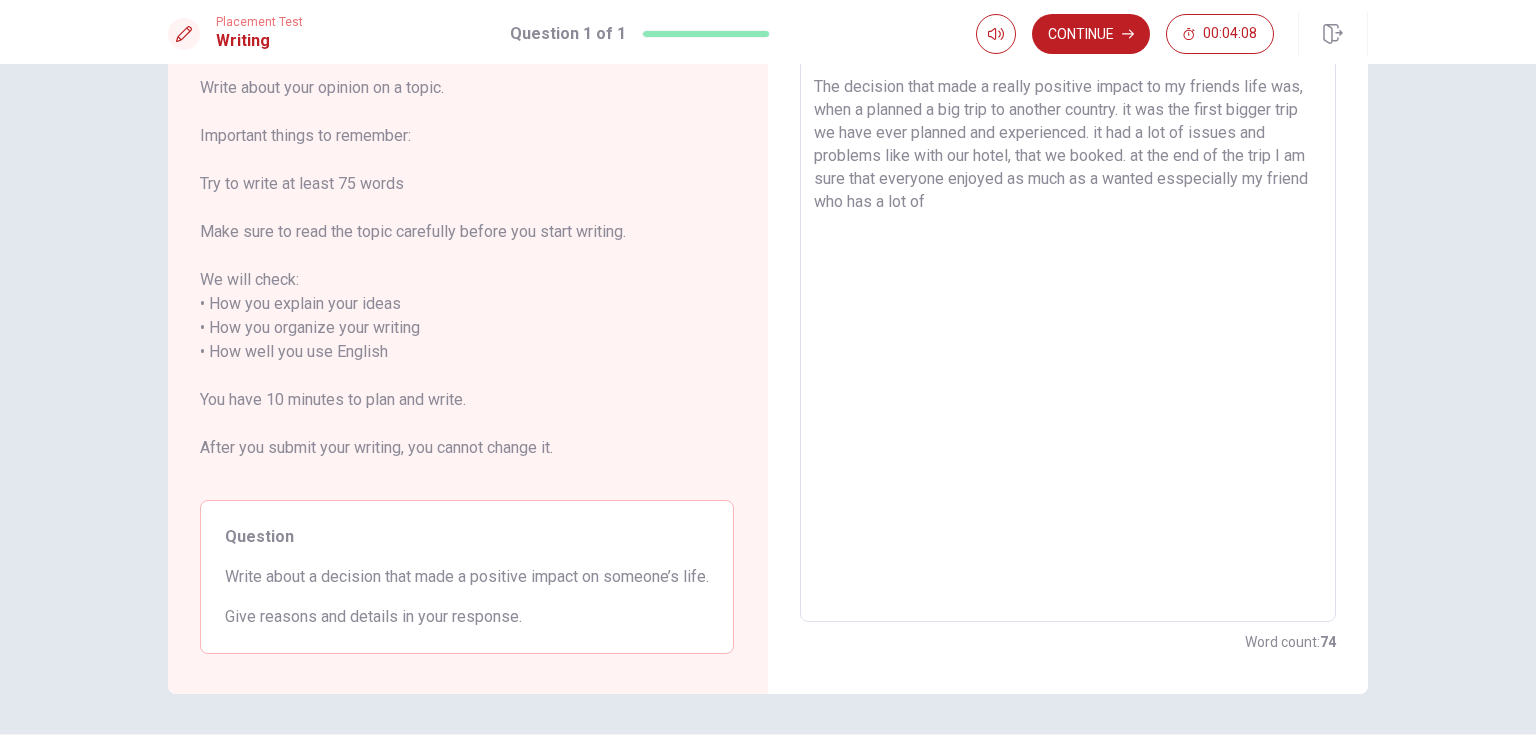 scroll, scrollTop: 0, scrollLeft: 0, axis: both 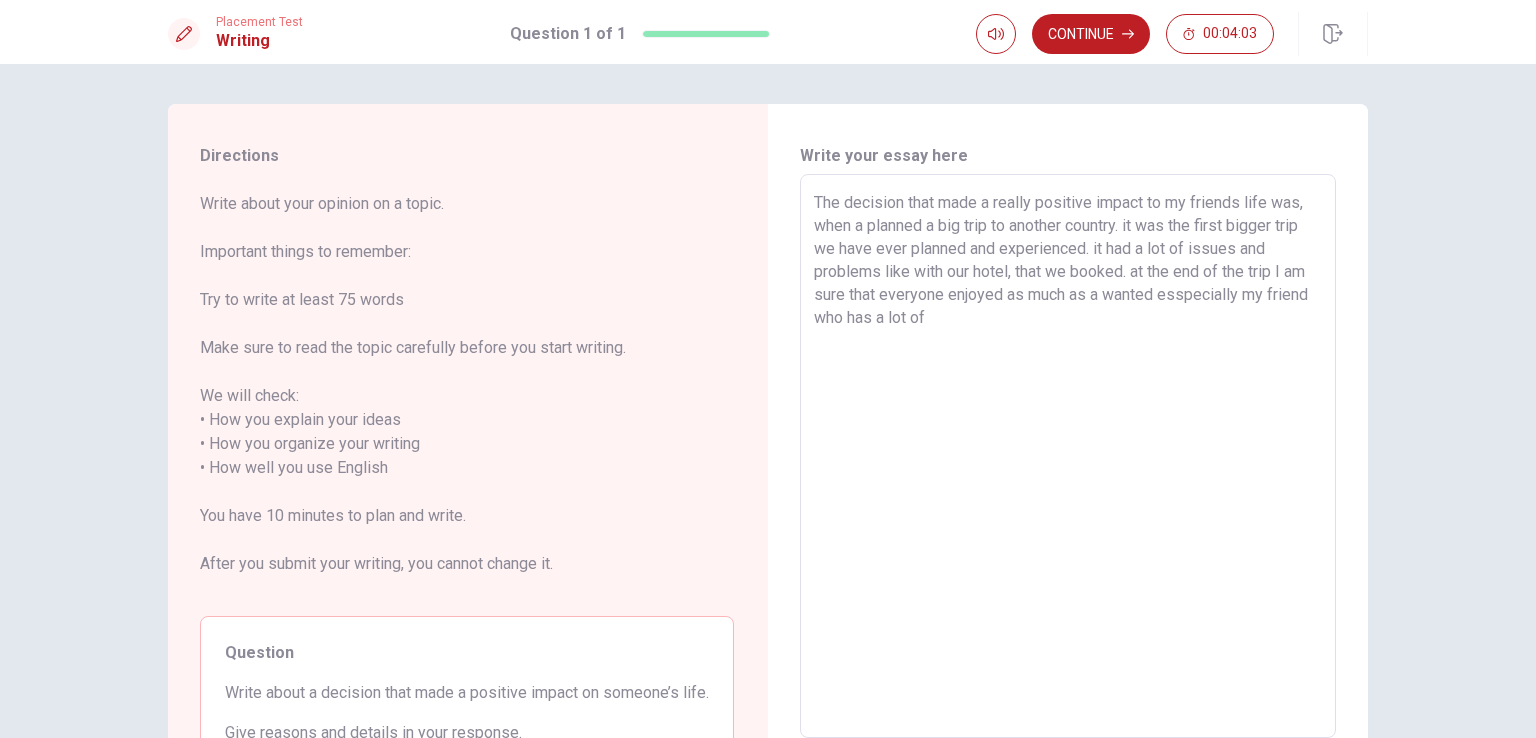 click on "The decision that made a really positive impact to my friends life was, when a planned a big trip to another country. it was the first bigger trip we have ever planned and experienced. it had a lot of issues and problems like with our hotel, that we booked. at the end of the trip I am sure that everyone enjoyed as much as a wanted esspecially my friend who has a lot of" at bounding box center [1068, 456] 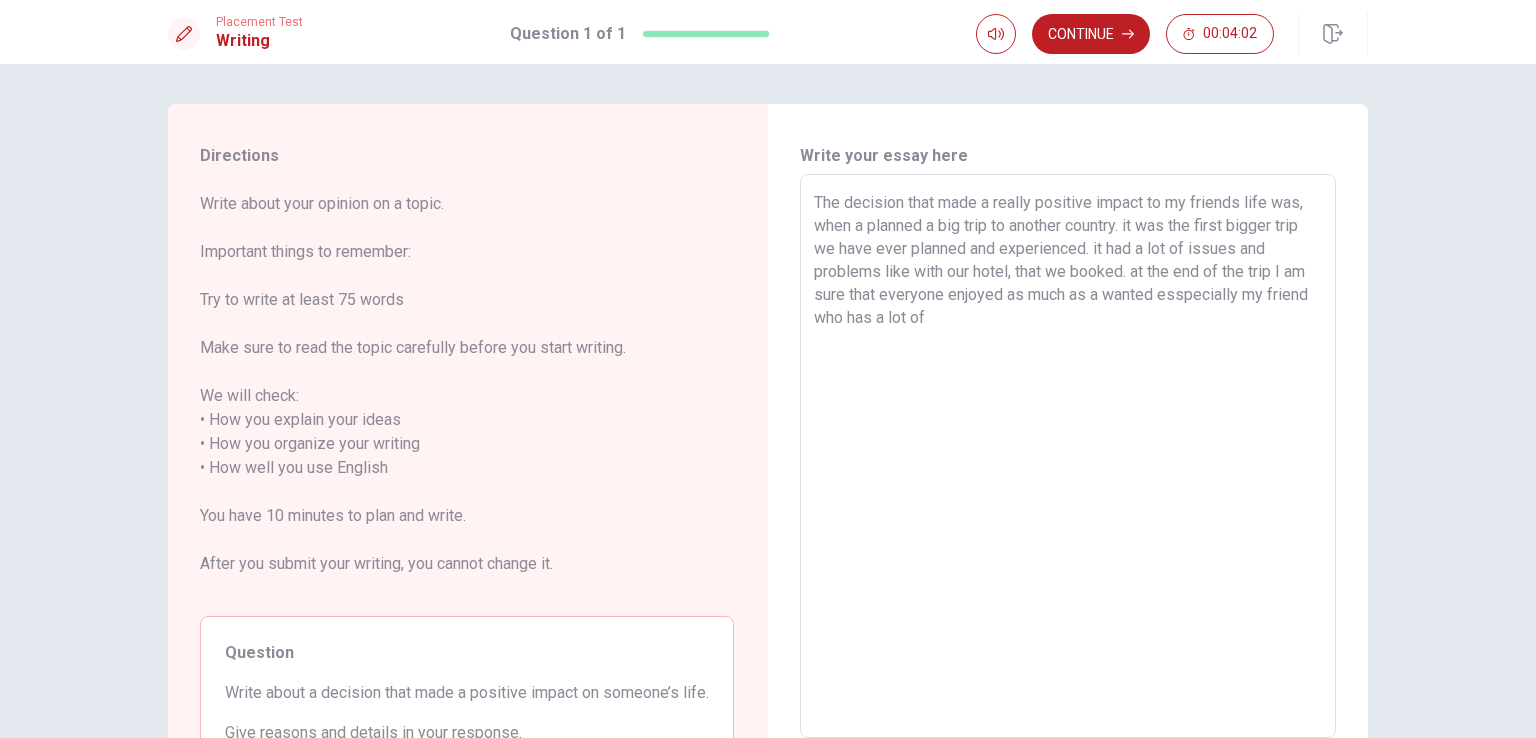 click on "The decision that made a really positive impact to my friends life was, when a planned a big trip to another country. it was the first bigger trip we have ever planned and experienced. it had a lot of issues and problems like with our hotel, that we booked. at the end of the trip I am sure that everyone enjoyed as much as a wanted esspecially my friend who has a lot of" at bounding box center [1068, 456] 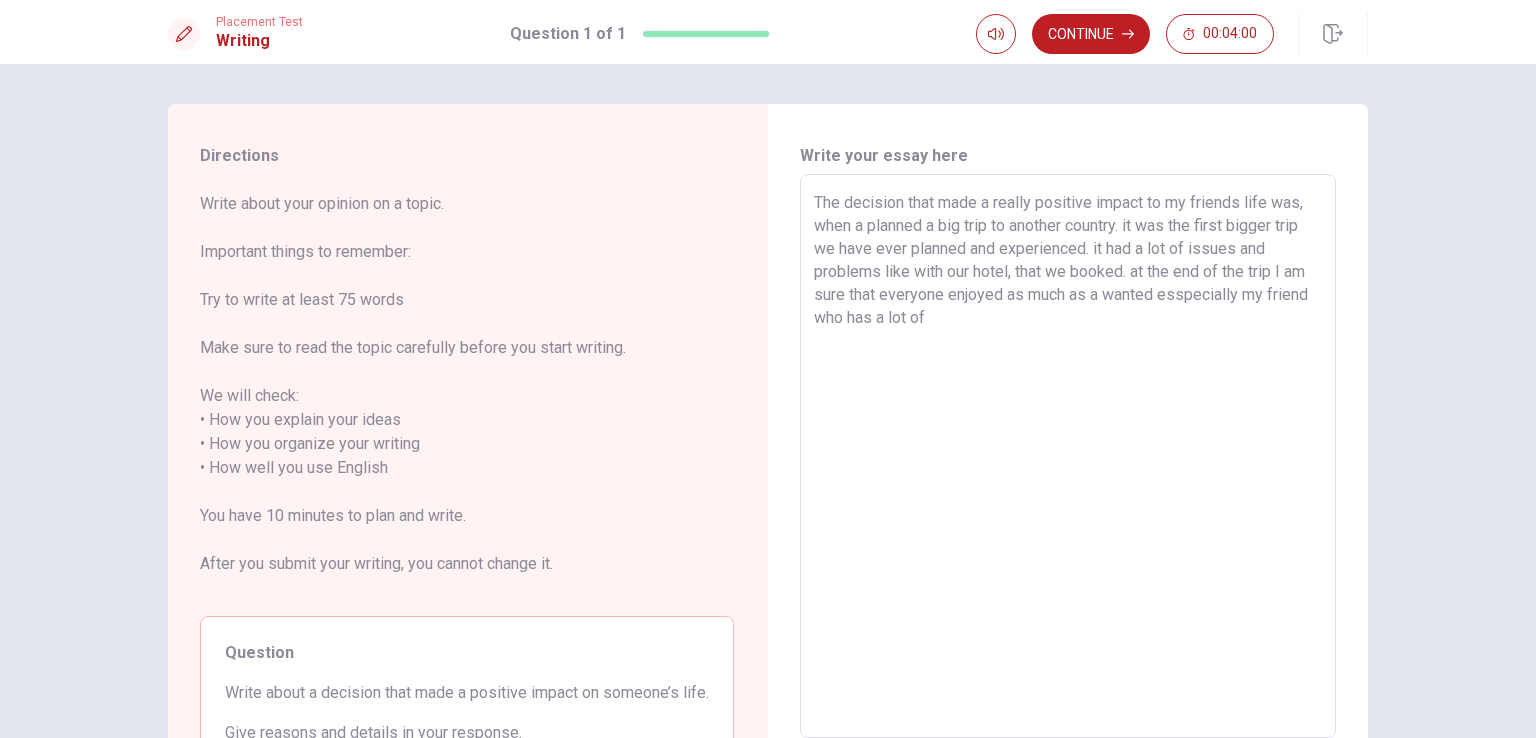 click on "The decision that made a really positive impact to my friends life was, when a planned a big trip to another country. it was the first bigger trip we have ever planned and experienced. it had a lot of issues and problems like with our hotel, that we booked. at the end of the trip I am sure that everyone enjoyed as much as a wanted esspecially my friend who has a lot of" at bounding box center (1068, 456) 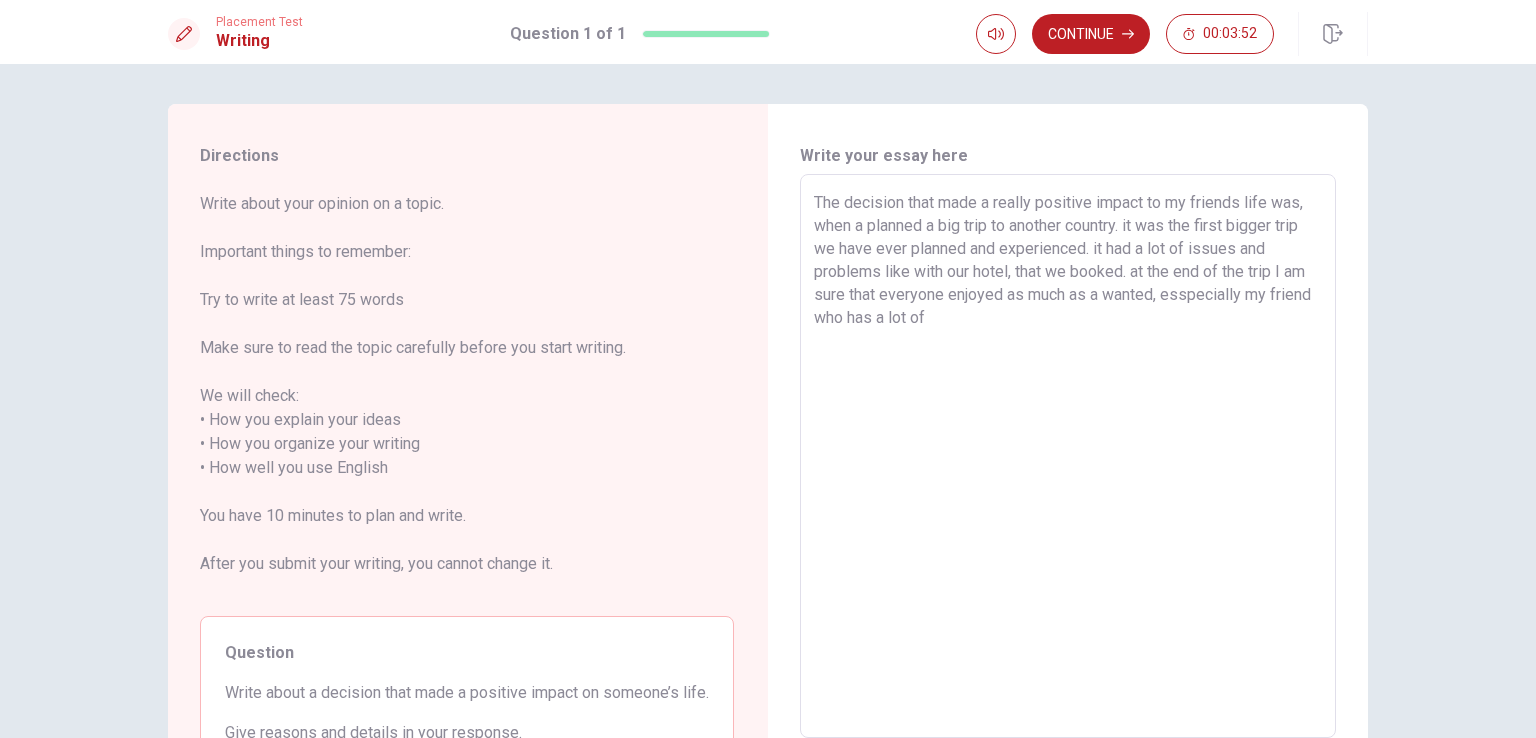 click on "The decision that made a really positive impact to my friends life was, when a planned a big trip to another country. it was the first bigger trip we have ever planned and experienced. it had a lot of issues and problems like with our hotel, that we booked. at the end of the trip I am sure that everyone enjoyed as much as a wanted, esspecially my friend who has a lot of" at bounding box center [1068, 456] 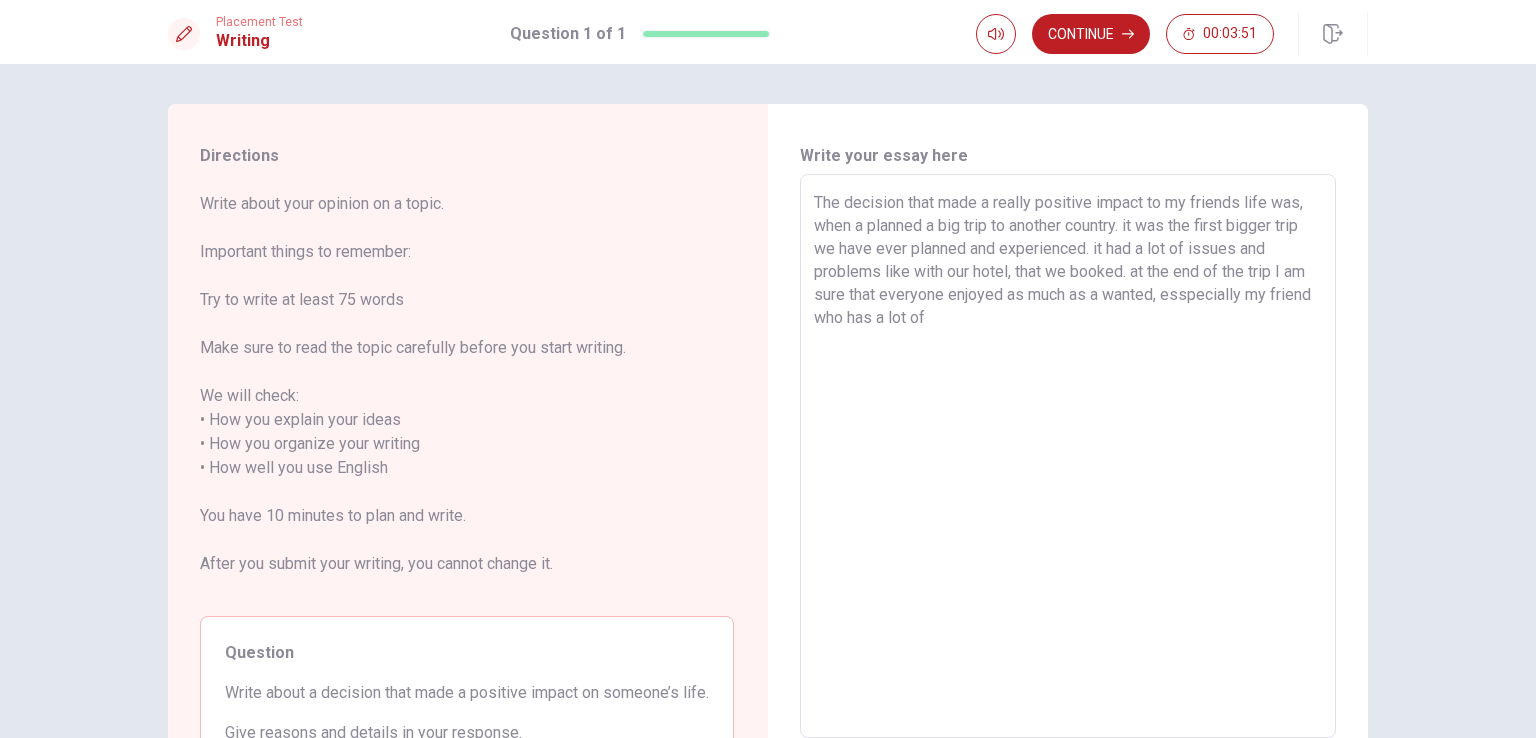 click on "The decision that made a really positive impact to my friends life was, when a planned a big trip to another country. it was the first bigger trip we have ever planned and experienced. it had a lot of issues and problems like with our hotel, that we booked. at the end of the trip I am sure that everyone enjoyed as much as a wanted, esspecially my friend who has a lot of" at bounding box center [1068, 456] 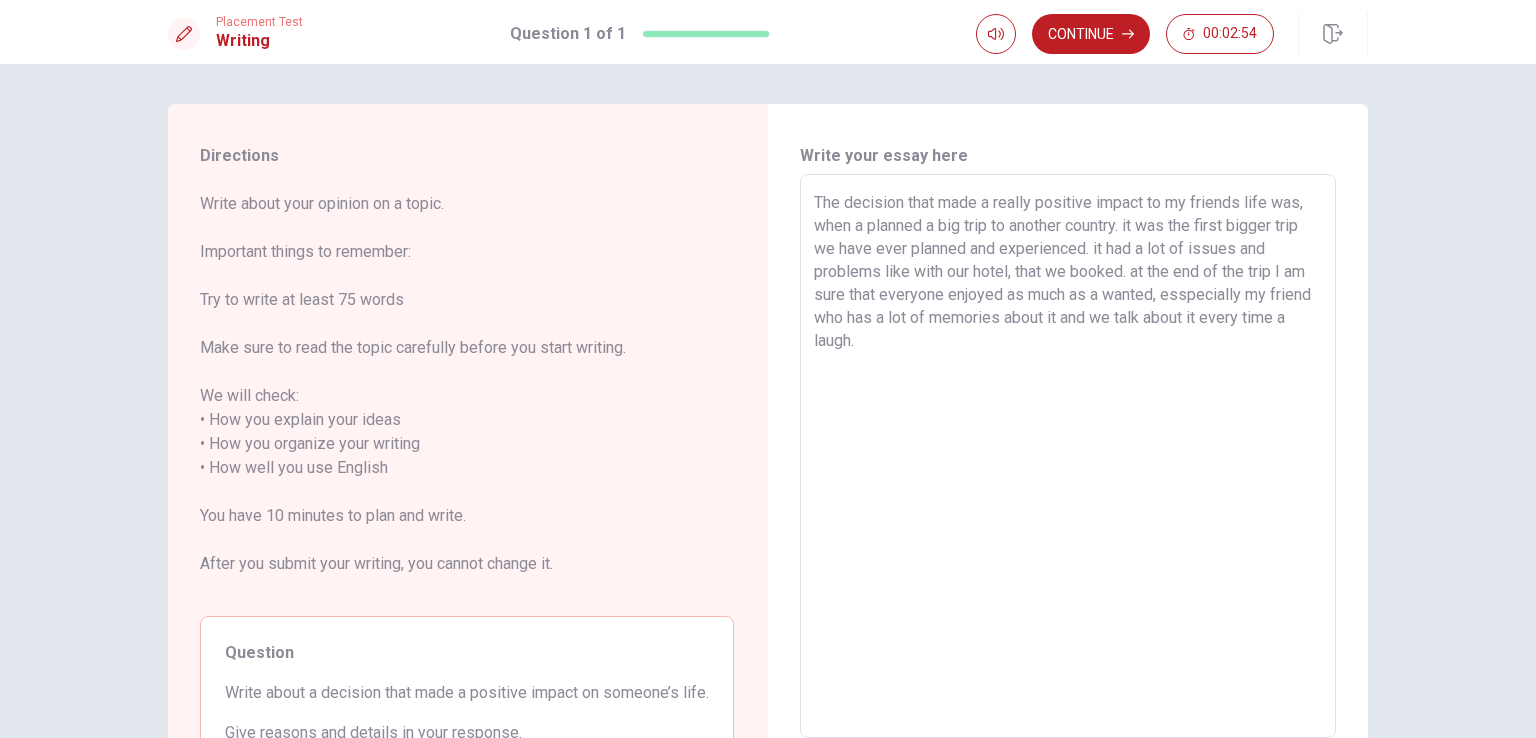 click on "The decision that made a really positive impact to my friends life was, when a planned a big trip to another country. it was the first bigger trip we have ever planned and experienced. it had a lot of issues and problems like with our hotel, that we booked. at the end of the trip I am sure that everyone enjoyed as much as a wanted, esspecially my friend who has a lot of memories about it and we talk about it every time a laugh." at bounding box center (1068, 456) 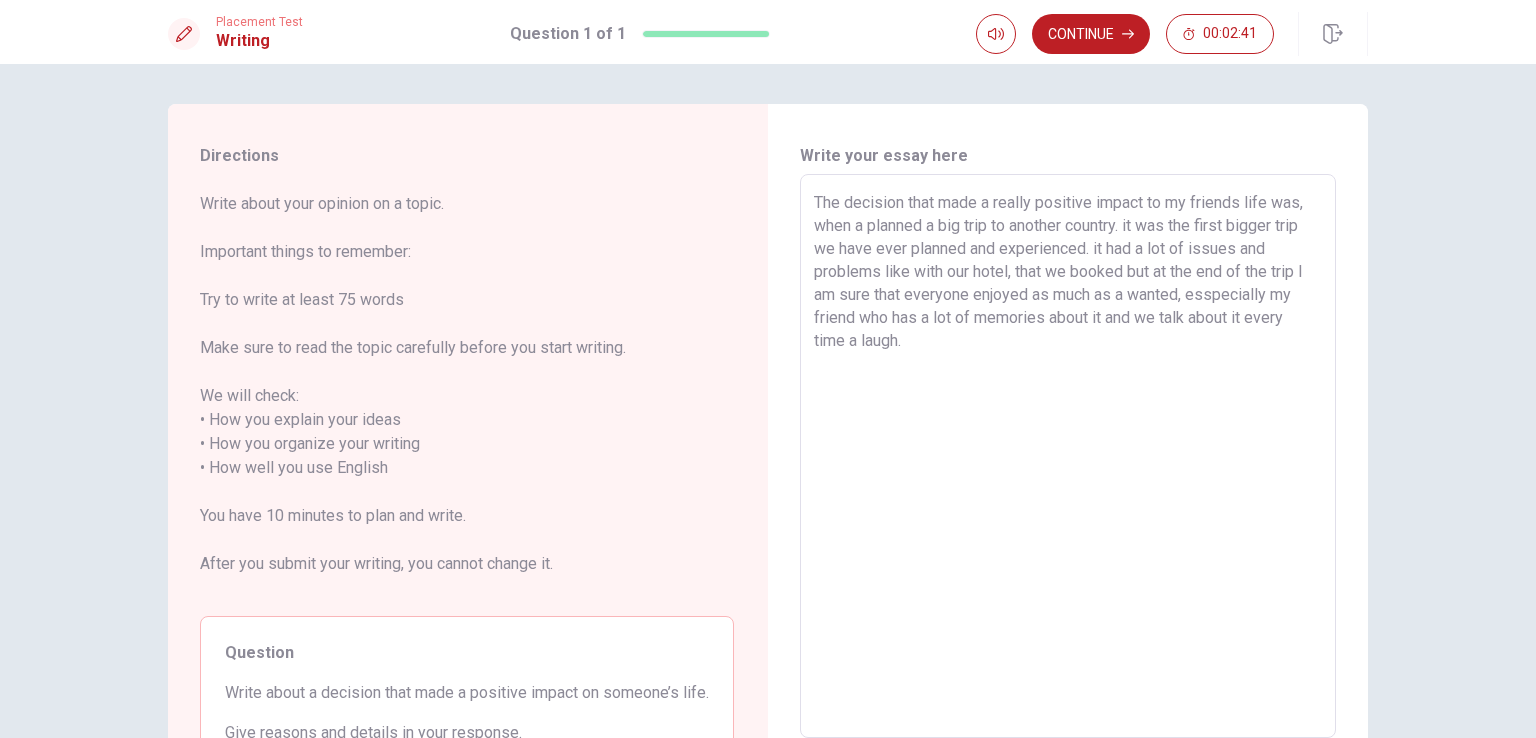 click on "The decision that made a really positive impact to my friends life was, when a planned a big trip to another country. it was the first bigger trip we have ever planned and experienced. it had a lot of issues and problems like with our hotel, that we booked but at the end of the trip I am sure that everyone enjoyed as much as a wanted, esspecially my friend who has a lot of memories about it and we talk about it every time a laugh." at bounding box center (1068, 456) 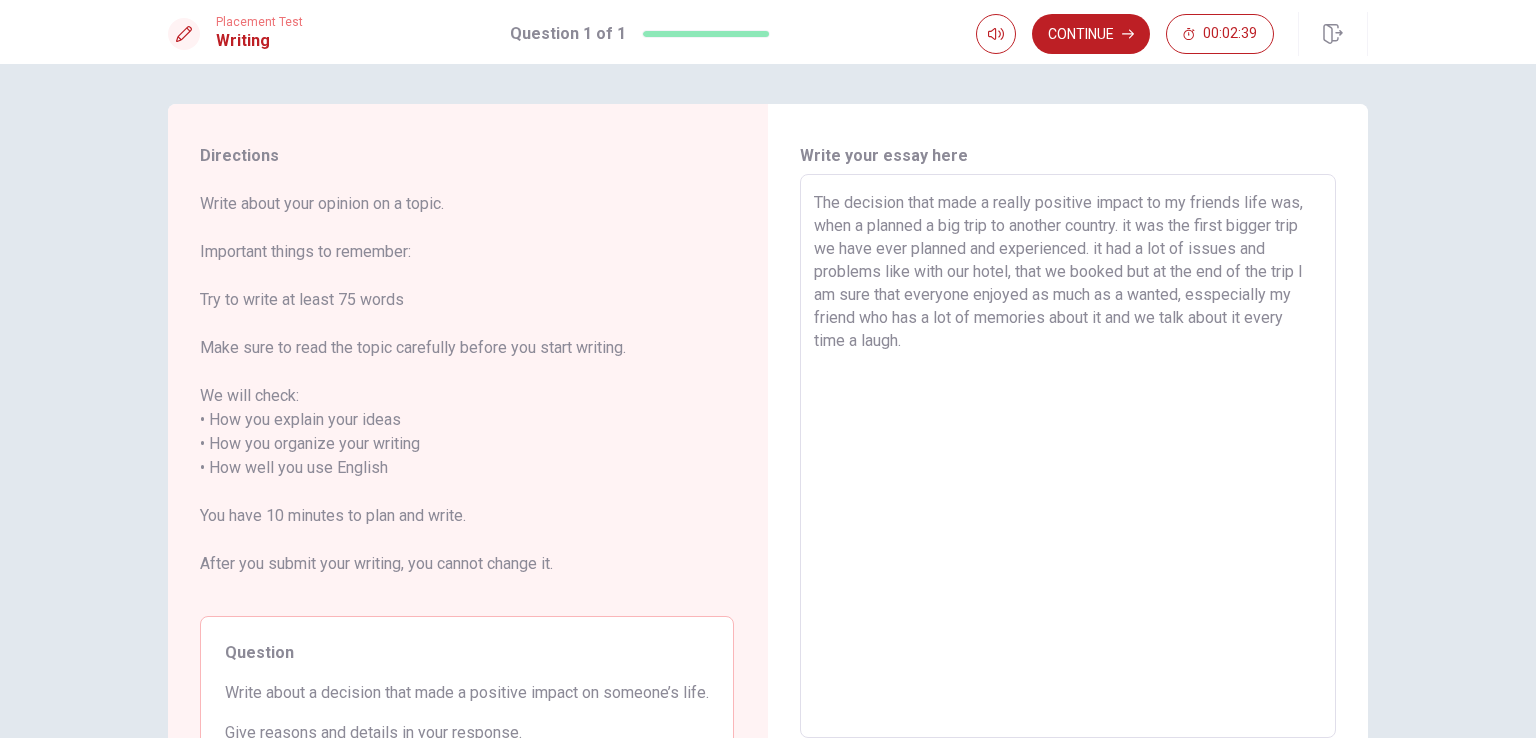click on "The decision that made a really positive impact to my friends life was, when a planned a big trip to another country. it was the first bigger trip we have ever planned and experienced. it had a lot of issues and problems like with our hotel, that we booked but at the end of the trip I am sure that everyone enjoyed as much as a wanted, esspecially my friend who has a lot of memories about it and we talk about it every time a laugh." at bounding box center (1068, 456) 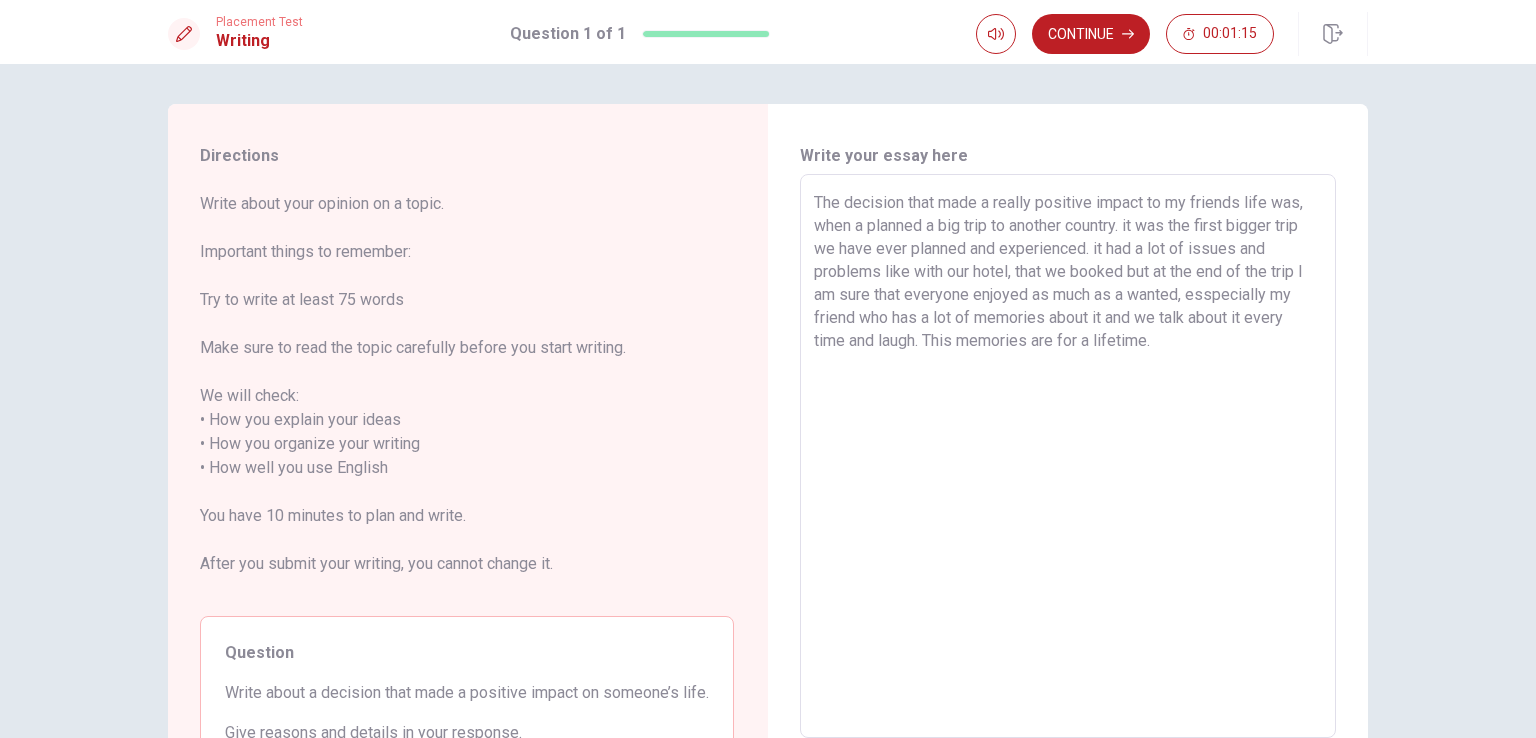 click on "The decision that made a really positive impact to my friends life was, when a planned a big trip to another country. it was the first bigger trip we have ever planned and experienced. it had a lot of issues and problems like with our hotel, that we booked but at the end of the trip I am sure that everyone enjoyed as much as a wanted, esspecially my friend who has a lot of memories about it and we talk about it every time and laugh. This memories are for a lifetime." at bounding box center [1068, 456] 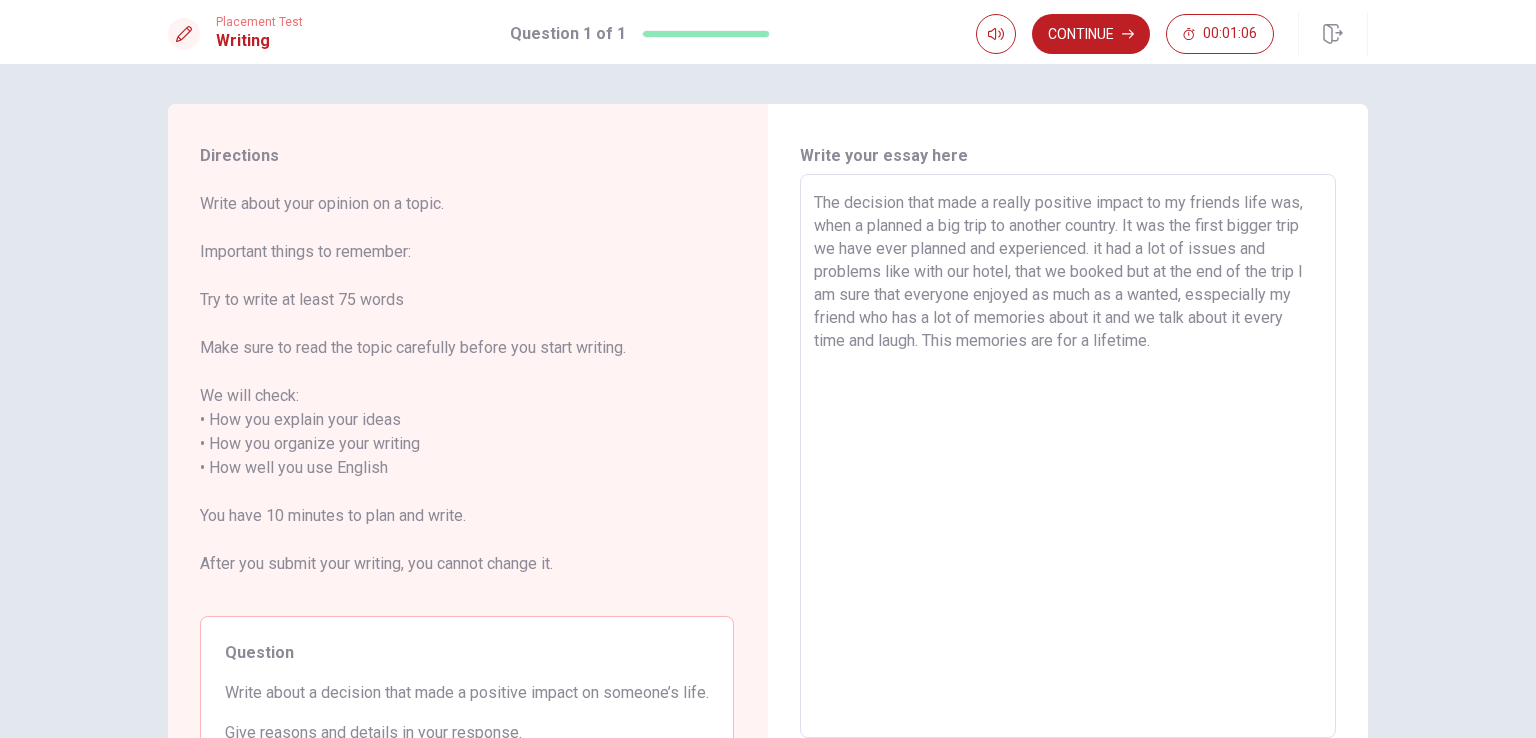 click on "The decision that made a really positive impact to my friends life was, when a planned a big trip to another country. It was the first bigger trip we have ever planned and experienced. it had a lot of issues and problems like with our hotel, that we booked but at the end of the trip I am sure that everyone enjoyed as much as a wanted, esspecially my friend who has a lot of memories about it and we talk about it every time and laugh. This memories are for a lifetime." at bounding box center (1068, 456) 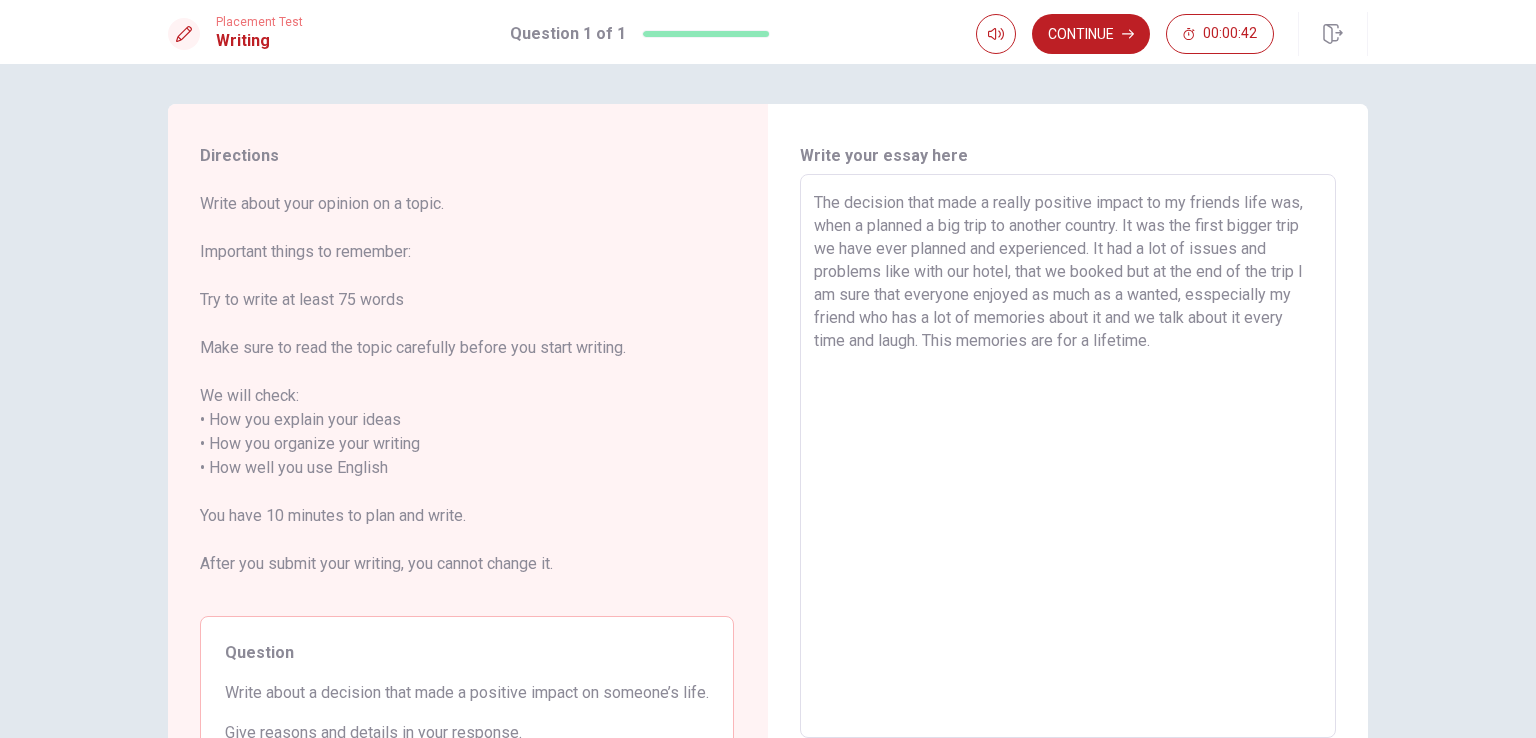 click on "The decision that made a really positive impact to my friends life was, when a planned a big trip to another country. It was the first bigger trip we have ever planned and experienced. It had a lot of issues and problems like with our hotel, that we booked but at the end of the trip I am sure that everyone enjoyed as much as a wanted, esspecially my friend who has a lot of memories about it and we talk about it every time and laugh. This memories are for a lifetime." at bounding box center (1068, 456) 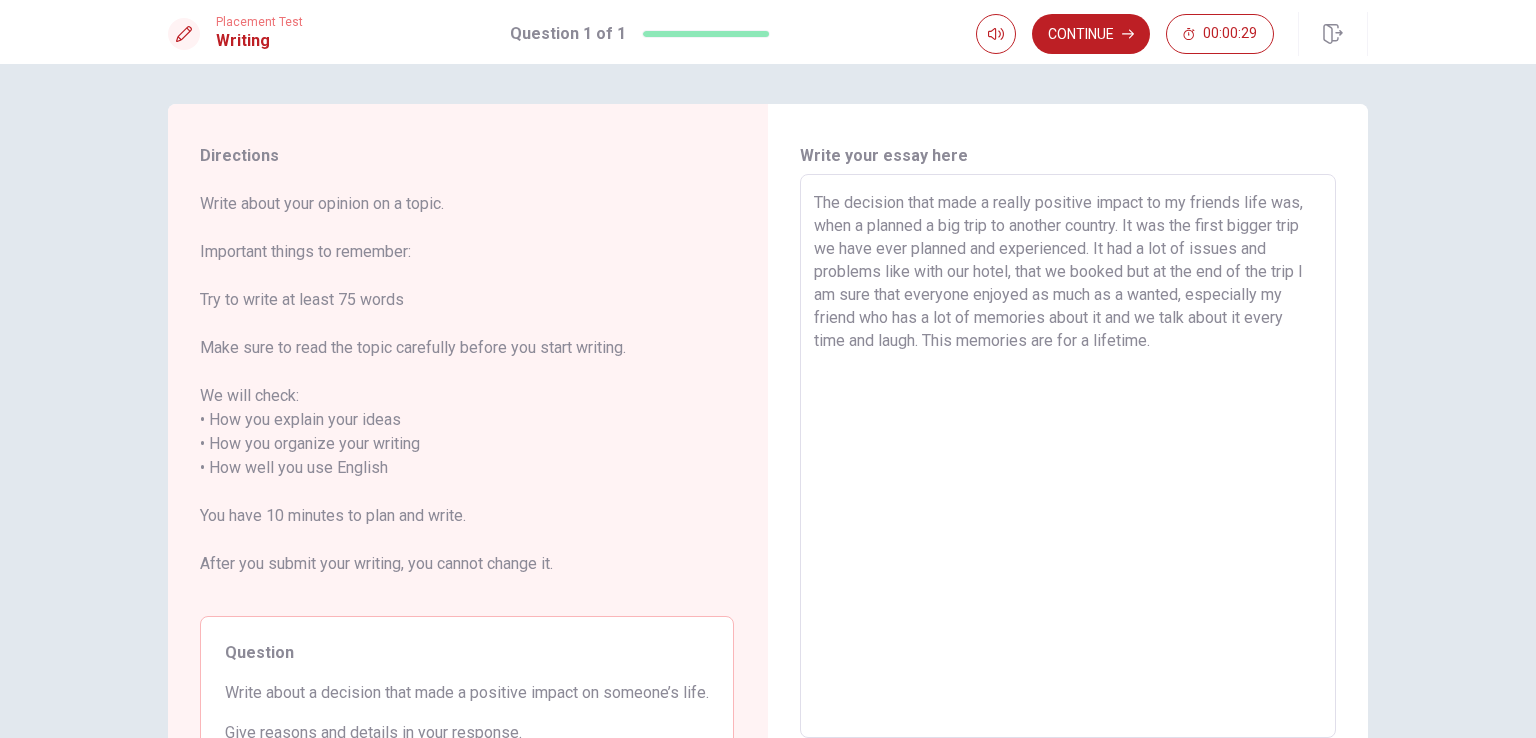 click on "The decision that made a really positive impact to my friends life was, when a planned a big trip to another country. It was the first bigger trip we have ever planned and experienced. It had a lot of issues and problems like with our hotel, that we booked but at the end of the trip I am sure that everyone enjoyed as much as a wanted, especially my friend who has a lot of memories about it and we talk about it every time and laugh. This memories are for a lifetime." at bounding box center (1068, 456) 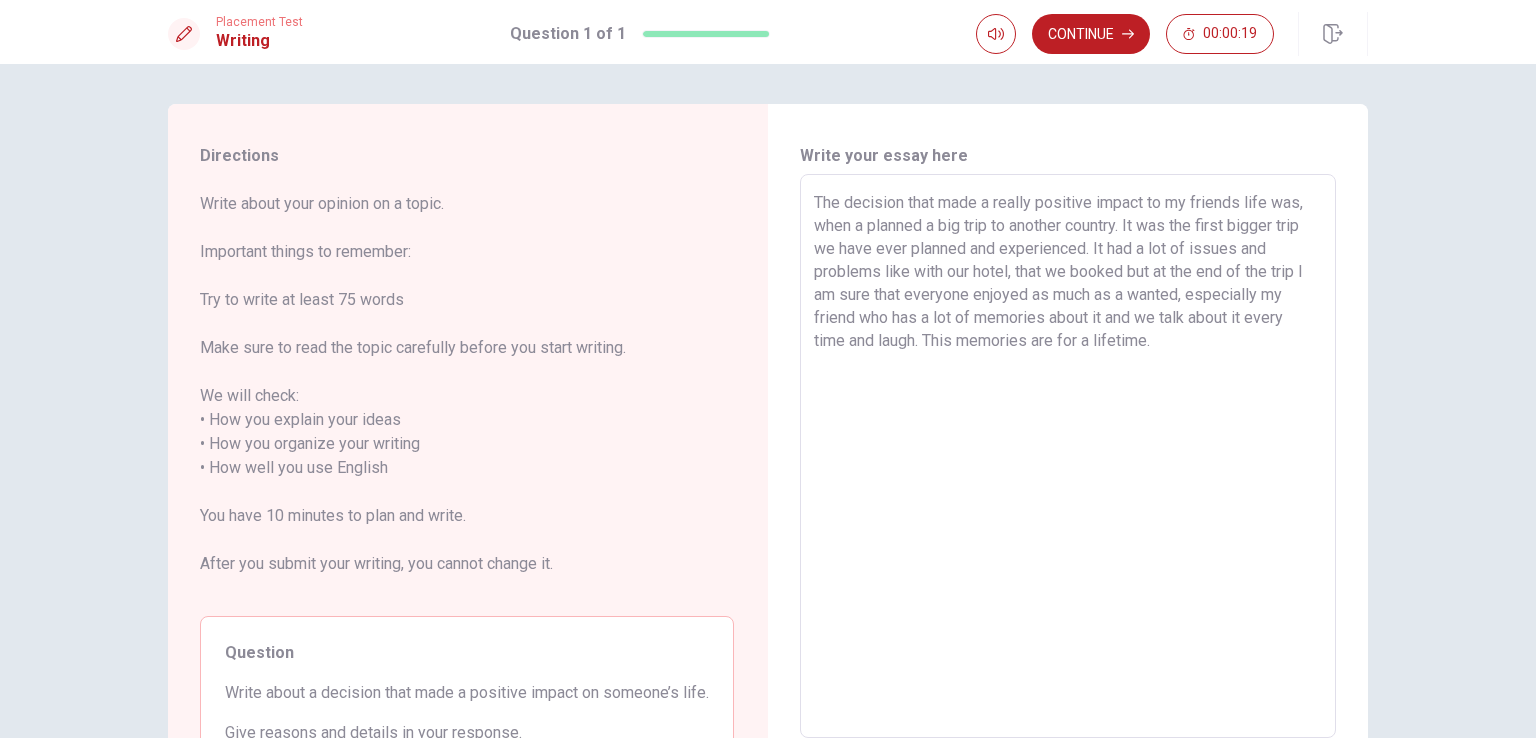 click on "The decision that made a really positive impact to my friends life was, when a planned a big trip to another country. It was the first bigger trip we have ever planned and experienced. It had a lot of issues and problems like with our hotel, that we booked but at the end of the trip I am sure that everyone enjoyed as much as a wanted, especially my friend who has a lot of memories about it and we talk about it every time and laugh. This memories are for a lifetime." at bounding box center (1068, 456) 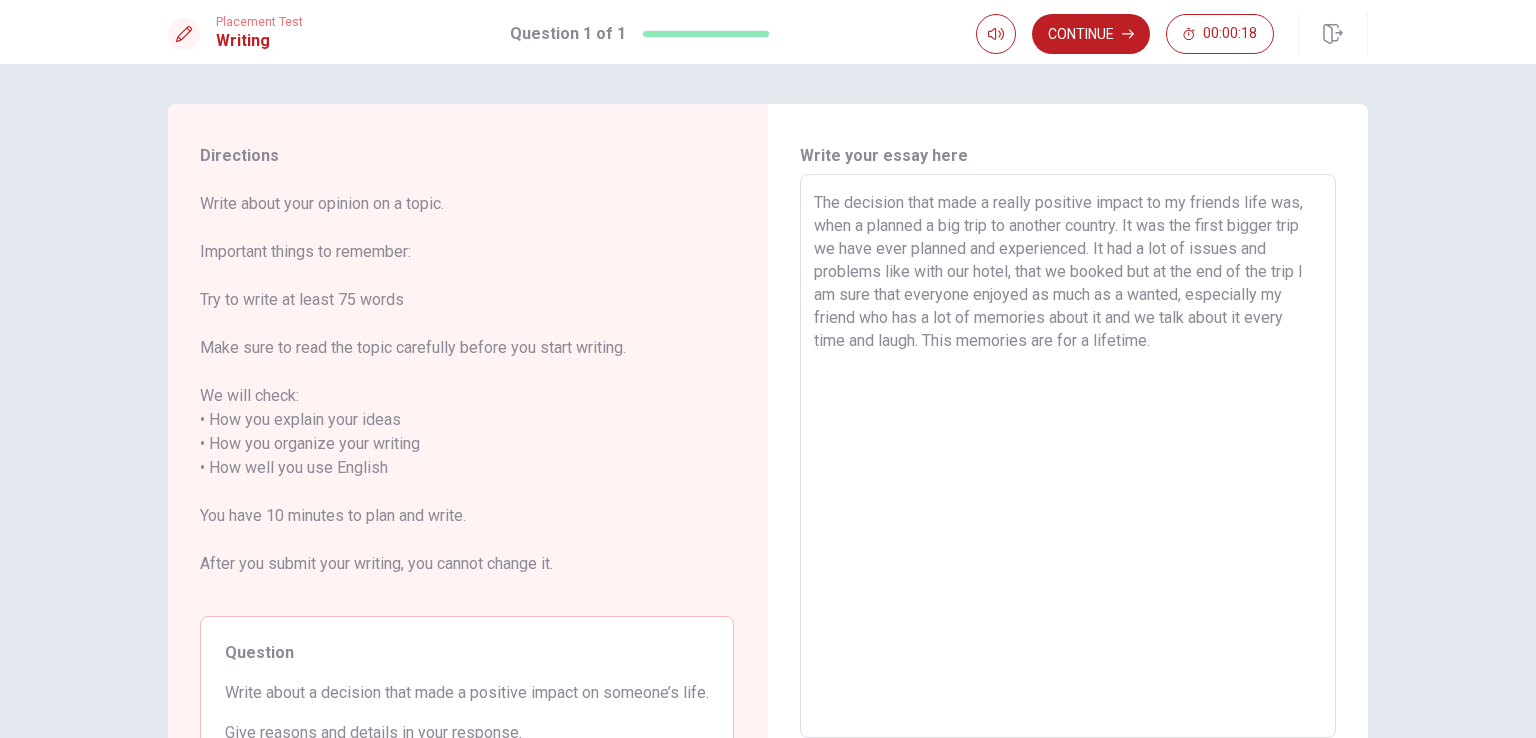click on "The decision that made a really positive impact to my friends life was, when a planned a big trip to another country. It was the first bigger trip we have ever planned and experienced. It had a lot of issues and problems like with our hotel, that we booked but at the end of the trip I am sure that everyone enjoyed as much as a wanted, especially my friend who has a lot of memories about it and we talk about it every time and laugh. This memories are for a lifetime." at bounding box center [1068, 456] 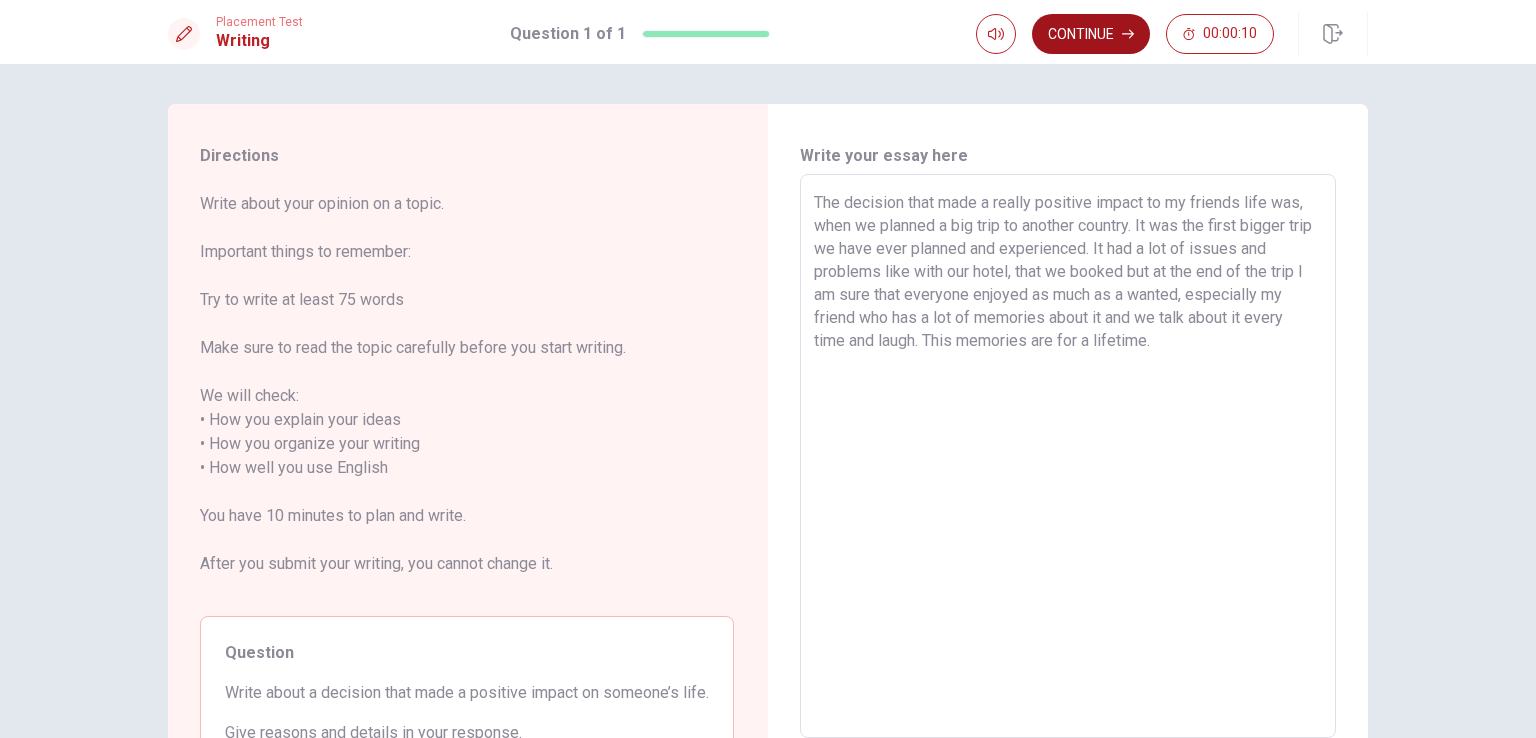 click on "Continue" at bounding box center (1091, 34) 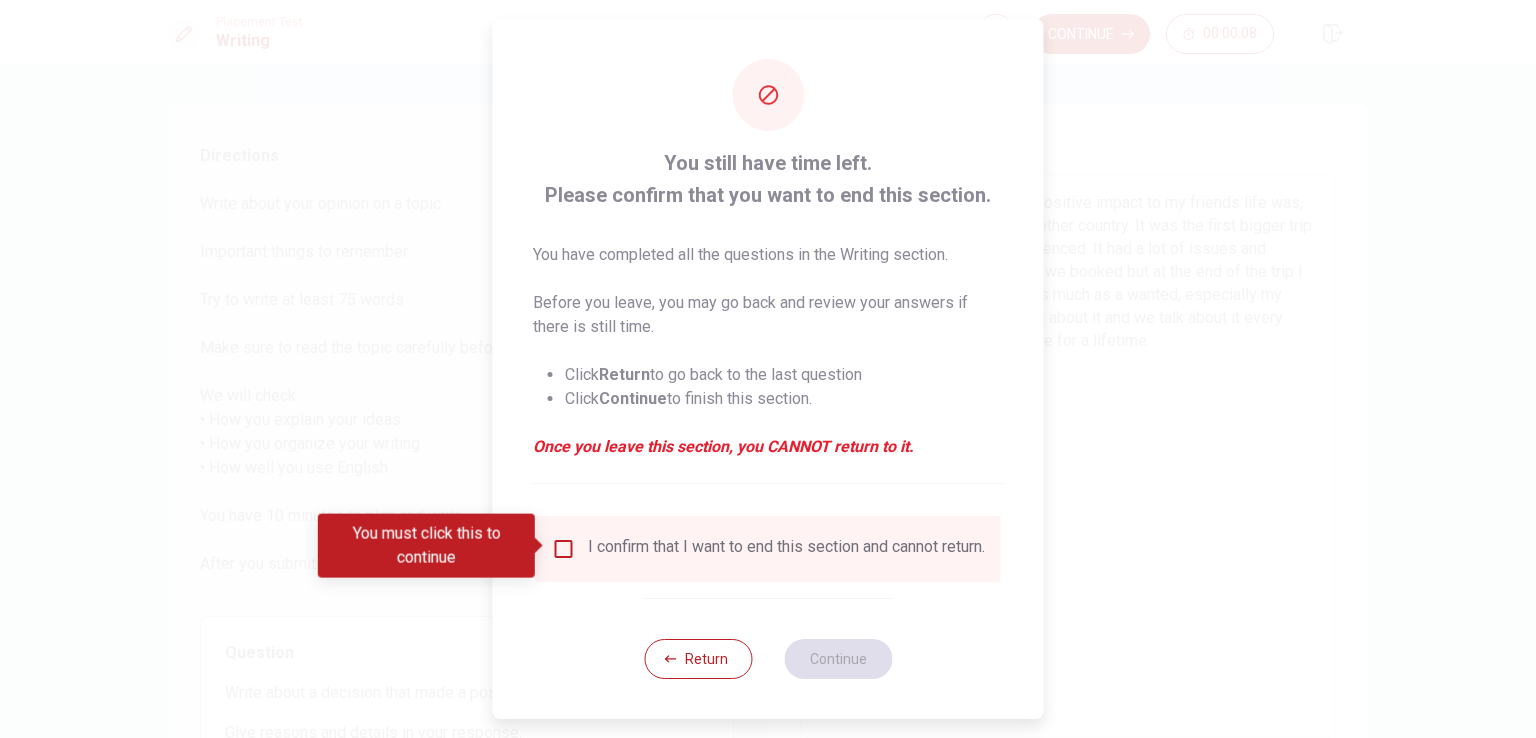 click at bounding box center (564, 549) 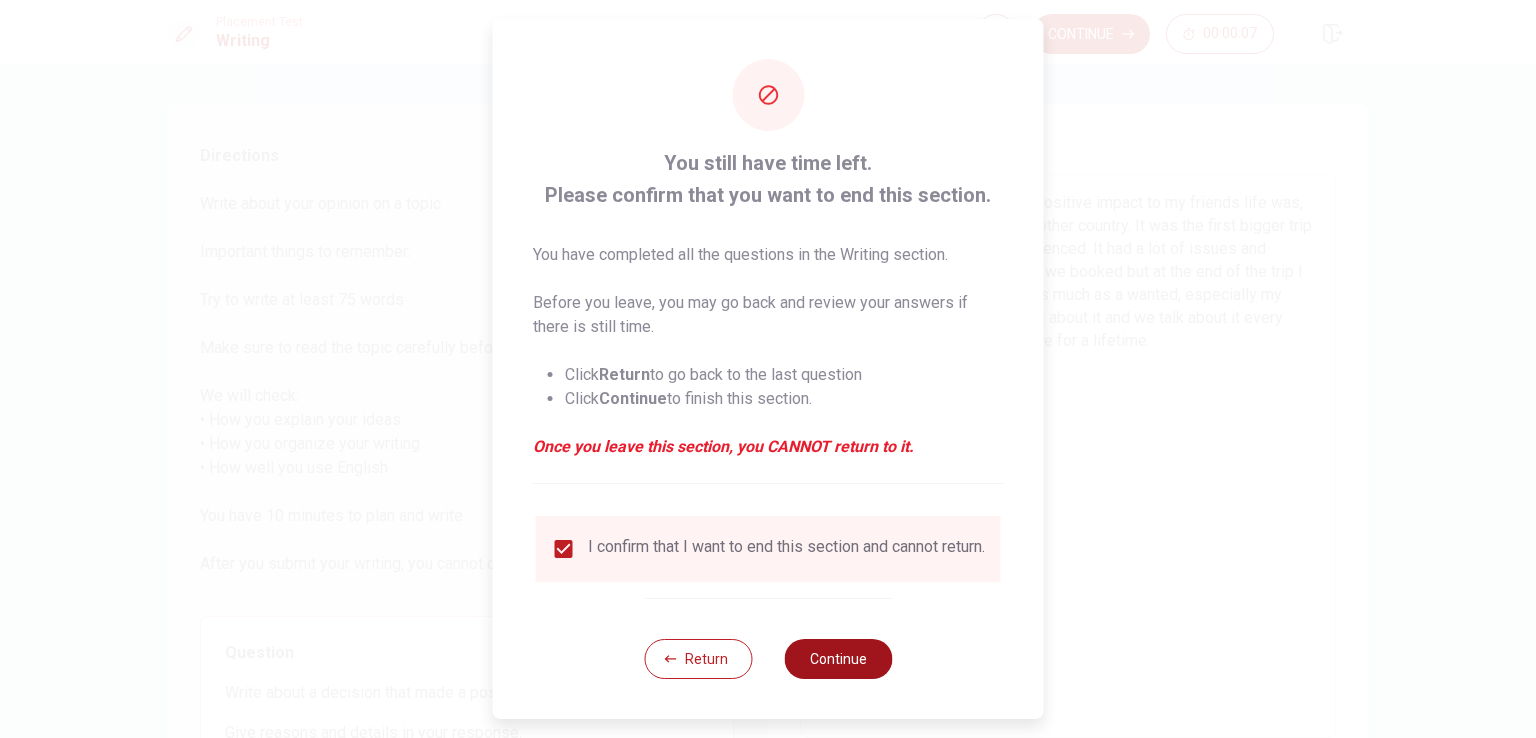click on "Continue" at bounding box center [838, 659] 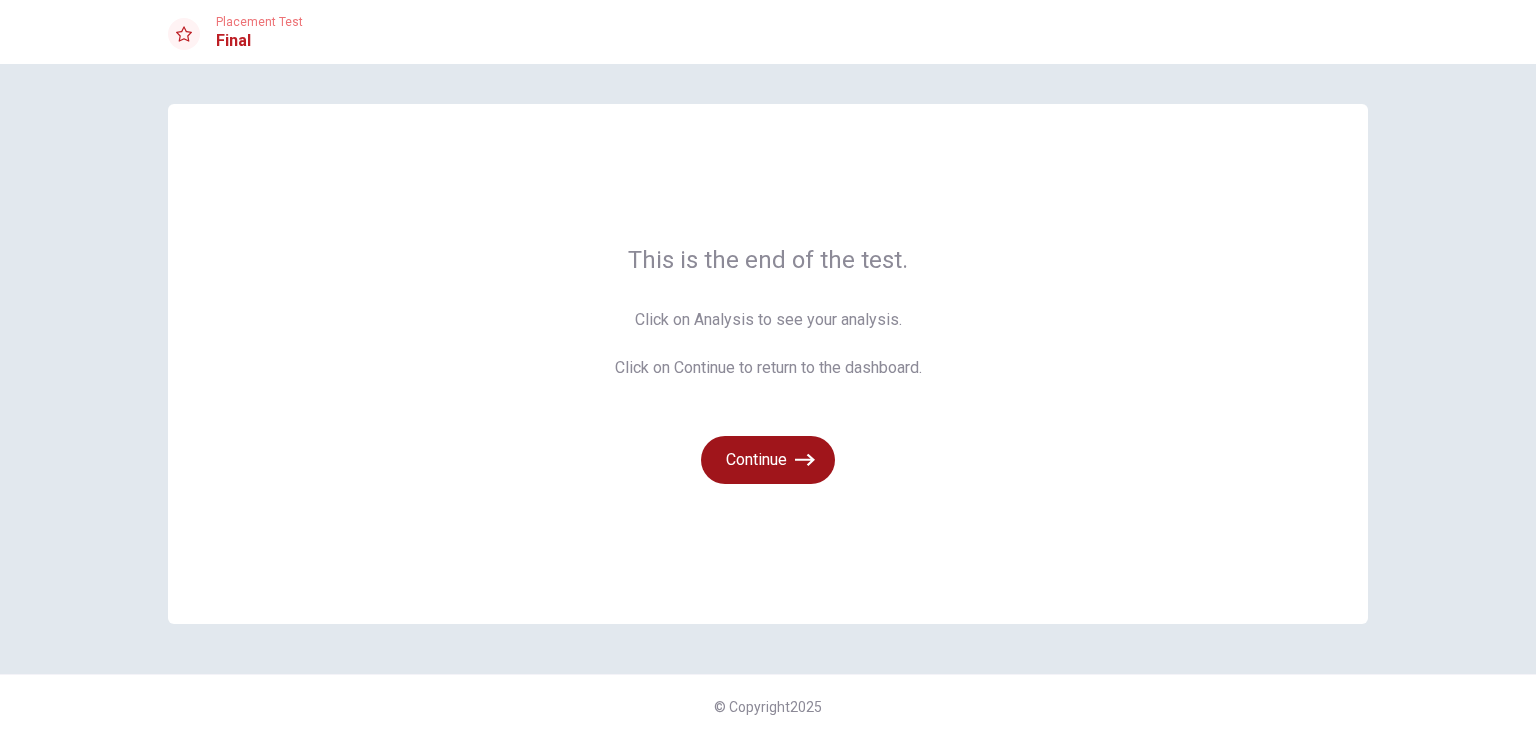 click on "Continue" at bounding box center (768, 460) 